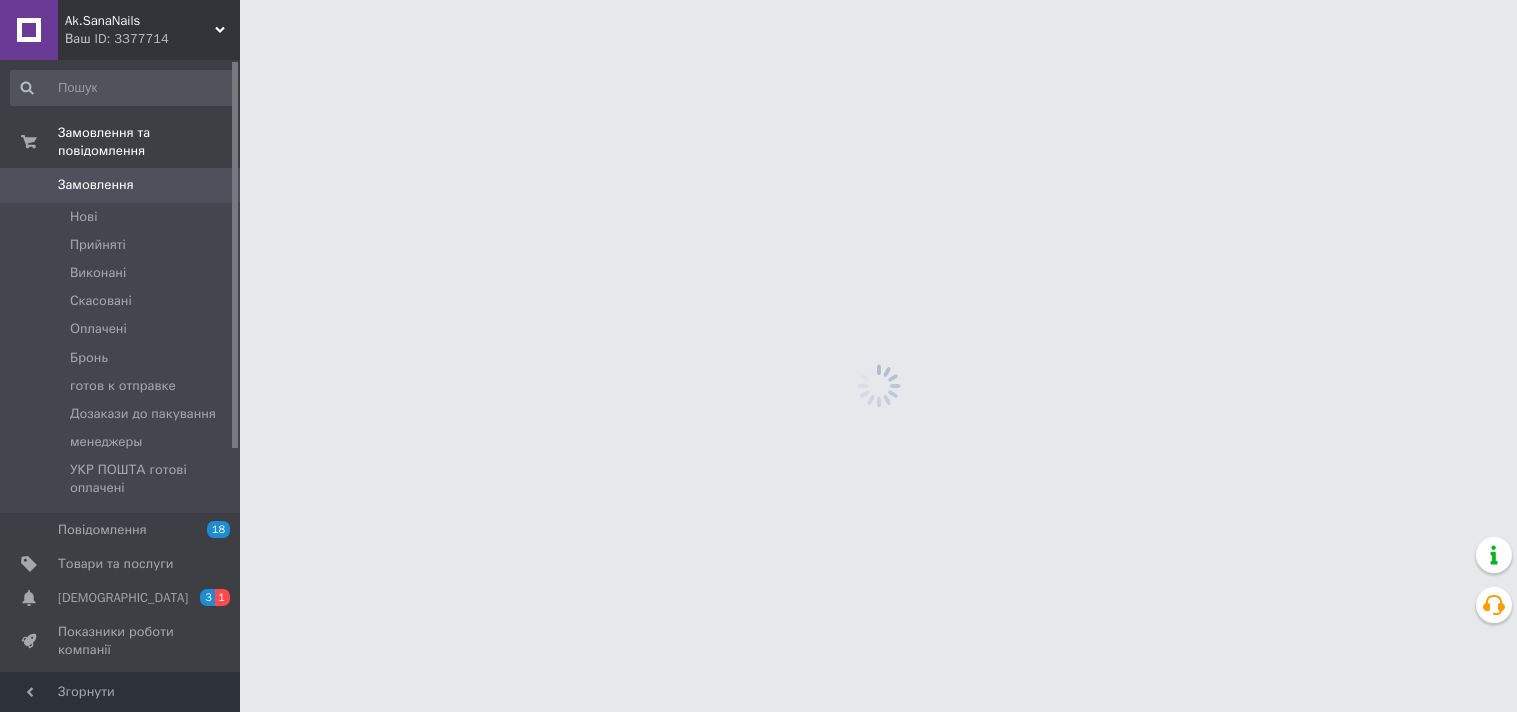 scroll, scrollTop: 0, scrollLeft: 0, axis: both 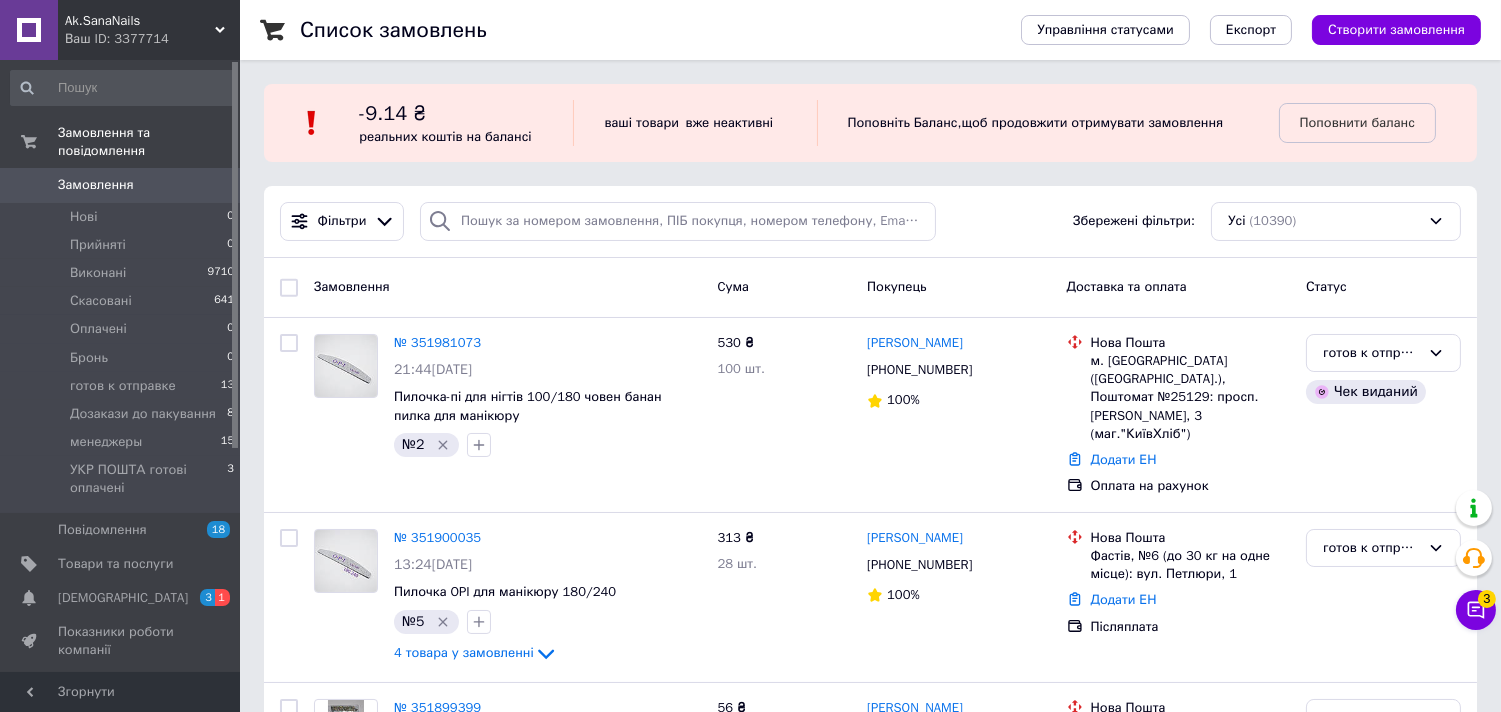 click on "Створити замовлення" at bounding box center (1396, 30) 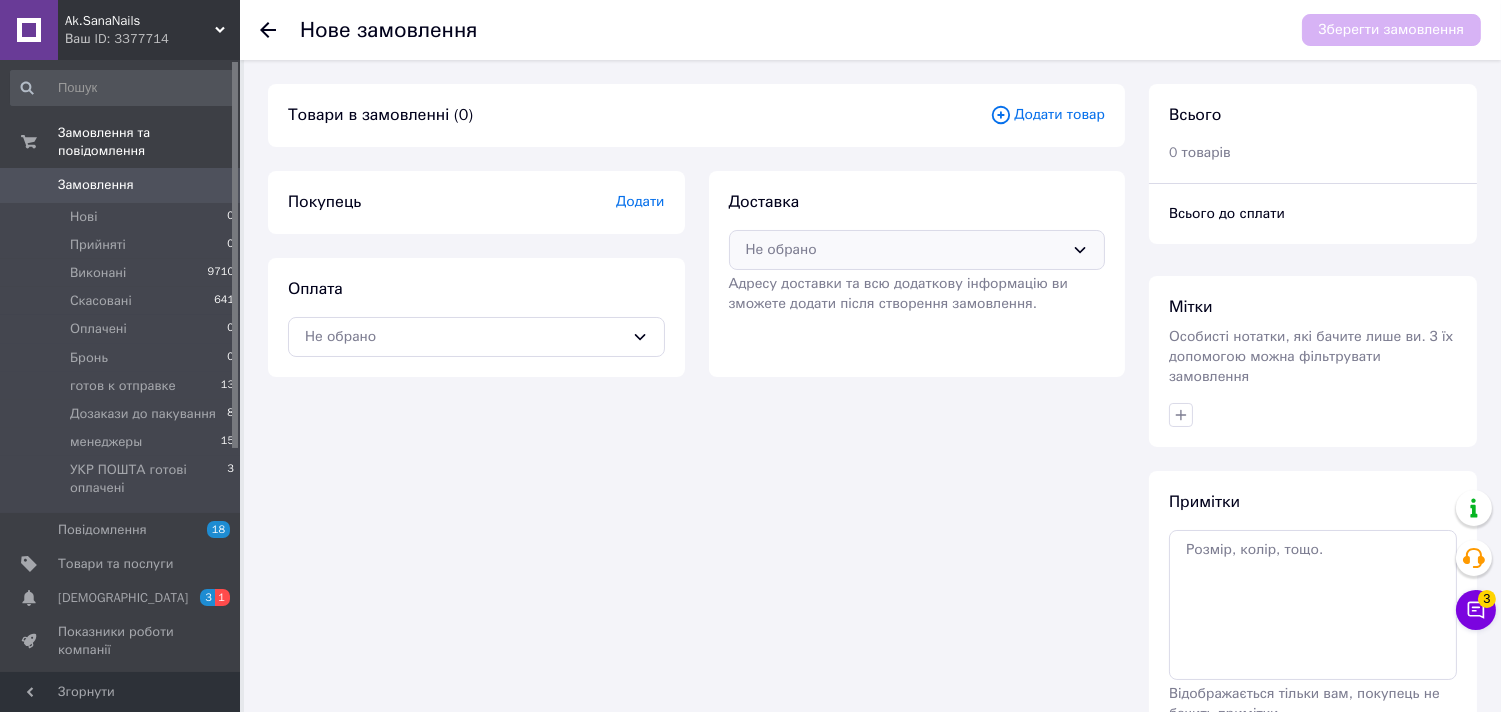 click on "Не обрано" at bounding box center [905, 250] 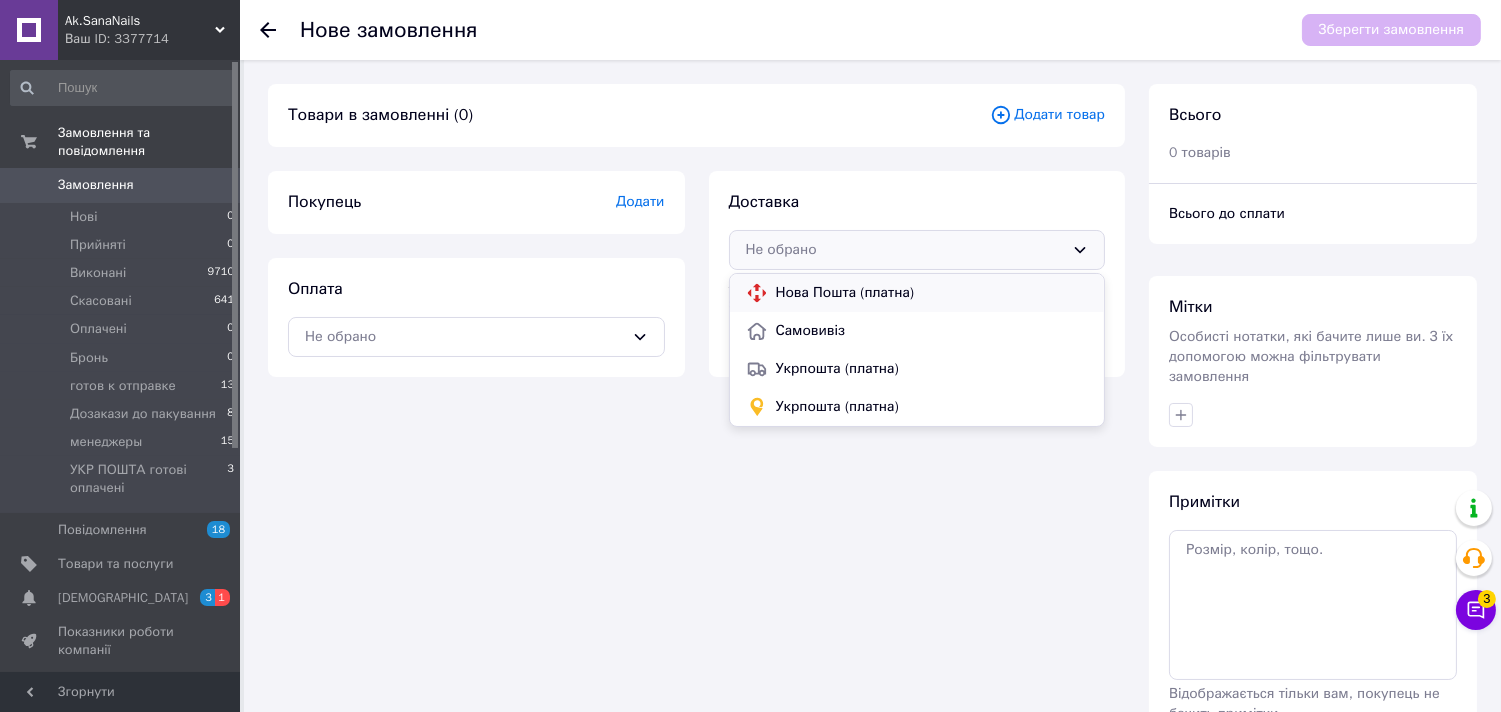 click on "Нова Пошта (платна)" at bounding box center [932, 293] 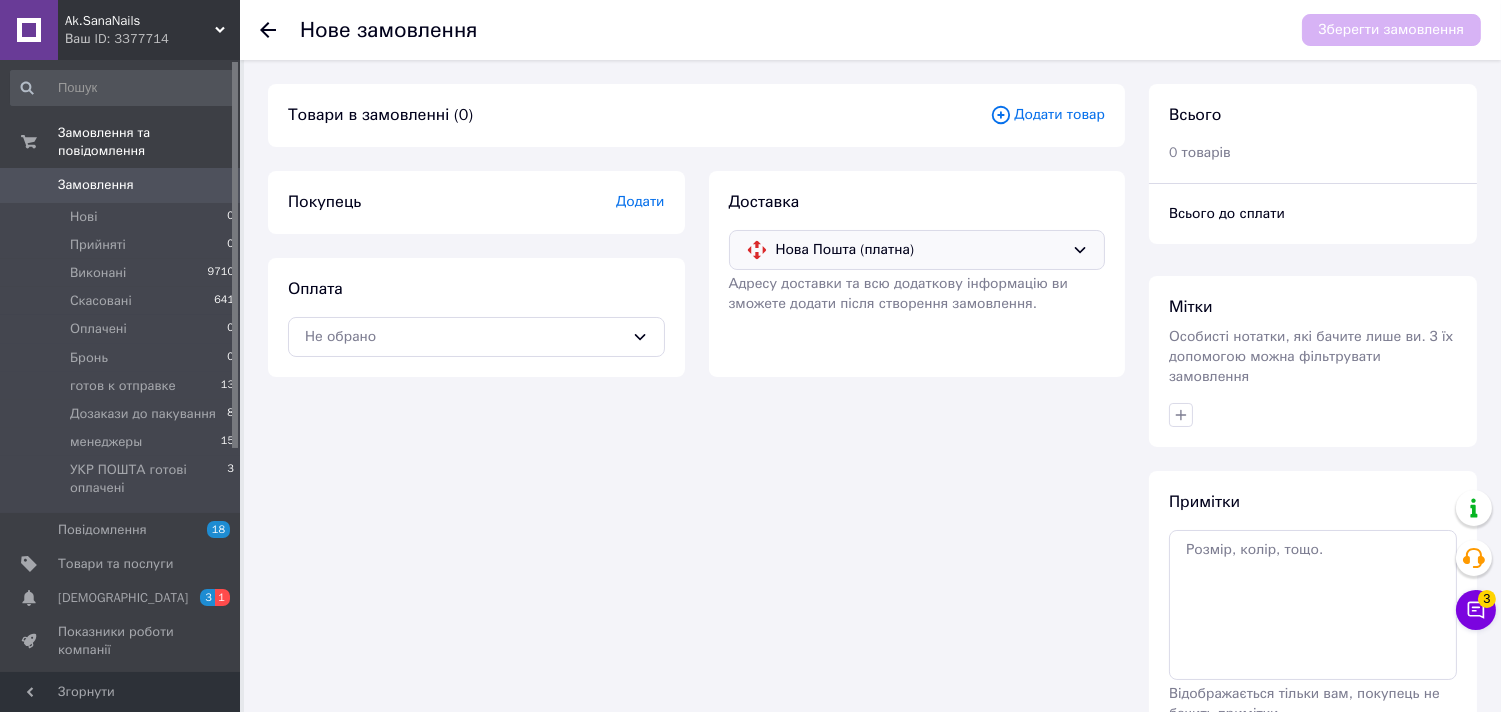 click on "Нова Пошта (платна)" at bounding box center [920, 250] 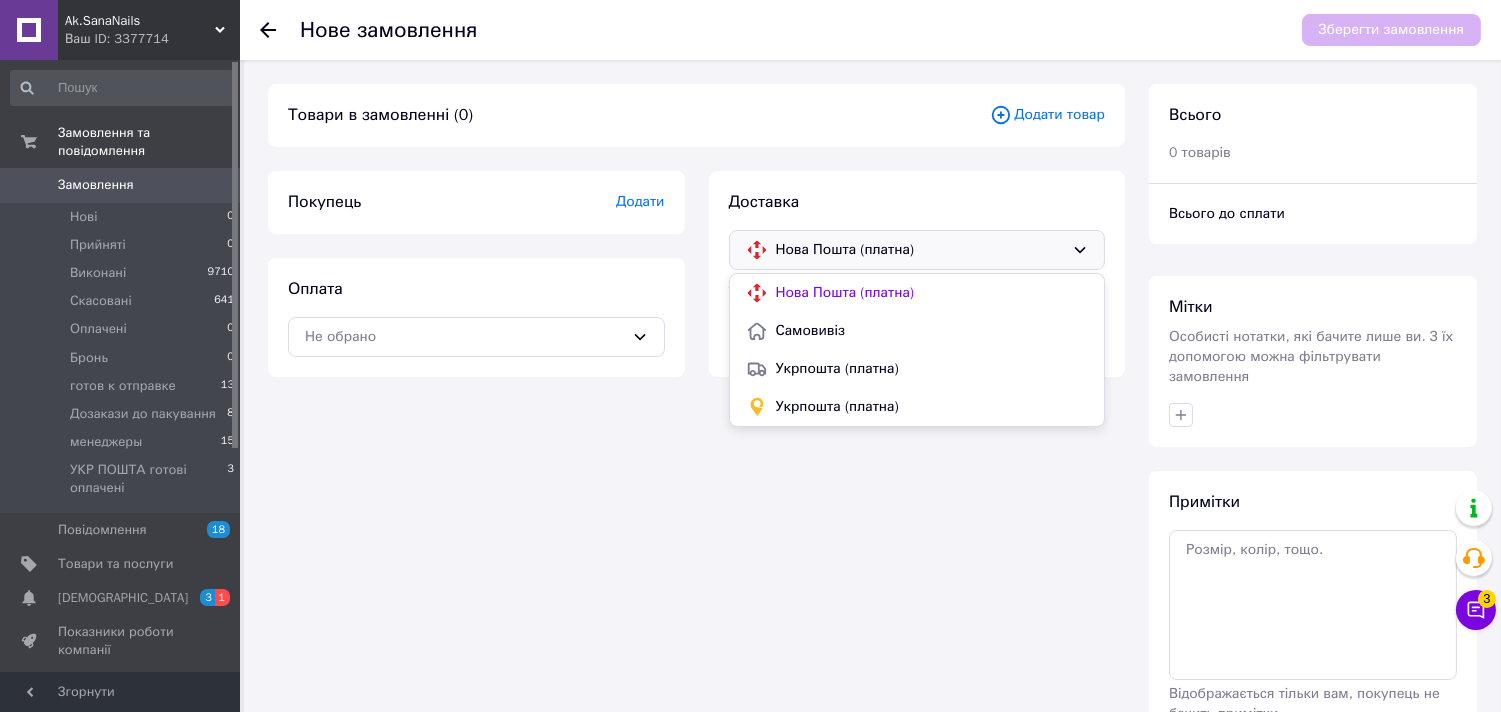 click on "Додати товар" at bounding box center (1047, 115) 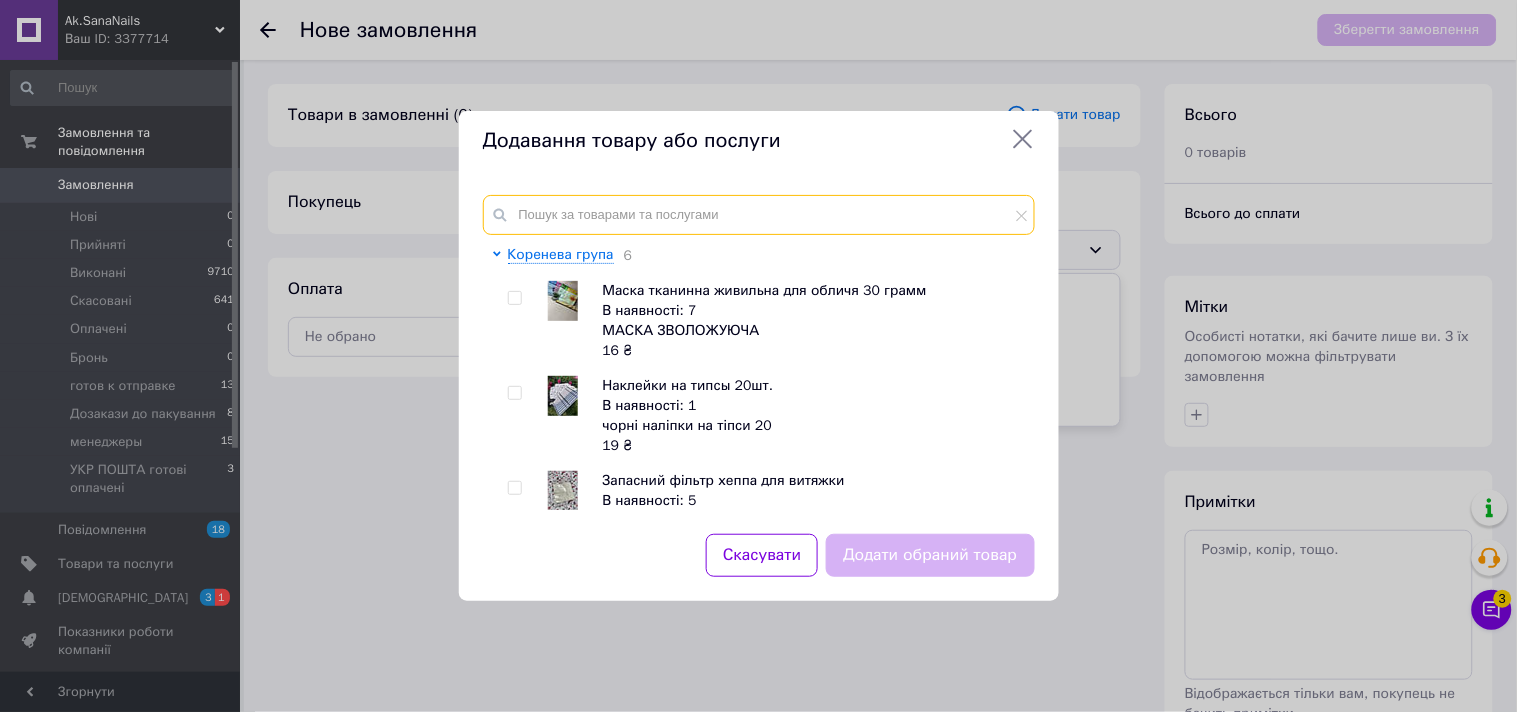 click at bounding box center [759, 215] 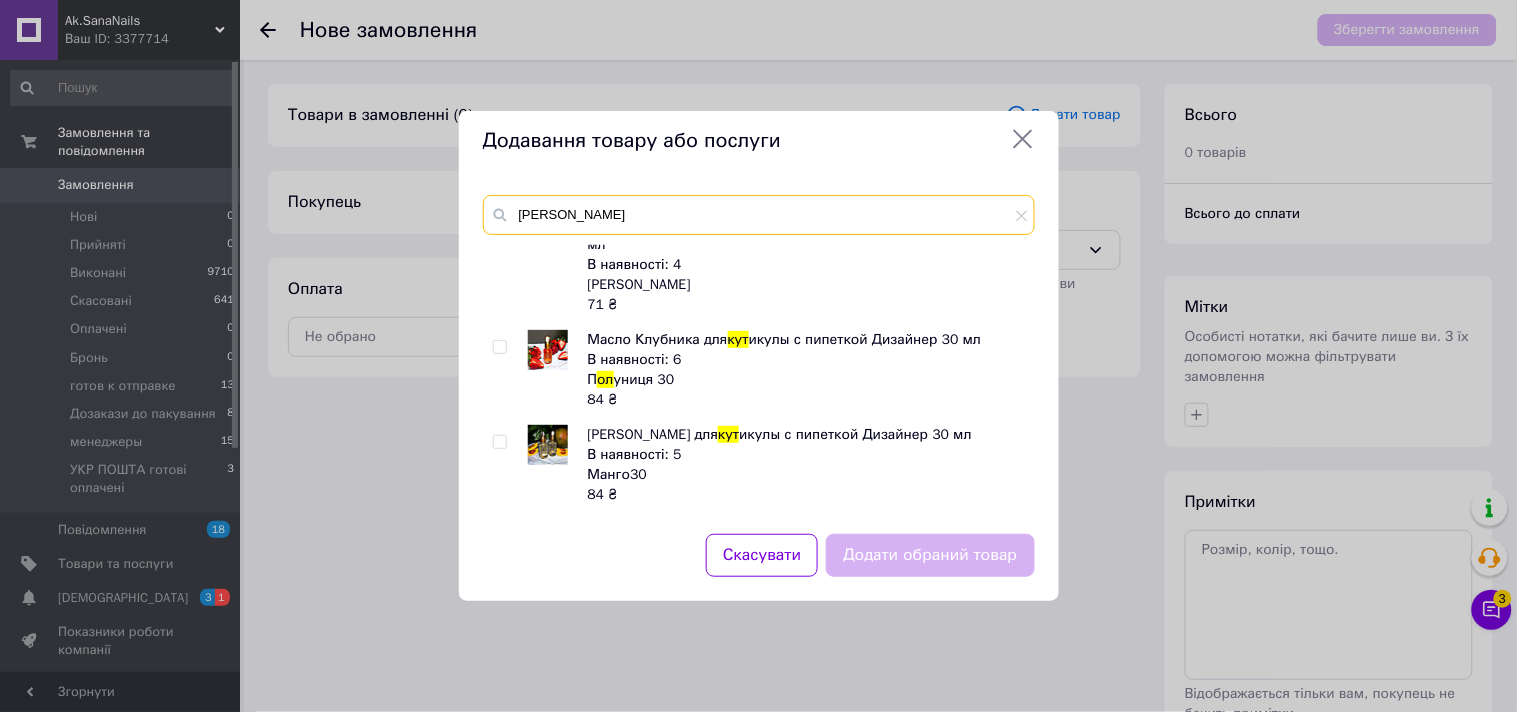 scroll, scrollTop: 0, scrollLeft: 0, axis: both 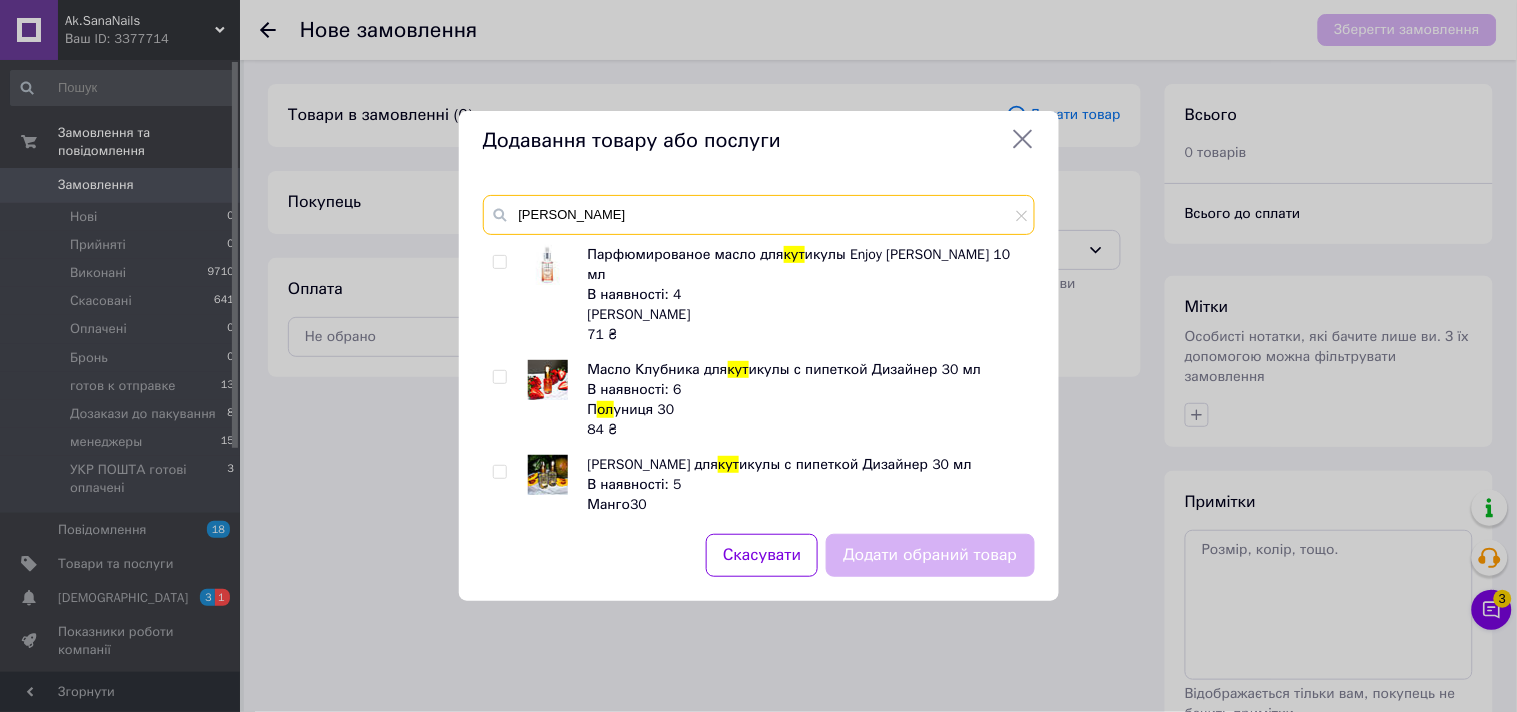 type on "ол кут" 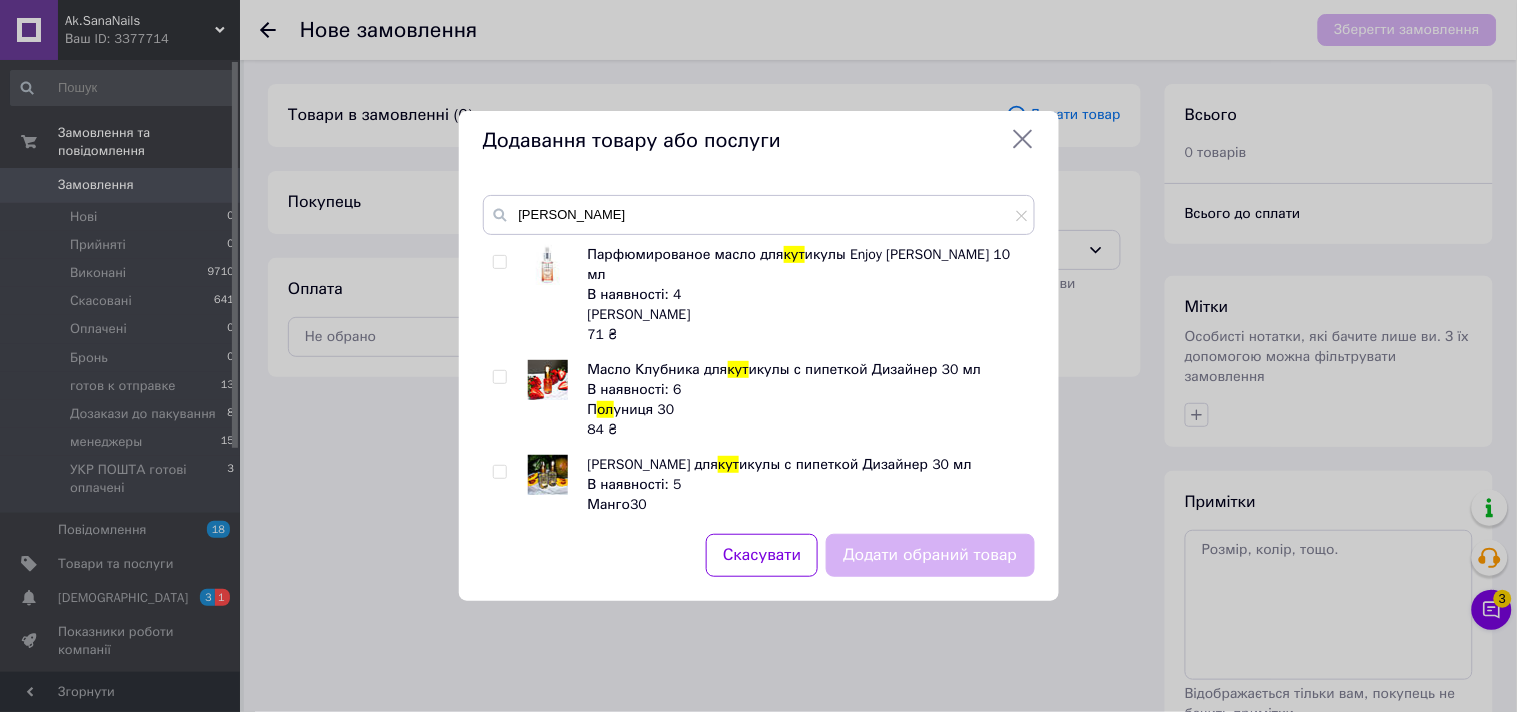 click at bounding box center (499, 377) 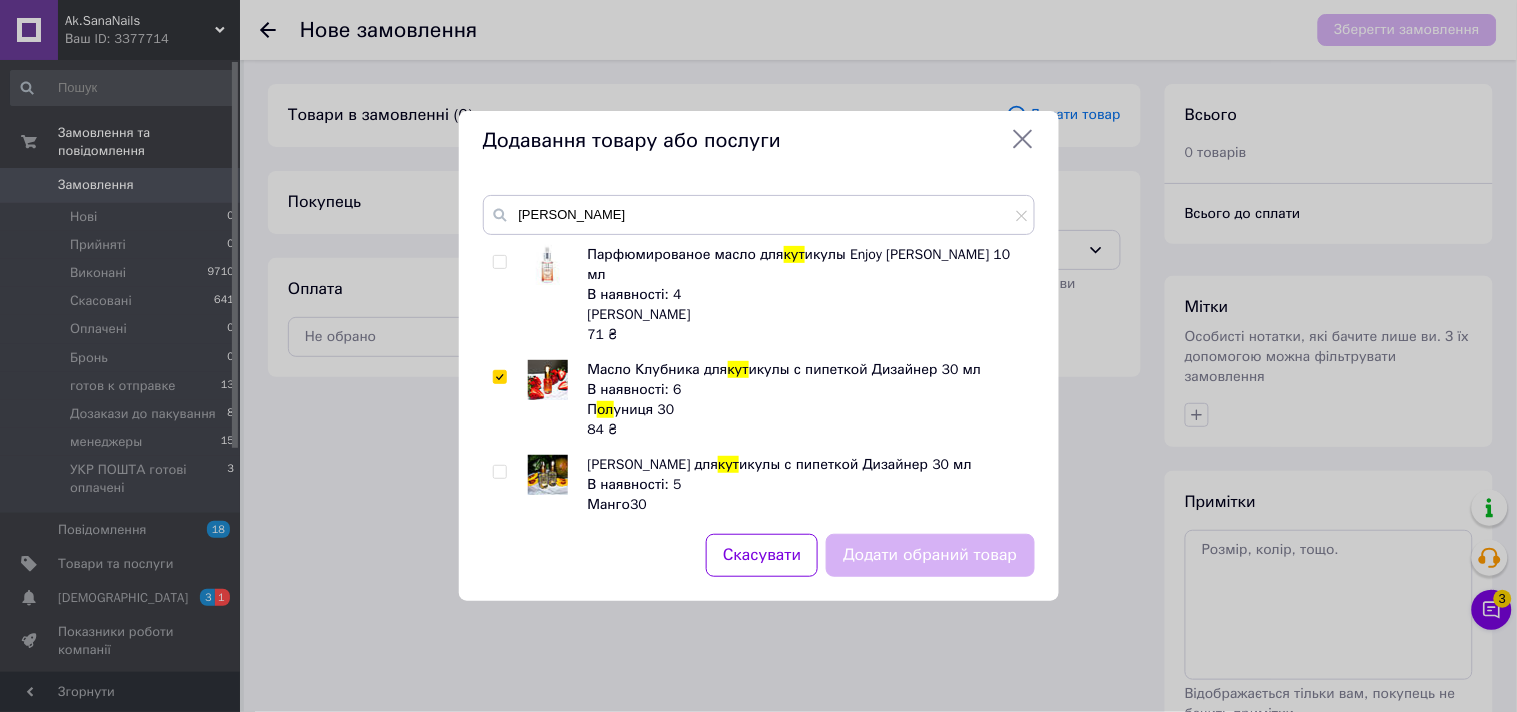 checkbox on "true" 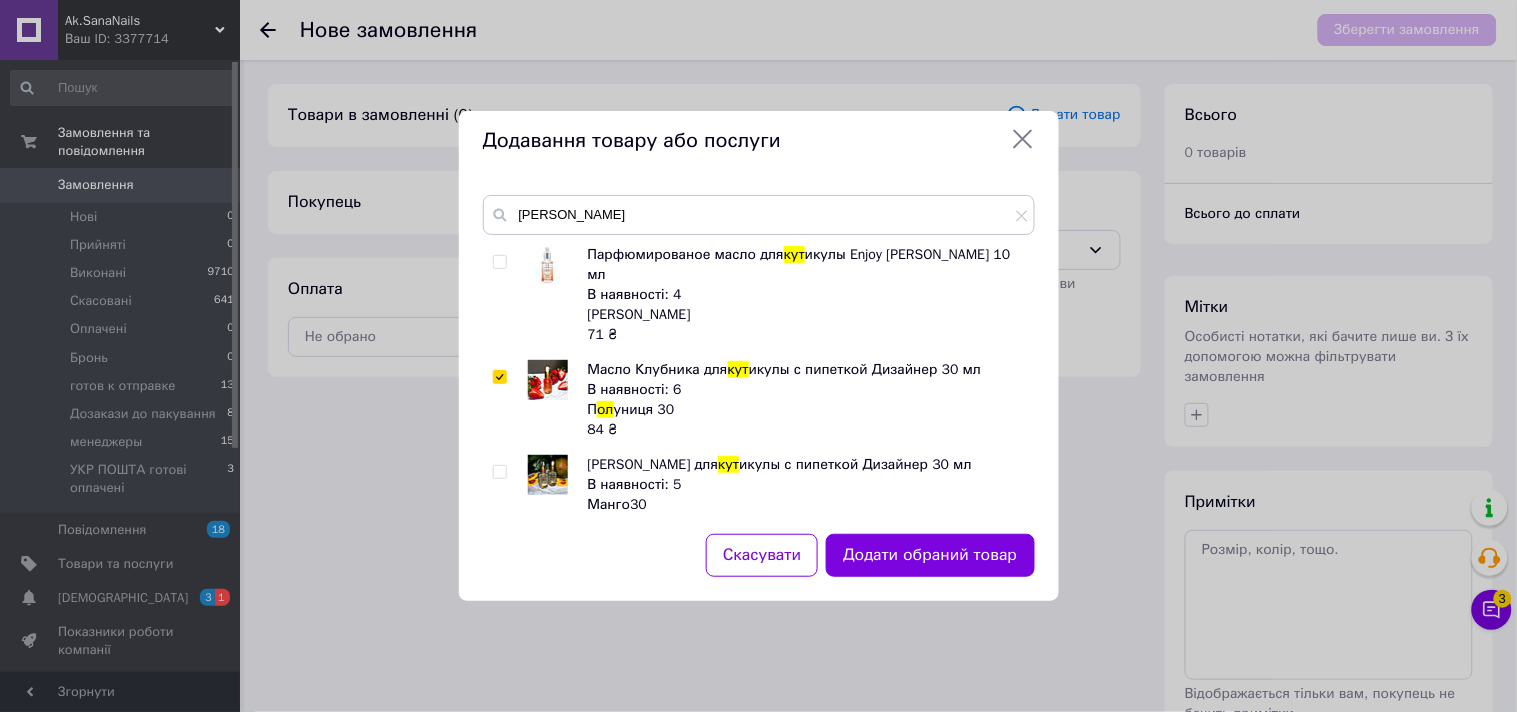 click on "Додати обраний товар" at bounding box center (930, 555) 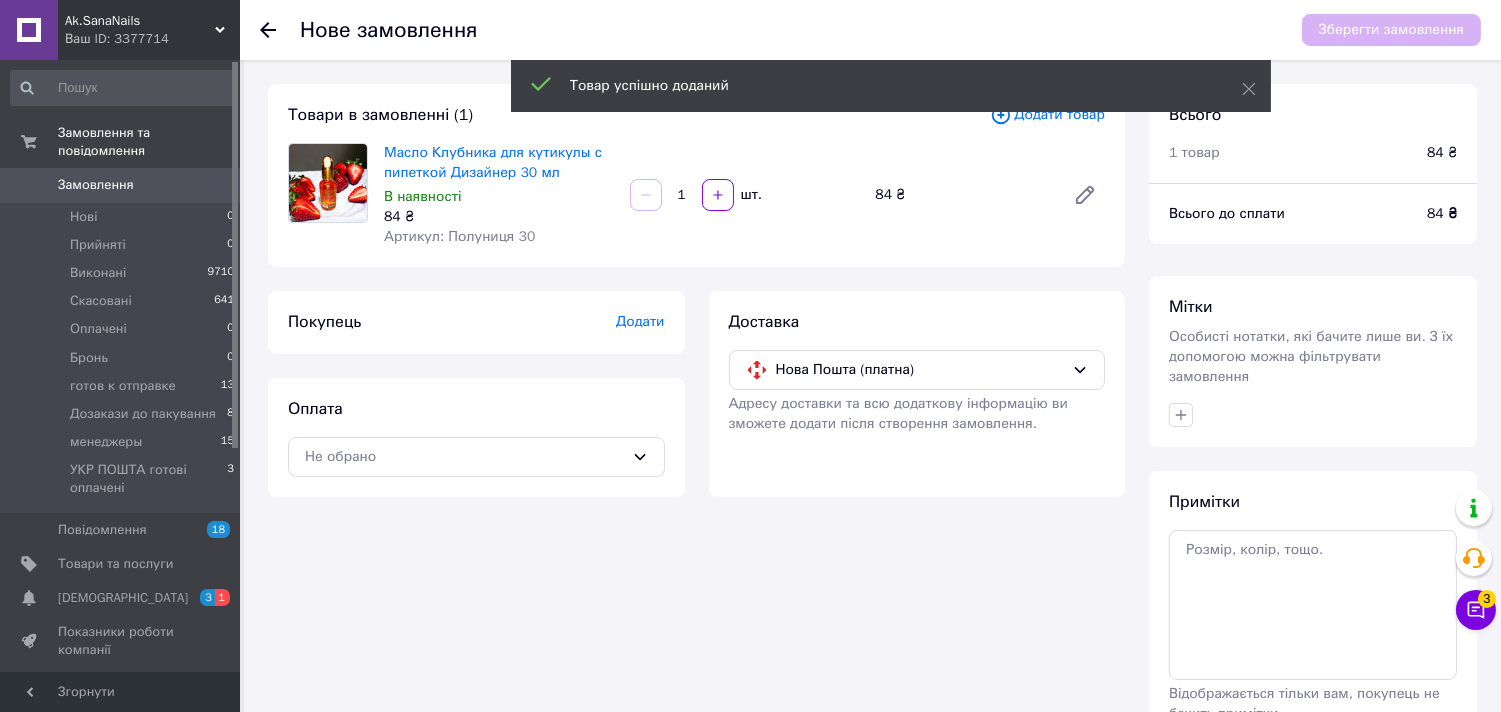 click on "Додати товар" at bounding box center (1047, 115) 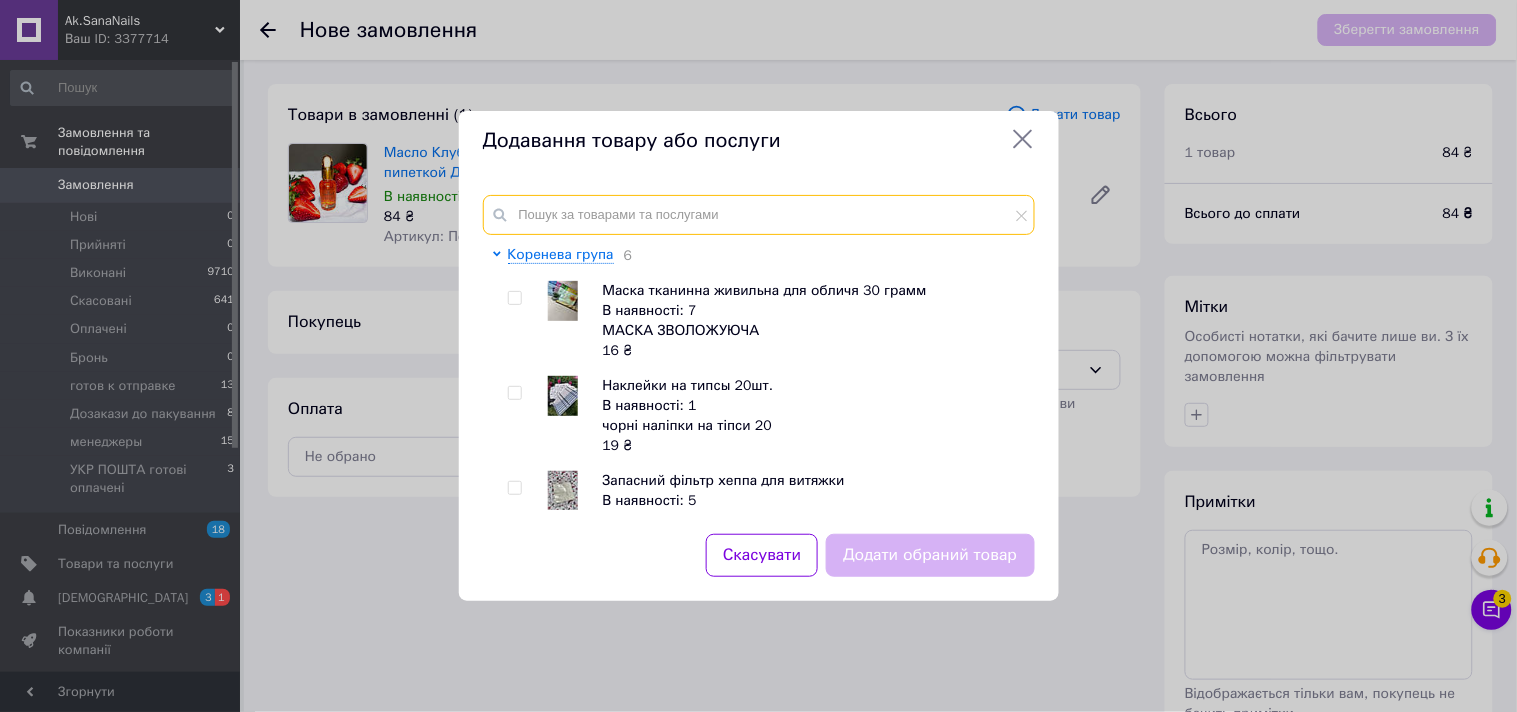 click at bounding box center (759, 215) 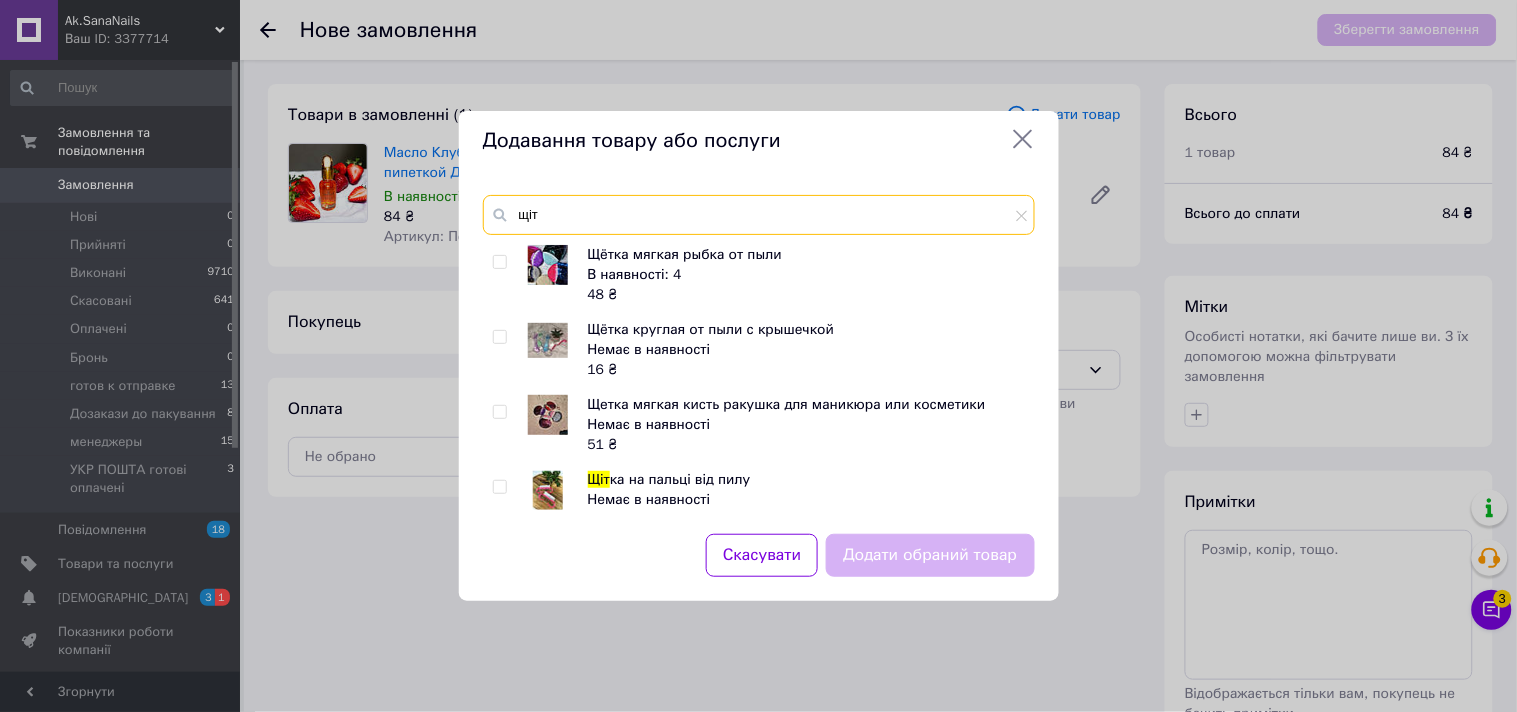 scroll, scrollTop: 111, scrollLeft: 0, axis: vertical 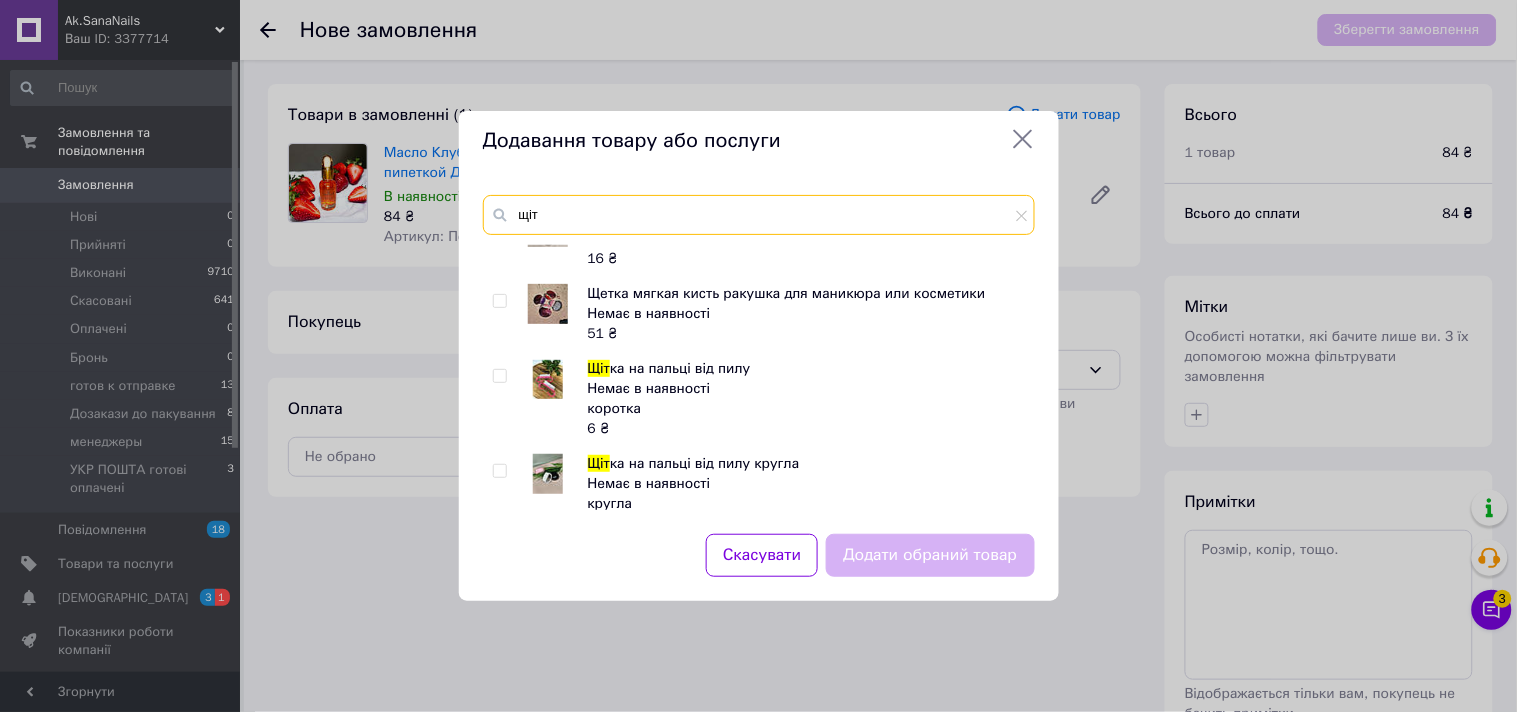 type on "щіт" 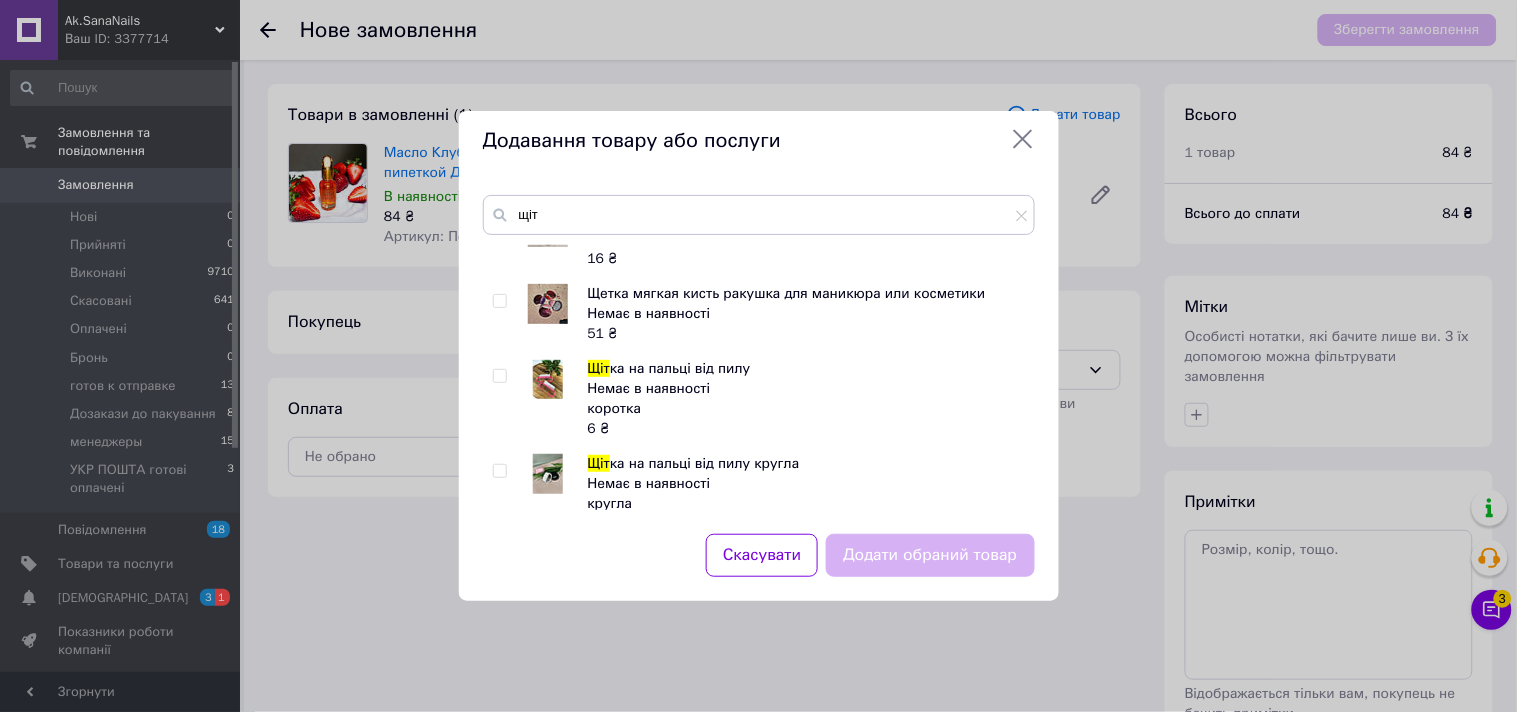 click at bounding box center [503, 399] 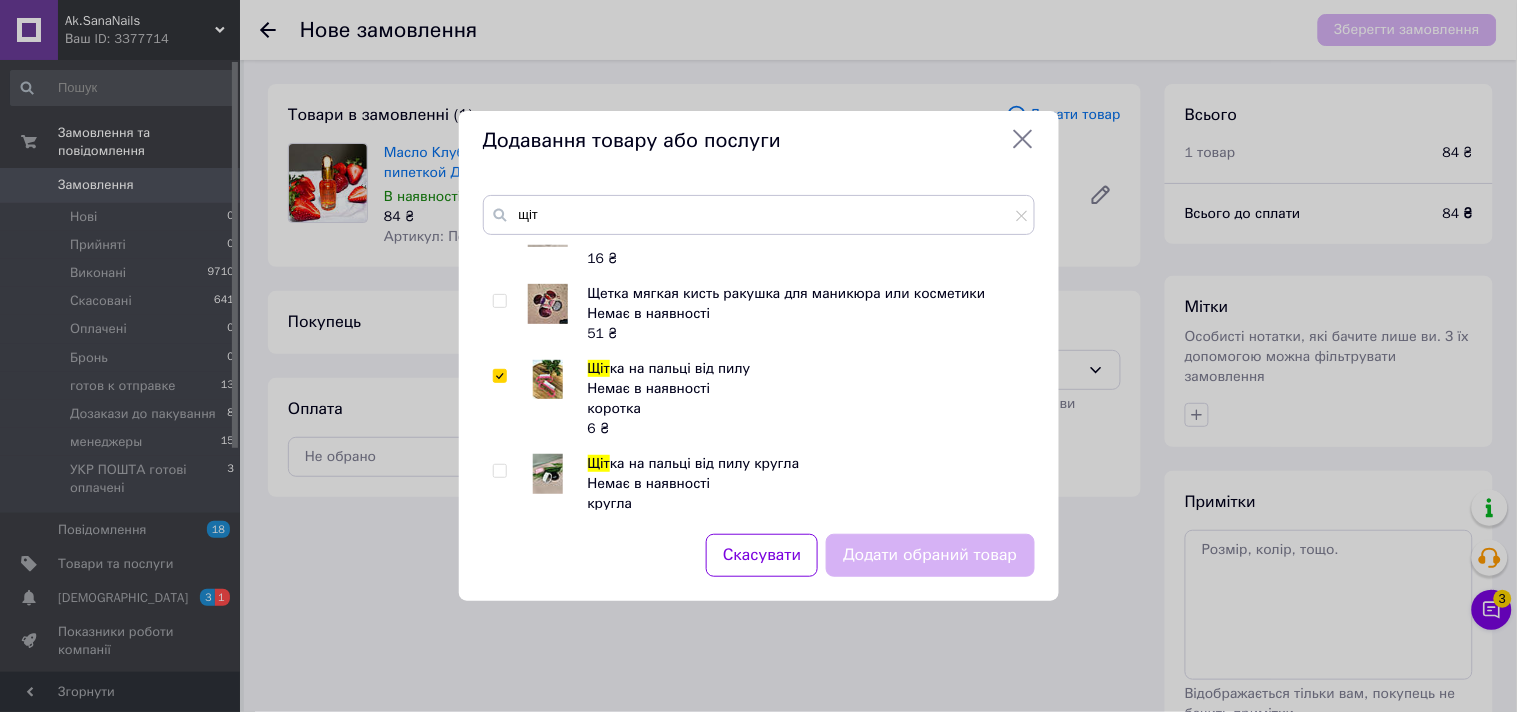 checkbox on "true" 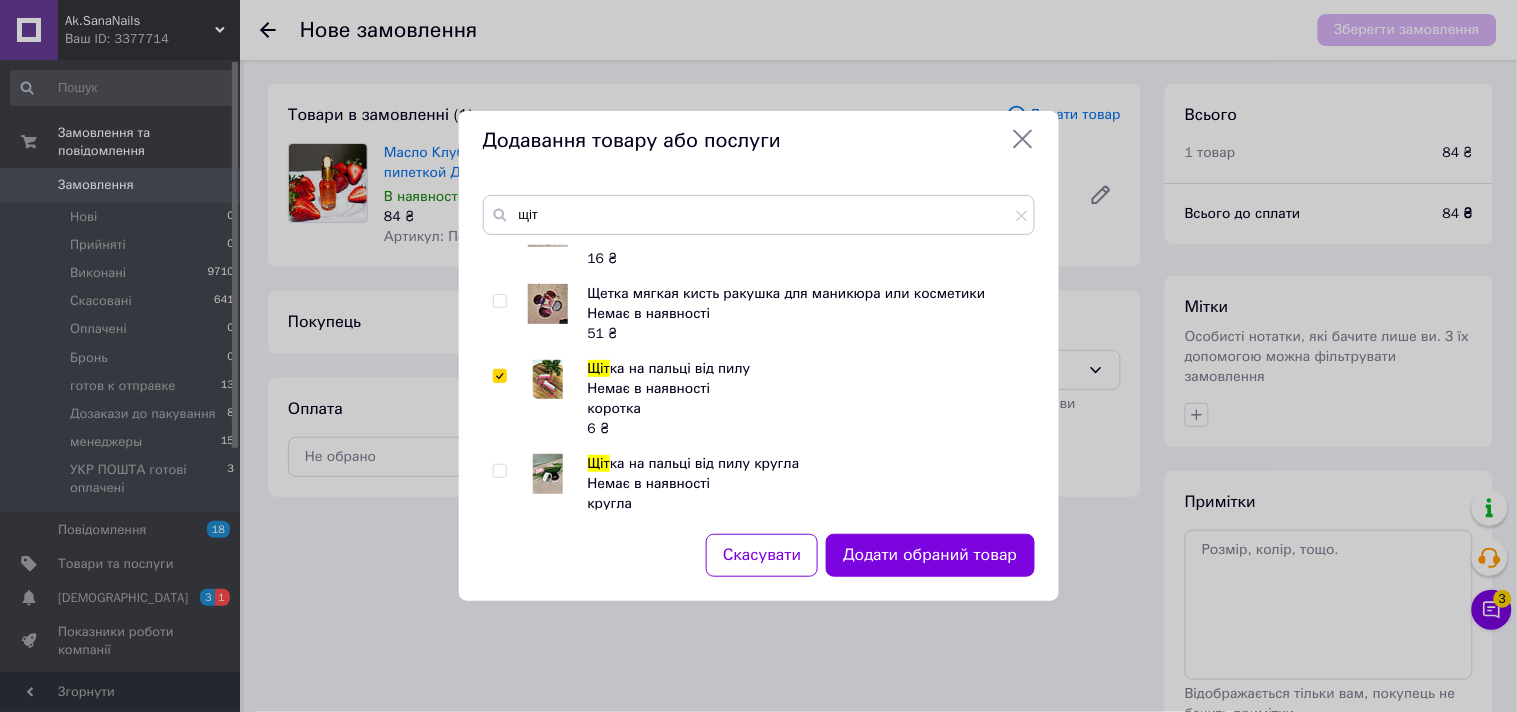 drag, startPoint x: 898, startPoint y: 552, endPoint x: 855, endPoint y: 537, distance: 45.54119 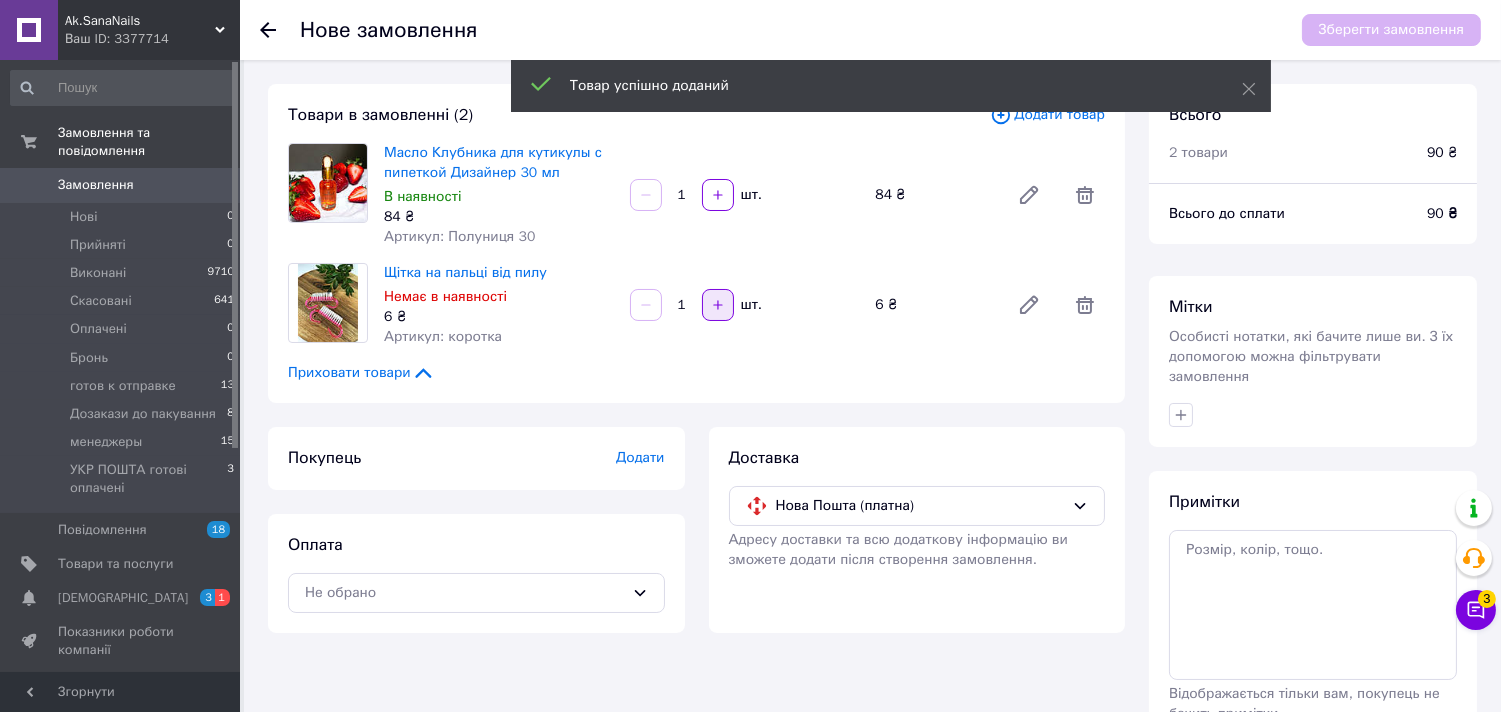 click at bounding box center (718, 305) 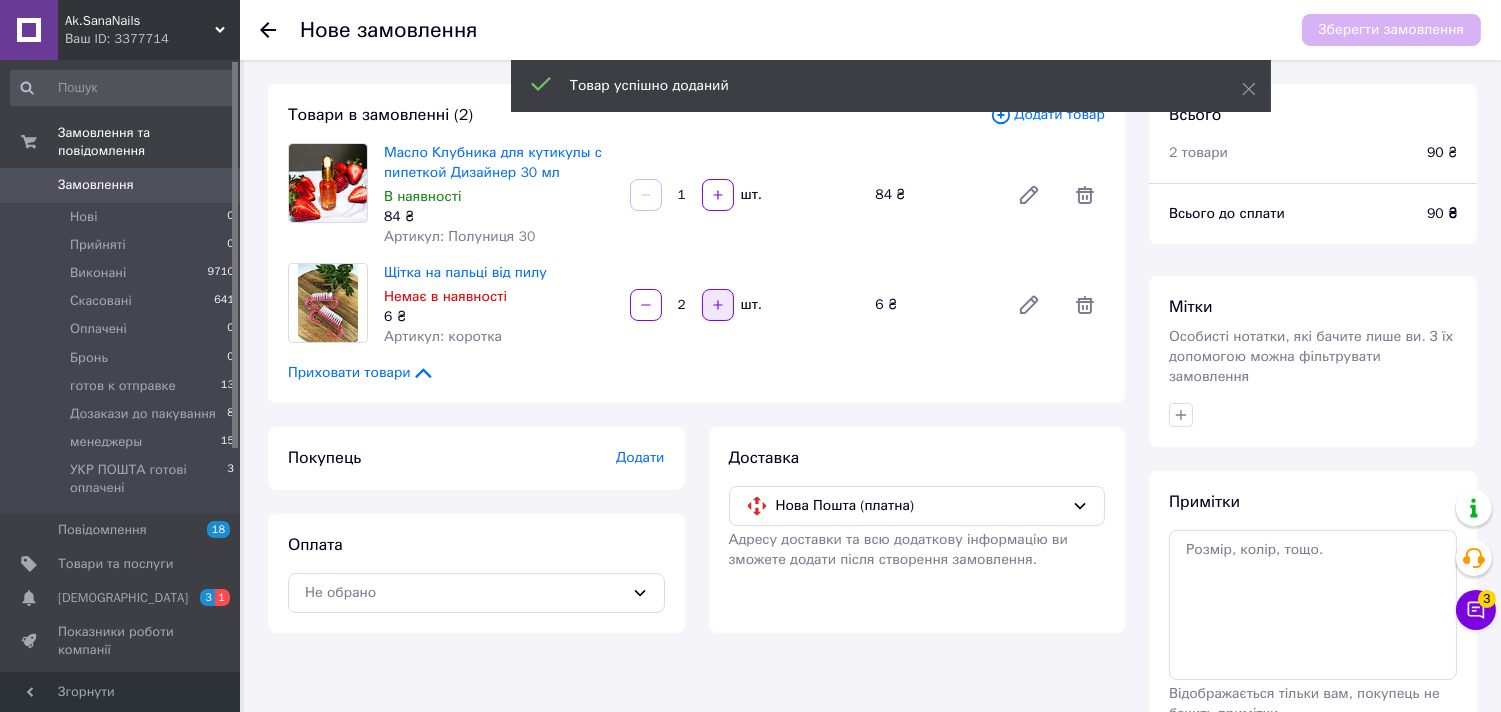 click at bounding box center [718, 305] 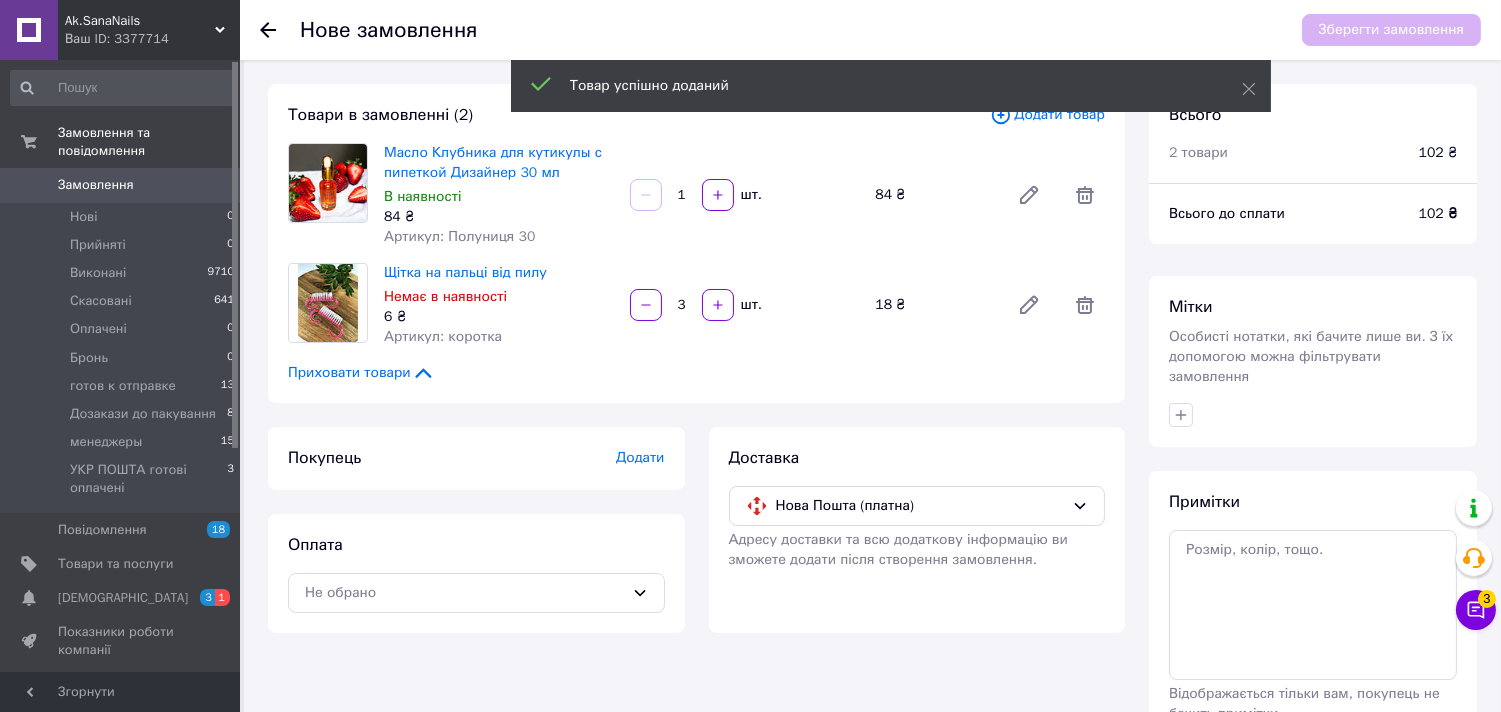click on "Товар успішно доданий" at bounding box center [891, 86] 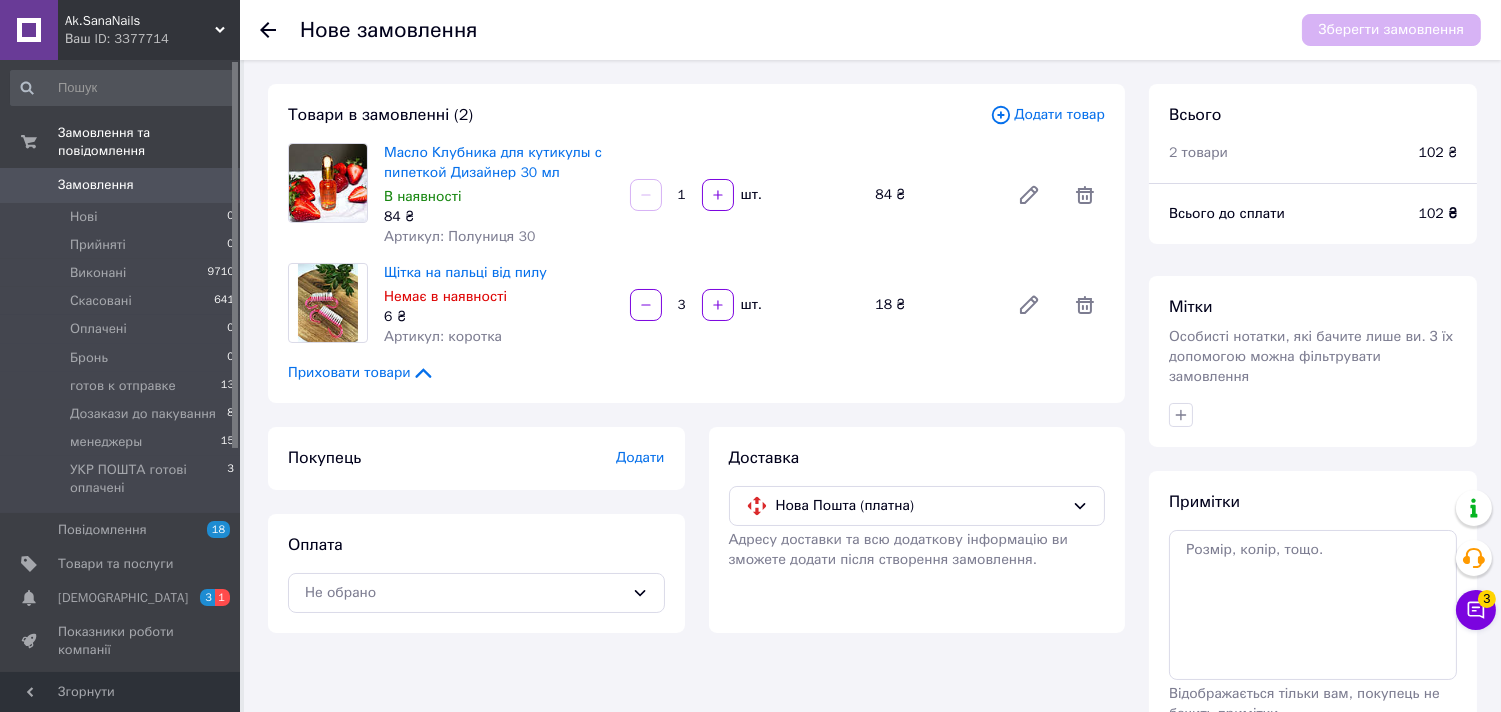 click on "Додати товар" at bounding box center [1047, 115] 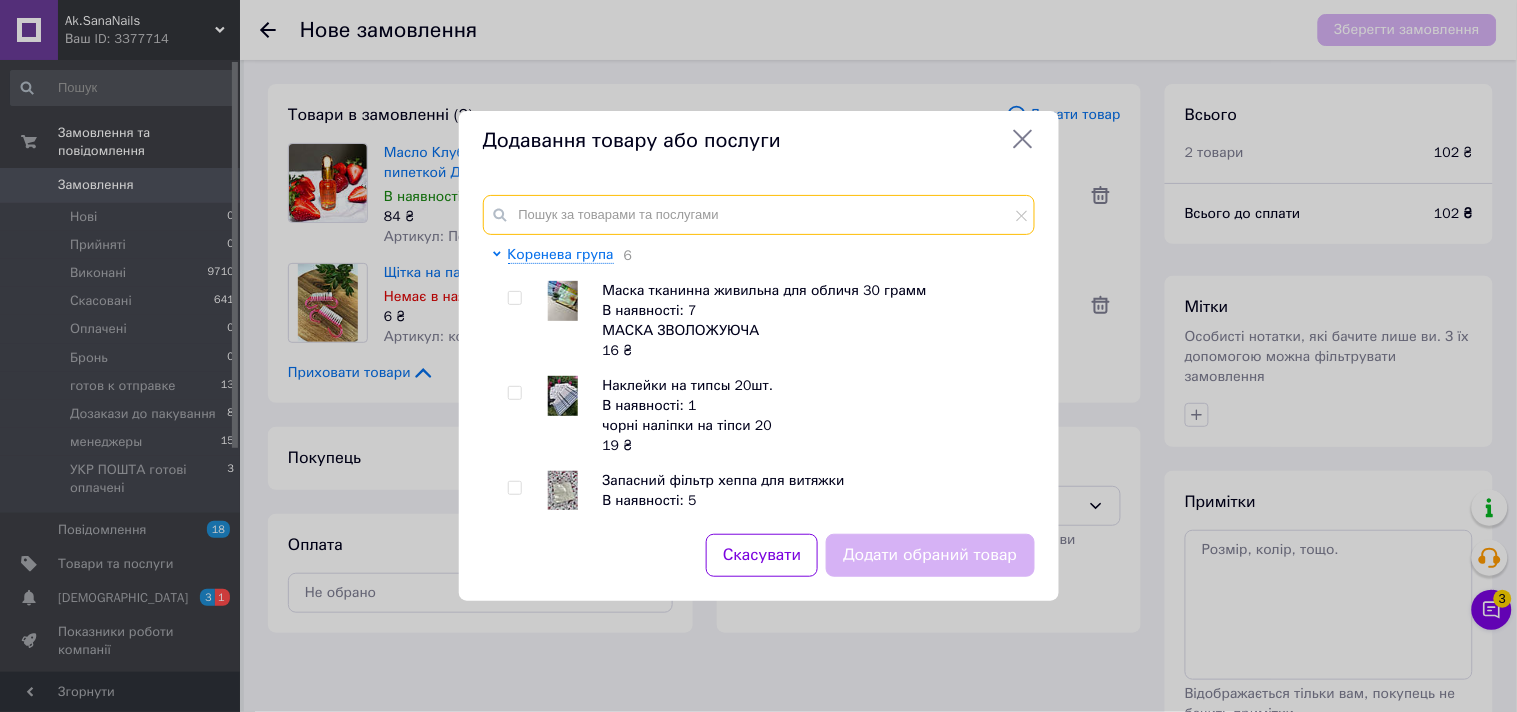 click at bounding box center (759, 215) 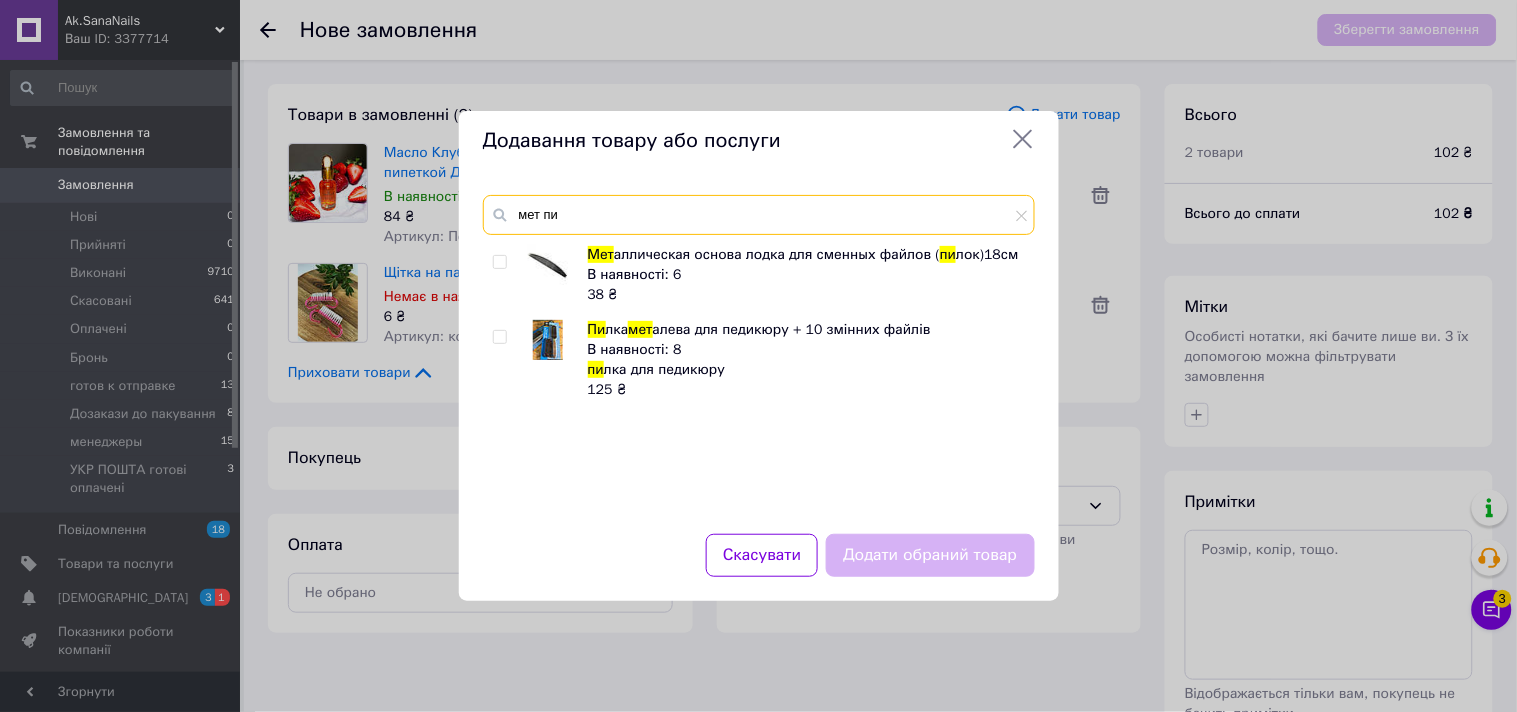 type on "мет пи" 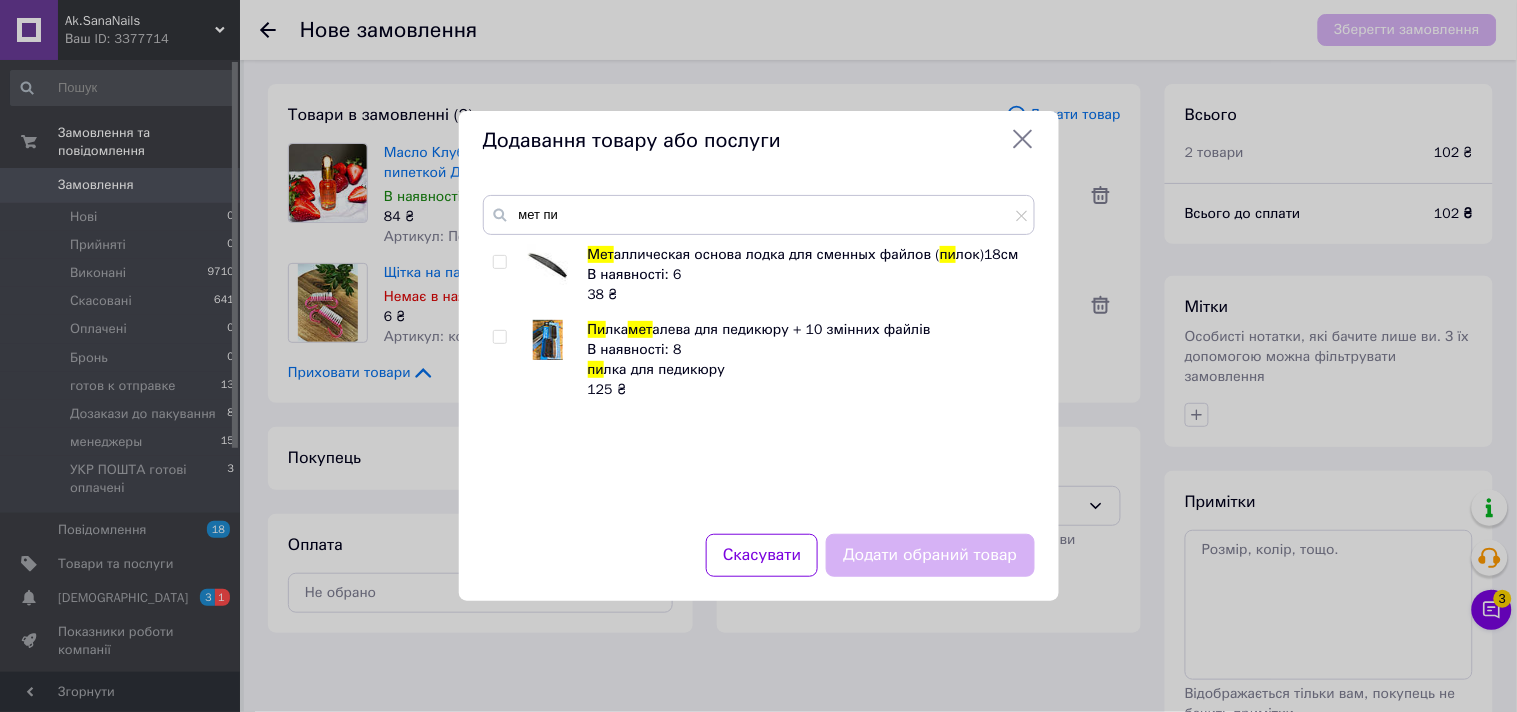 click at bounding box center [500, 337] 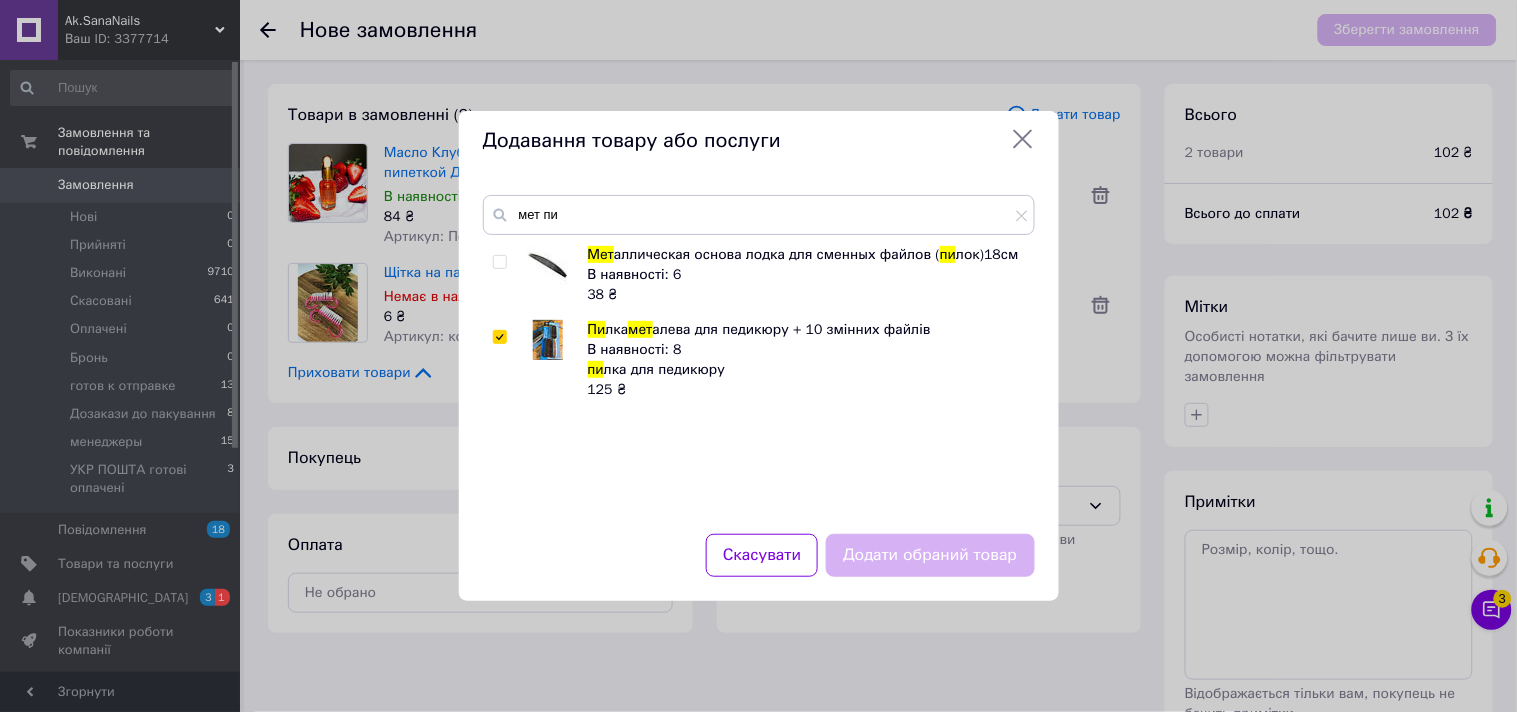 checkbox on "true" 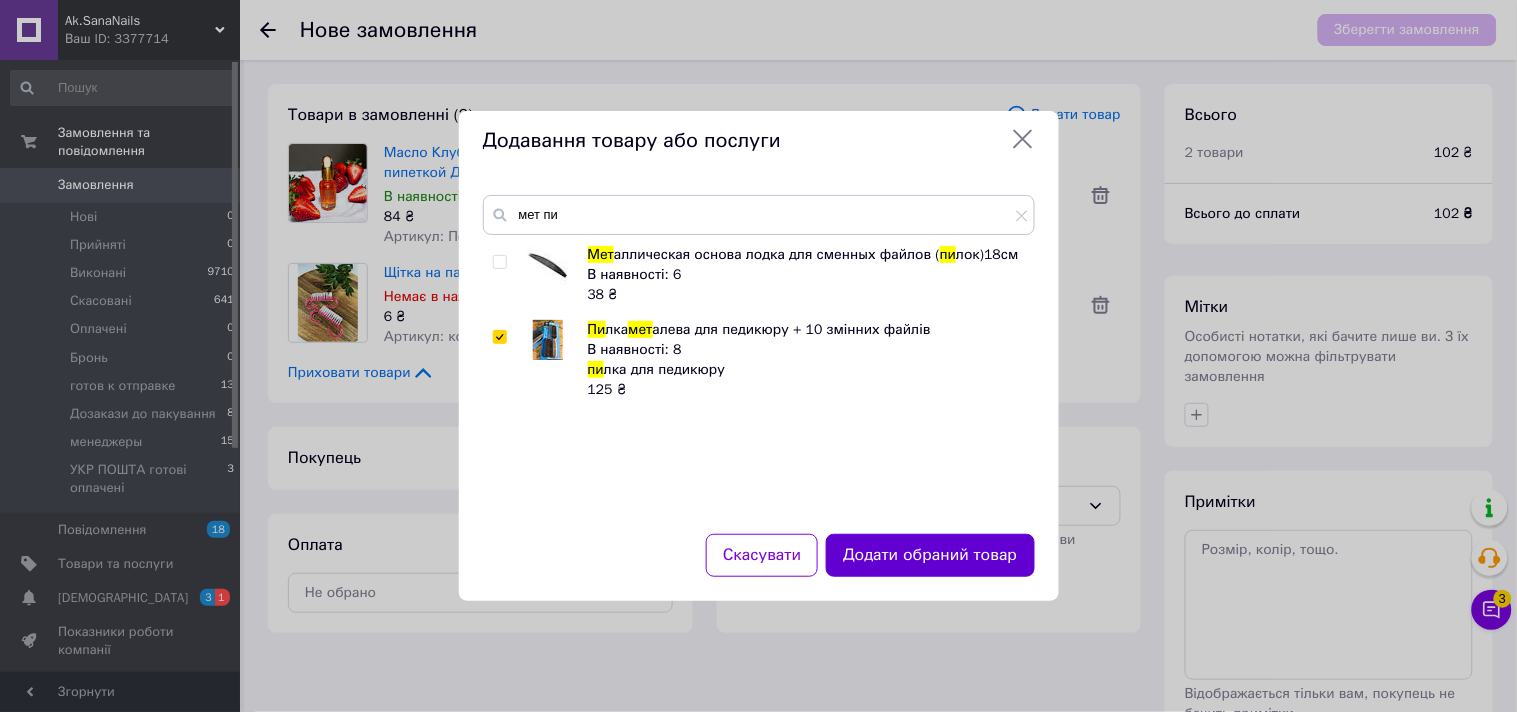click on "Додати обраний товар" at bounding box center [930, 555] 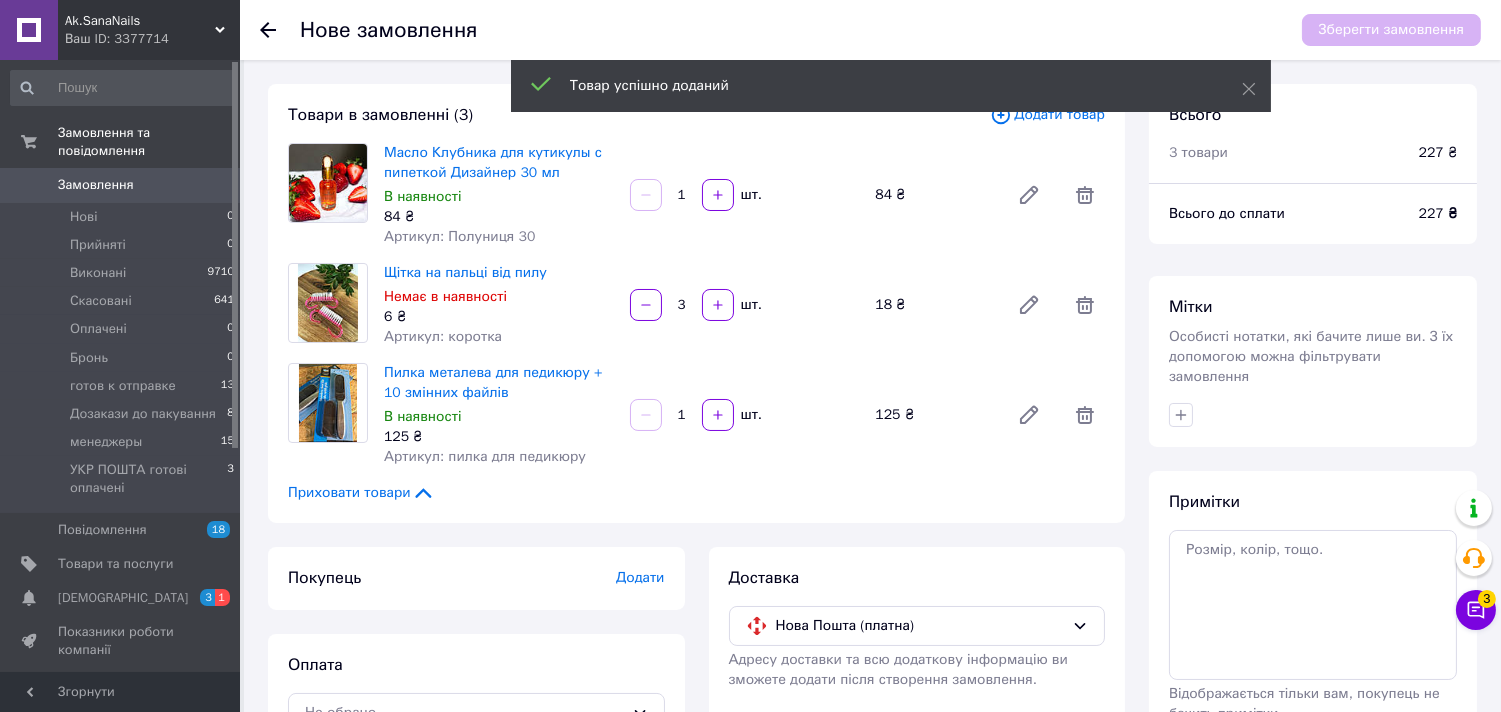 click on "Додати товар" at bounding box center (1047, 115) 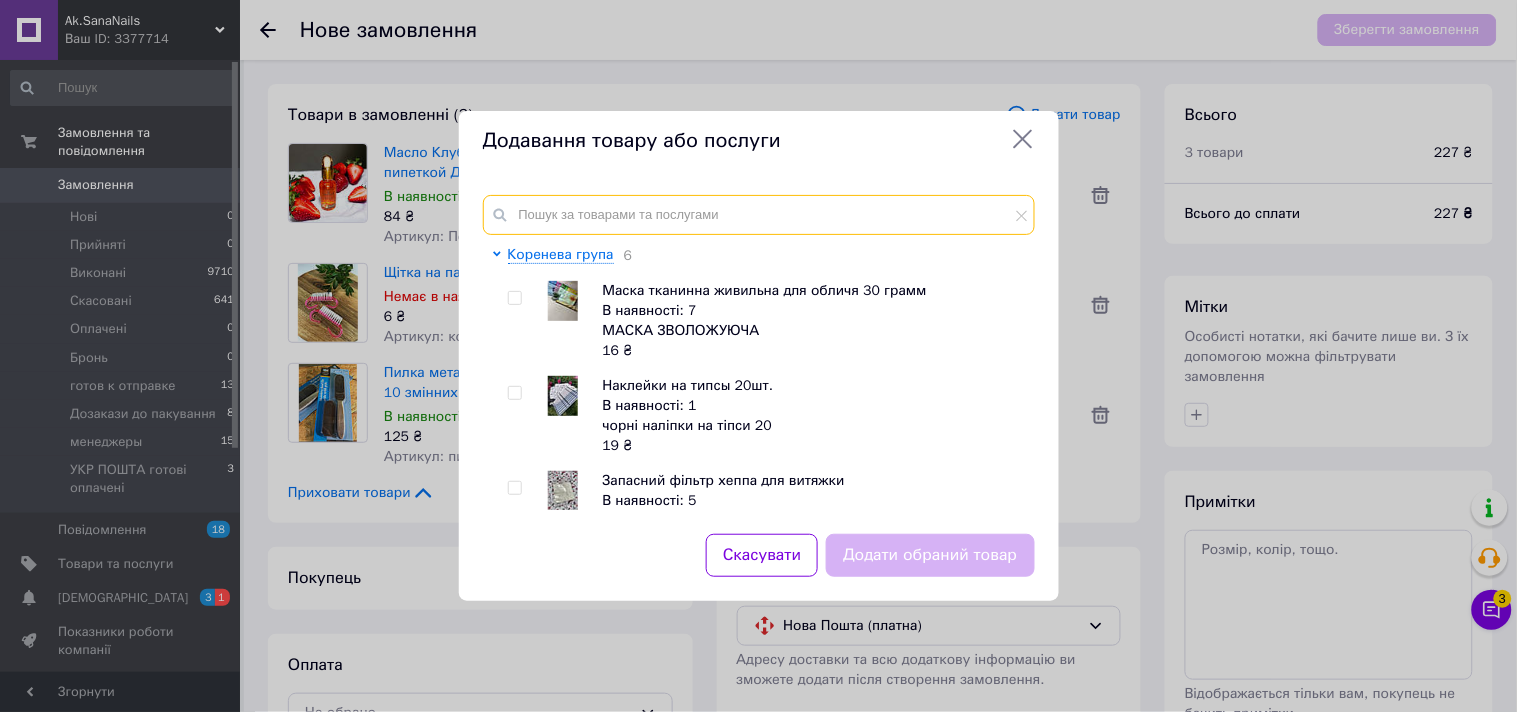 click at bounding box center (759, 215) 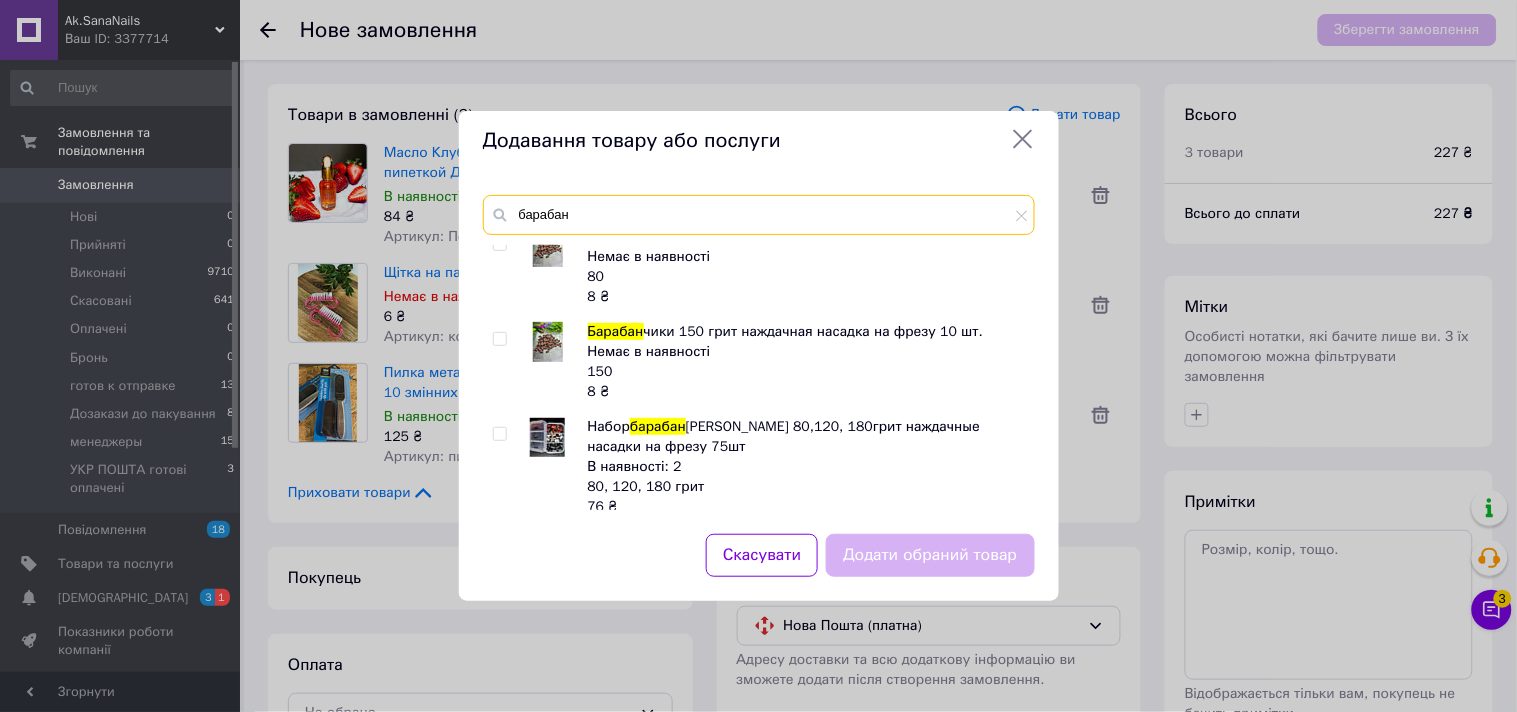 scroll, scrollTop: 120, scrollLeft: 0, axis: vertical 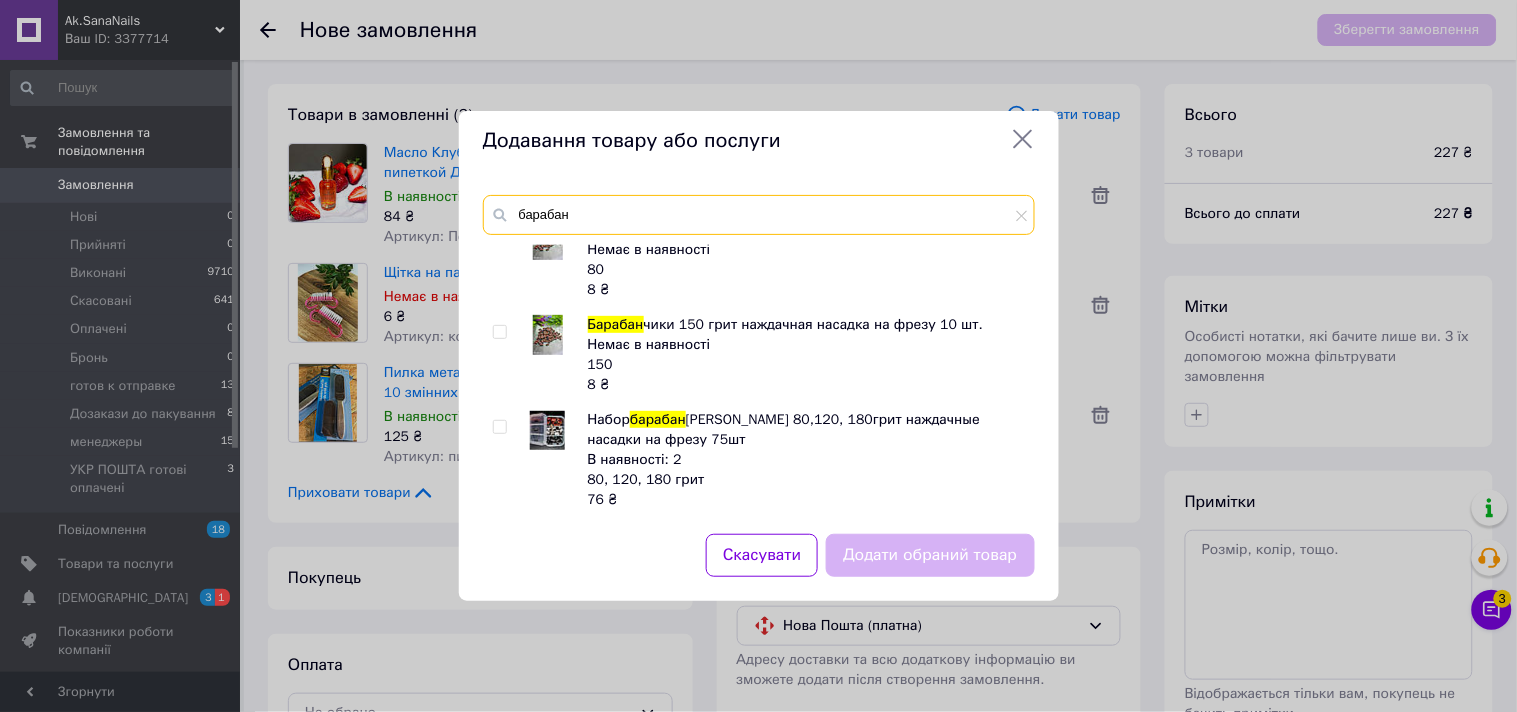 type on "барабан" 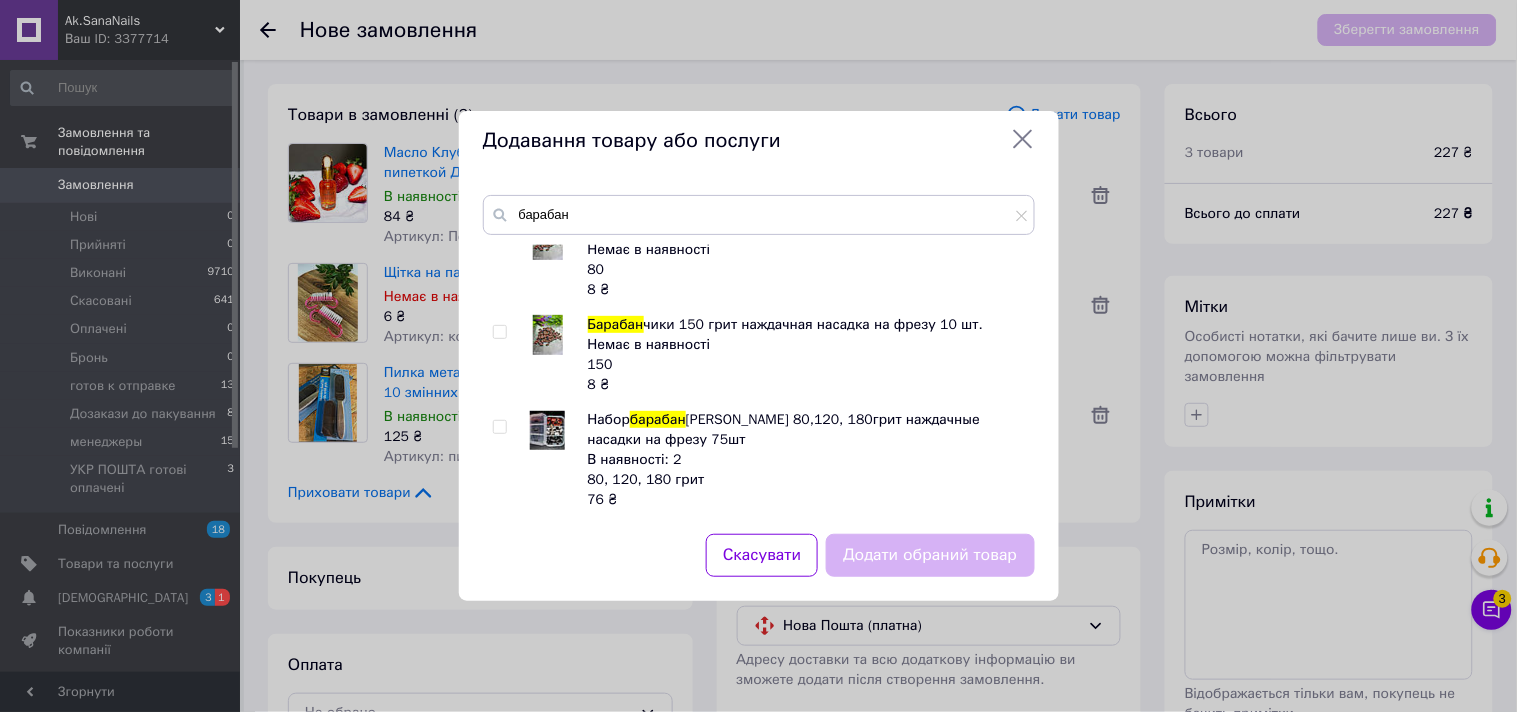 click at bounding box center (499, 427) 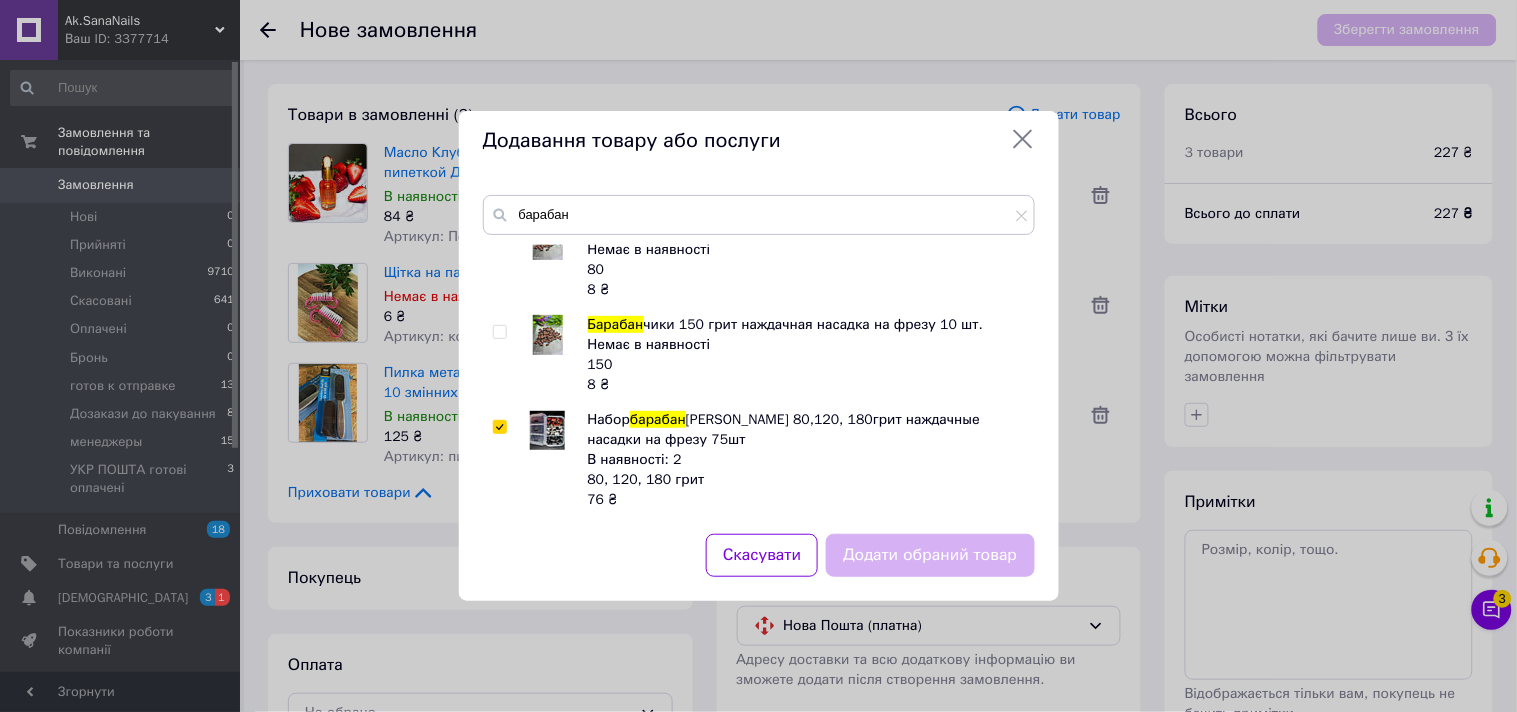 checkbox on "true" 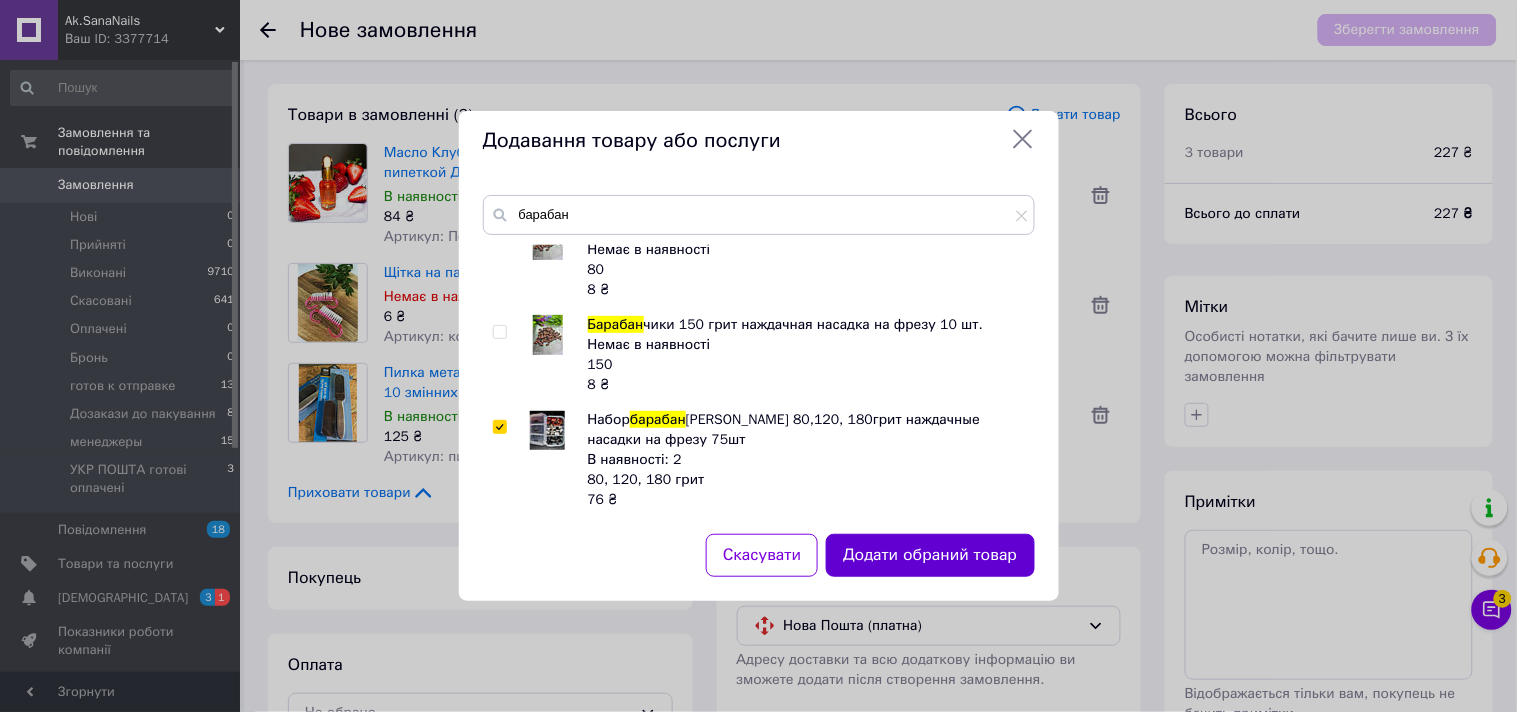 click on "Додати обраний товар" at bounding box center (930, 555) 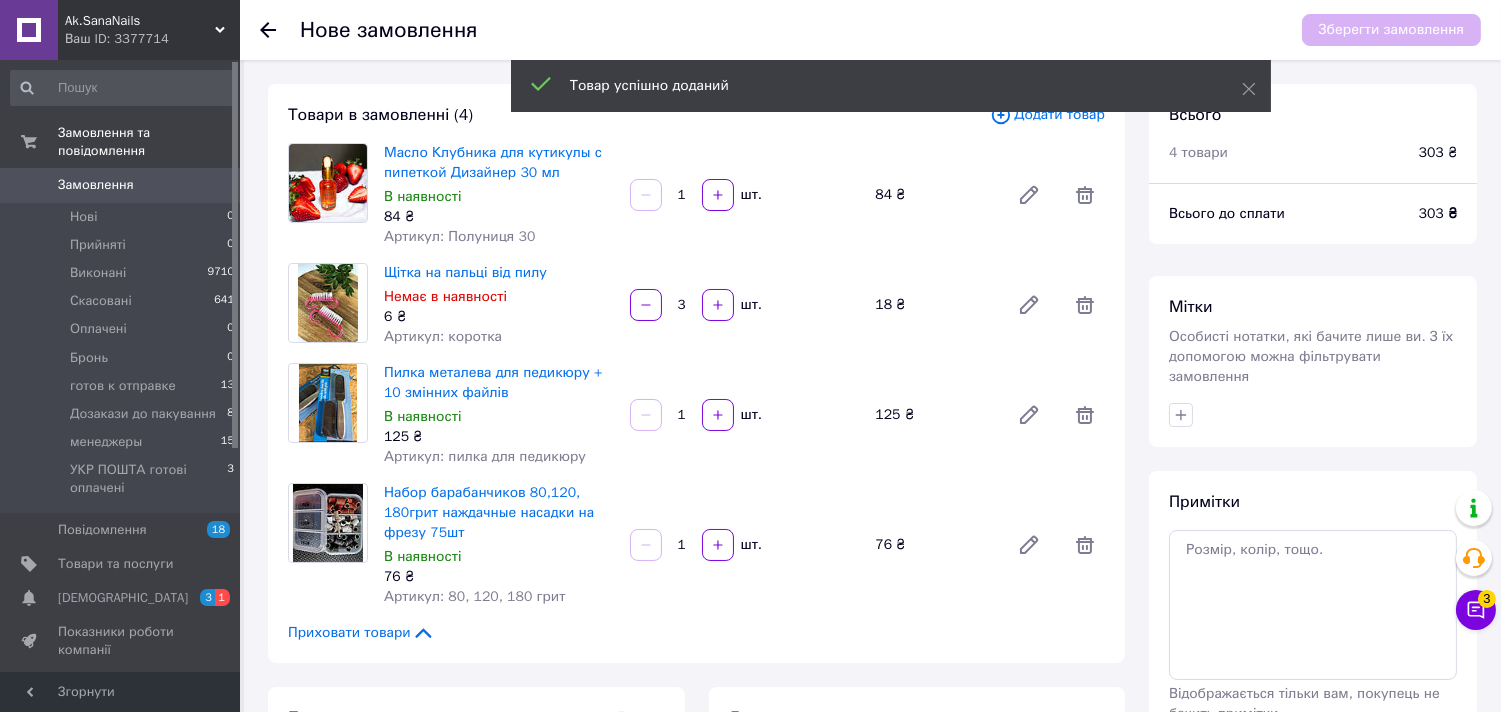 click on "Додати товар" at bounding box center (1047, 115) 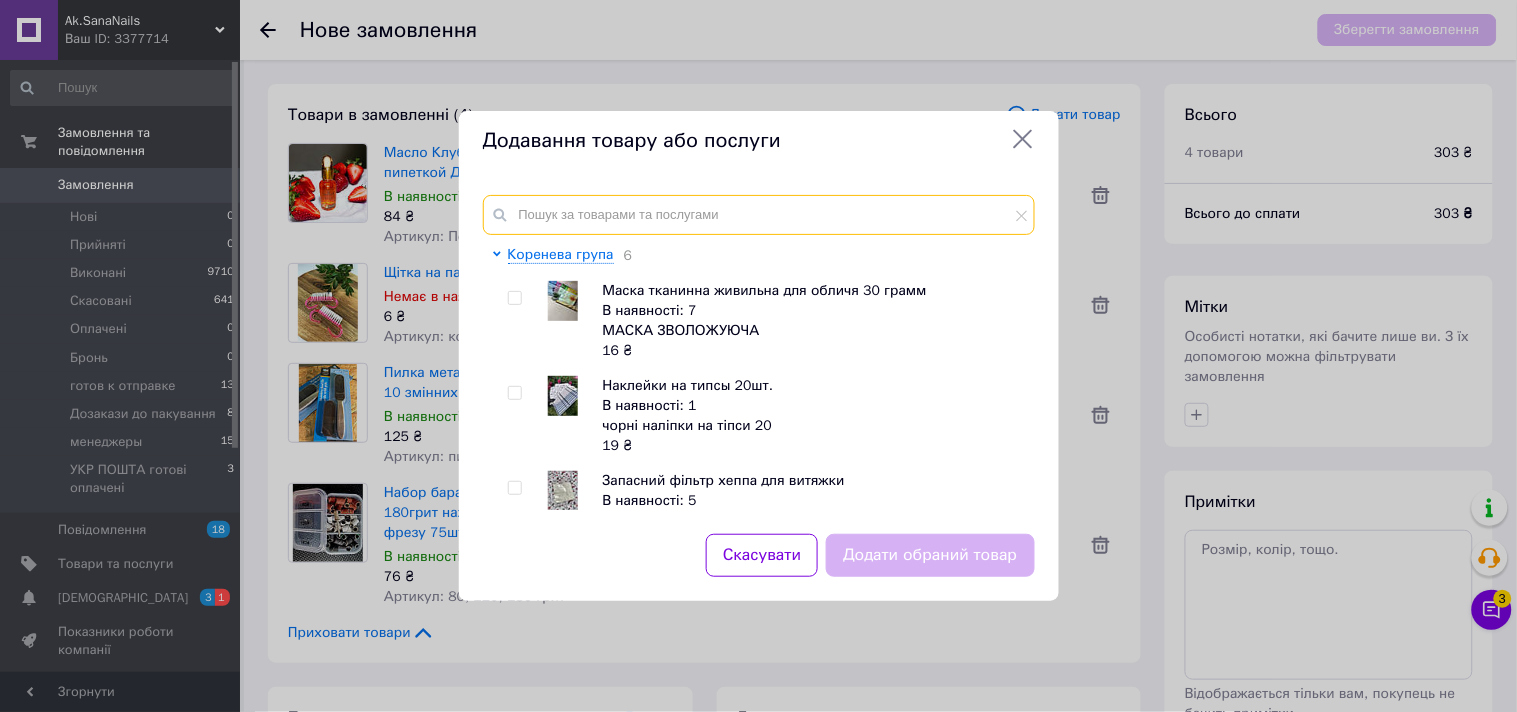 click at bounding box center (759, 215) 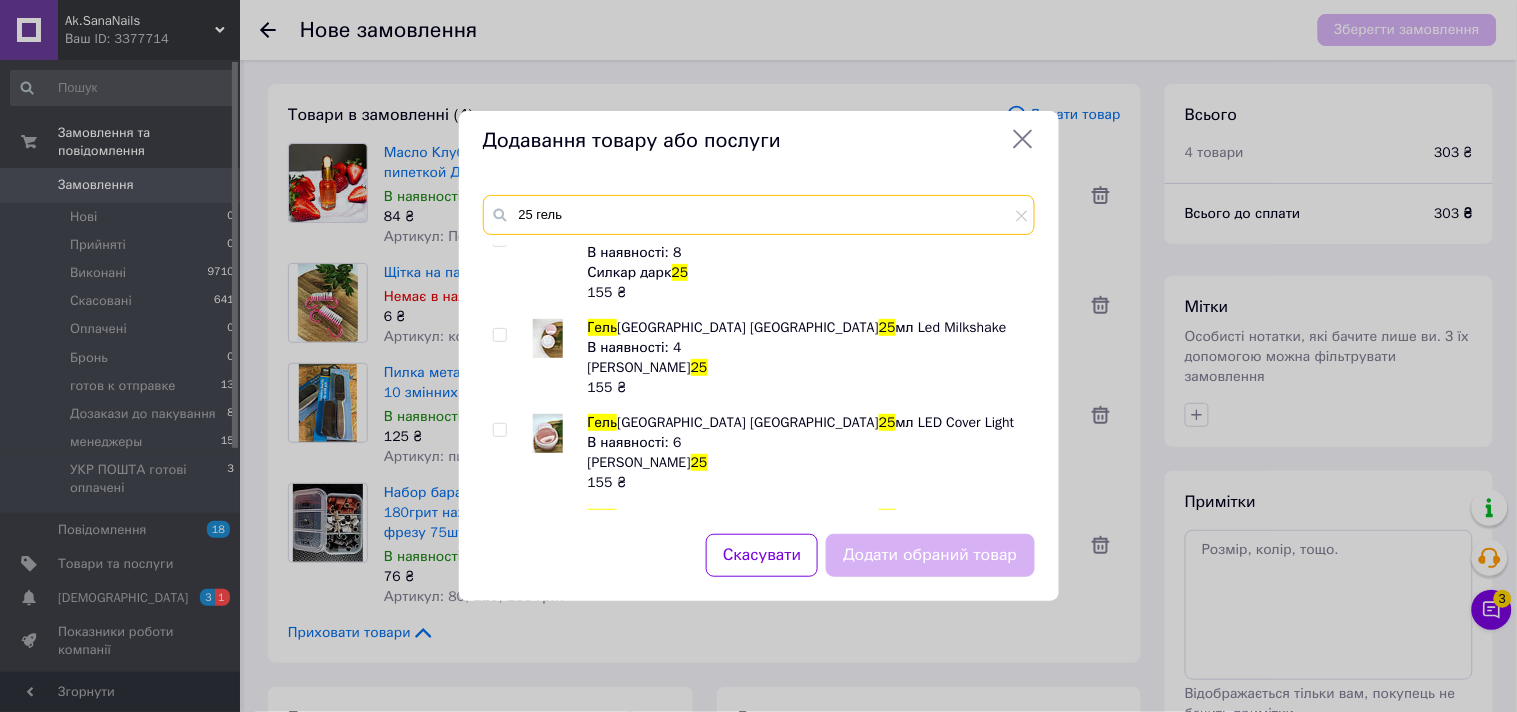 scroll, scrollTop: 222, scrollLeft: 0, axis: vertical 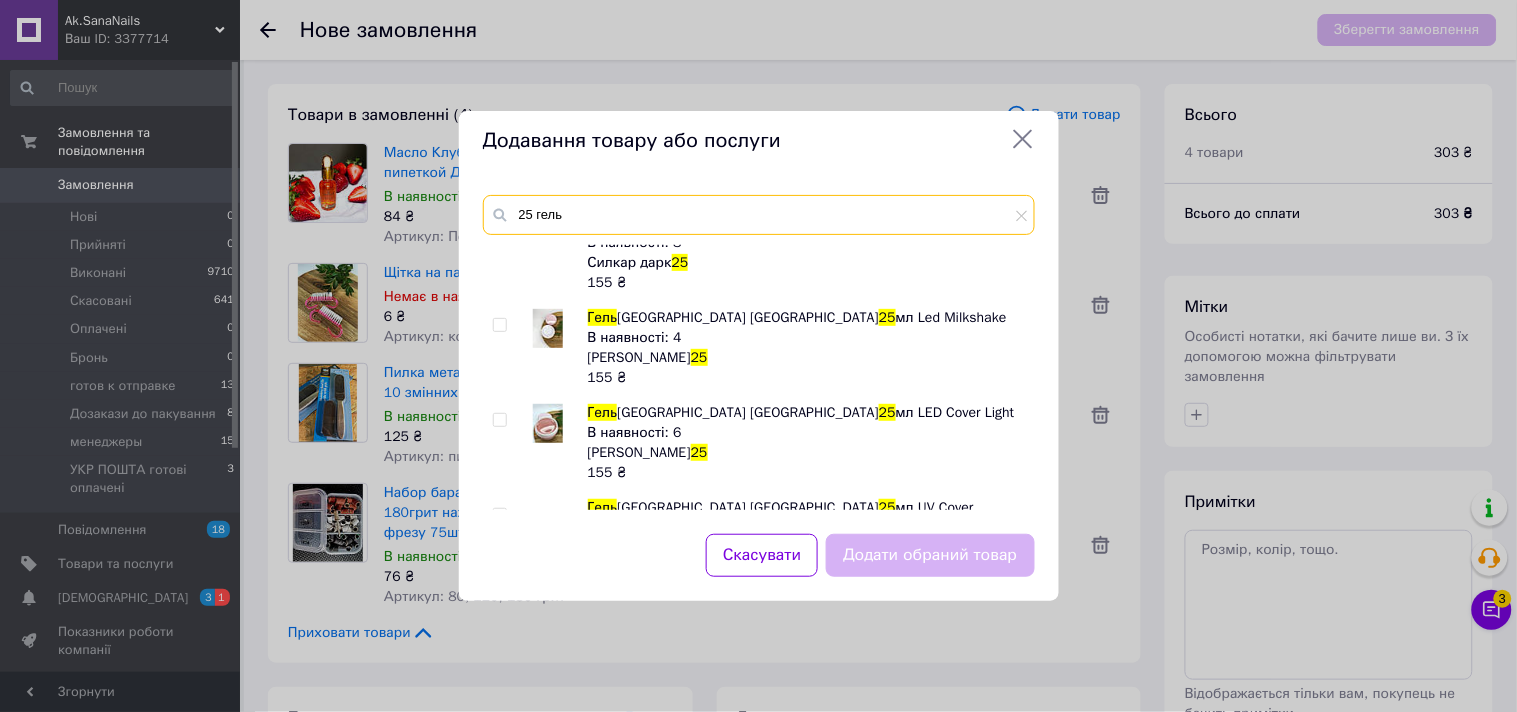 type on "25 гель" 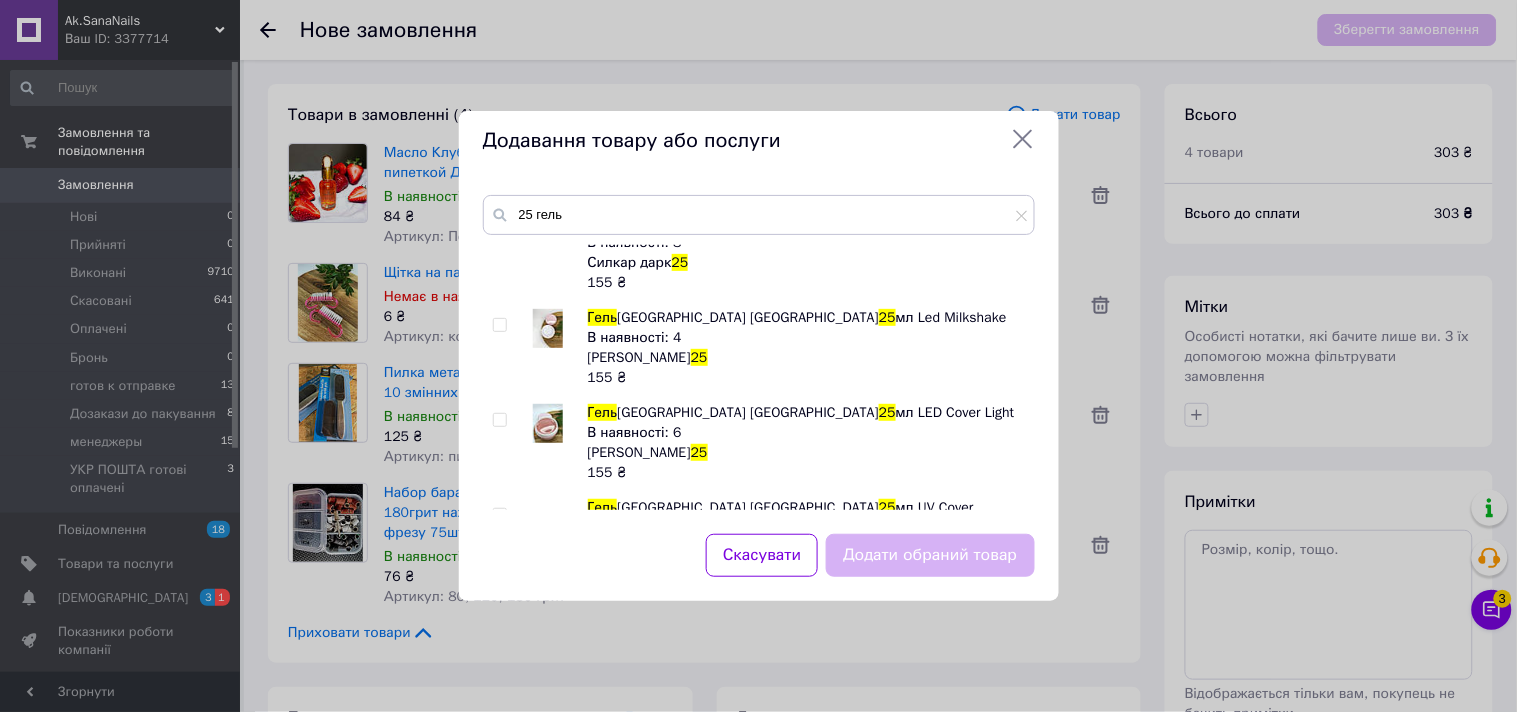 click at bounding box center [499, 325] 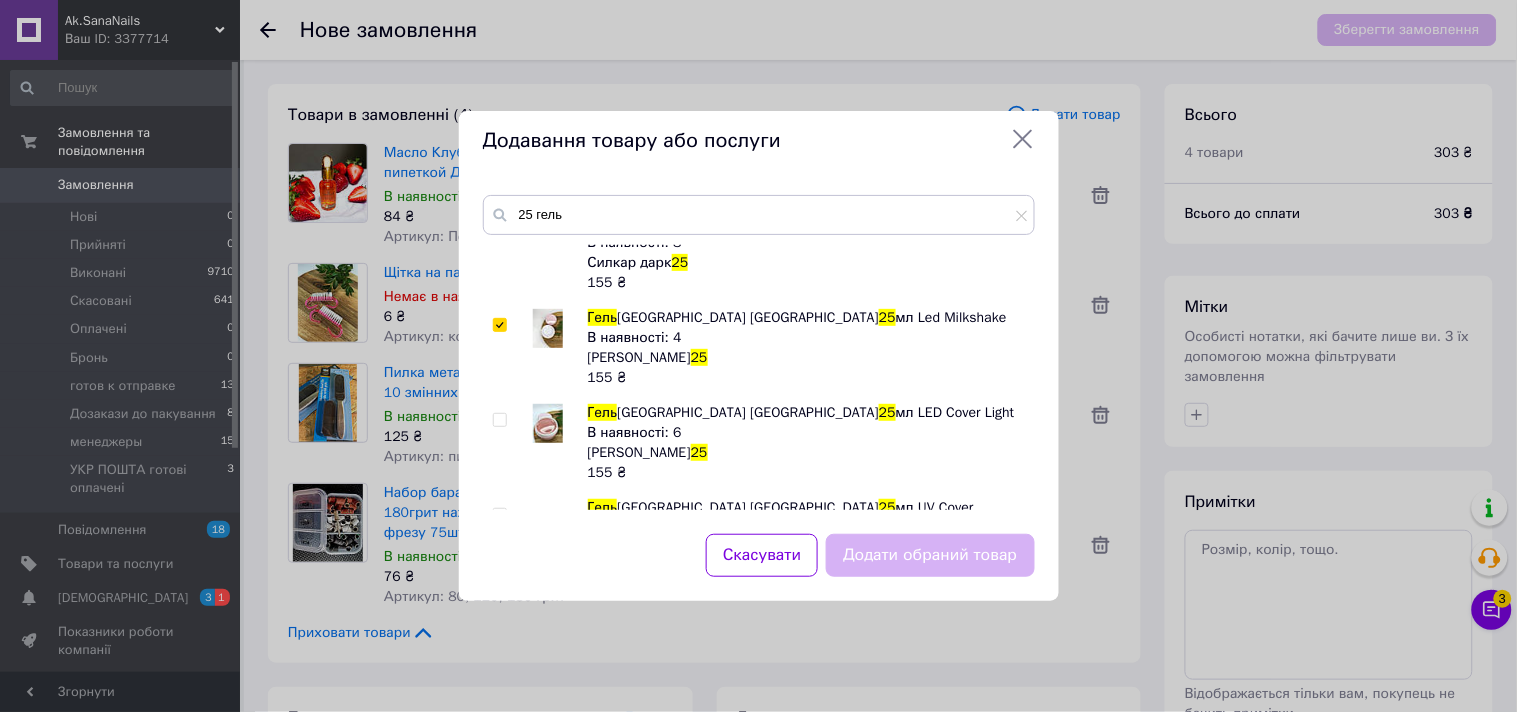 checkbox on "true" 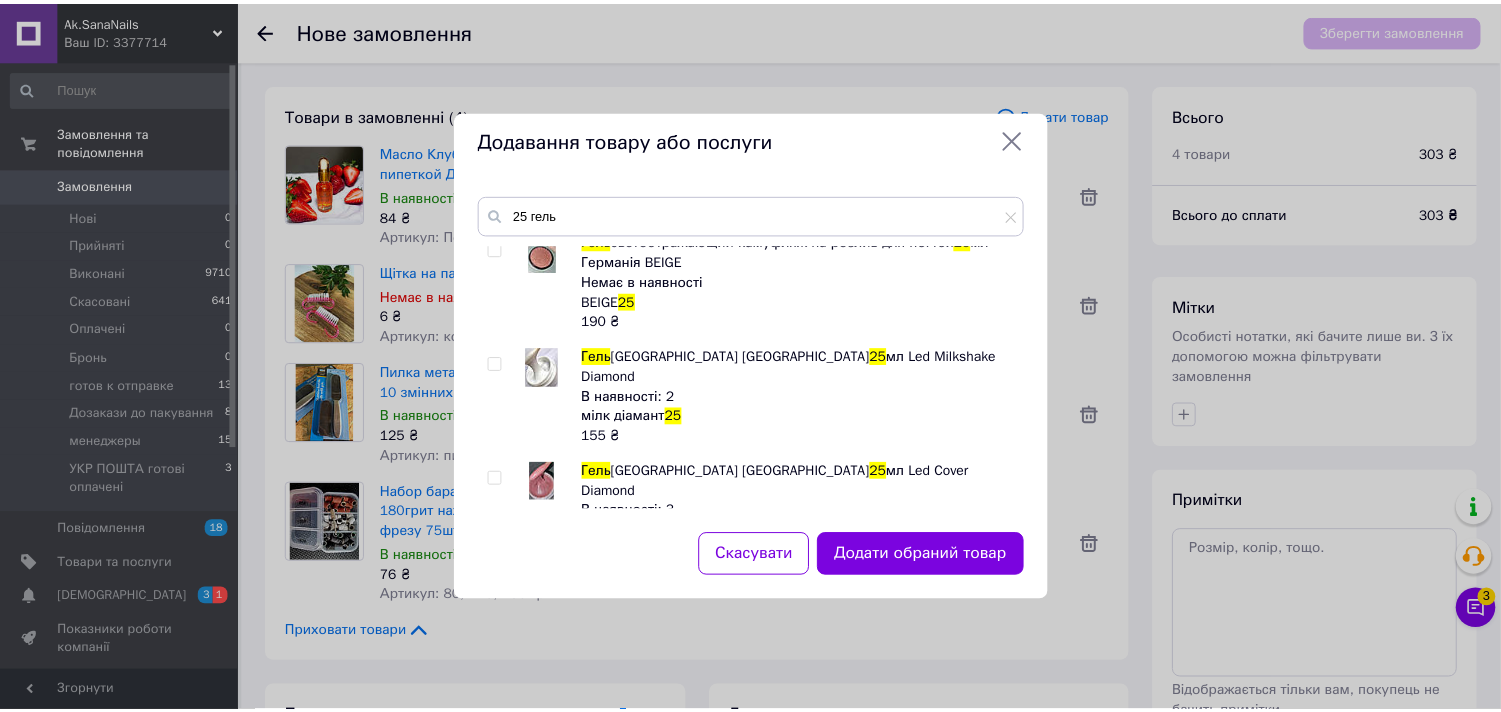 scroll, scrollTop: 1444, scrollLeft: 0, axis: vertical 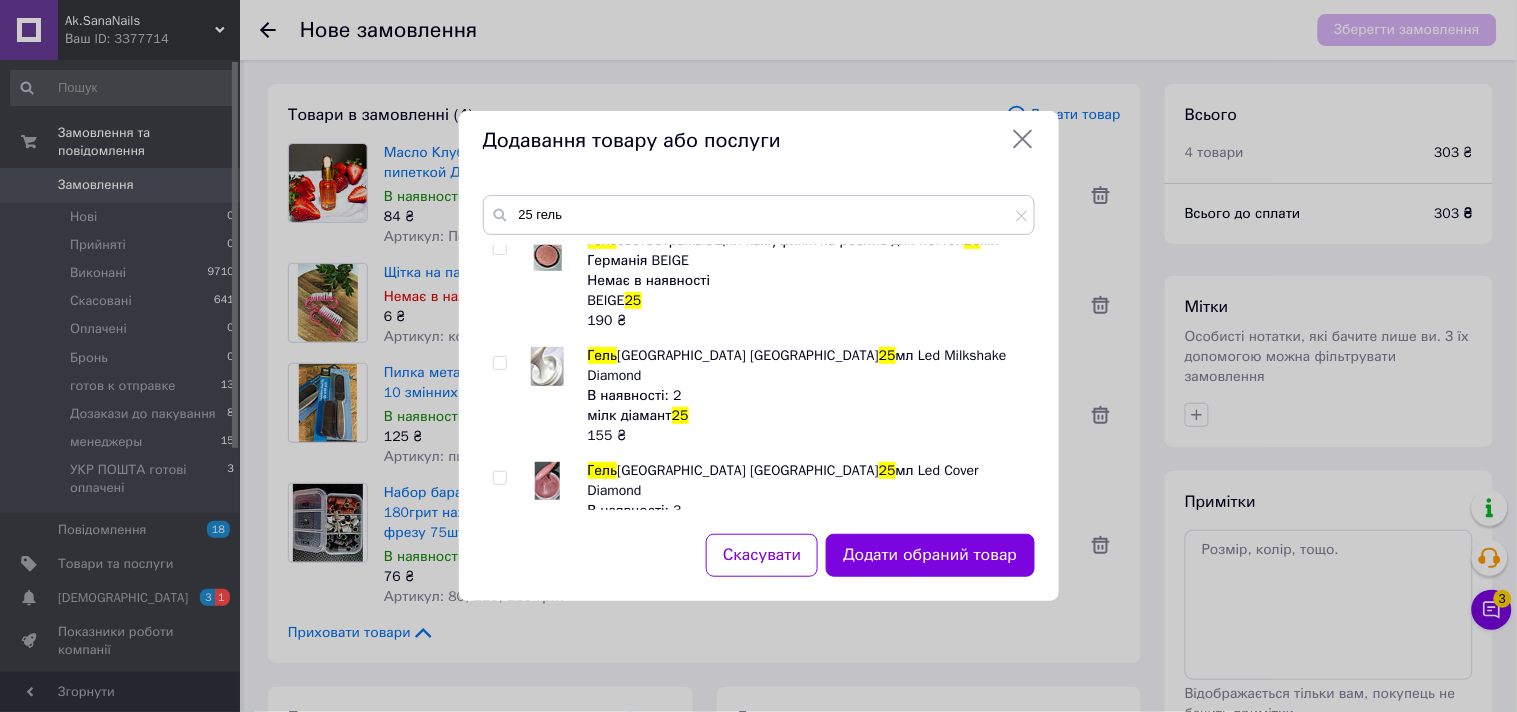 click at bounding box center (499, 363) 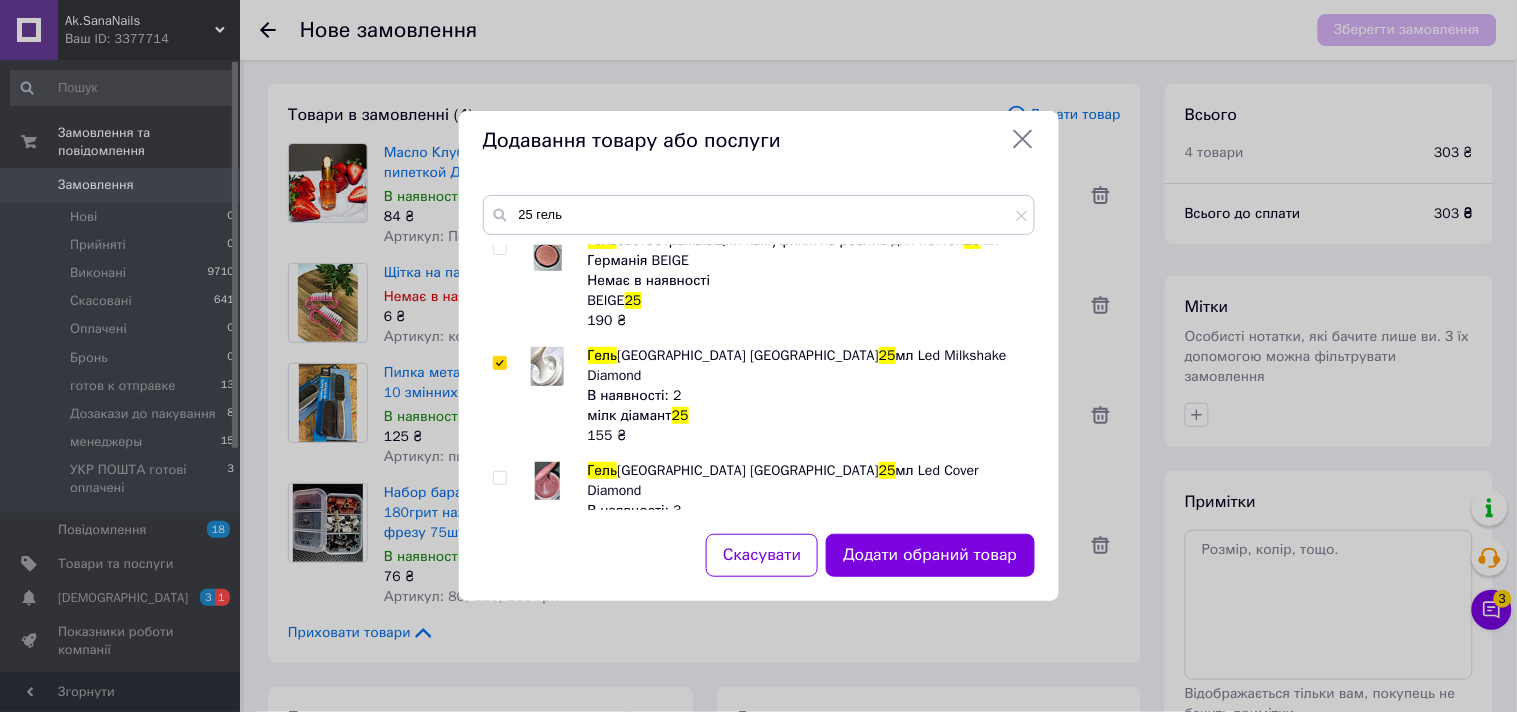 checkbox on "true" 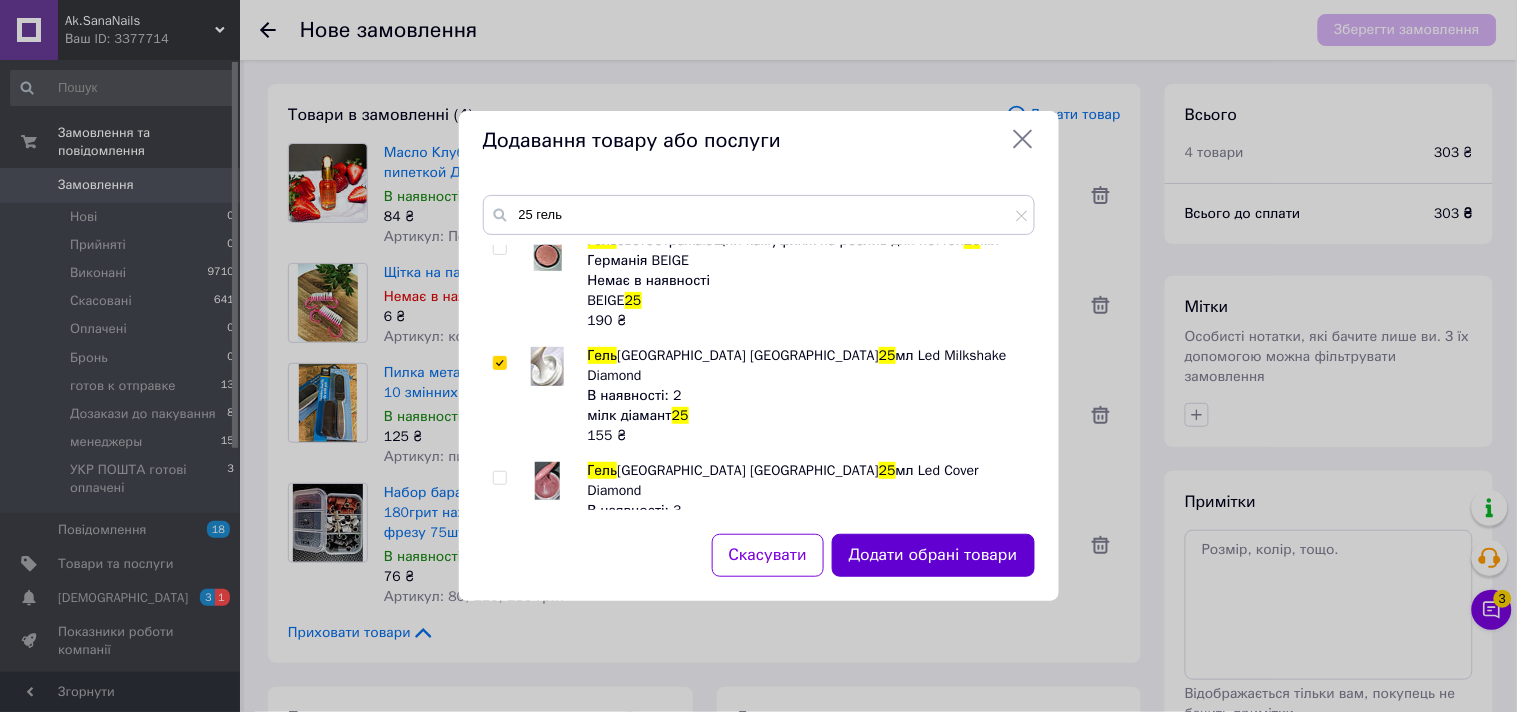 click on "Додати обрані товари" at bounding box center [933, 555] 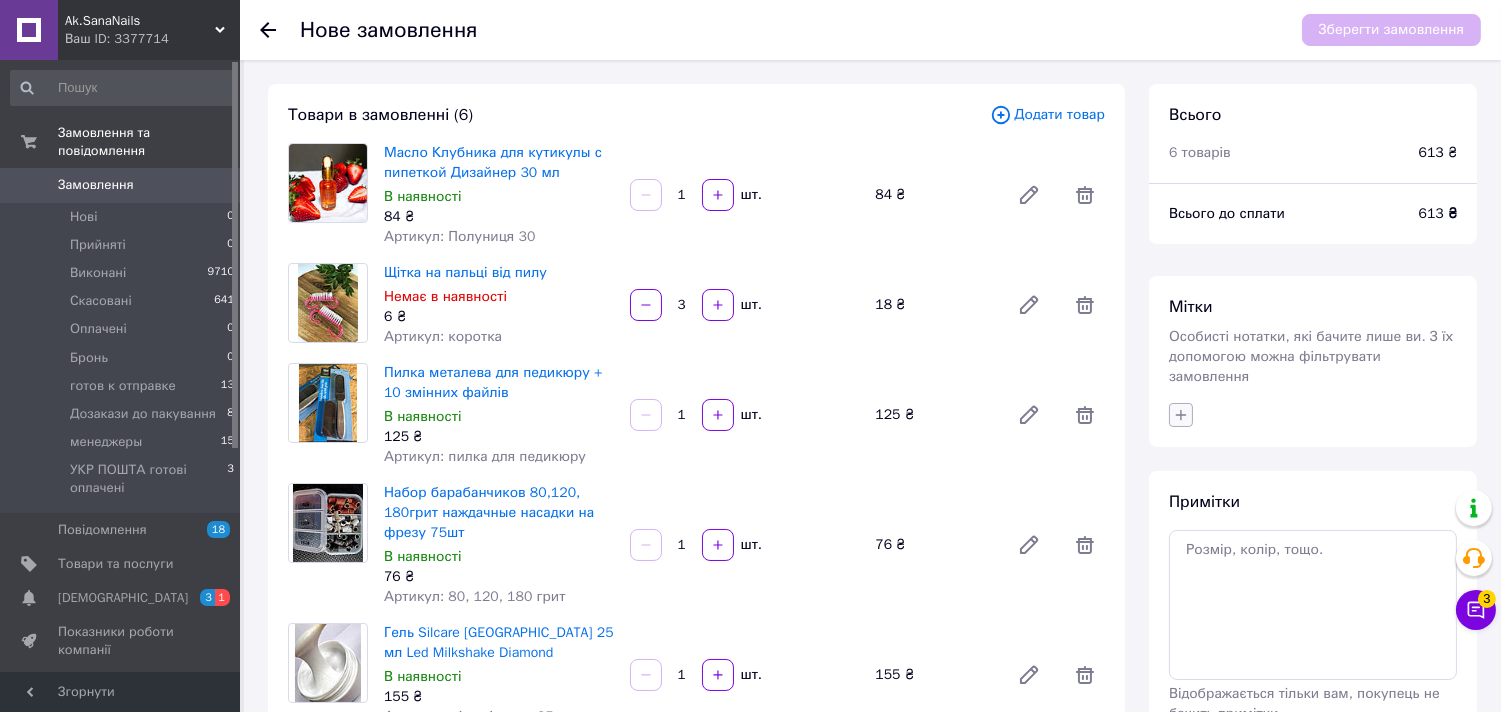 click 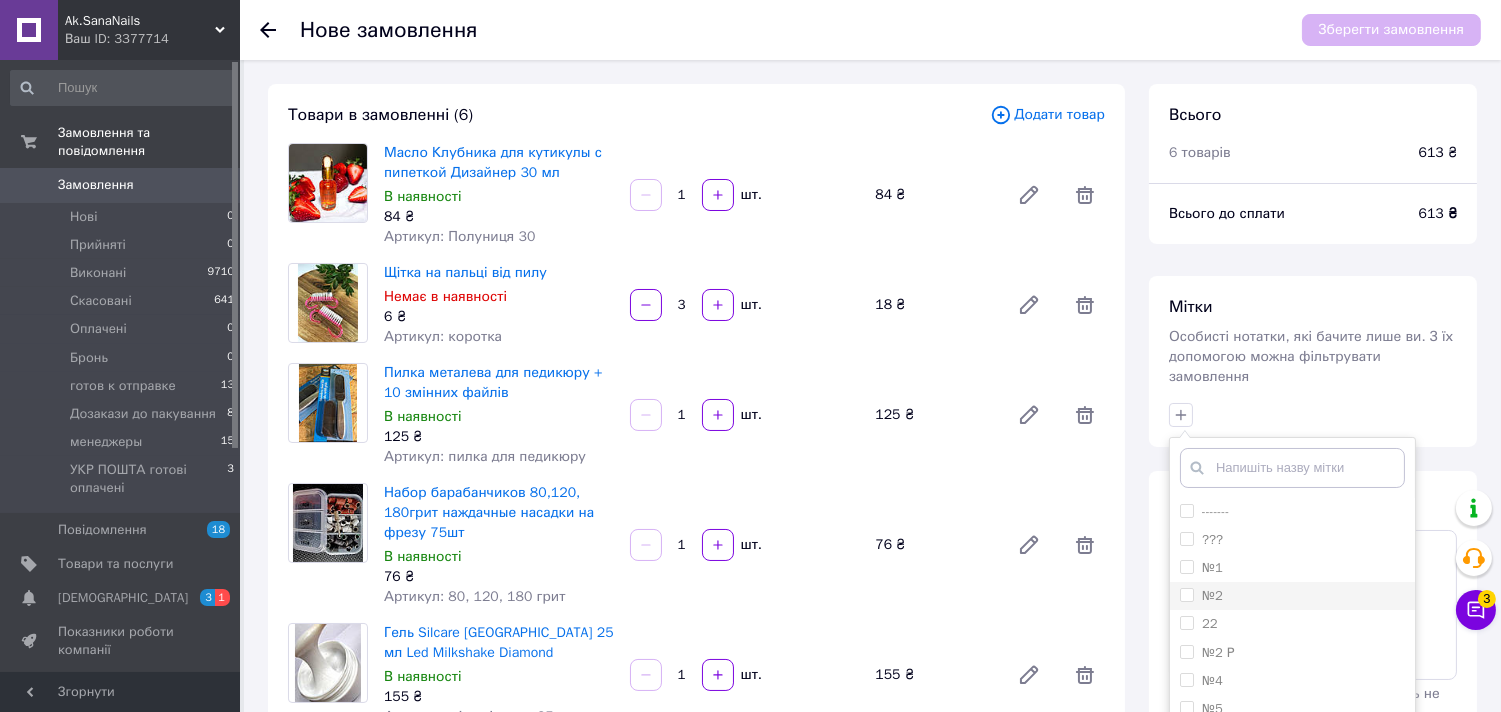 click on "№2" at bounding box center [1292, 596] 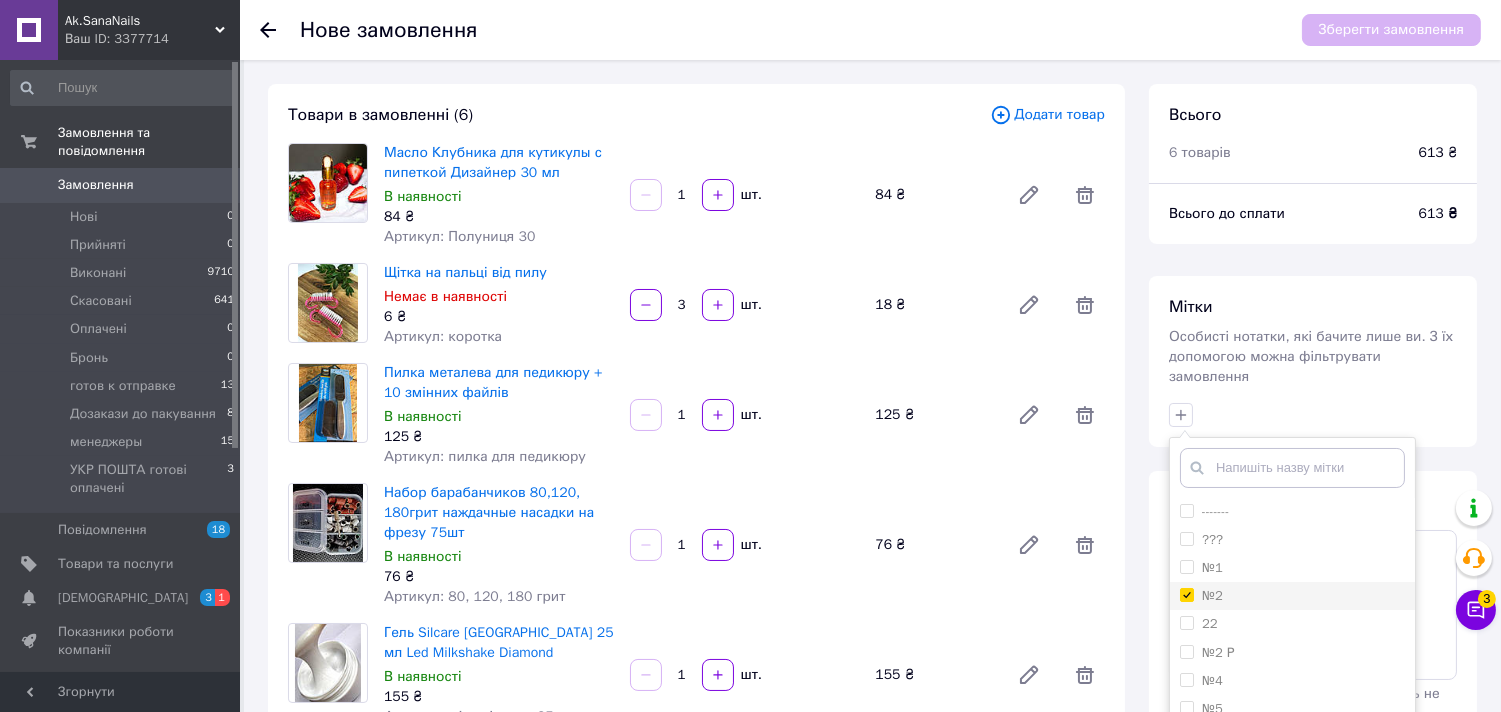 checkbox on "true" 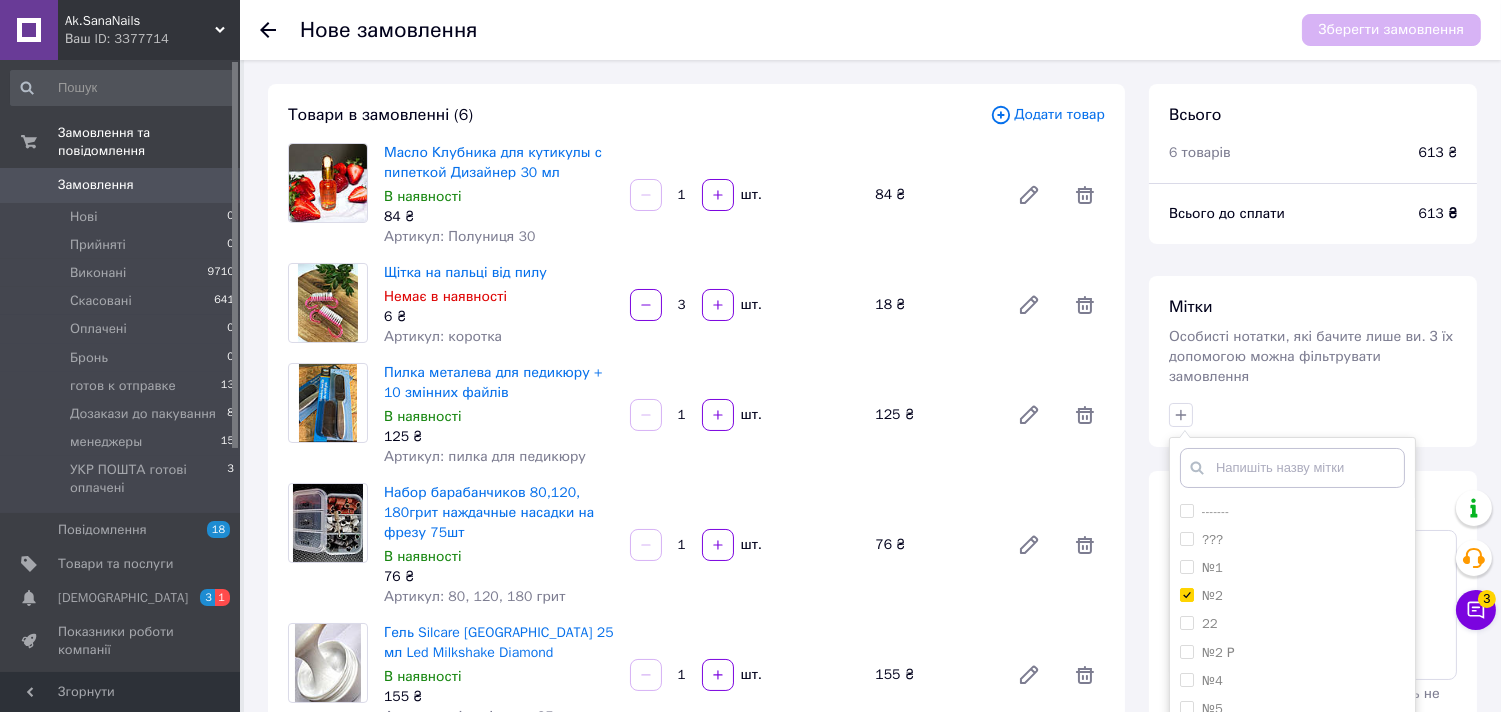 scroll, scrollTop: 461, scrollLeft: 0, axis: vertical 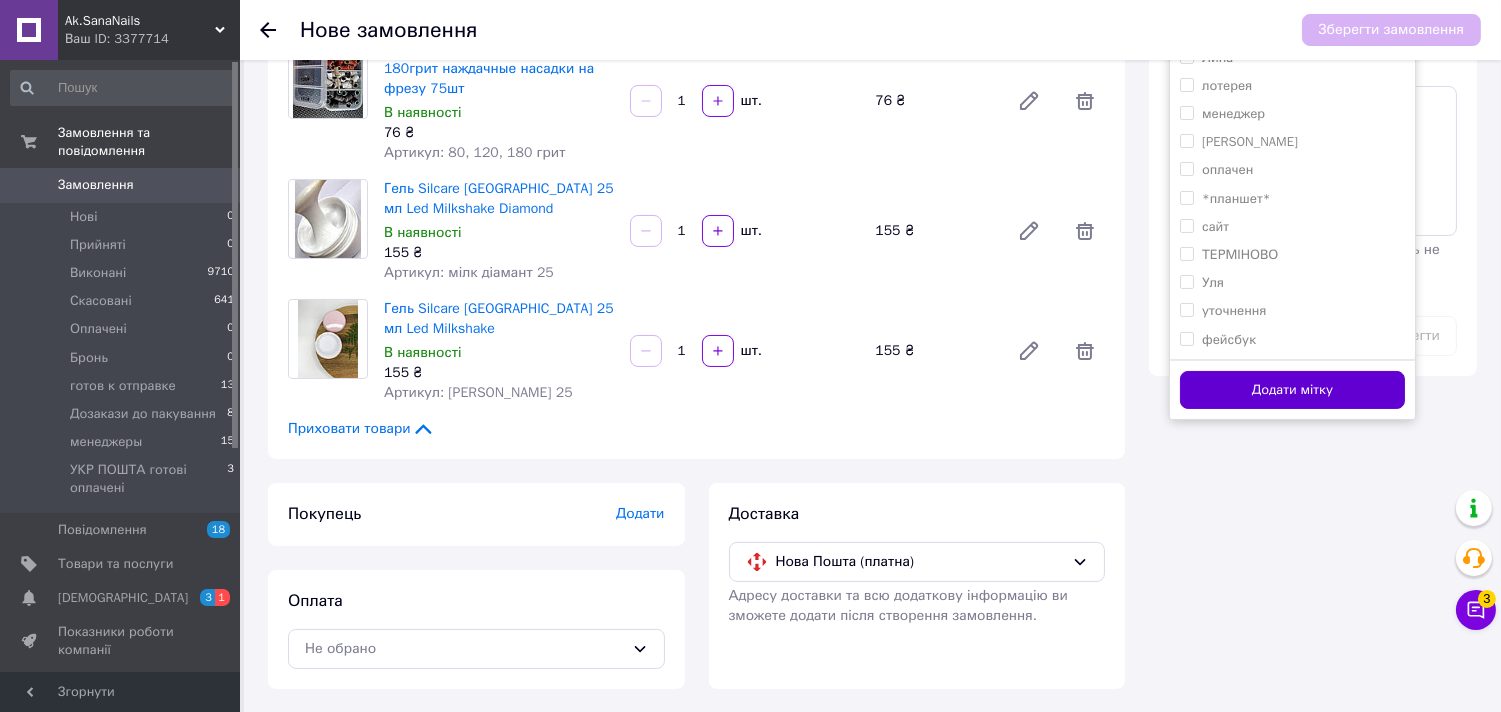 click on "Додати мітку" at bounding box center [1292, 390] 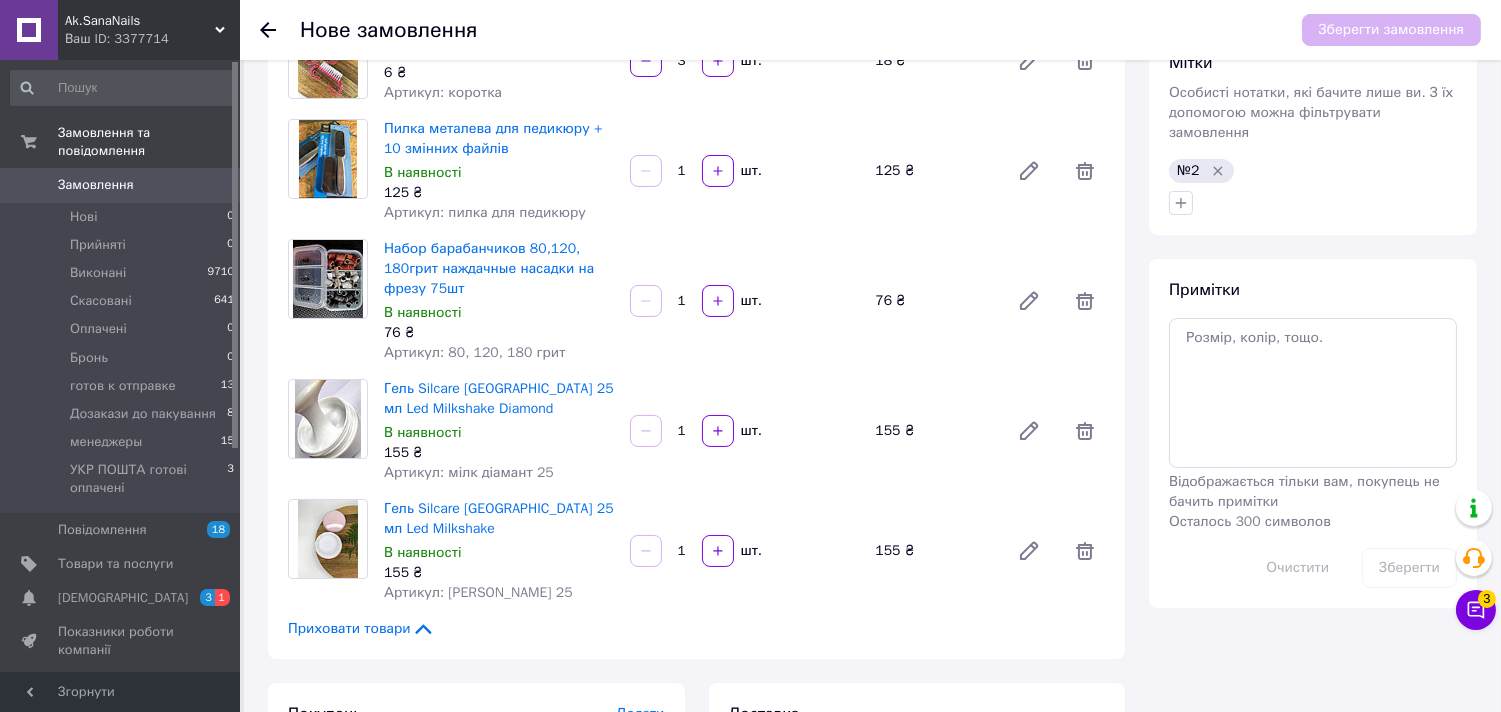 scroll, scrollTop: 0, scrollLeft: 0, axis: both 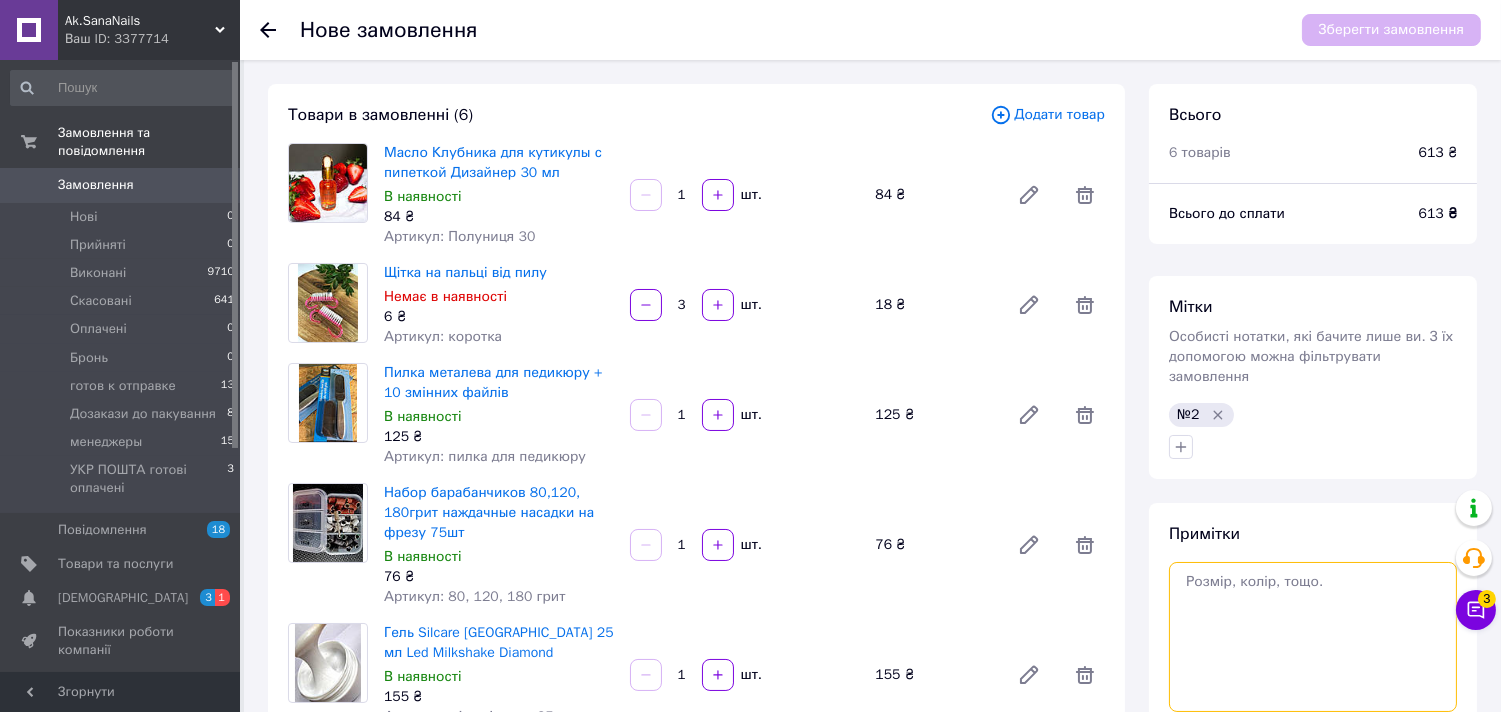 drag, startPoint x: 1196, startPoint y: 578, endPoint x: 1055, endPoint y: 630, distance: 150.28307 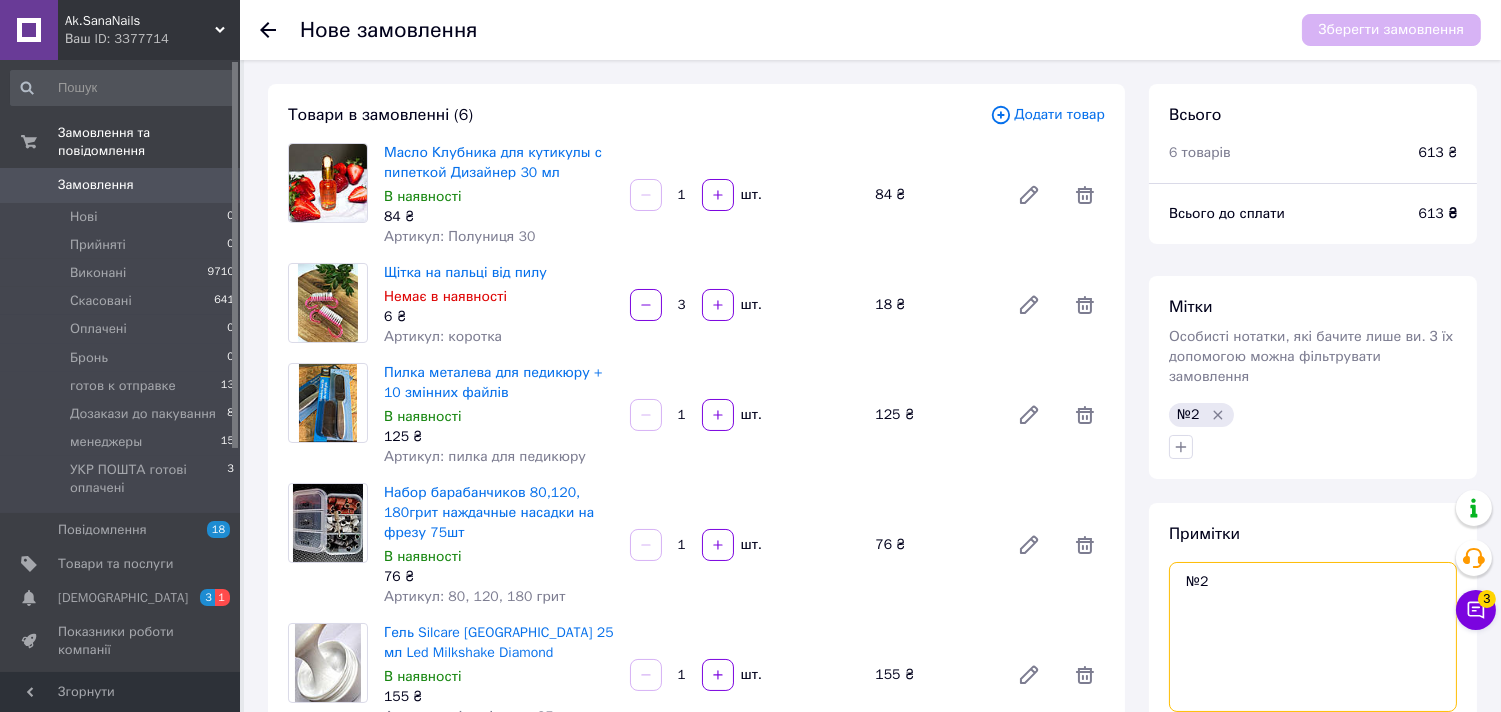 scroll, scrollTop: 444, scrollLeft: 0, axis: vertical 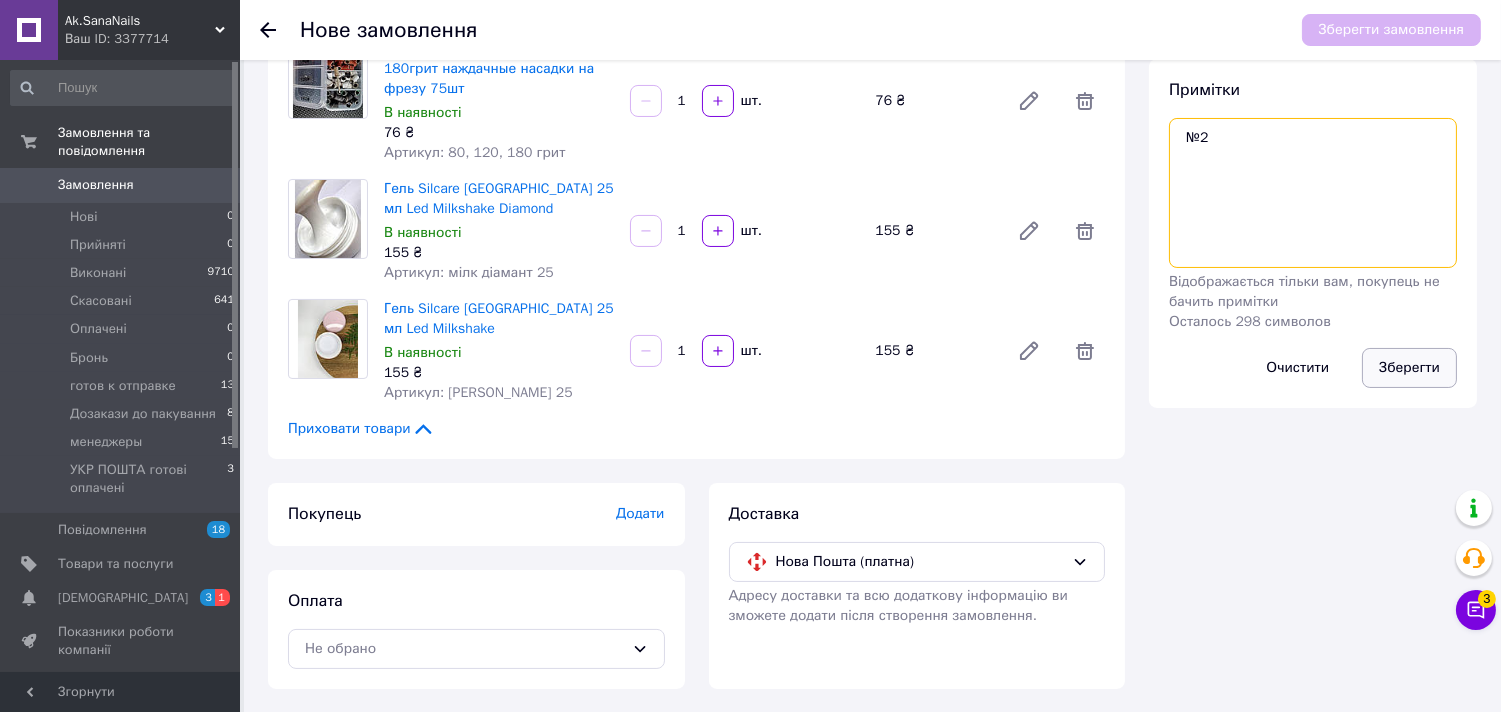 type on "№2" 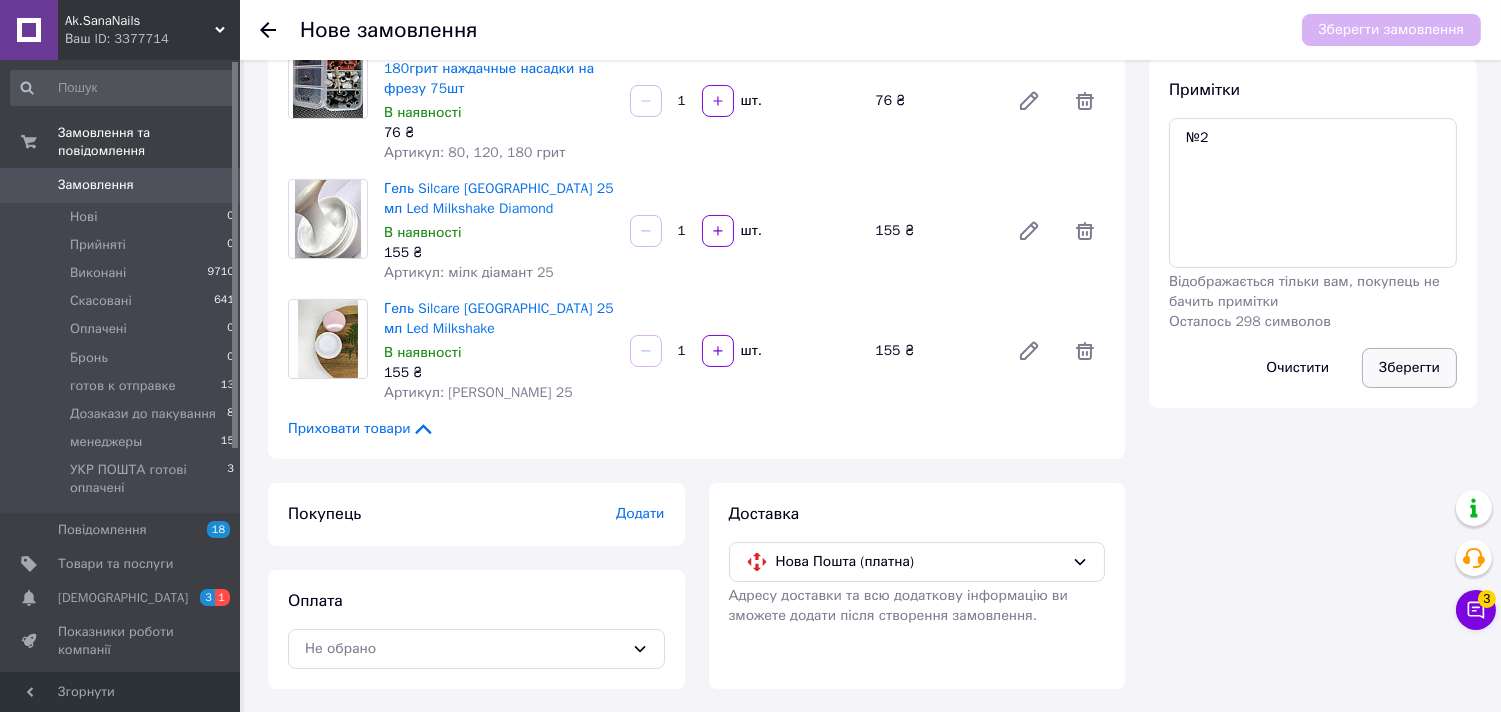 click on "Зберегти" at bounding box center (1409, 368) 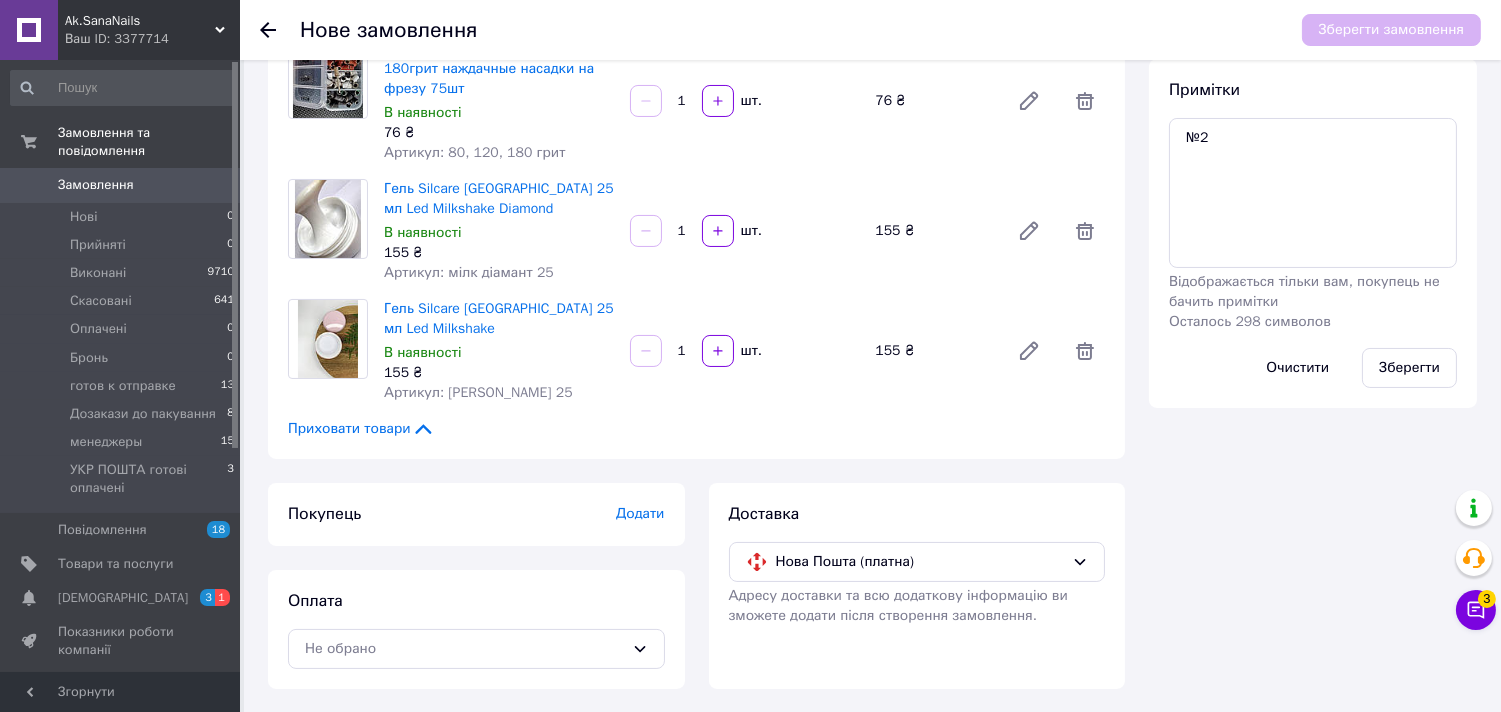 click on "Додати" at bounding box center [640, 513] 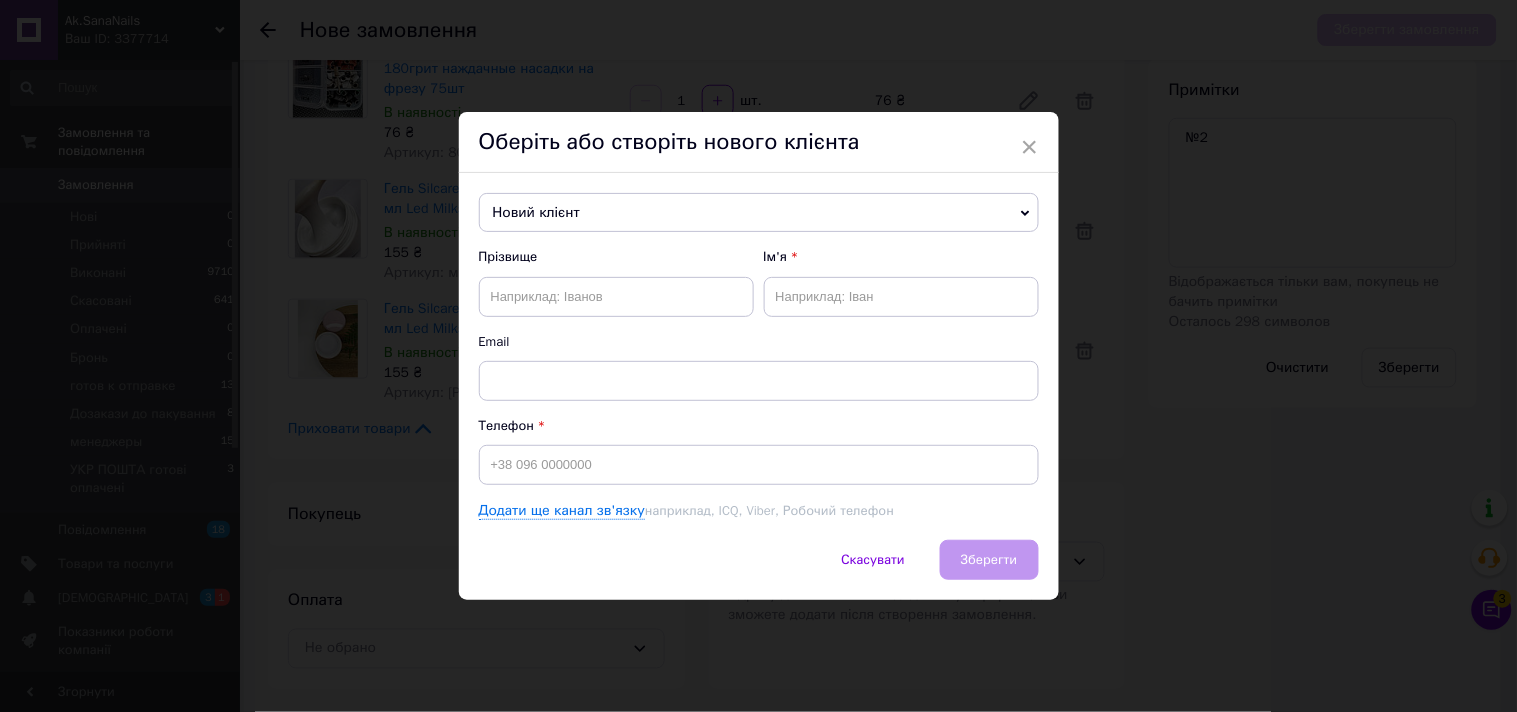 click on "Новий клієнт" at bounding box center [759, 213] 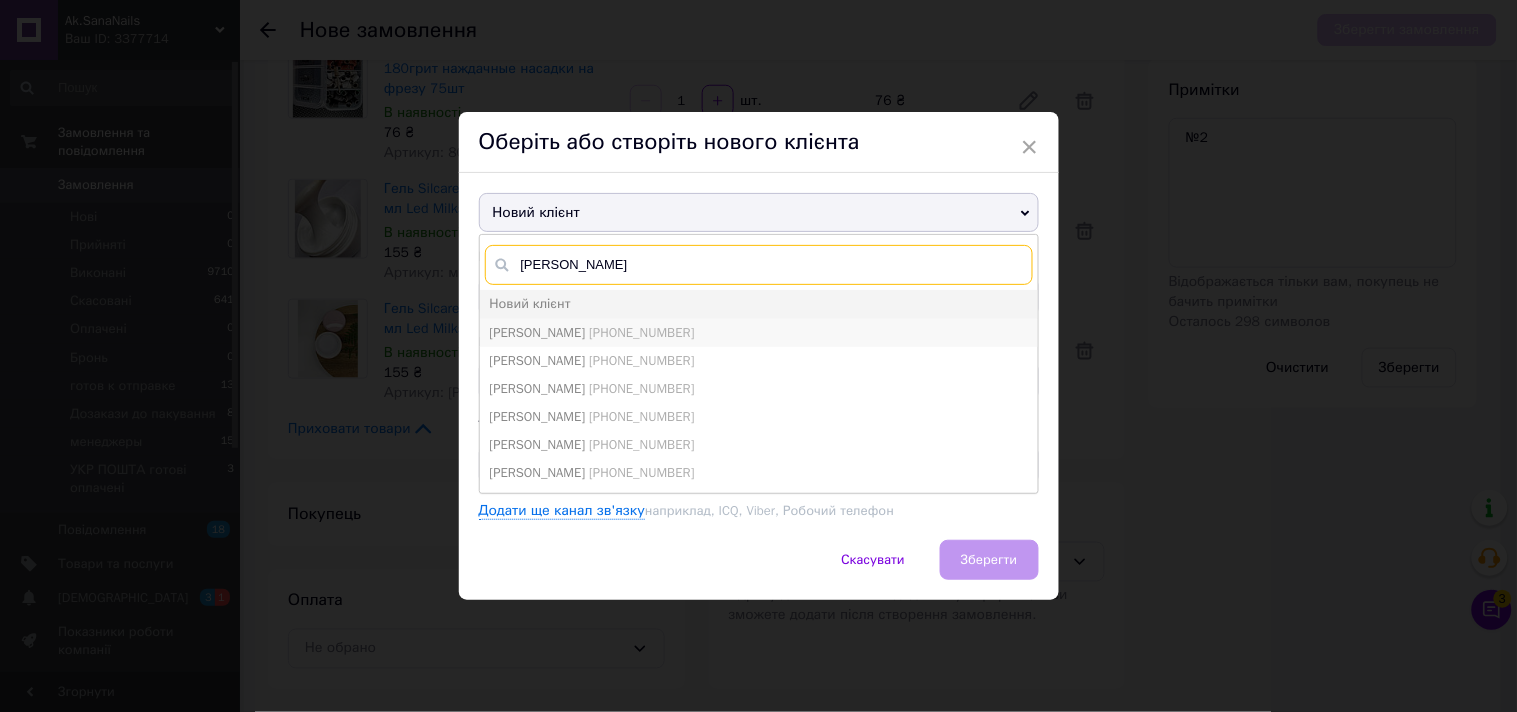 type on "мартинюк" 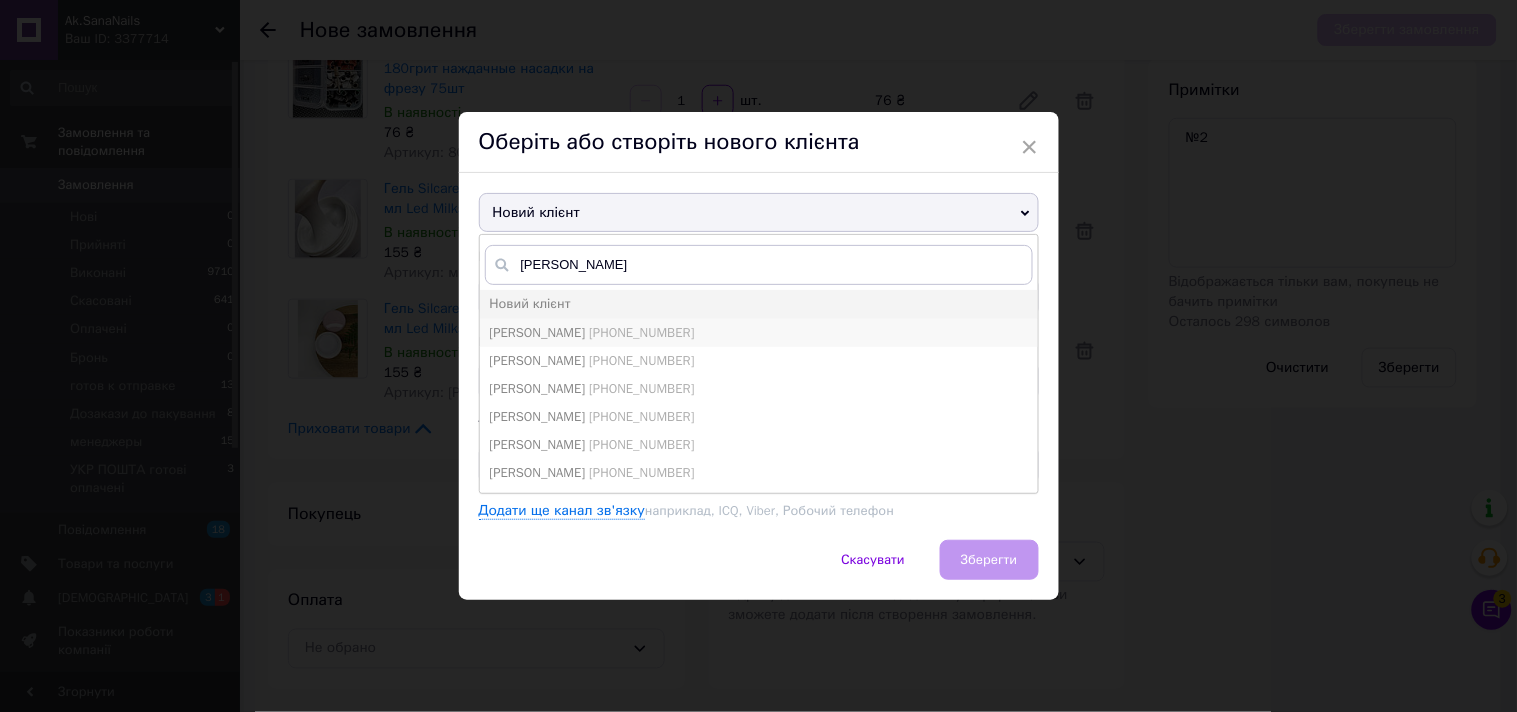 click on "Мартинюк Олена   +380669239733" at bounding box center [759, 333] 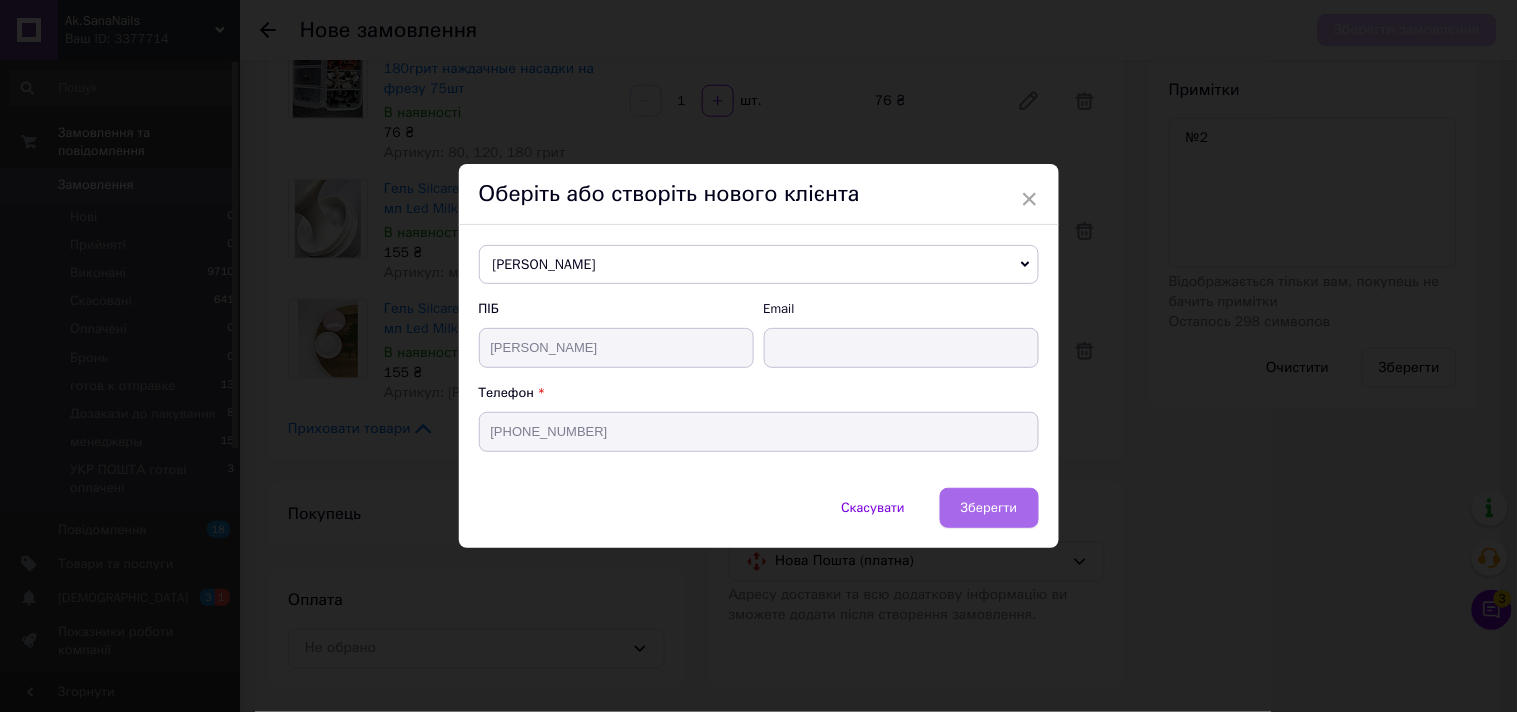 click on "Зберегти" at bounding box center [989, 508] 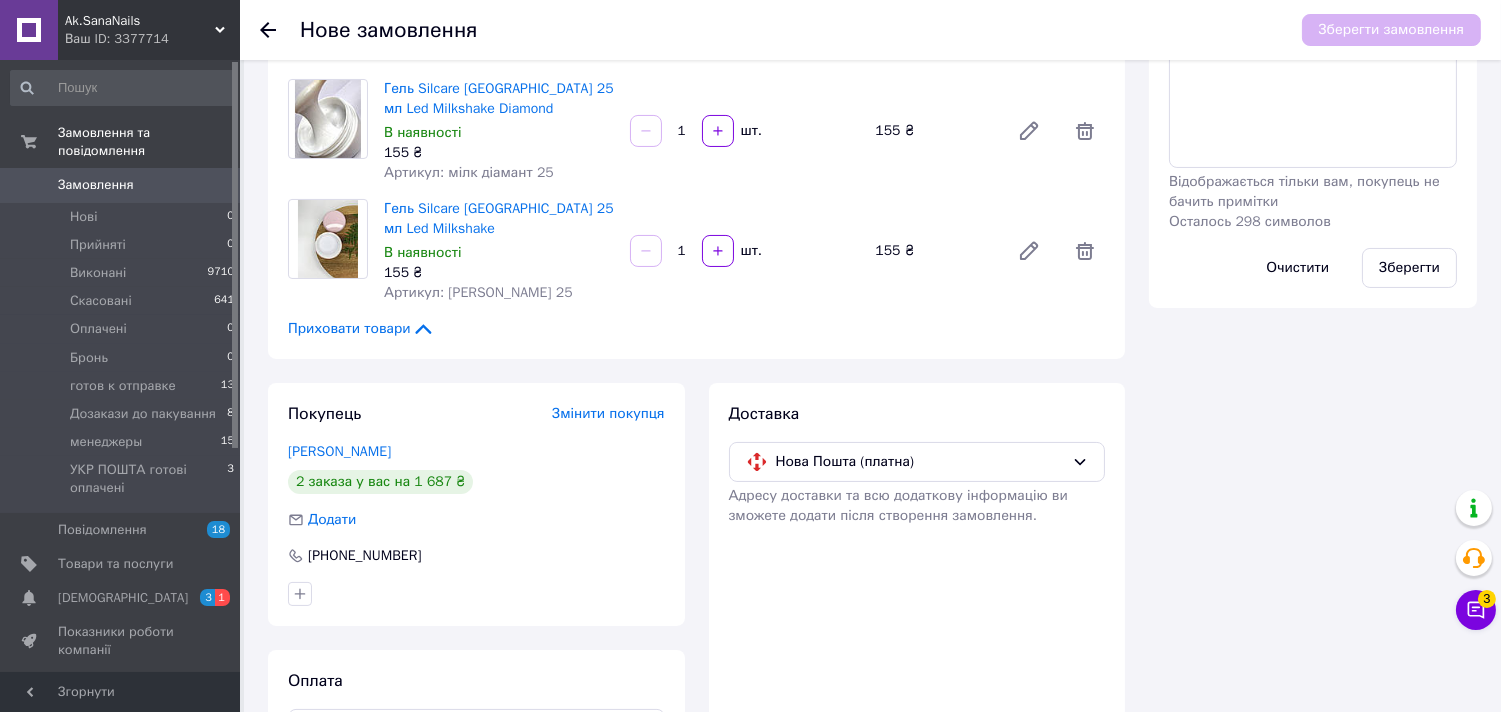 scroll, scrollTop: 624, scrollLeft: 0, axis: vertical 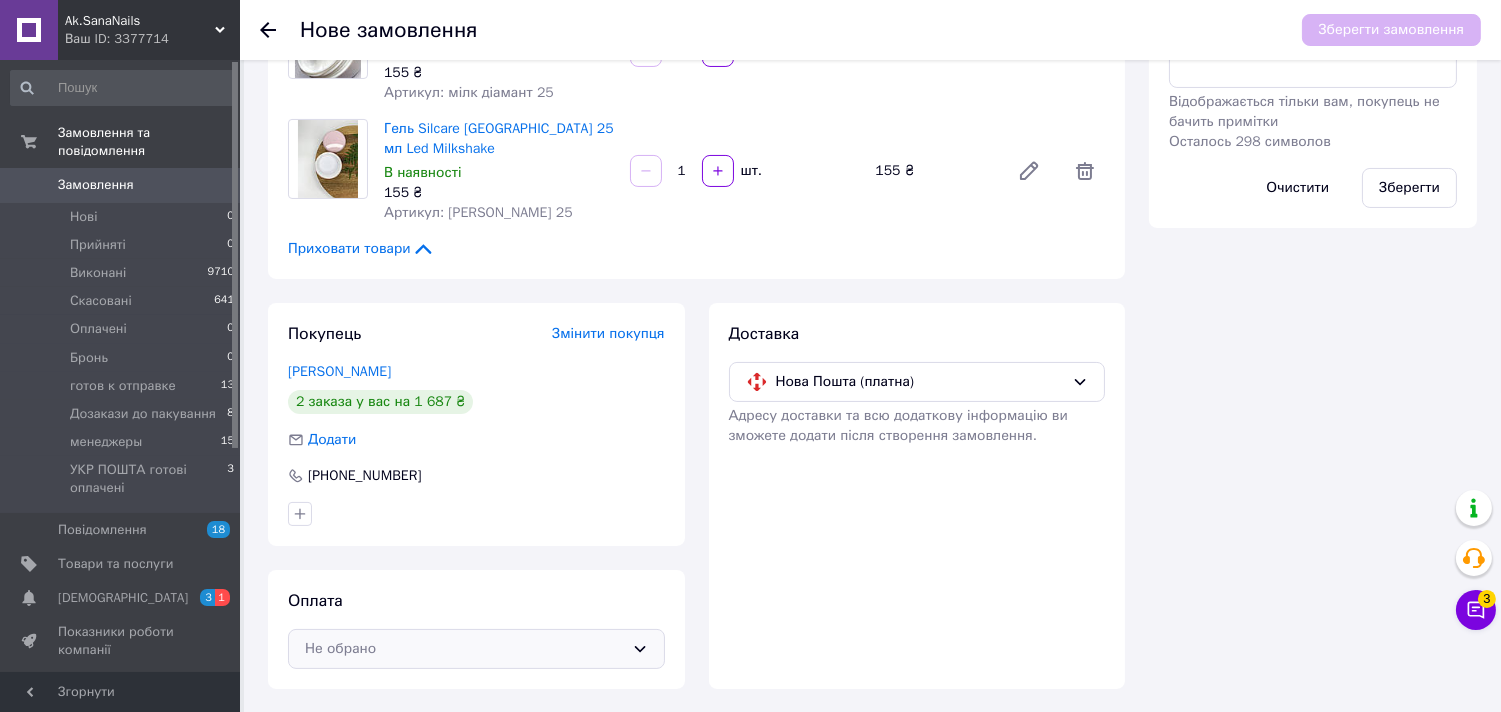 click on "Не обрано" at bounding box center (464, 649) 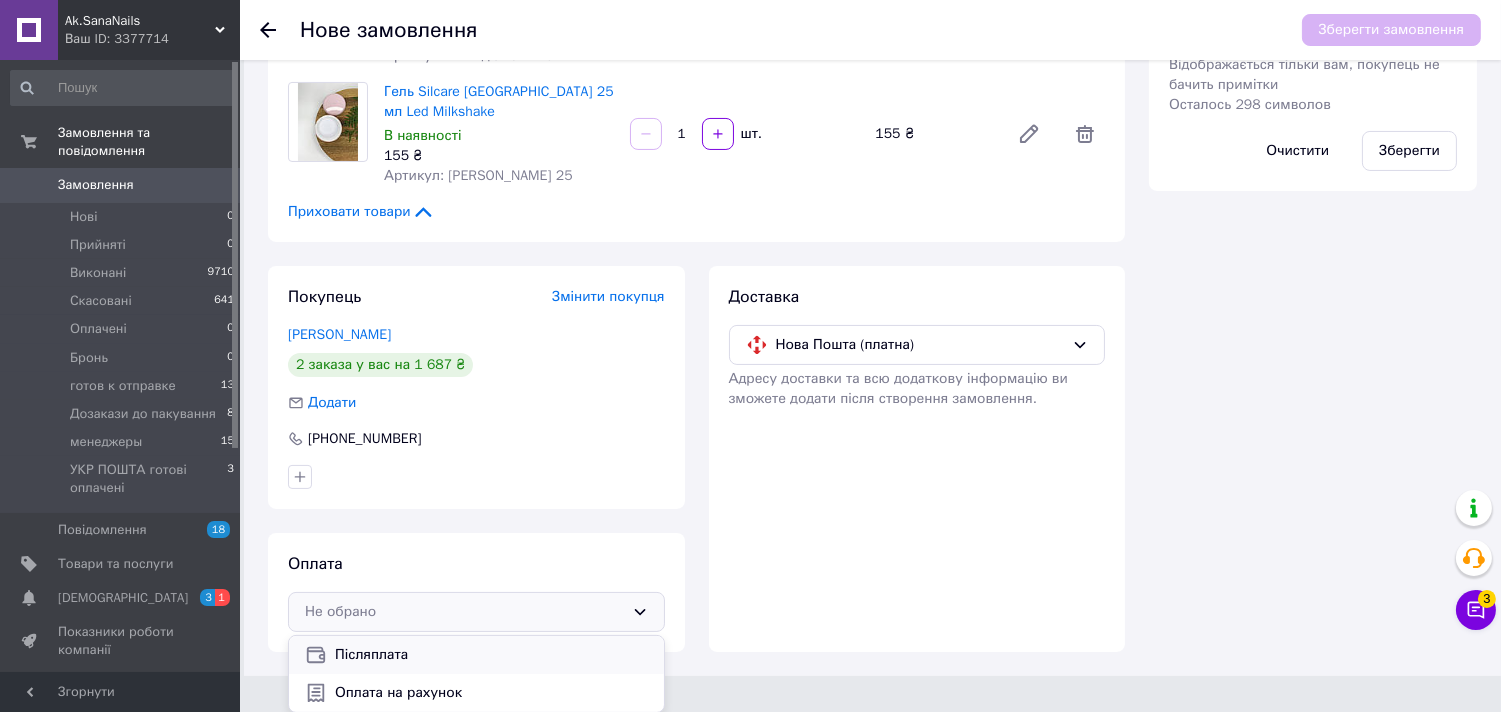 click on "Післяплата" at bounding box center [476, 655] 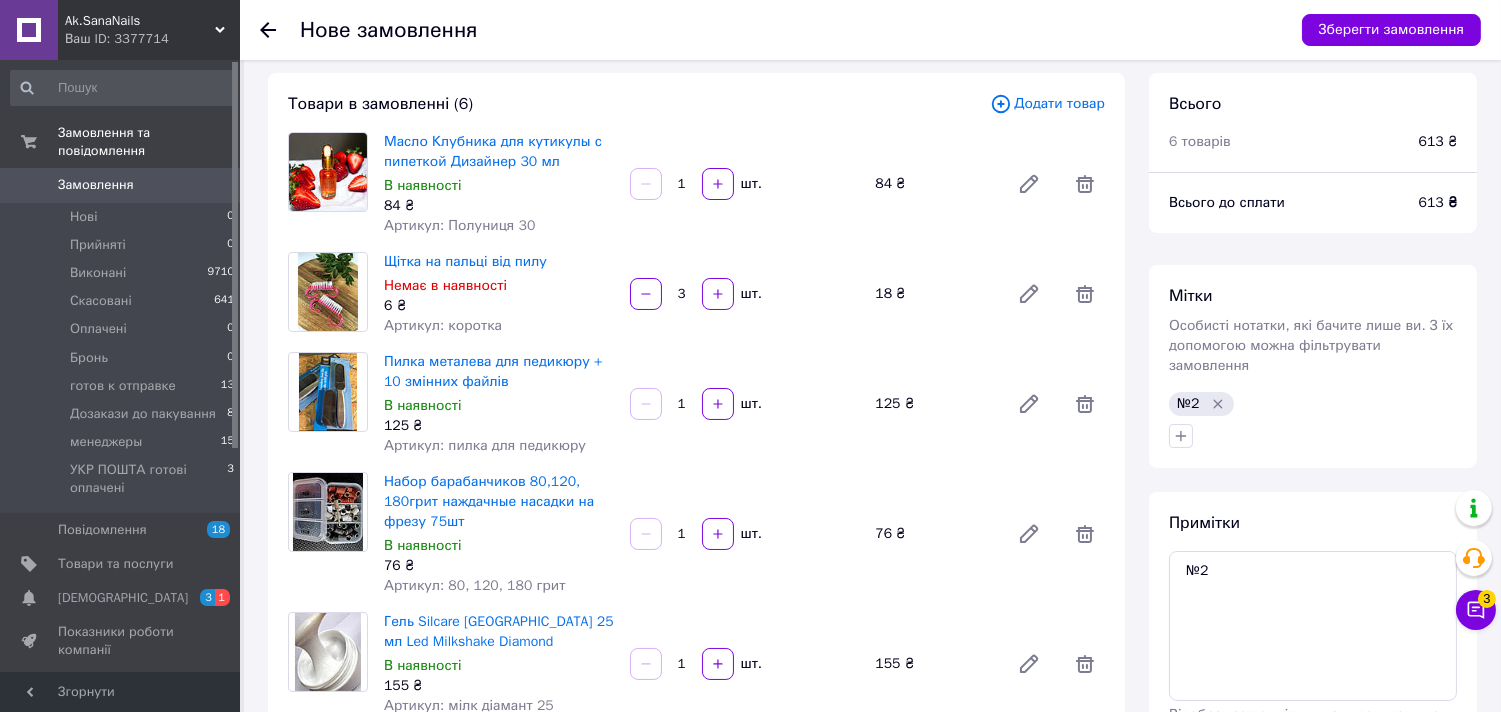 scroll, scrollTop: 0, scrollLeft: 0, axis: both 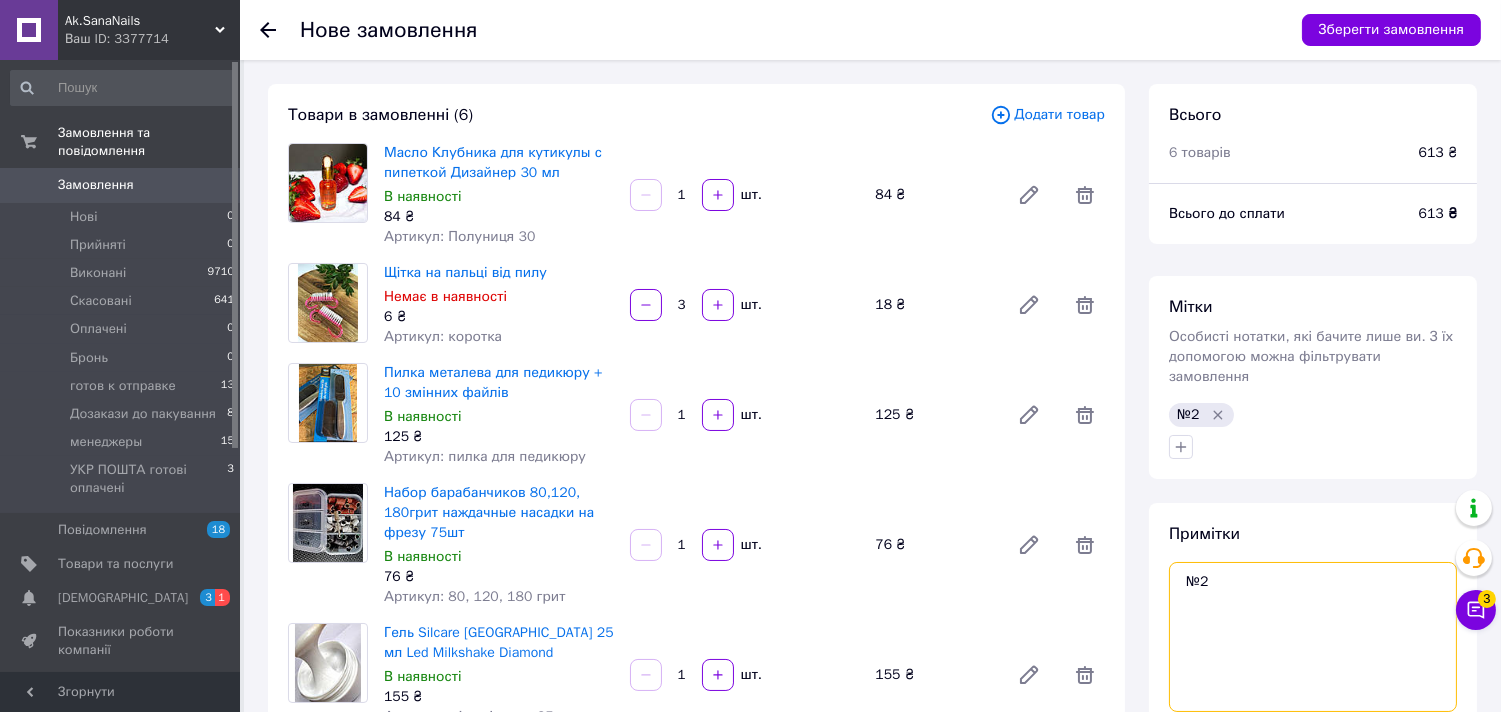click on "№2" at bounding box center (1313, 637) 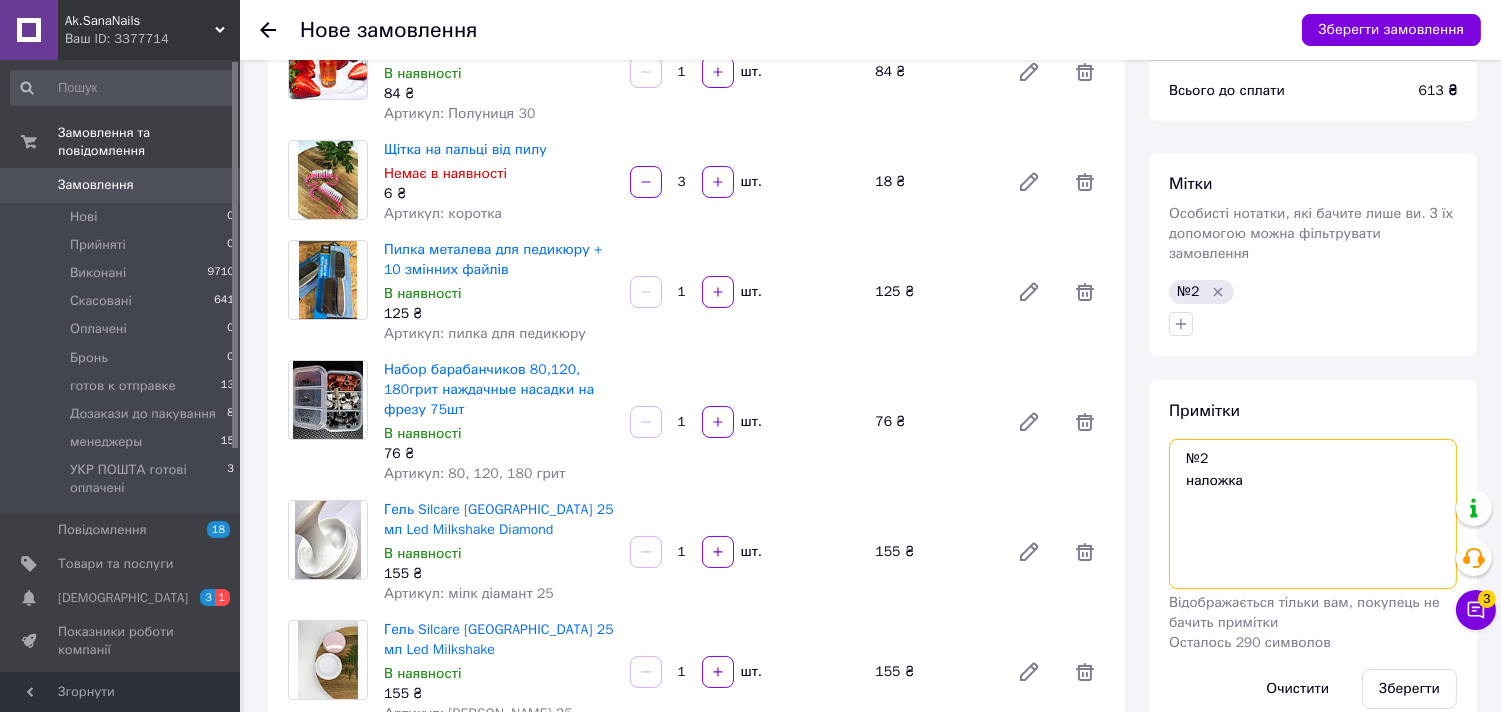 scroll, scrollTop: 333, scrollLeft: 0, axis: vertical 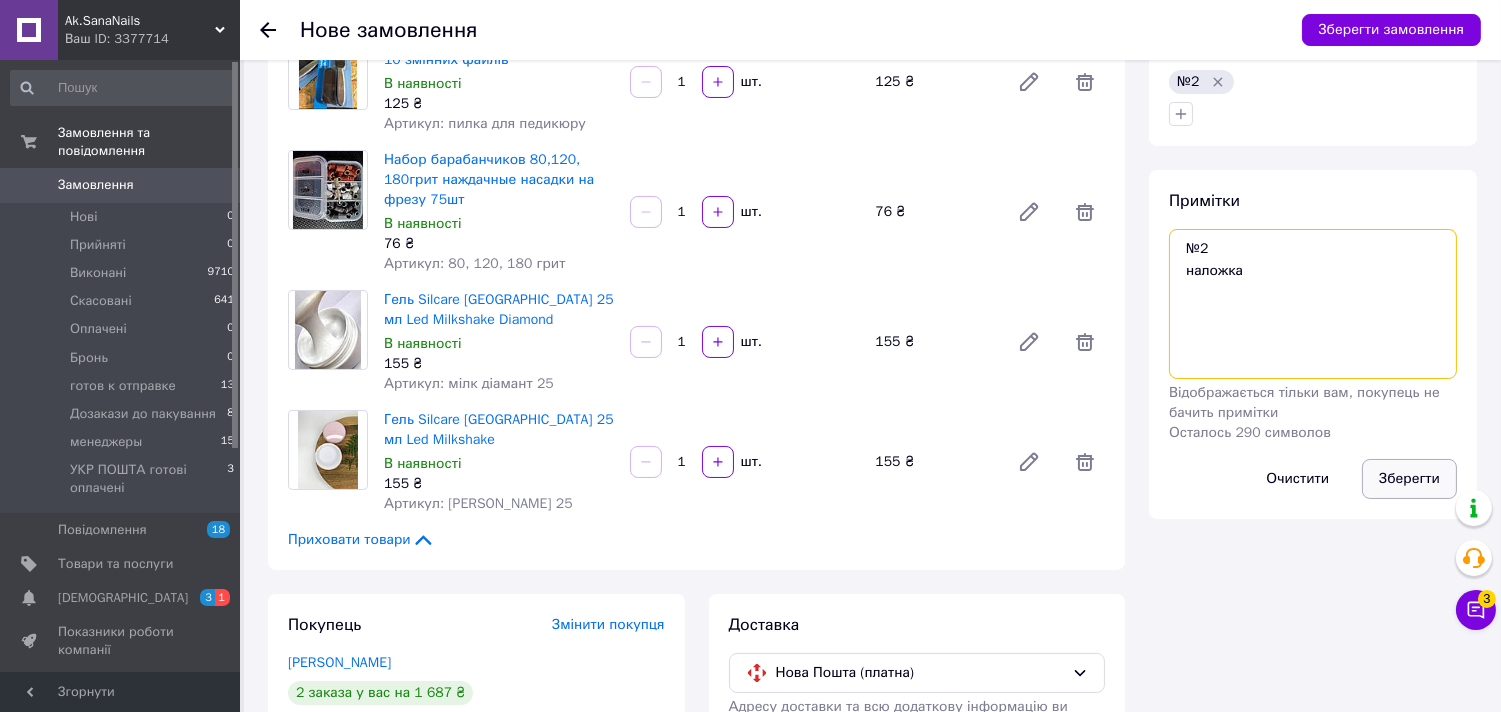 type on "№2
наложка" 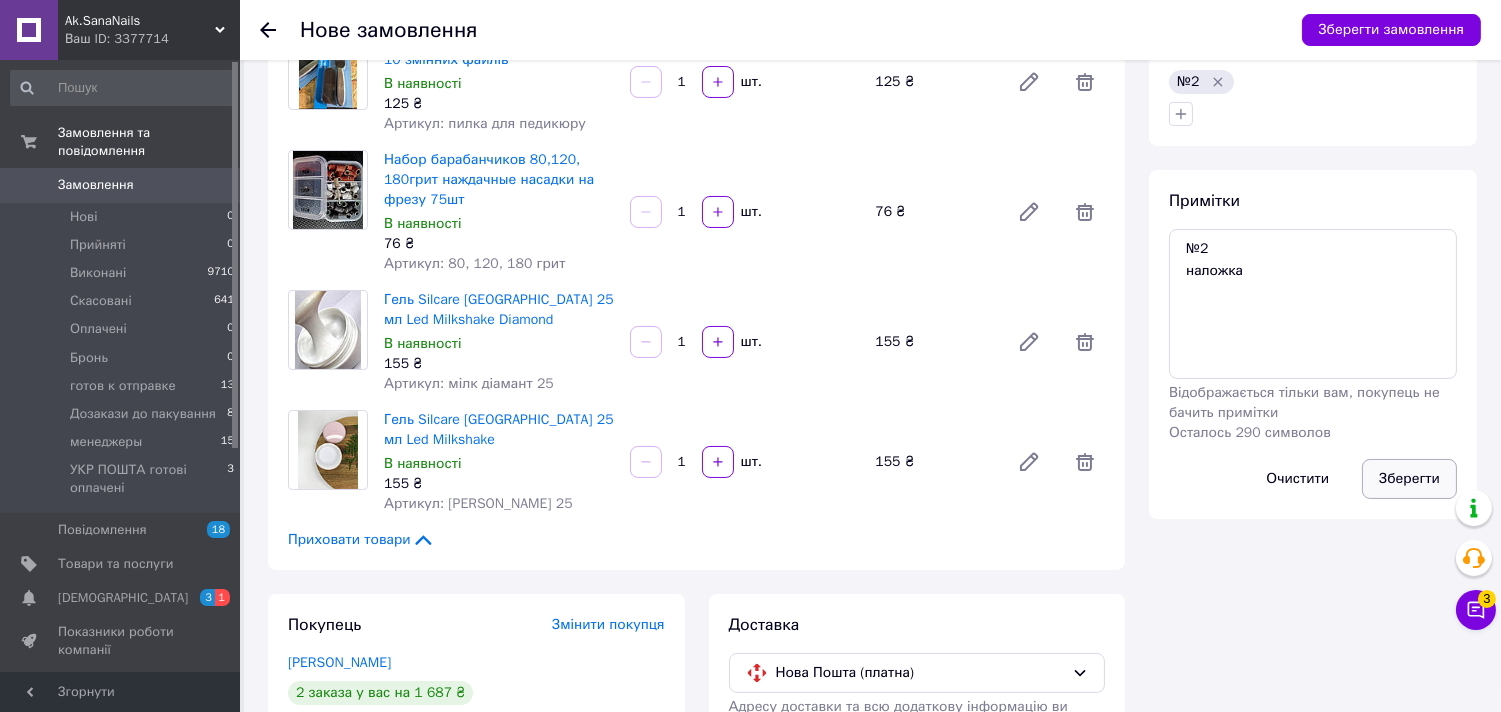 click on "Зберегти" at bounding box center (1409, 479) 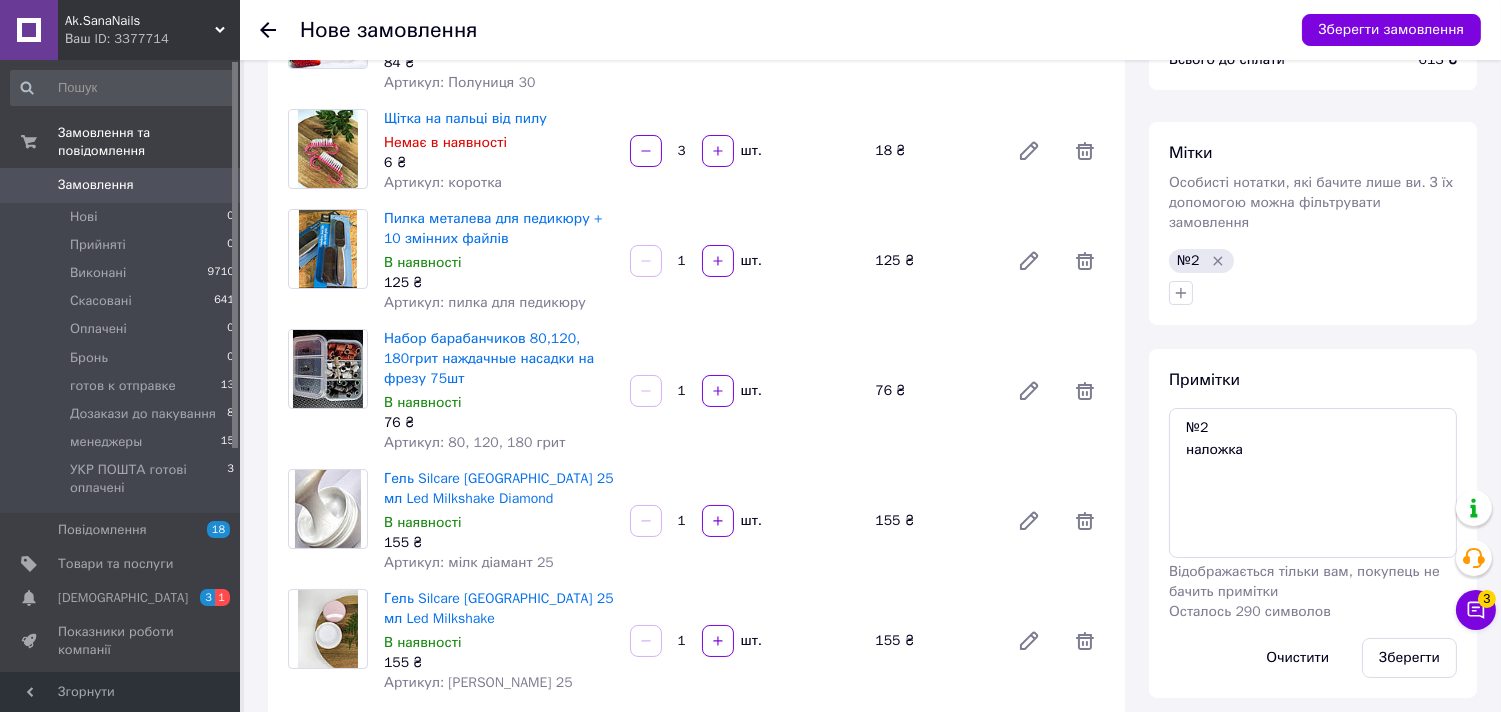 scroll, scrollTop: 0, scrollLeft: 0, axis: both 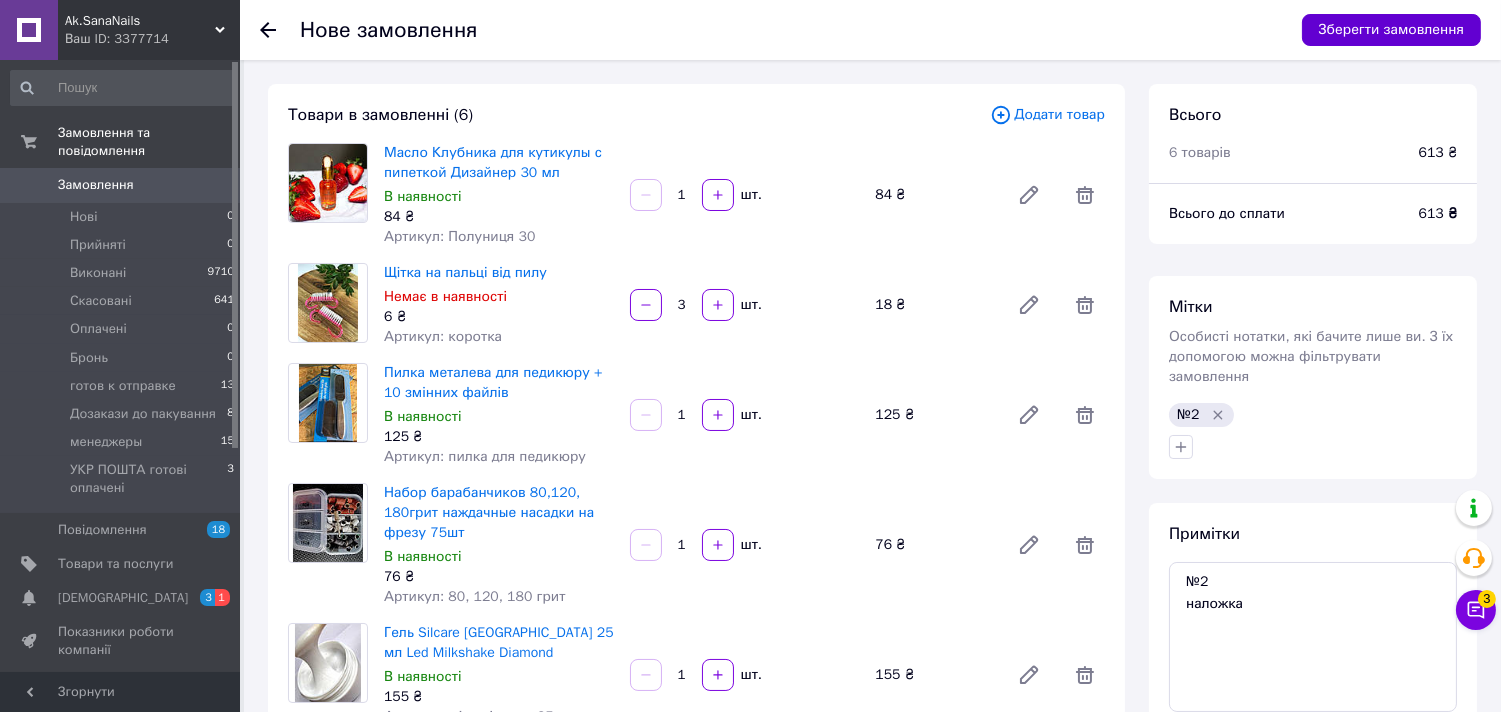 click on "Зберегти замовлення" at bounding box center (1391, 30) 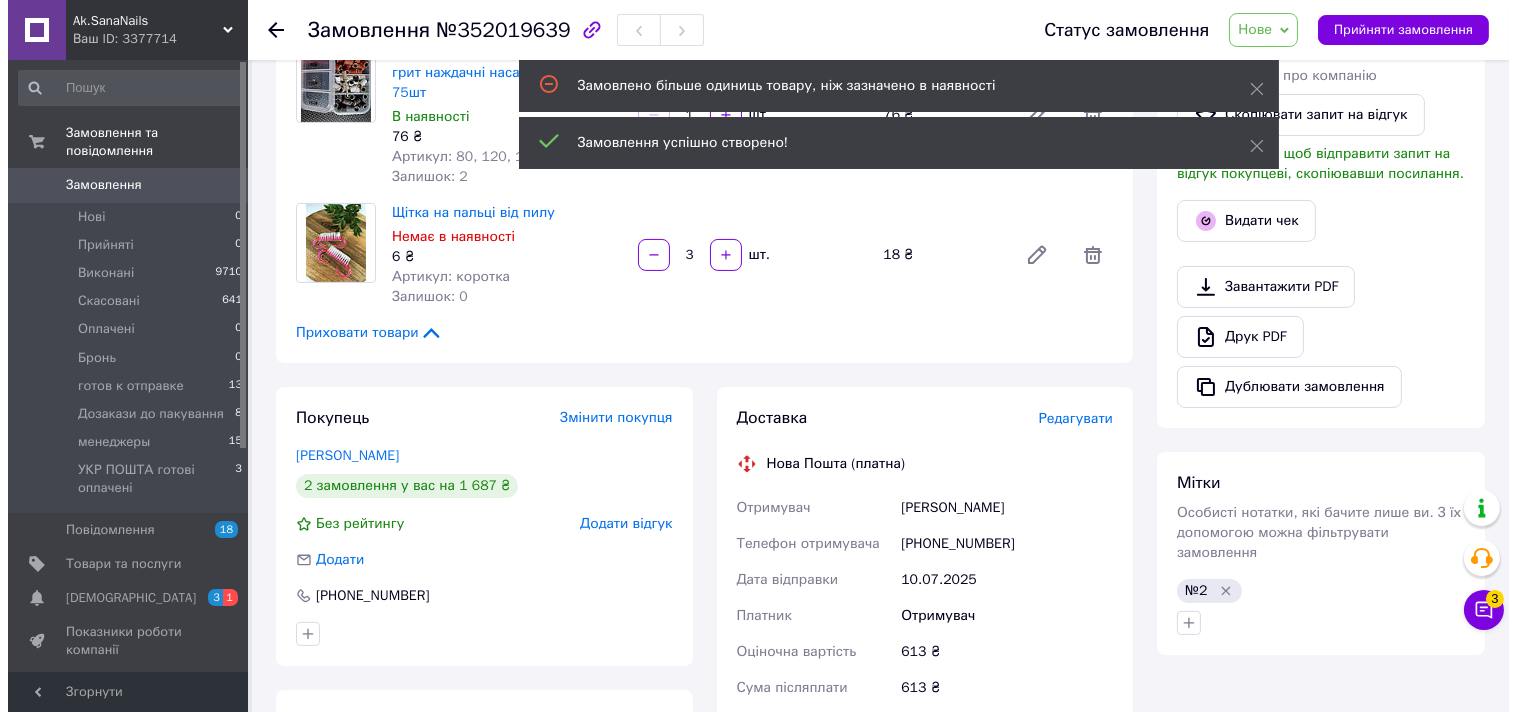 scroll, scrollTop: 757, scrollLeft: 0, axis: vertical 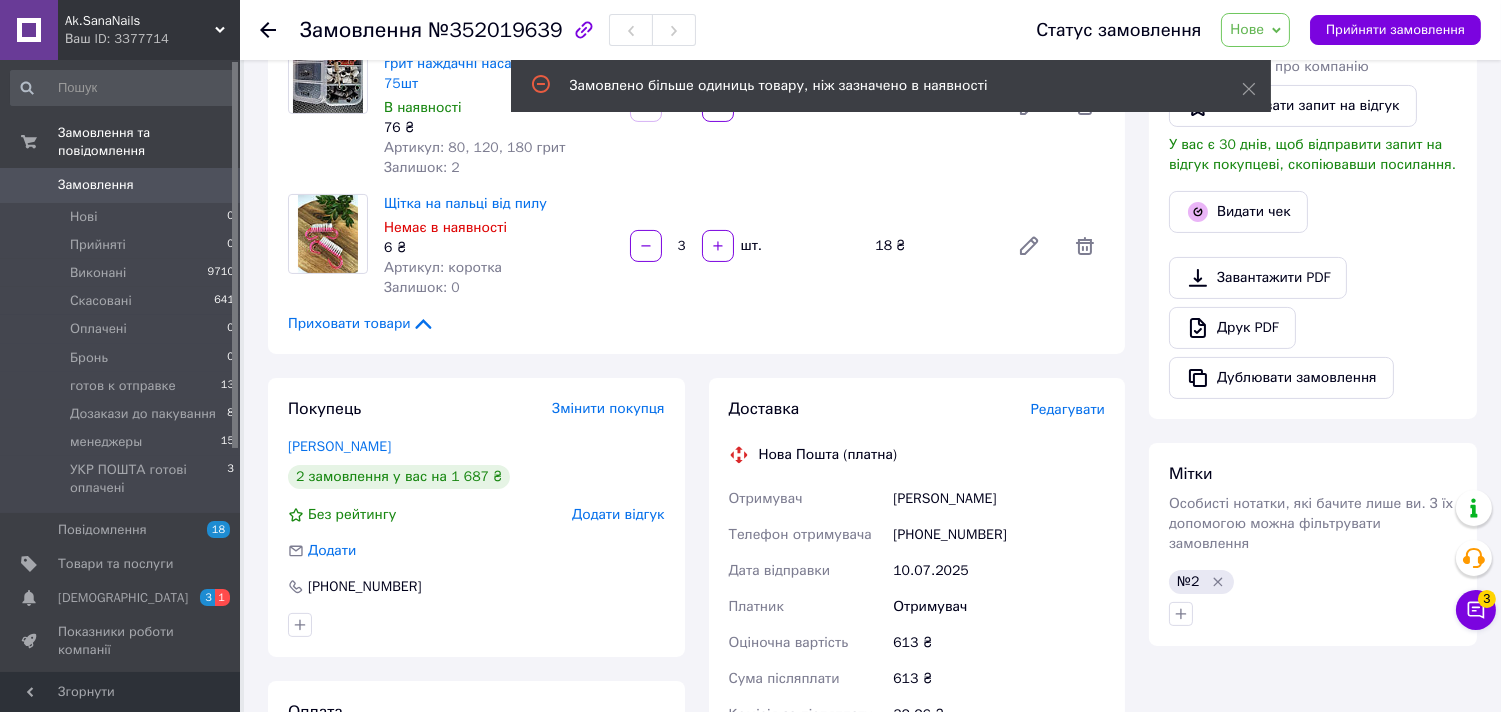 click on "Редагувати" at bounding box center [1068, 409] 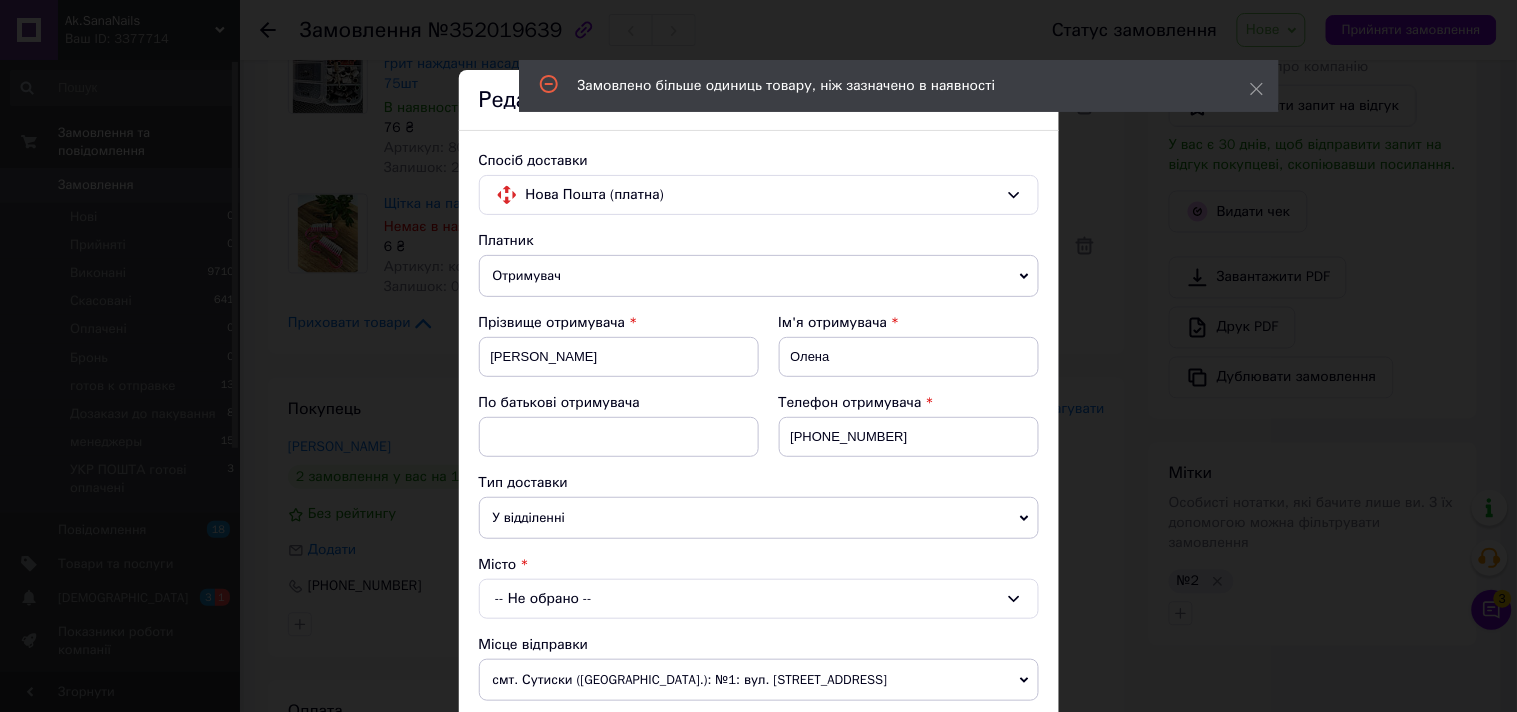scroll, scrollTop: 111, scrollLeft: 0, axis: vertical 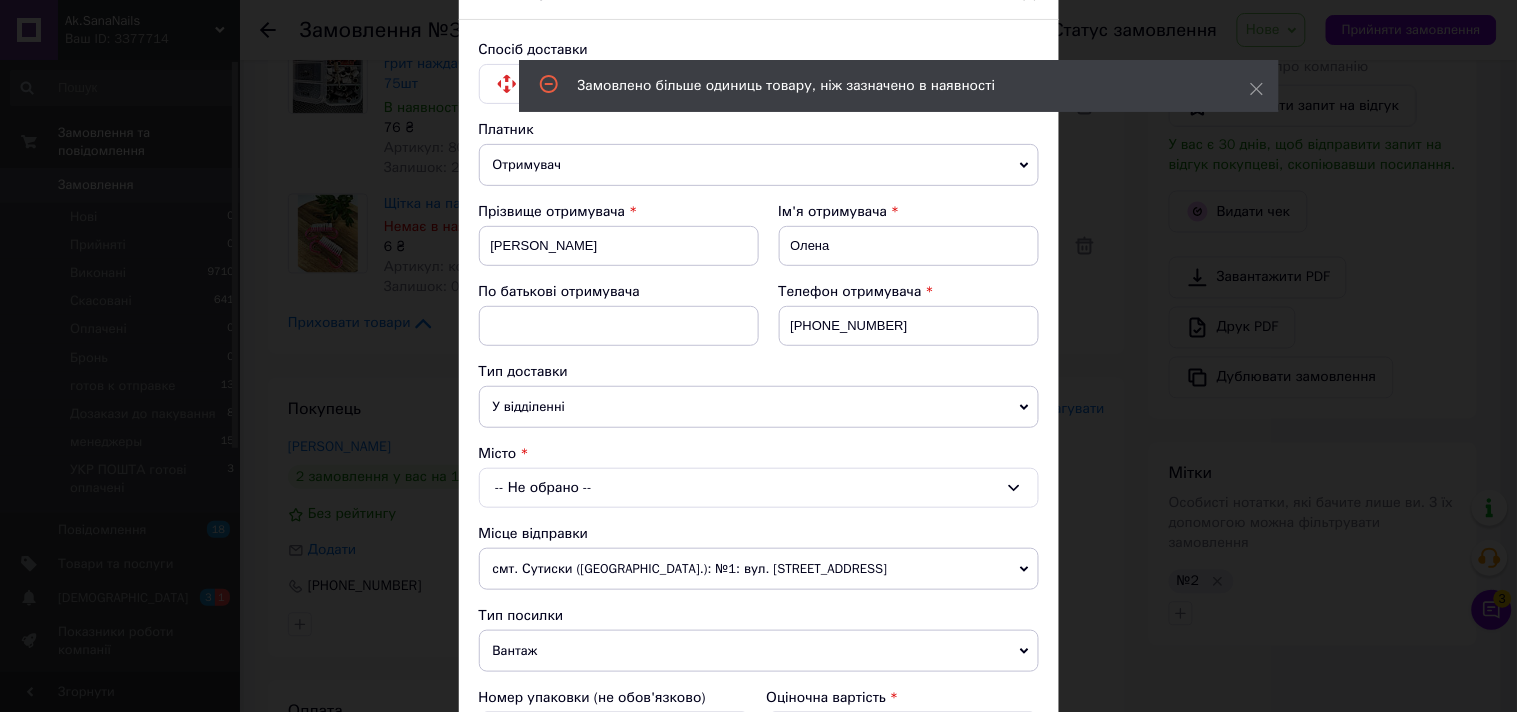 click on "-- Не обрано --" at bounding box center (759, 488) 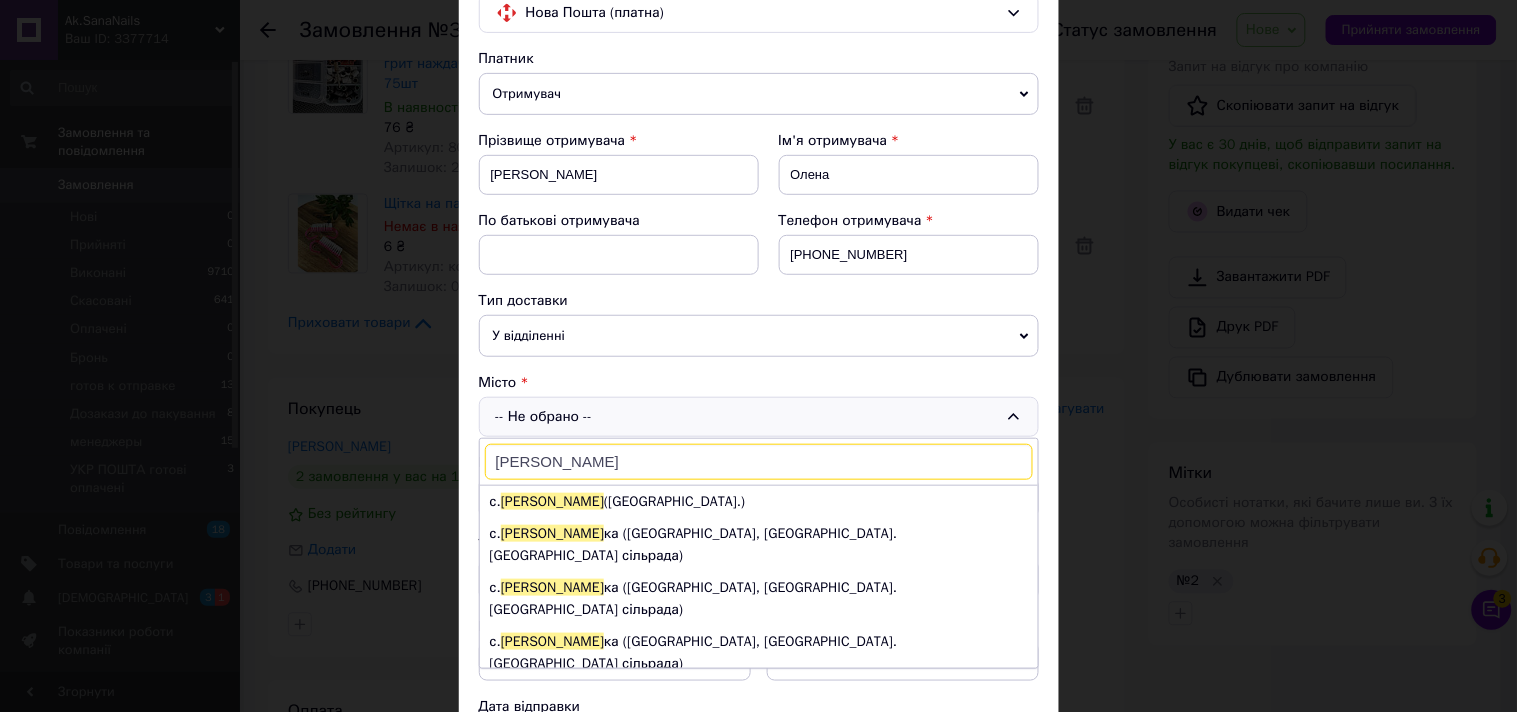 scroll, scrollTop: 222, scrollLeft: 0, axis: vertical 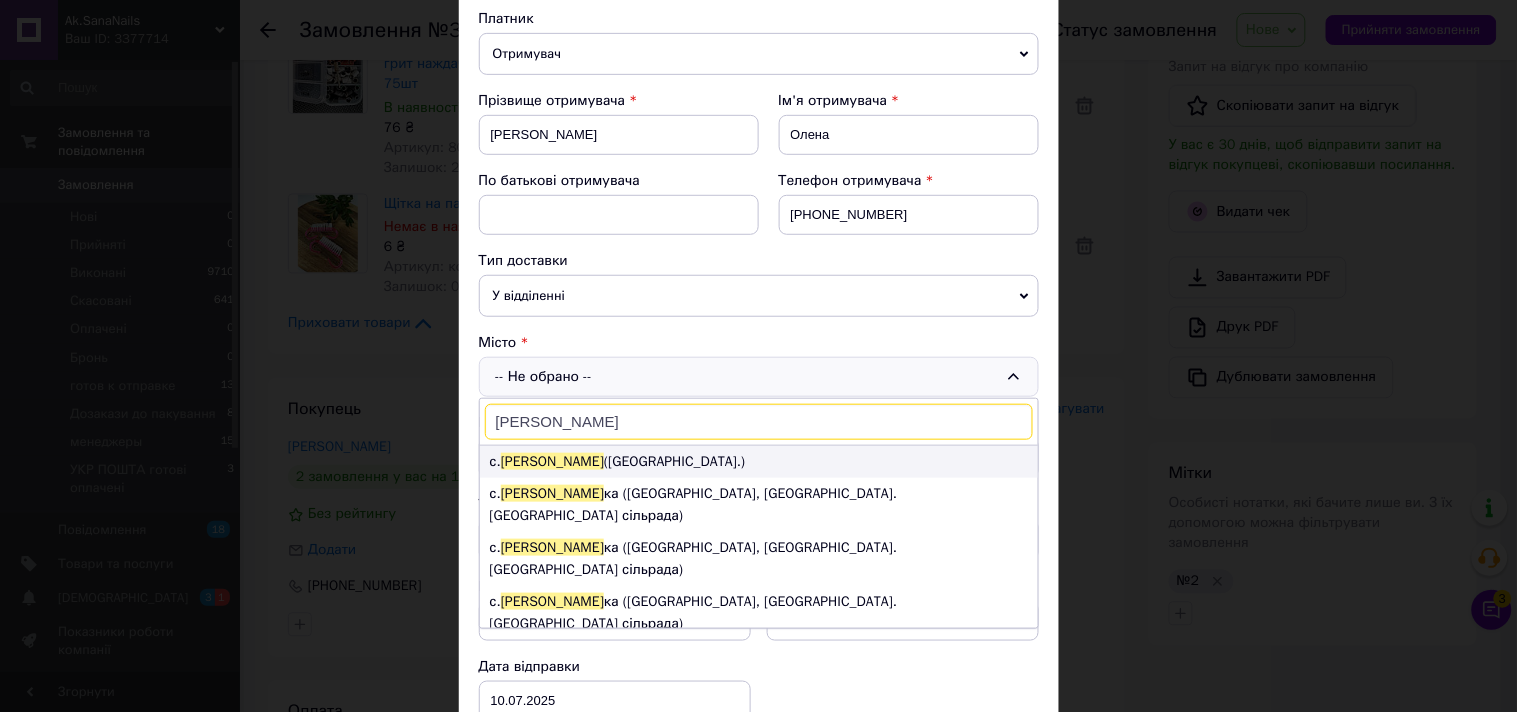 type on "василів" 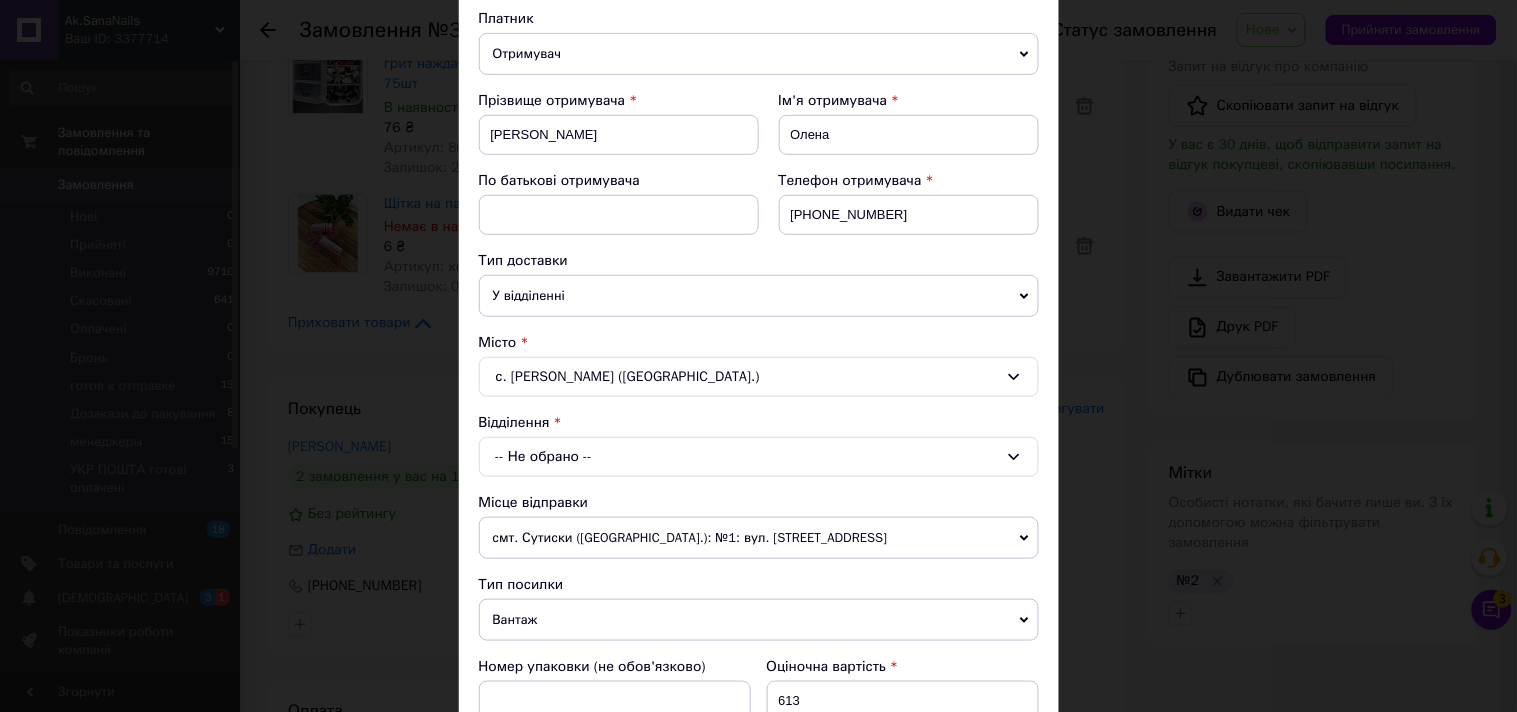 click on "-- Не обрано --" at bounding box center (759, 457) 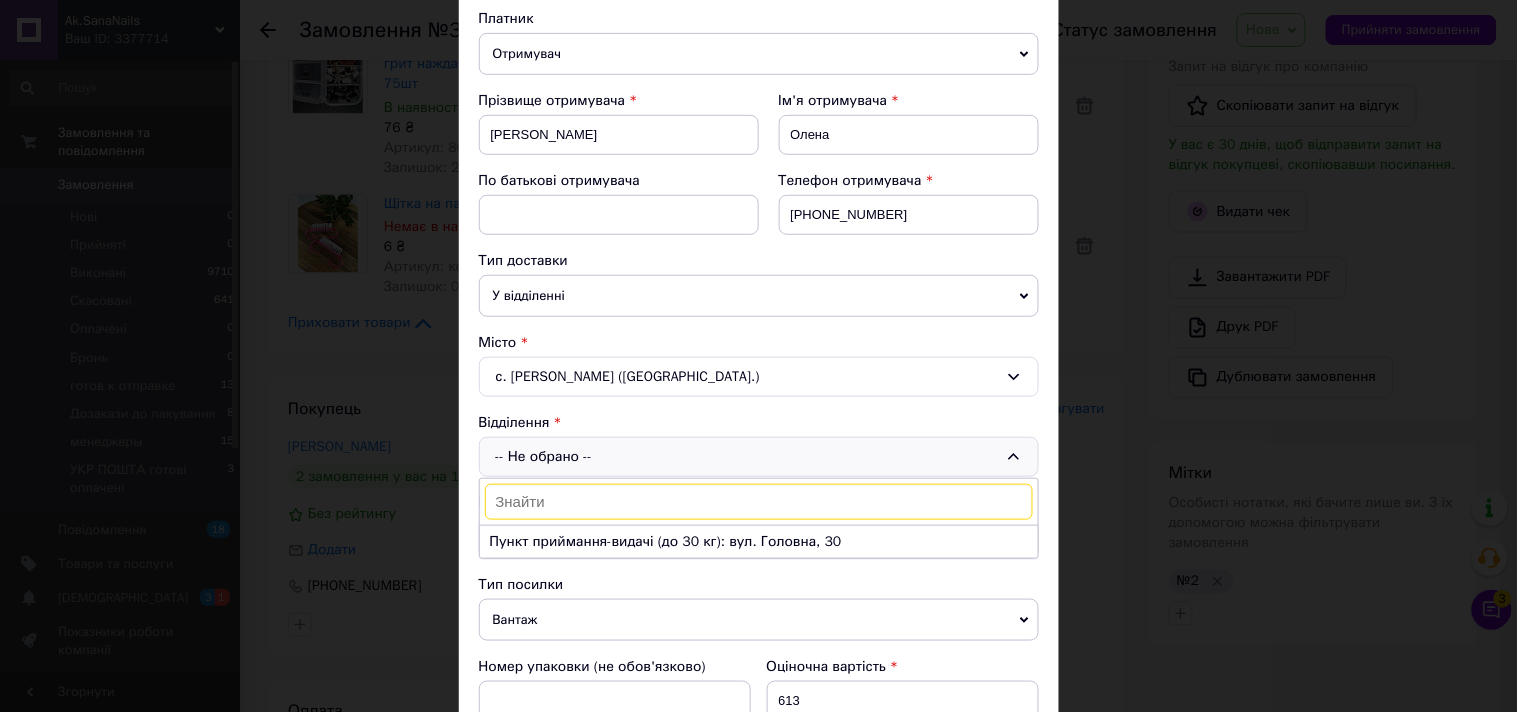 click on "Пункт приймання-видачі (до 30 кг): вул. Головна, 30" at bounding box center (759, 542) 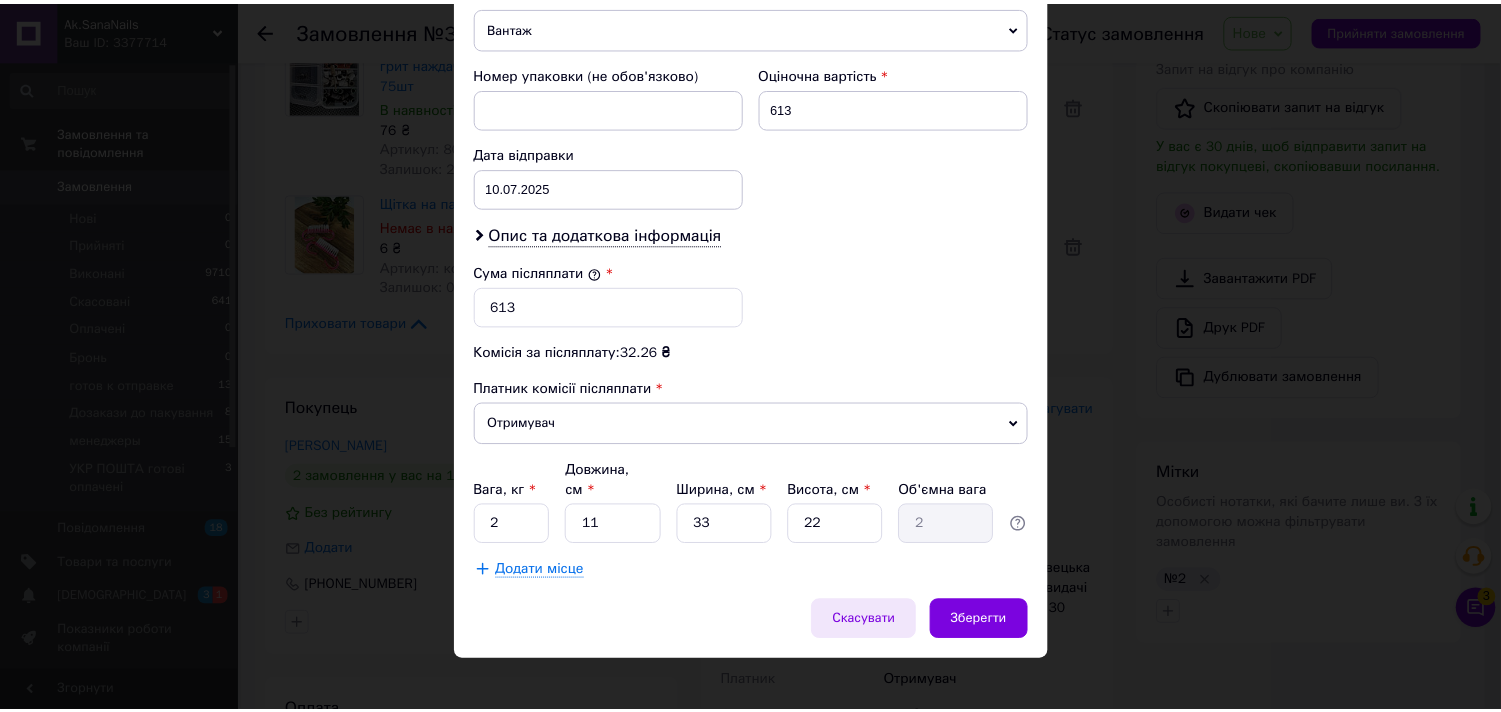 scroll, scrollTop: 816, scrollLeft: 0, axis: vertical 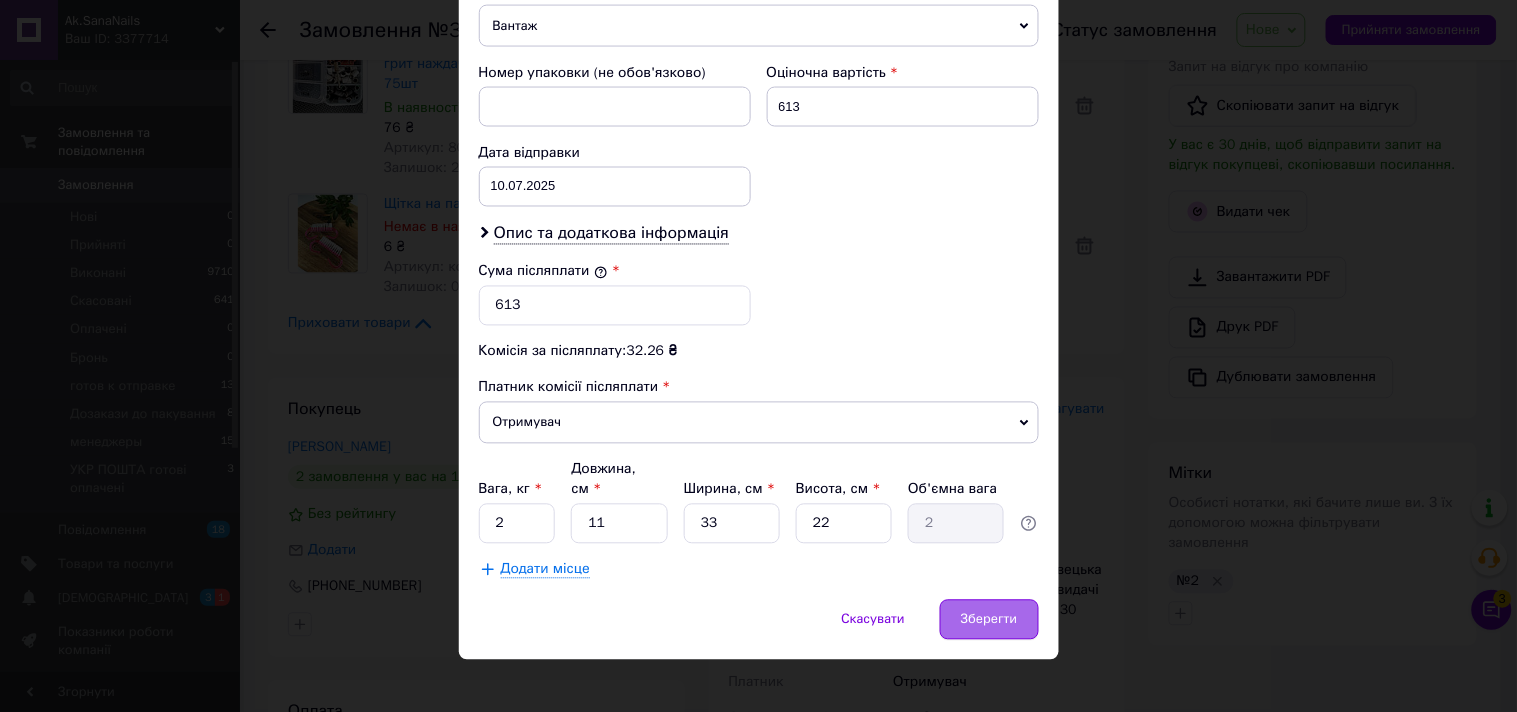 click on "Зберегти" at bounding box center [989, 620] 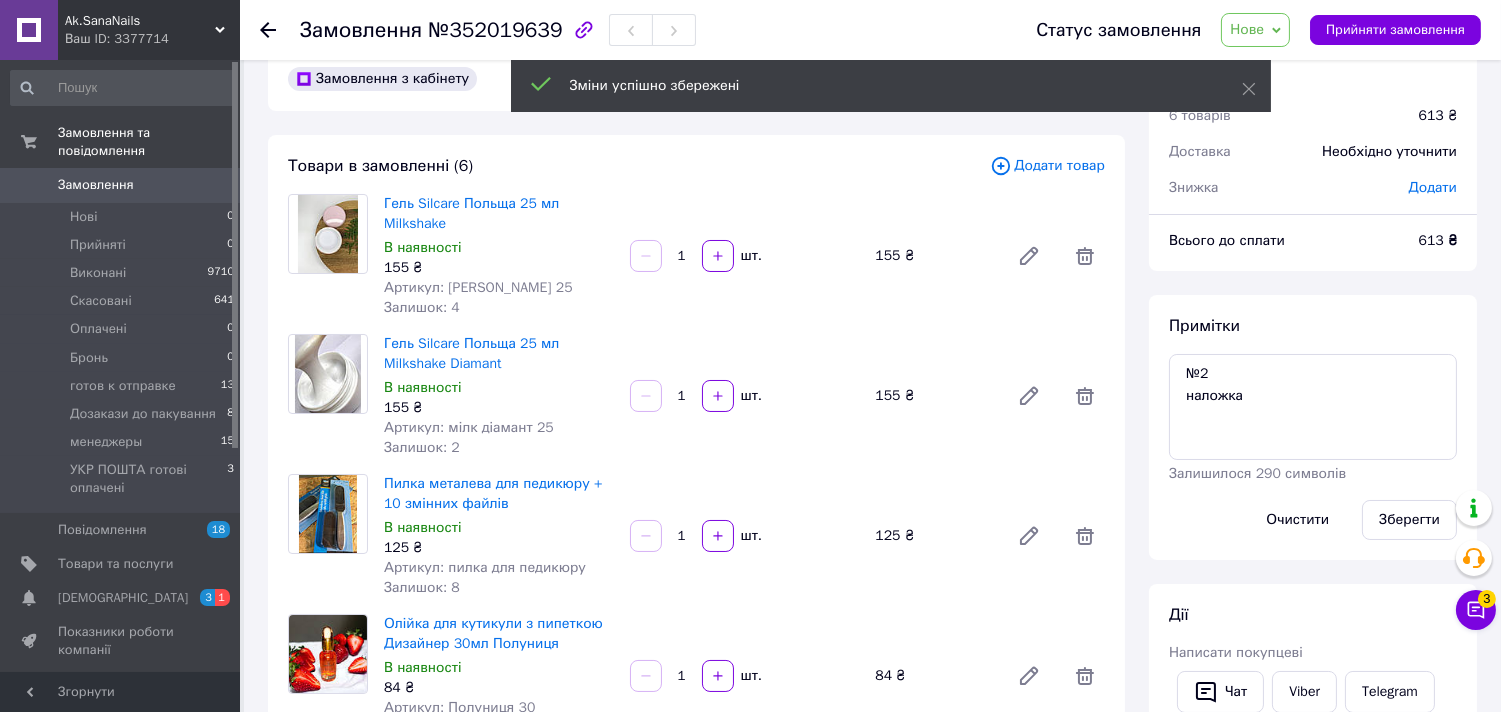 scroll, scrollTop: 0, scrollLeft: 0, axis: both 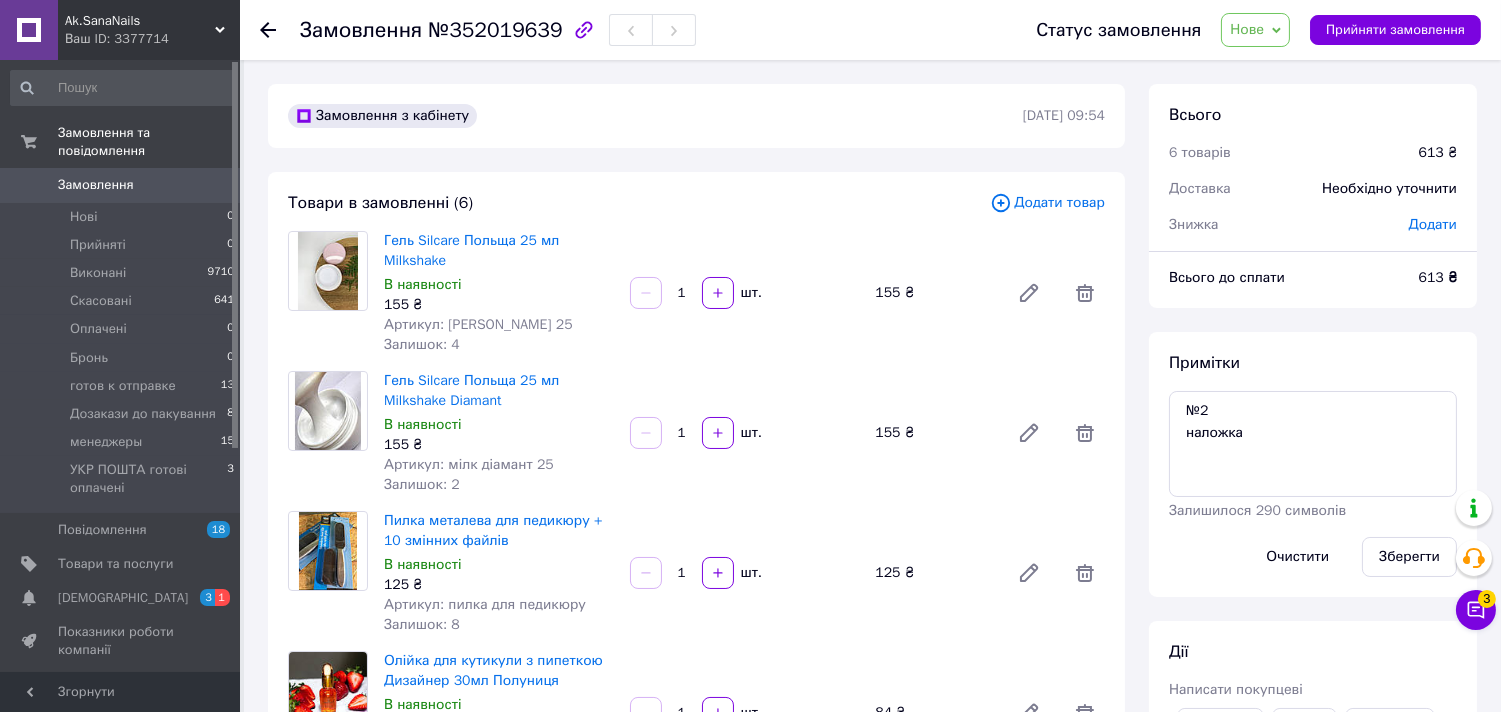click on "Нове" at bounding box center [1247, 29] 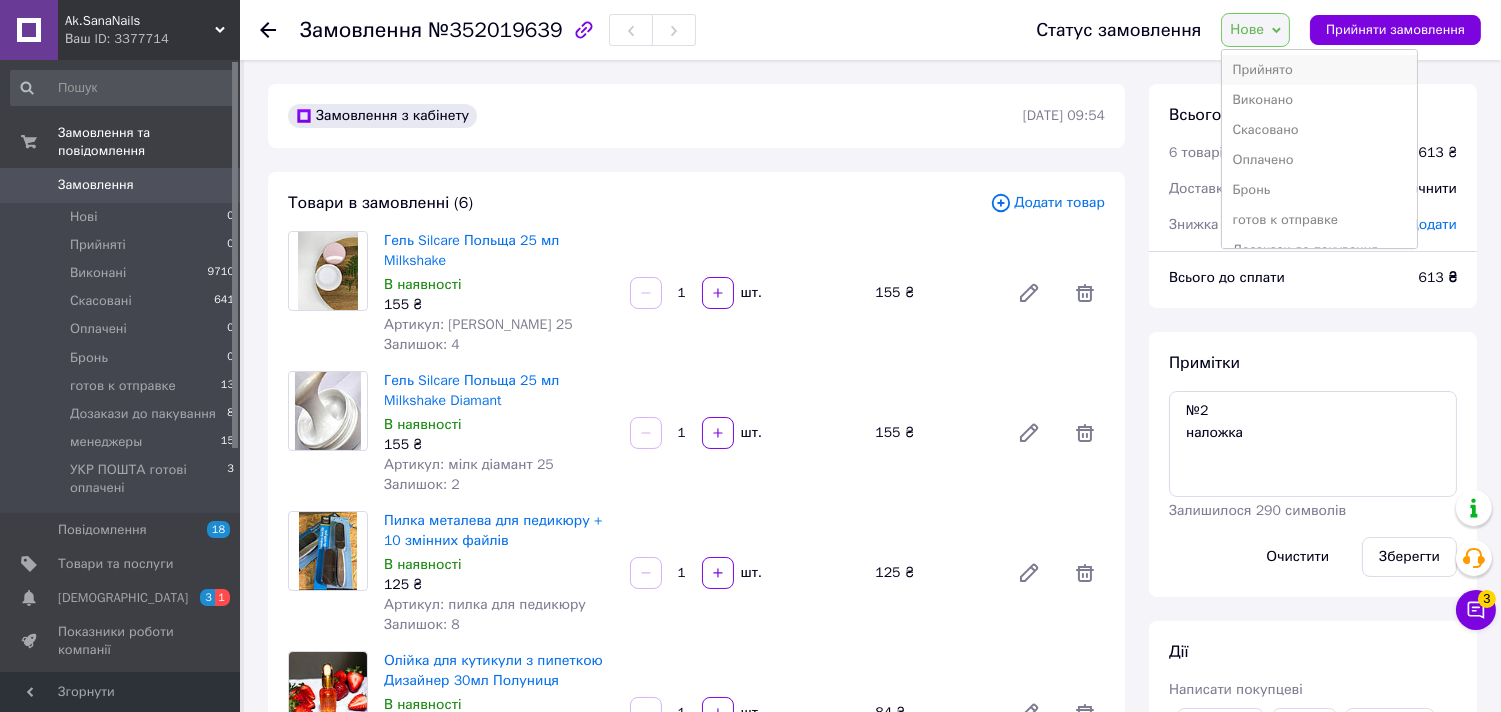 click on "Прийнято" at bounding box center (1319, 70) 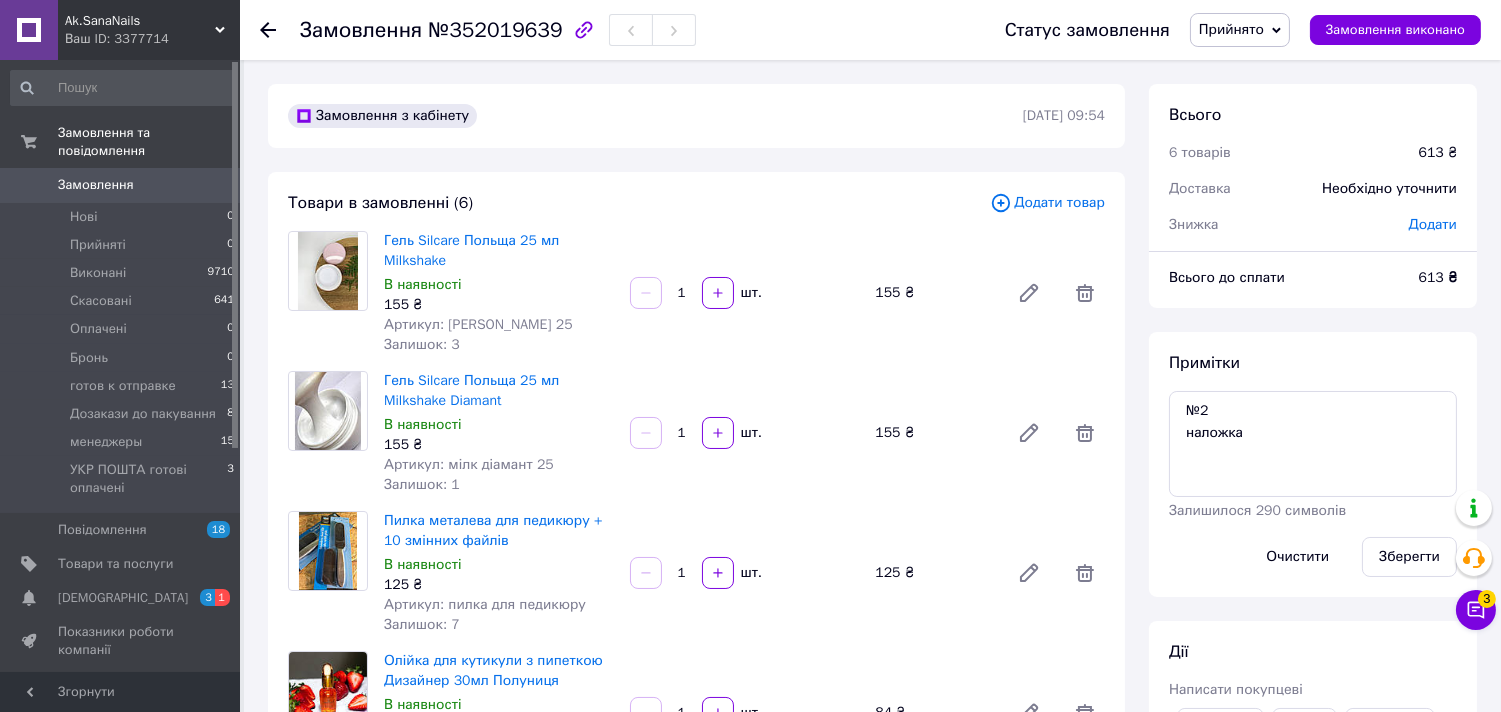 drag, startPoint x: 1275, startPoint y: 70, endPoint x: 1097, endPoint y: 134, distance: 189.15602 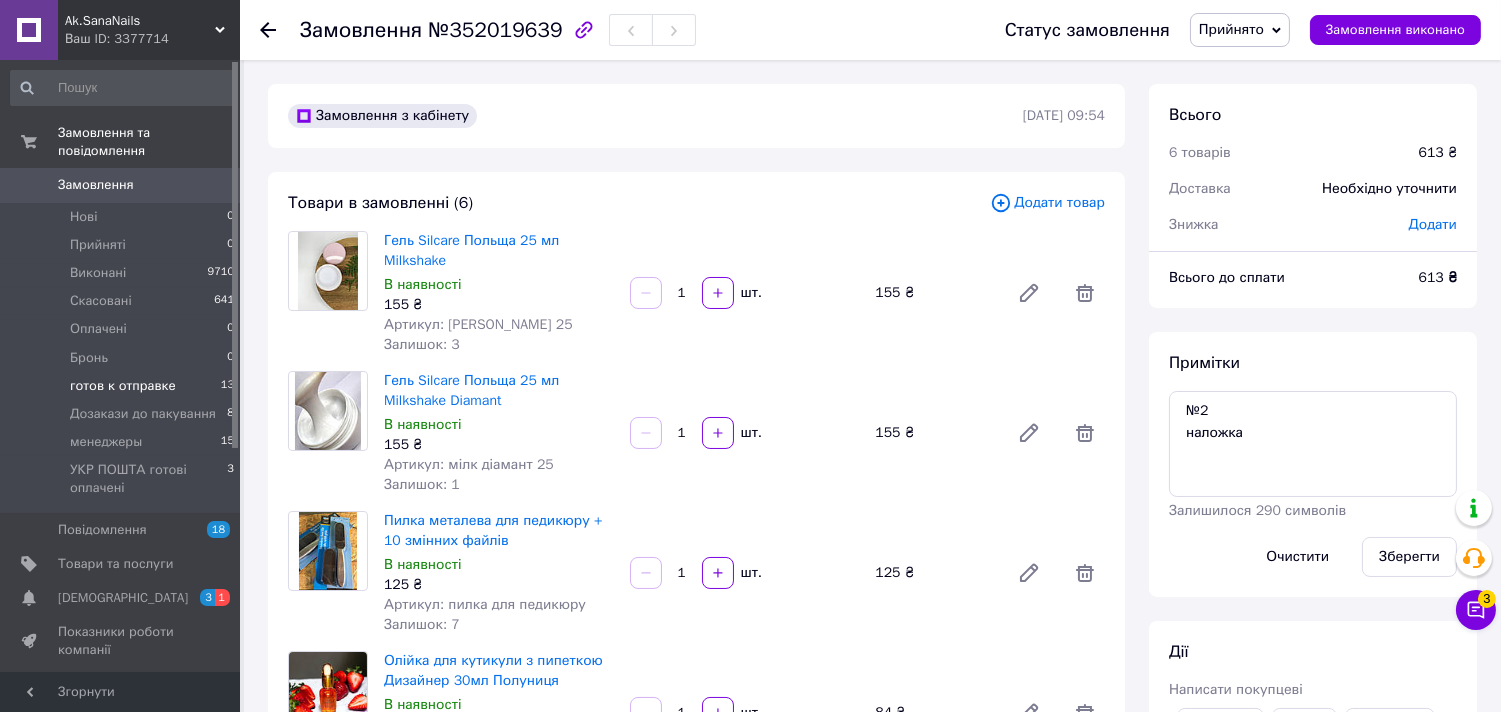 click on "готов к отправке 13" at bounding box center (123, 386) 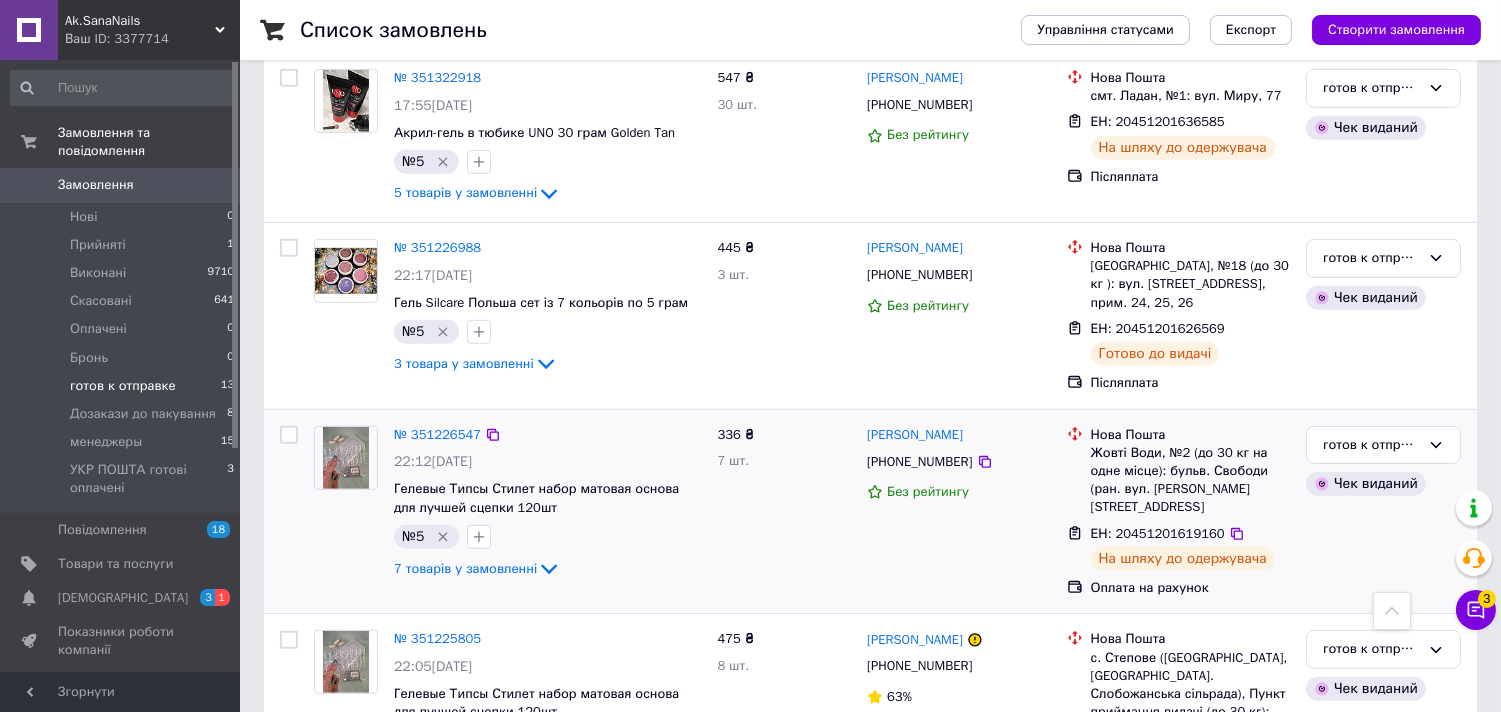 scroll, scrollTop: 2022, scrollLeft: 0, axis: vertical 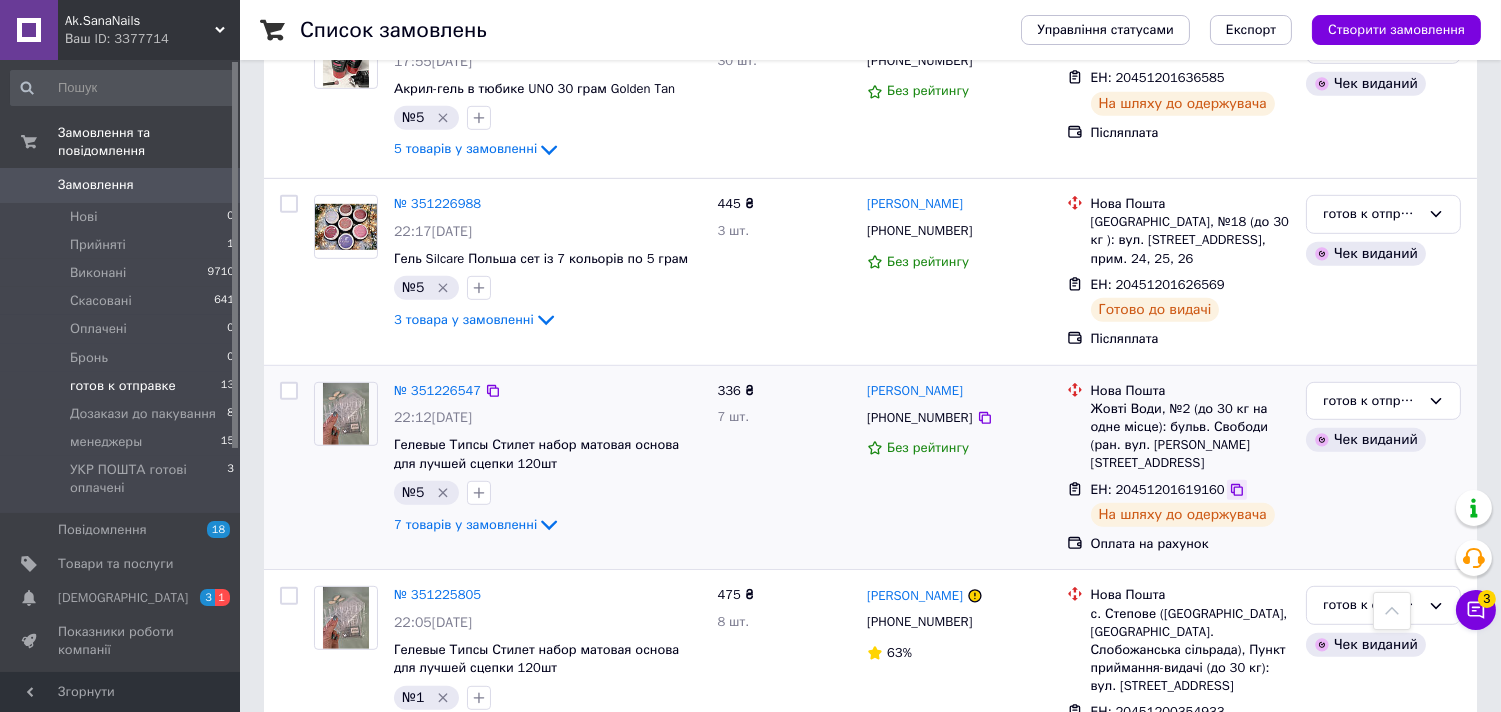click 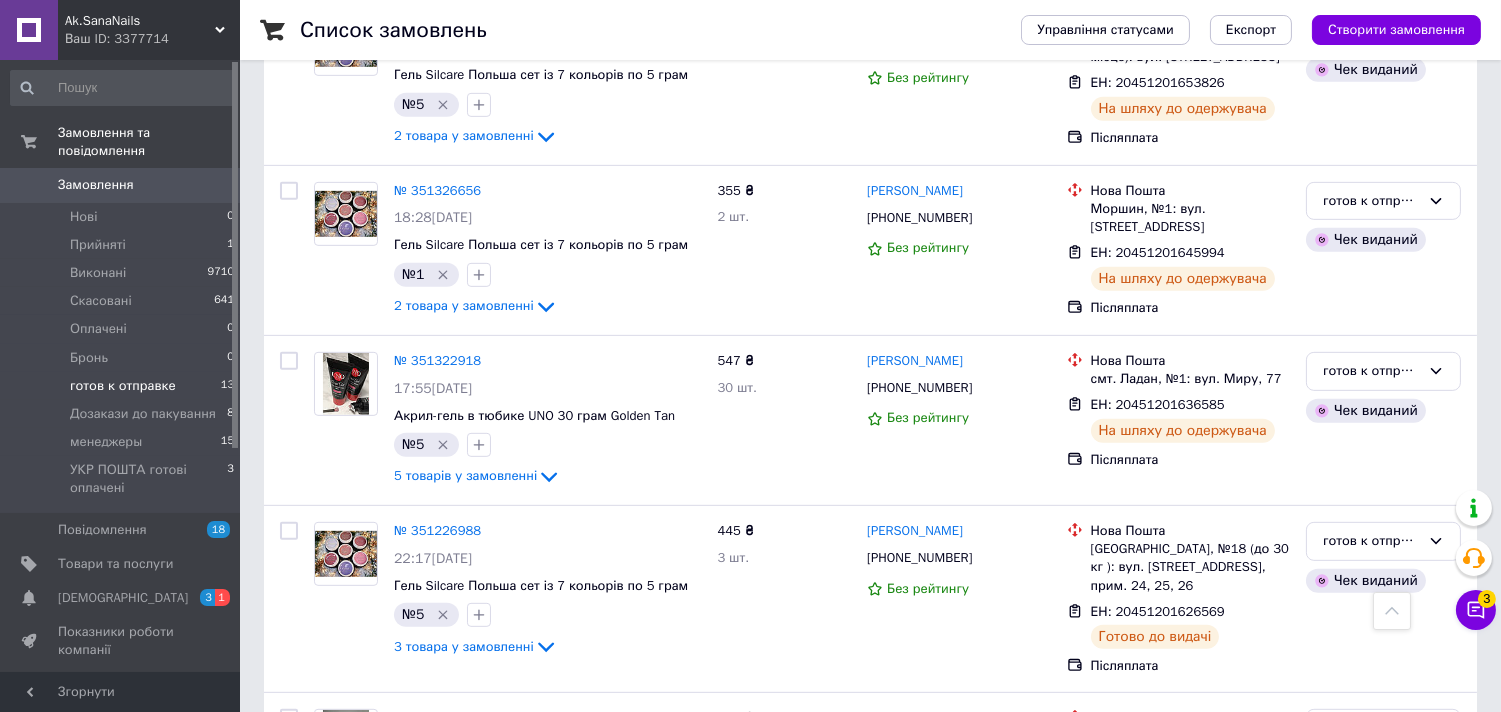 scroll, scrollTop: 1688, scrollLeft: 0, axis: vertical 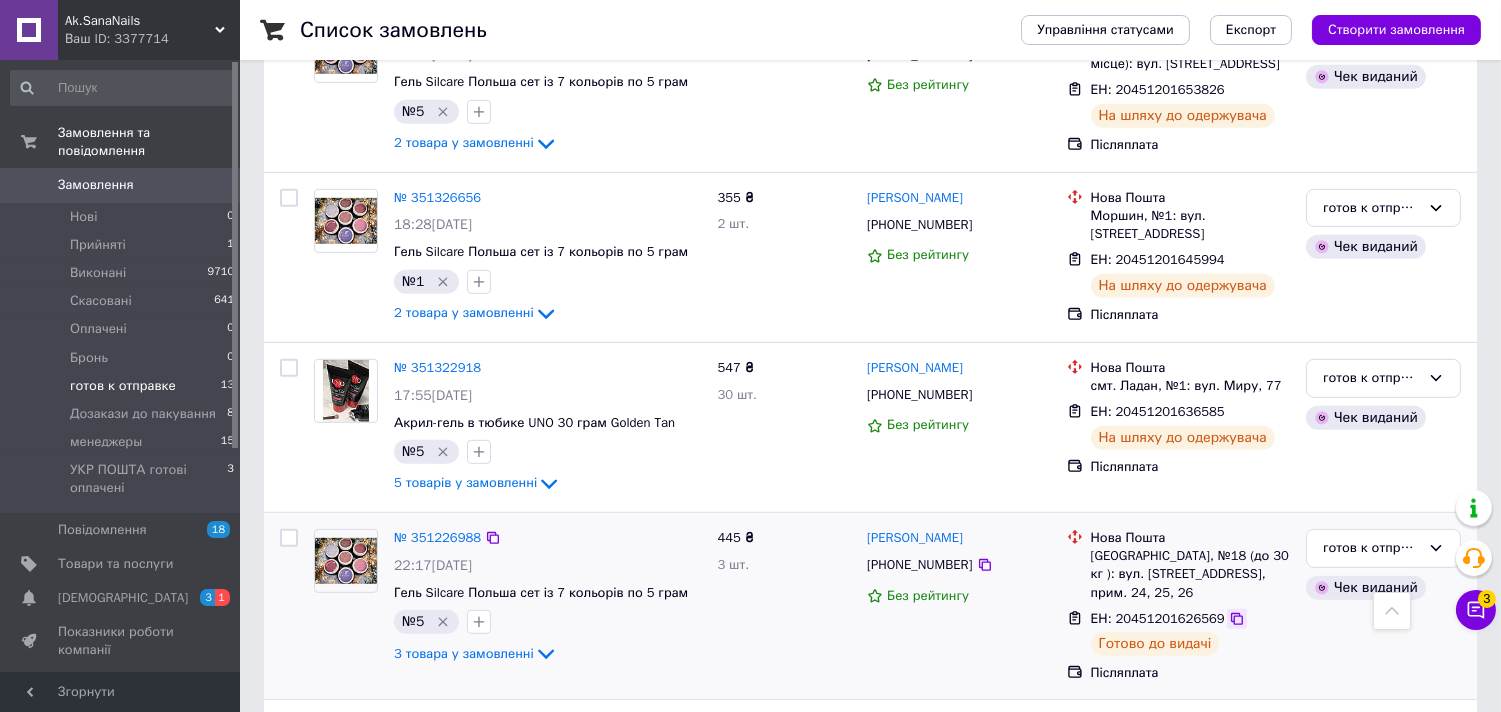 click 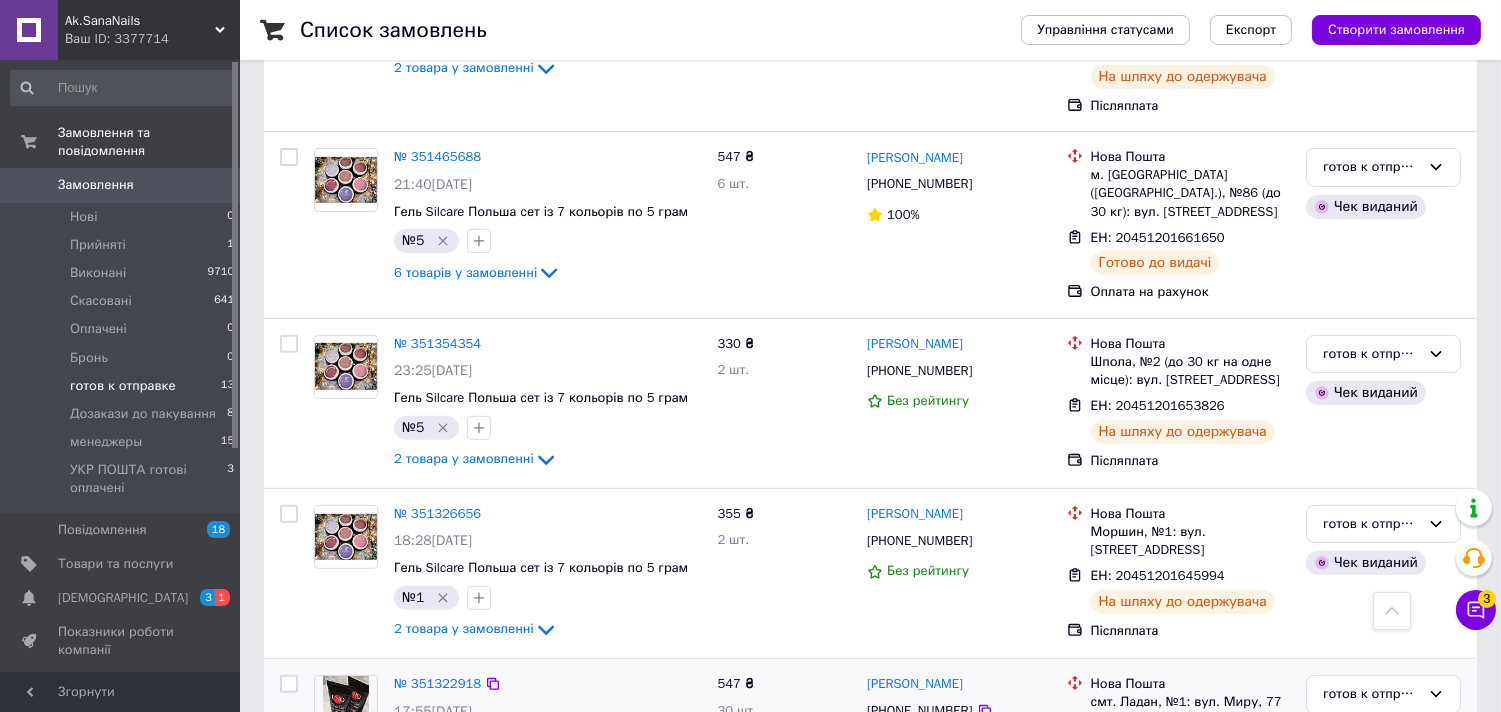 scroll, scrollTop: 1355, scrollLeft: 0, axis: vertical 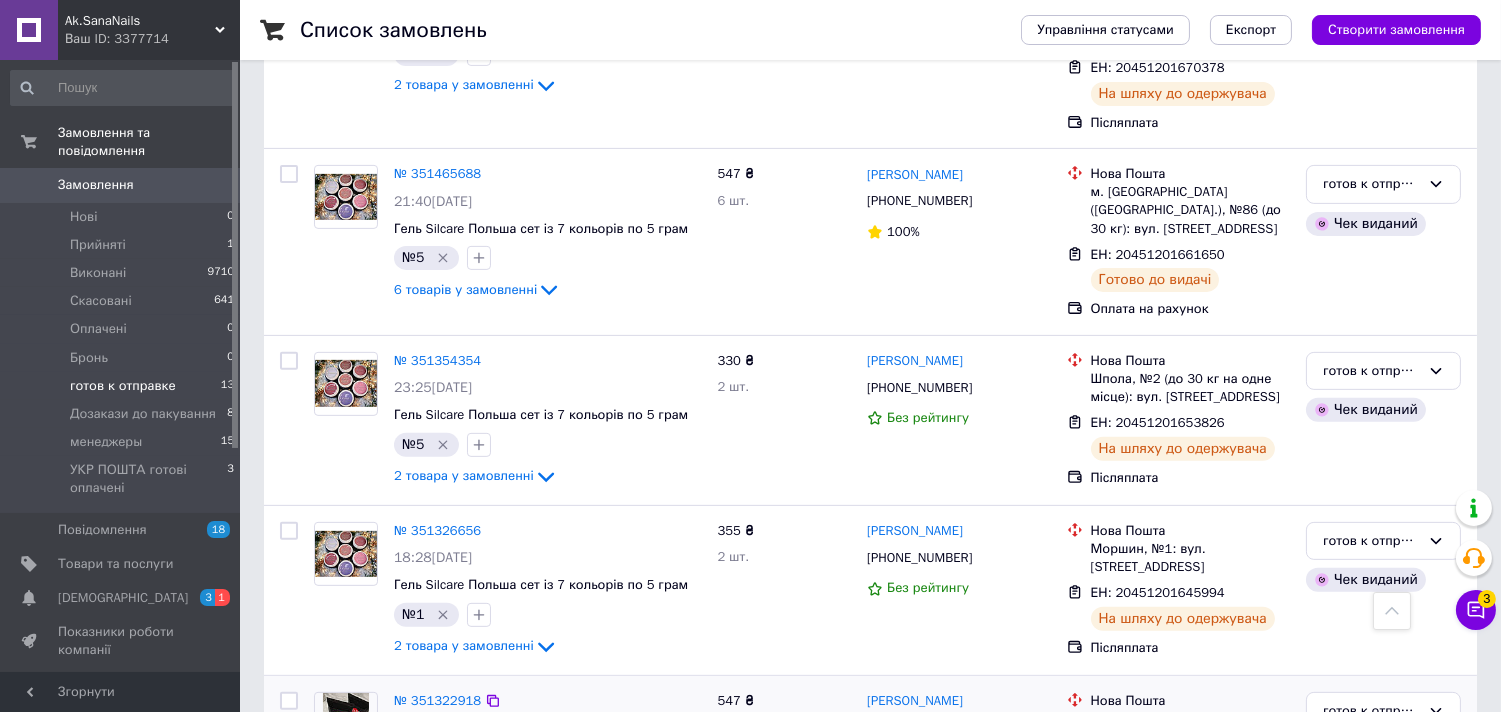 click 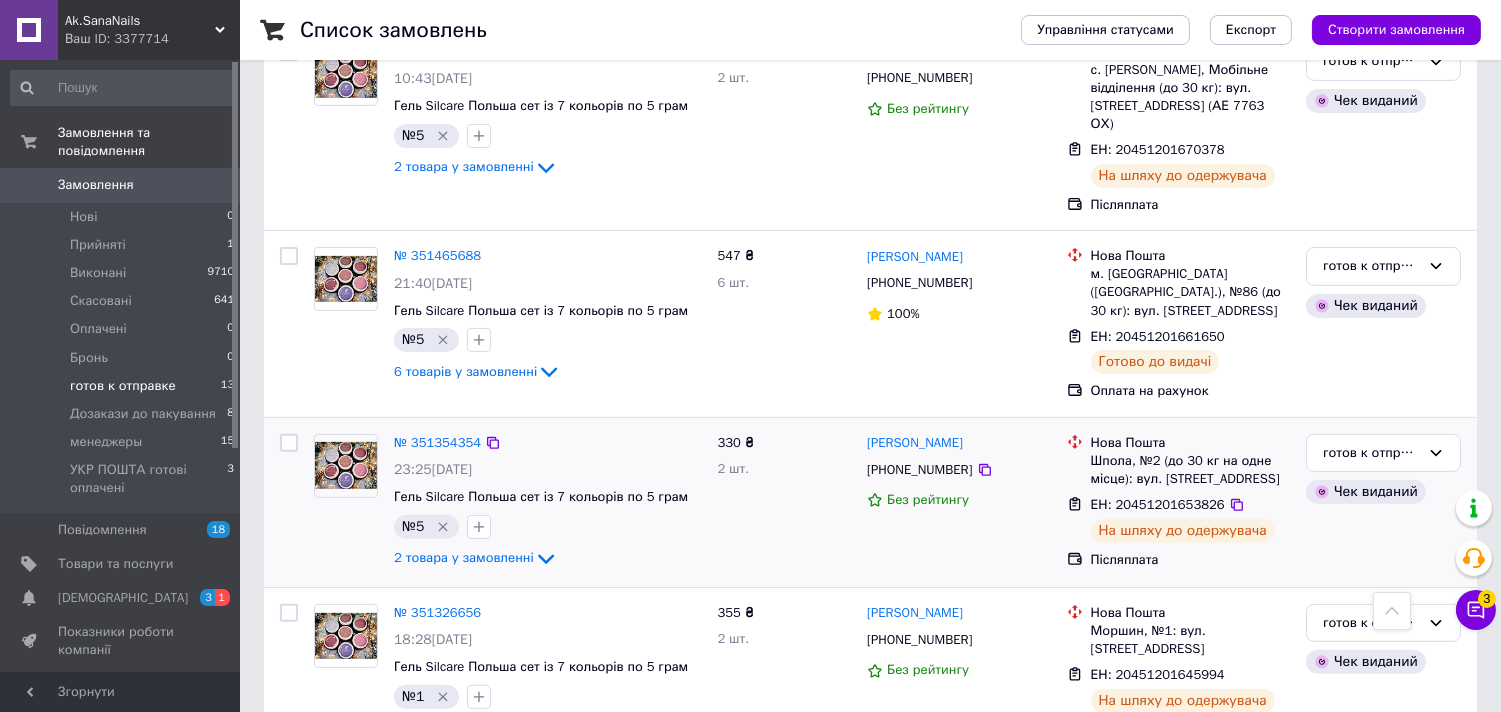 scroll, scrollTop: 1244, scrollLeft: 0, axis: vertical 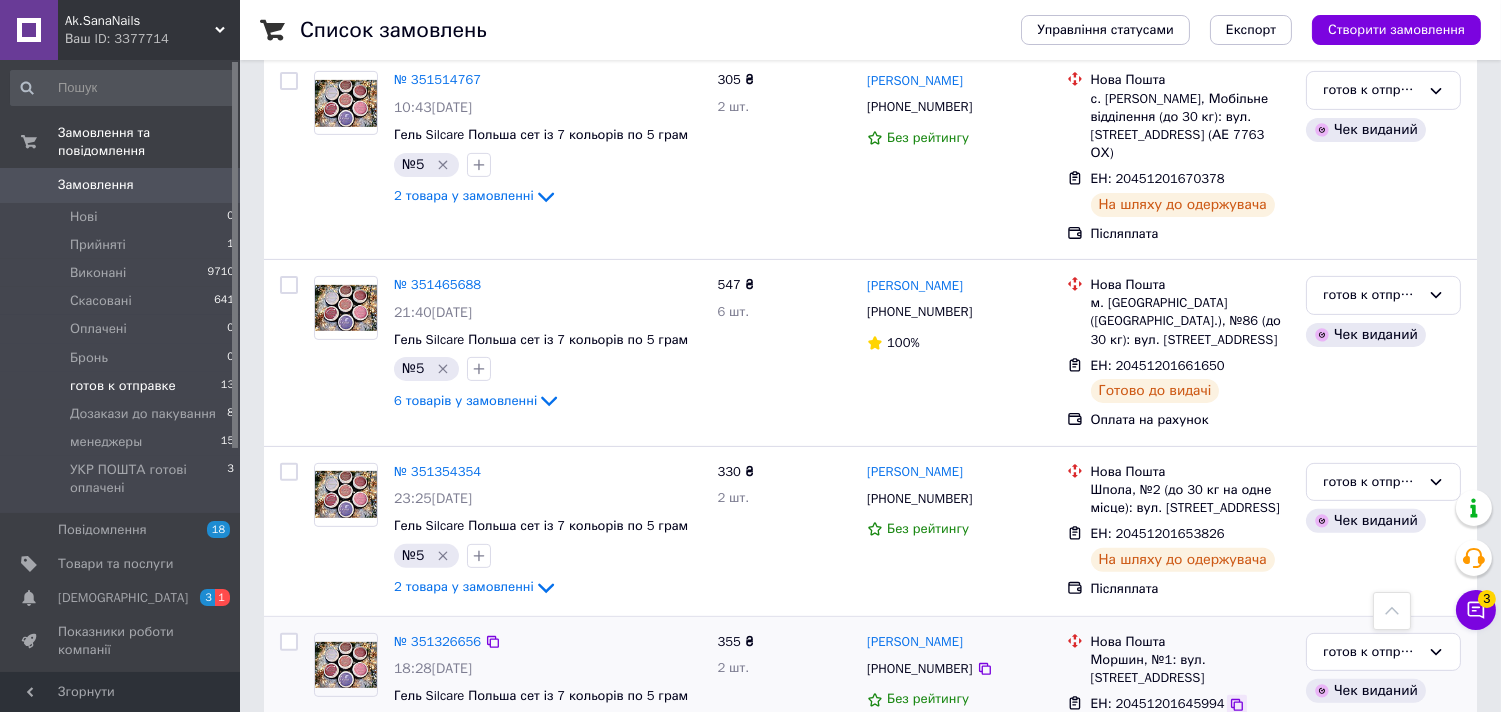click 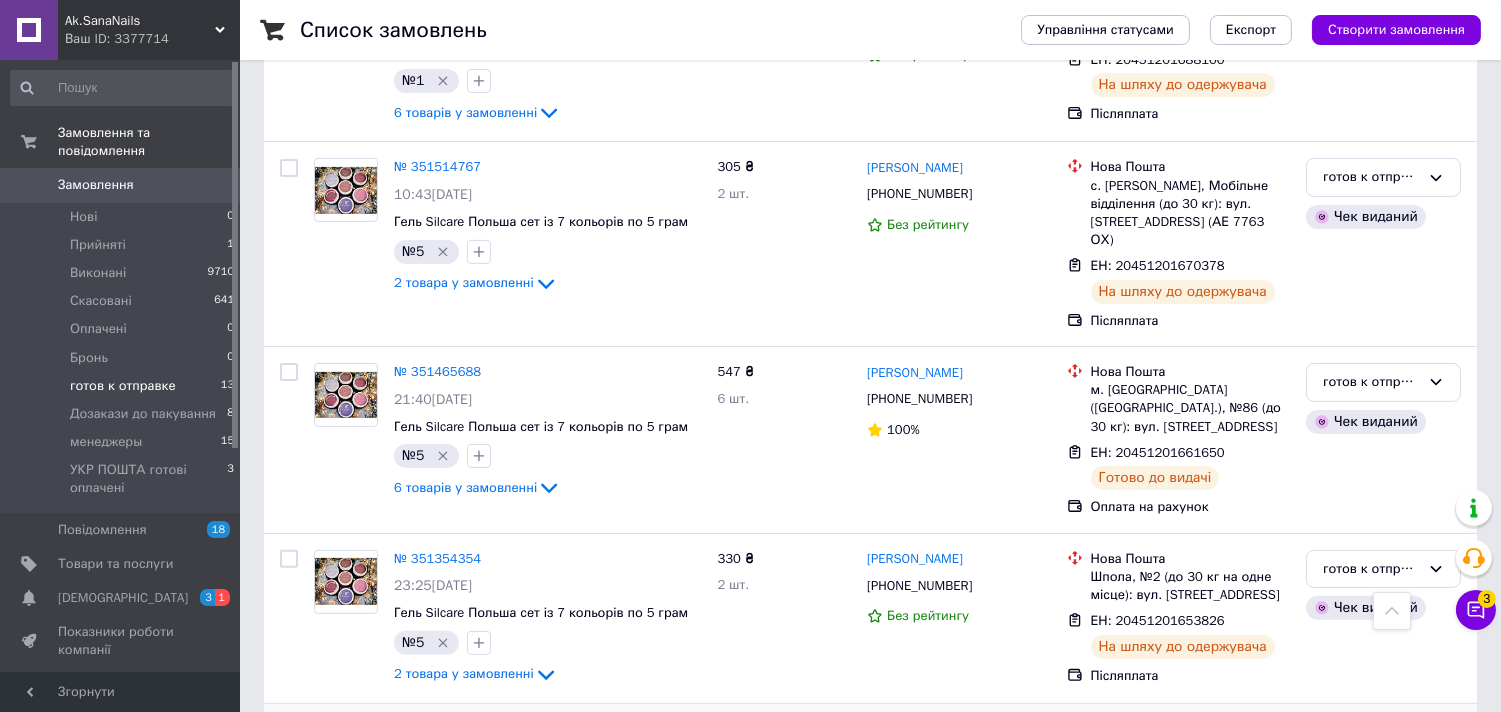 scroll, scrollTop: 1022, scrollLeft: 0, axis: vertical 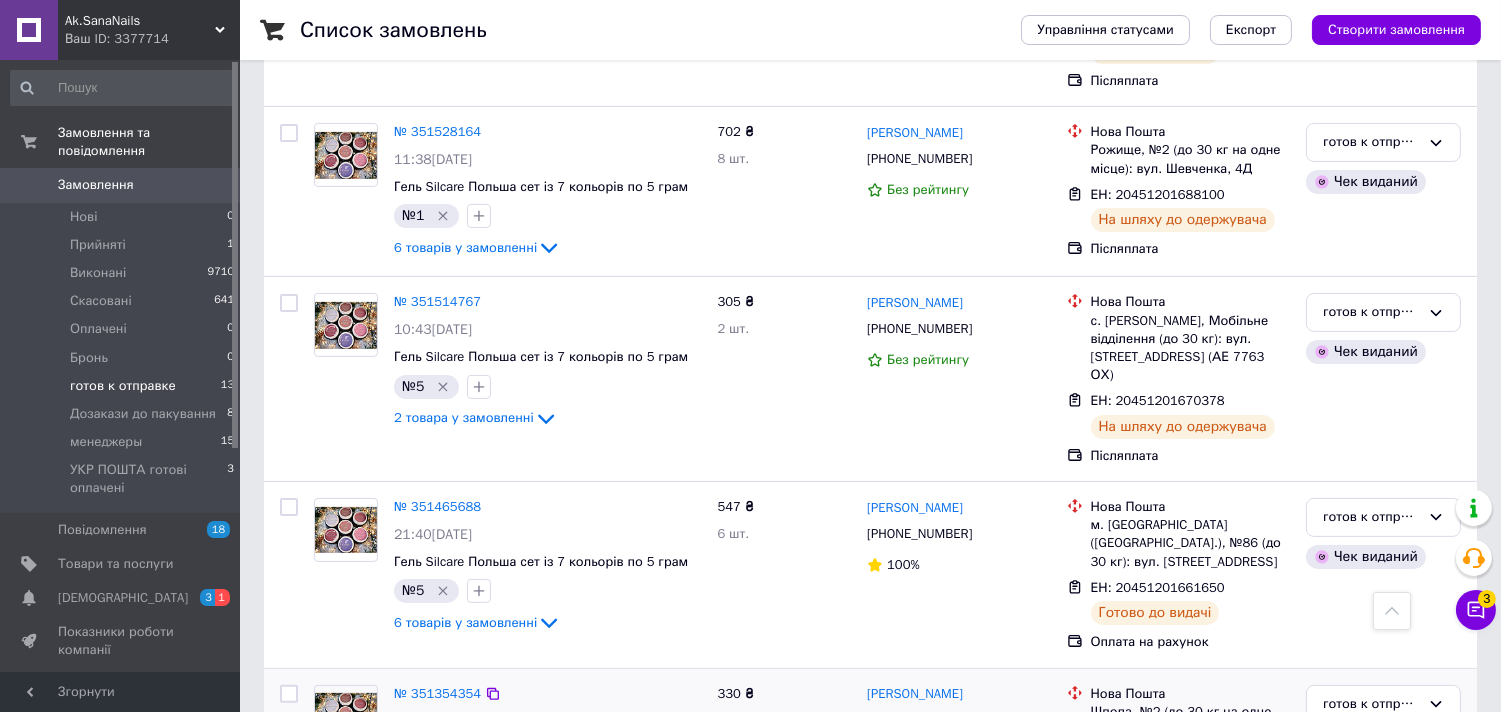 click 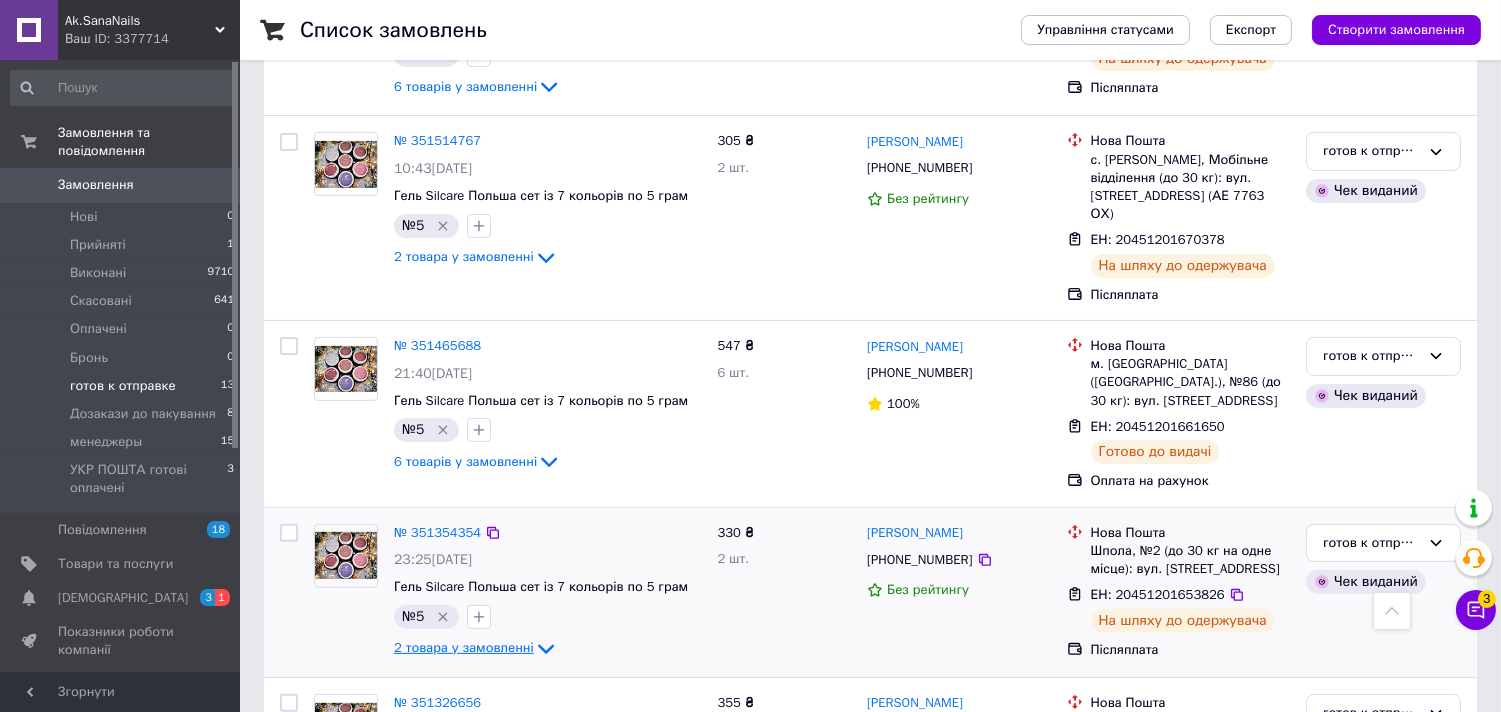 scroll, scrollTop: 1244, scrollLeft: 0, axis: vertical 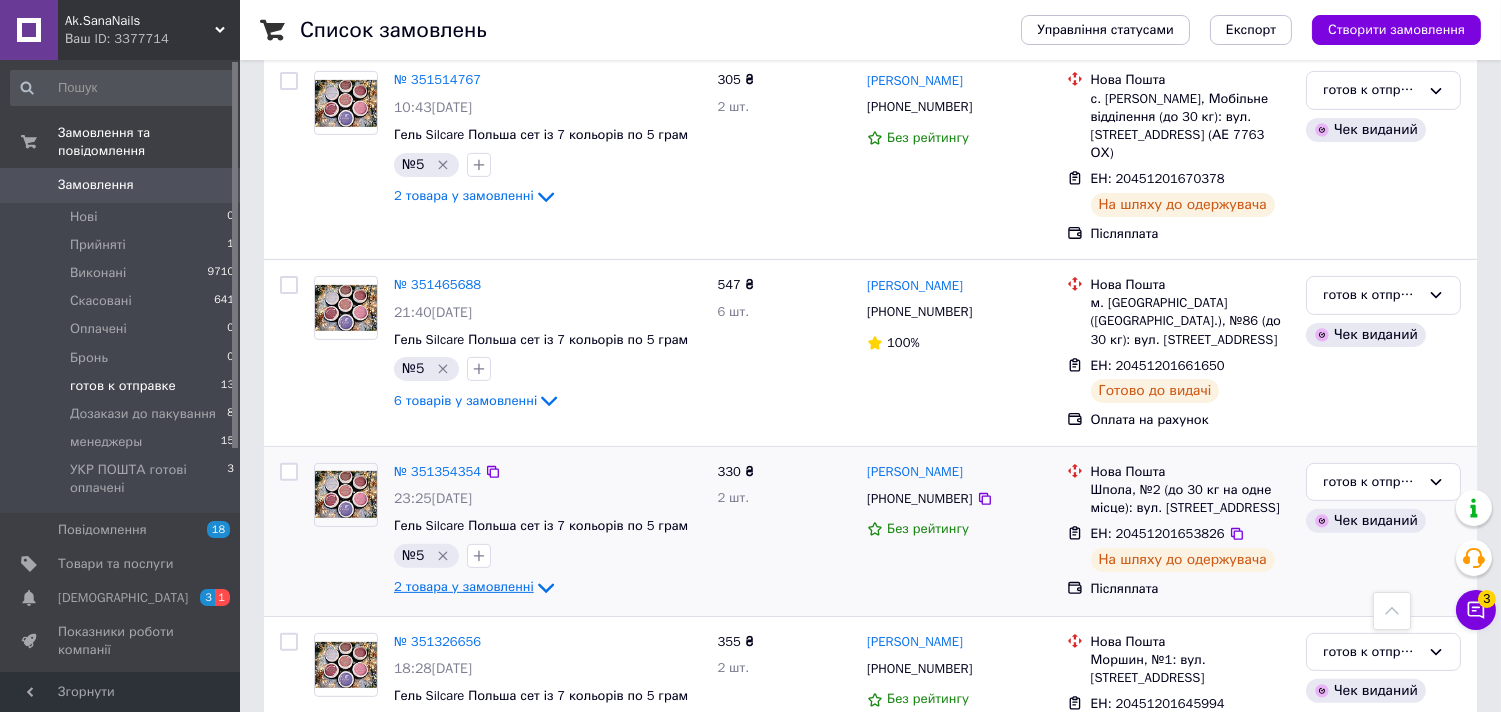 click on "2 товара у замовленні" at bounding box center [464, 586] 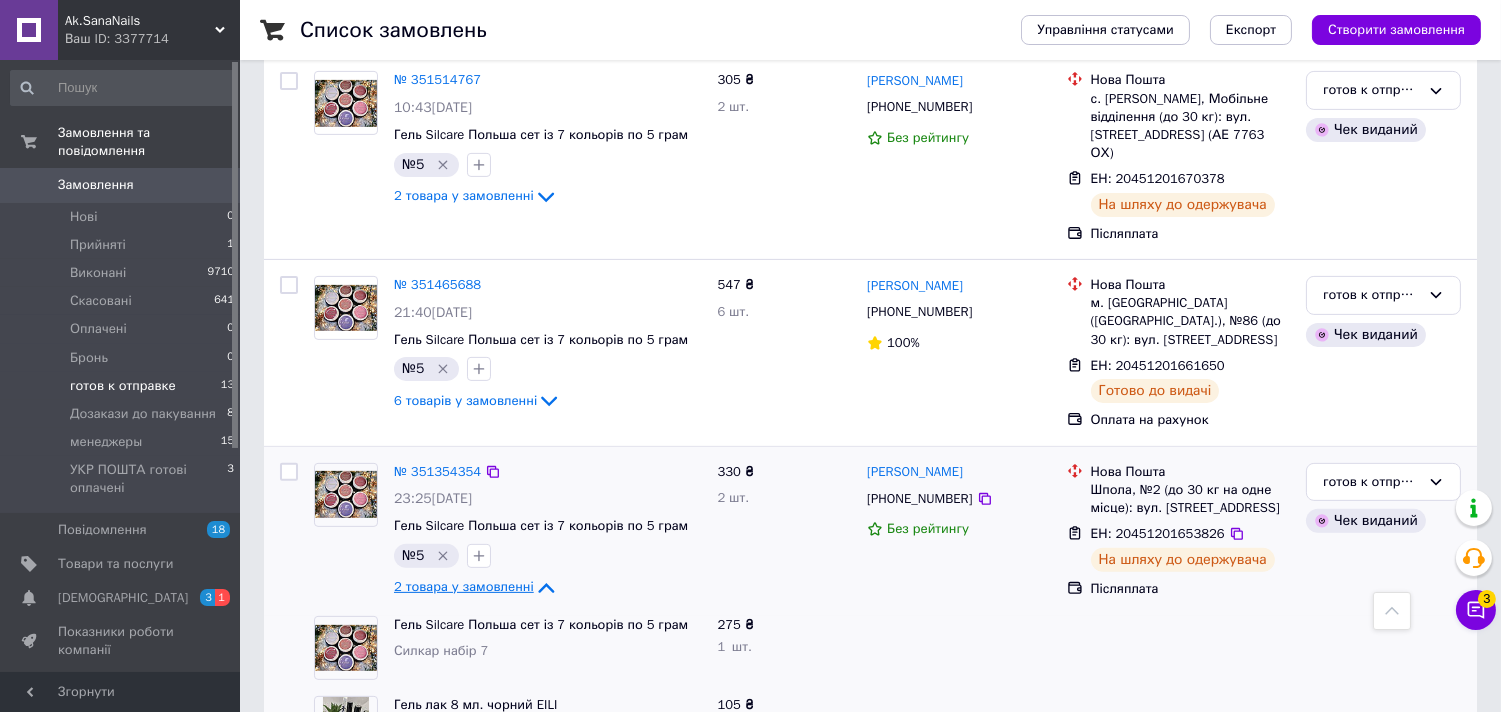 click on "2 товара у замовленні" at bounding box center (464, 586) 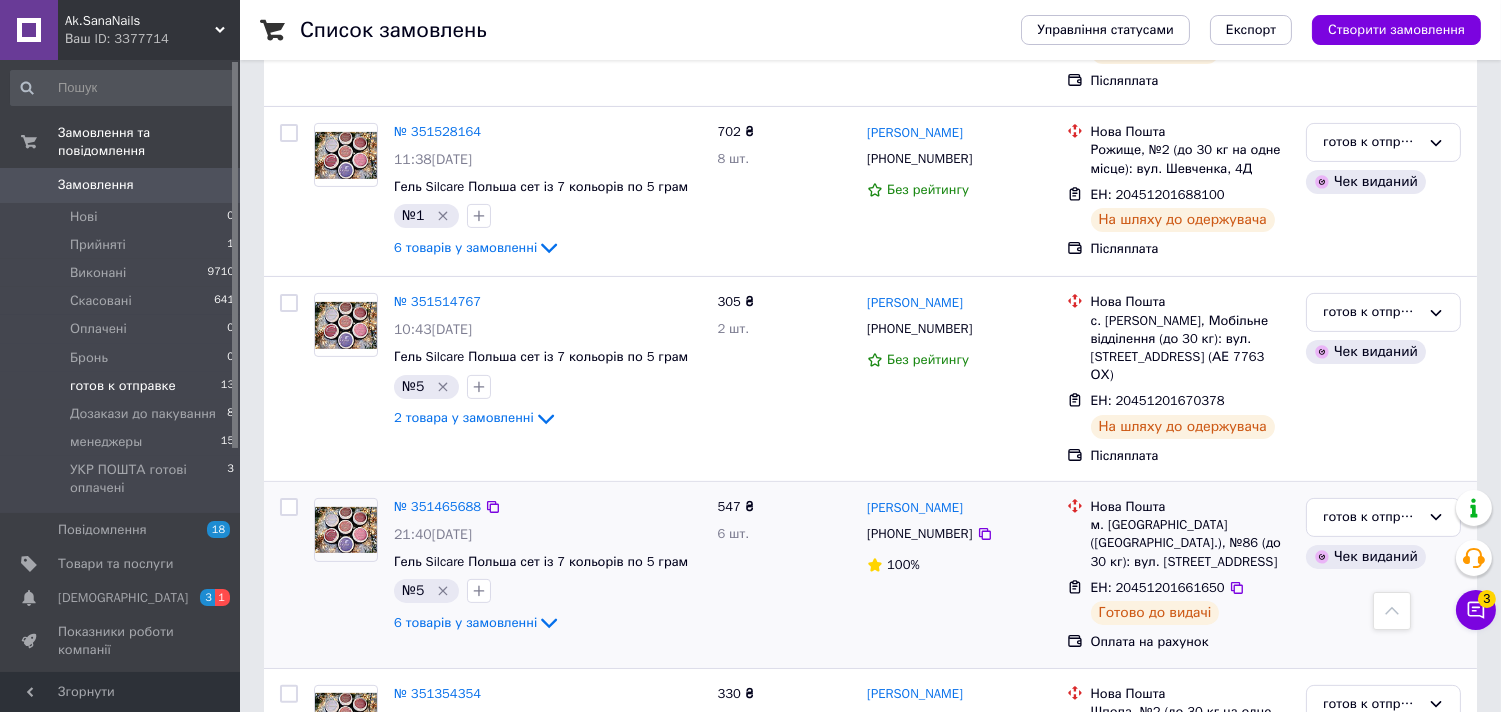 scroll, scrollTop: 911, scrollLeft: 0, axis: vertical 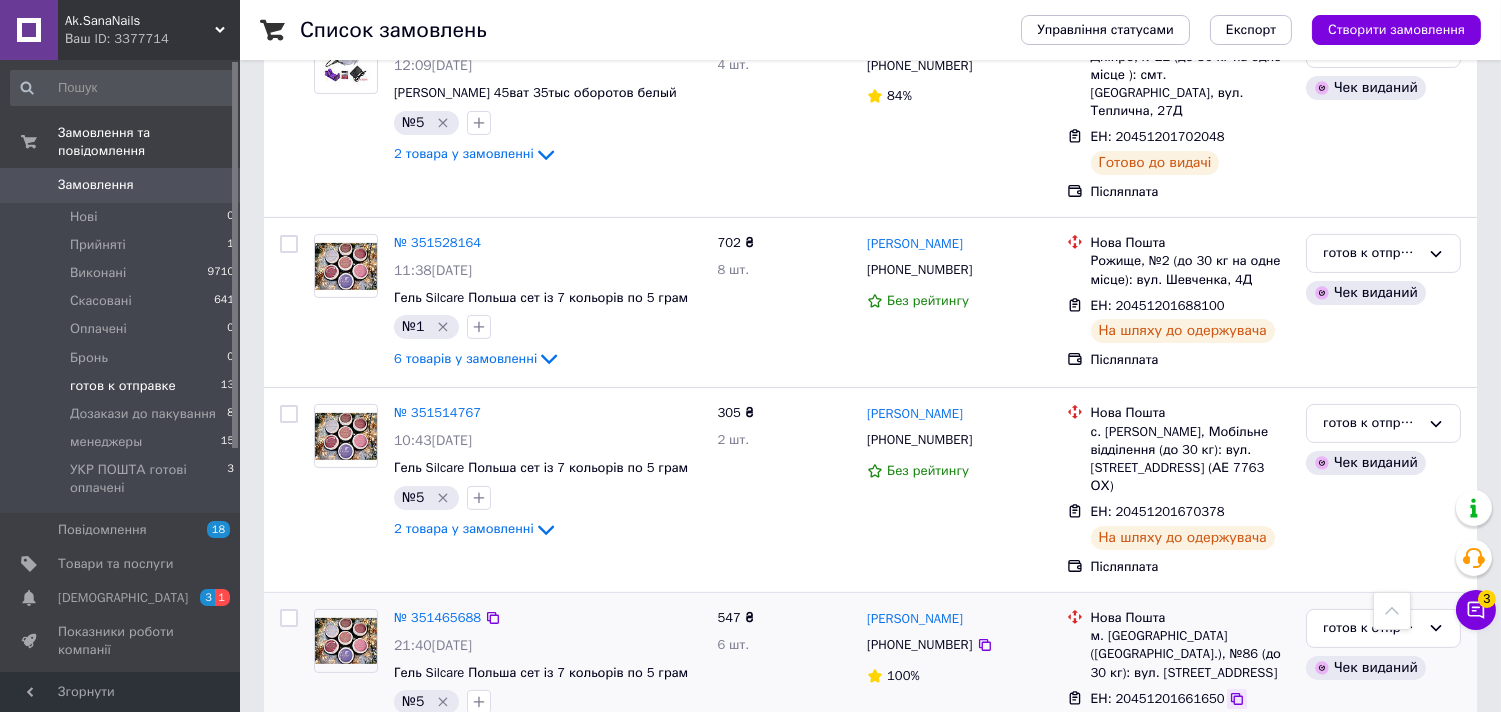 click 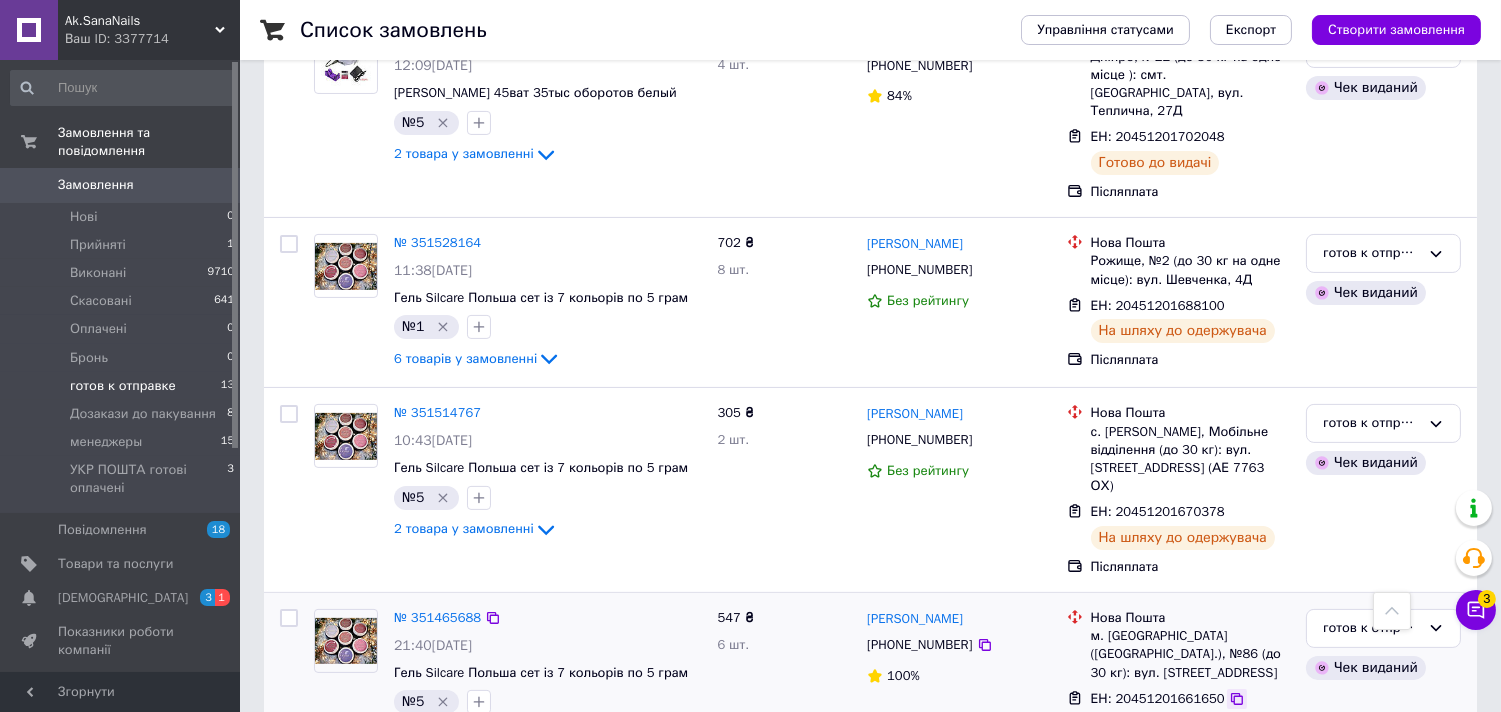 click 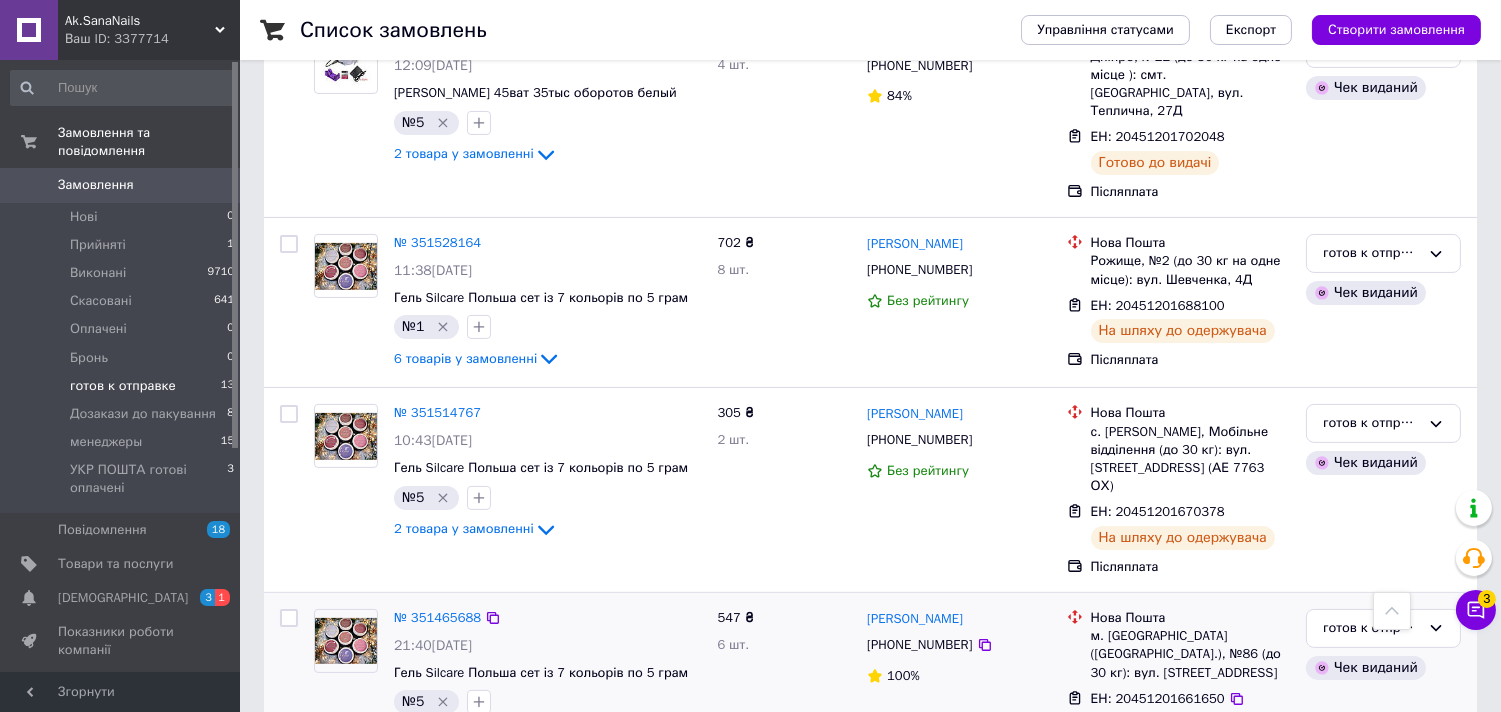 scroll, scrollTop: 800, scrollLeft: 0, axis: vertical 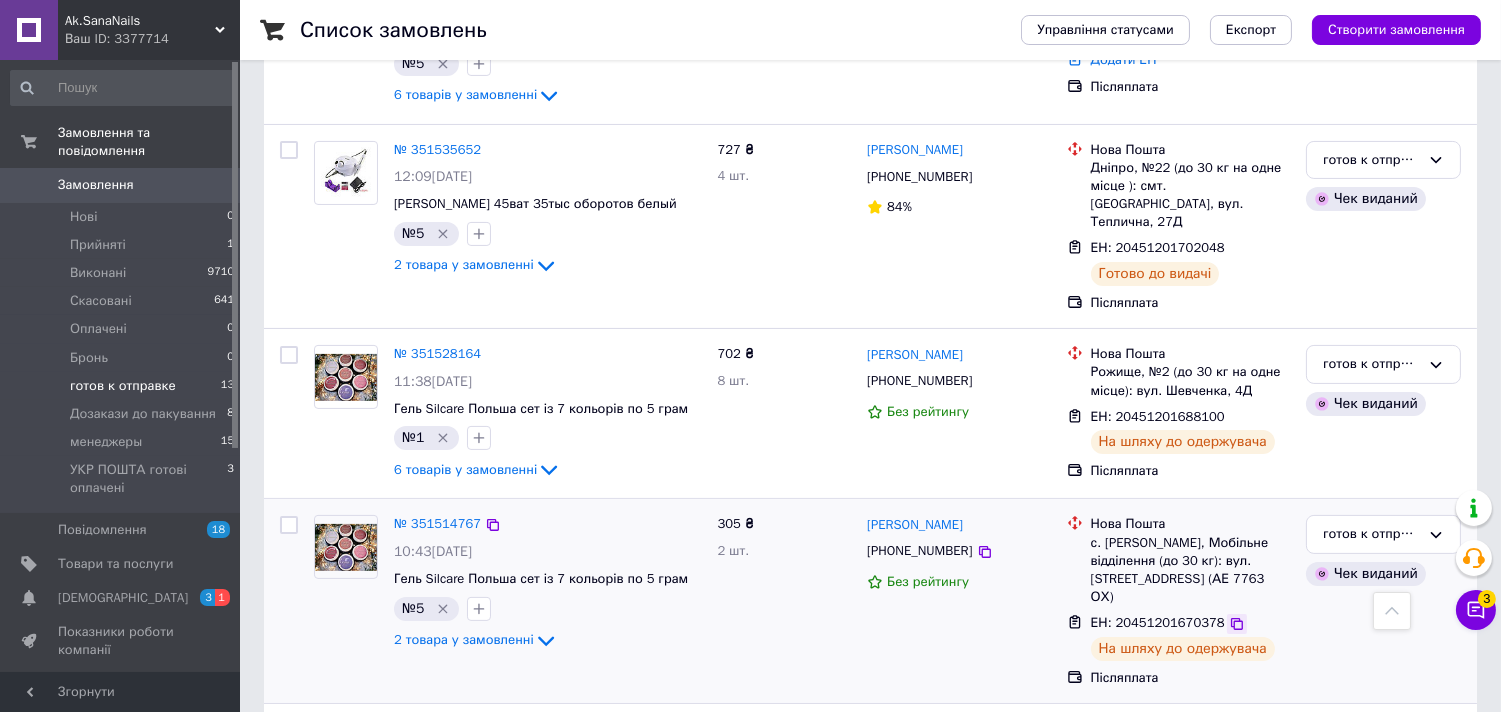 click 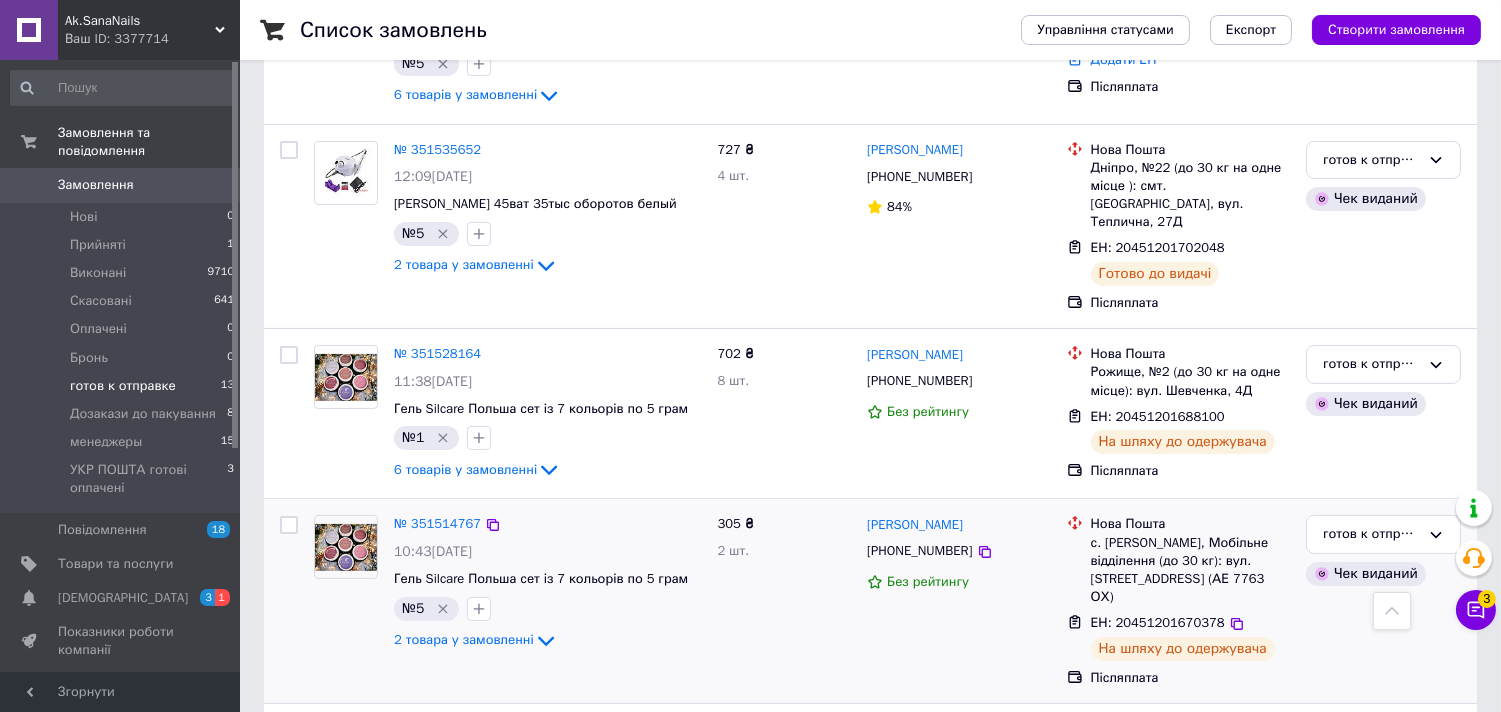 drag, startPoint x: 1223, startPoint y: 553, endPoint x: 1215, endPoint y: 538, distance: 17 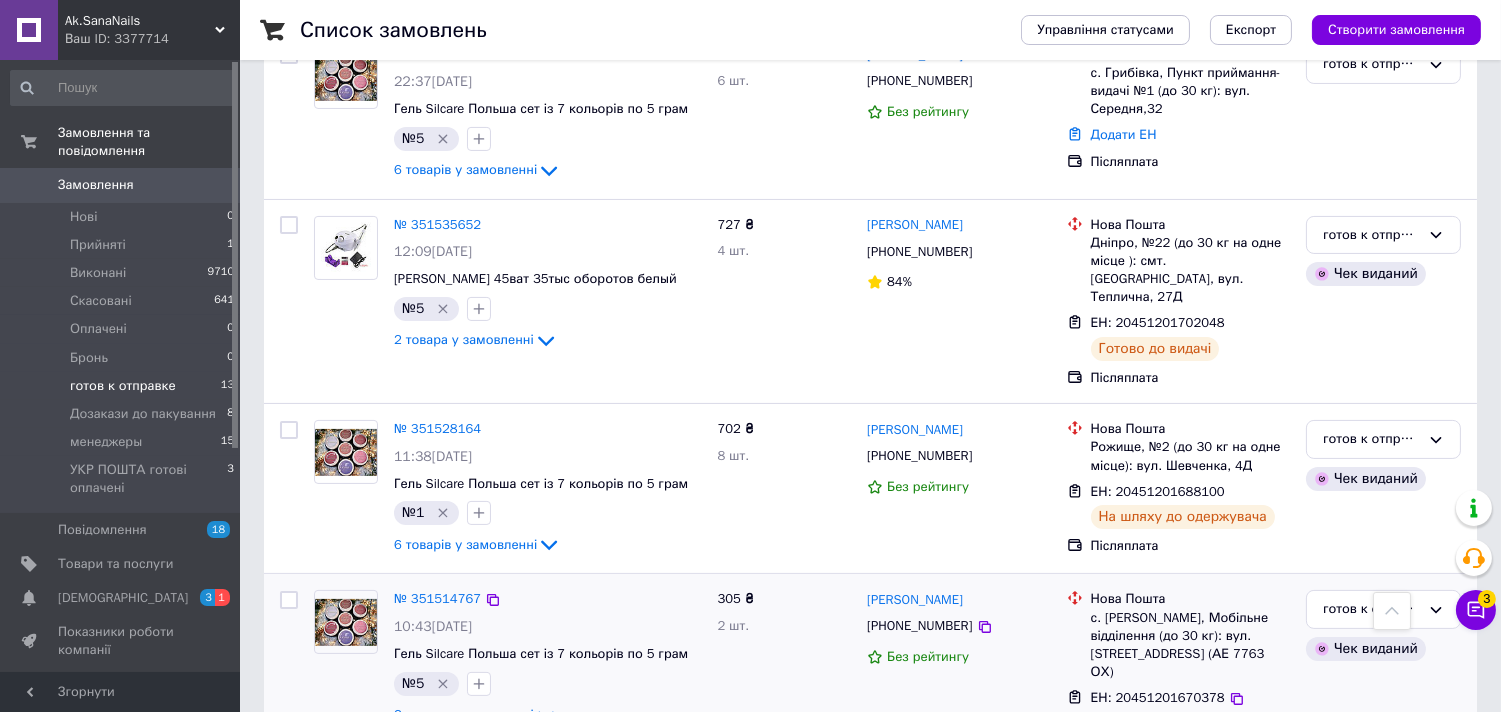 scroll, scrollTop: 577, scrollLeft: 0, axis: vertical 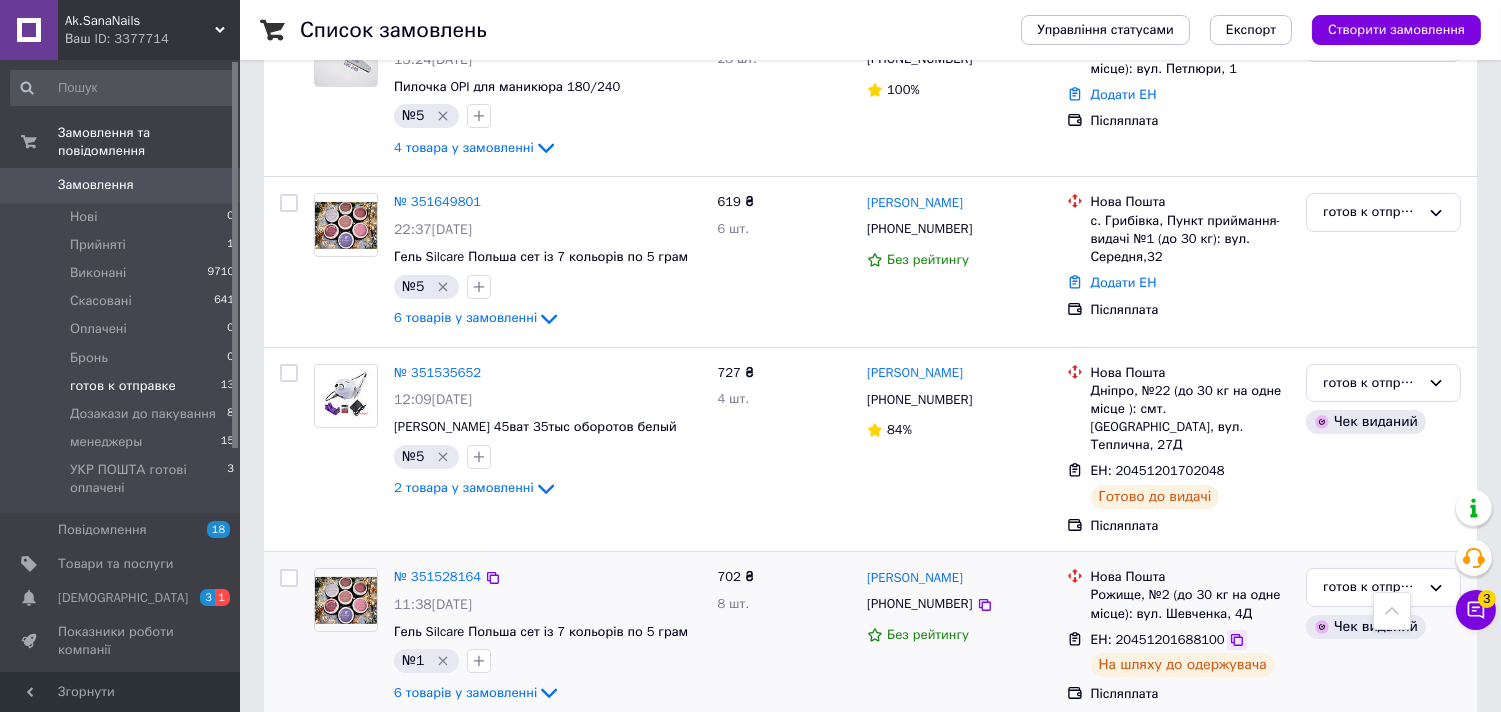 click 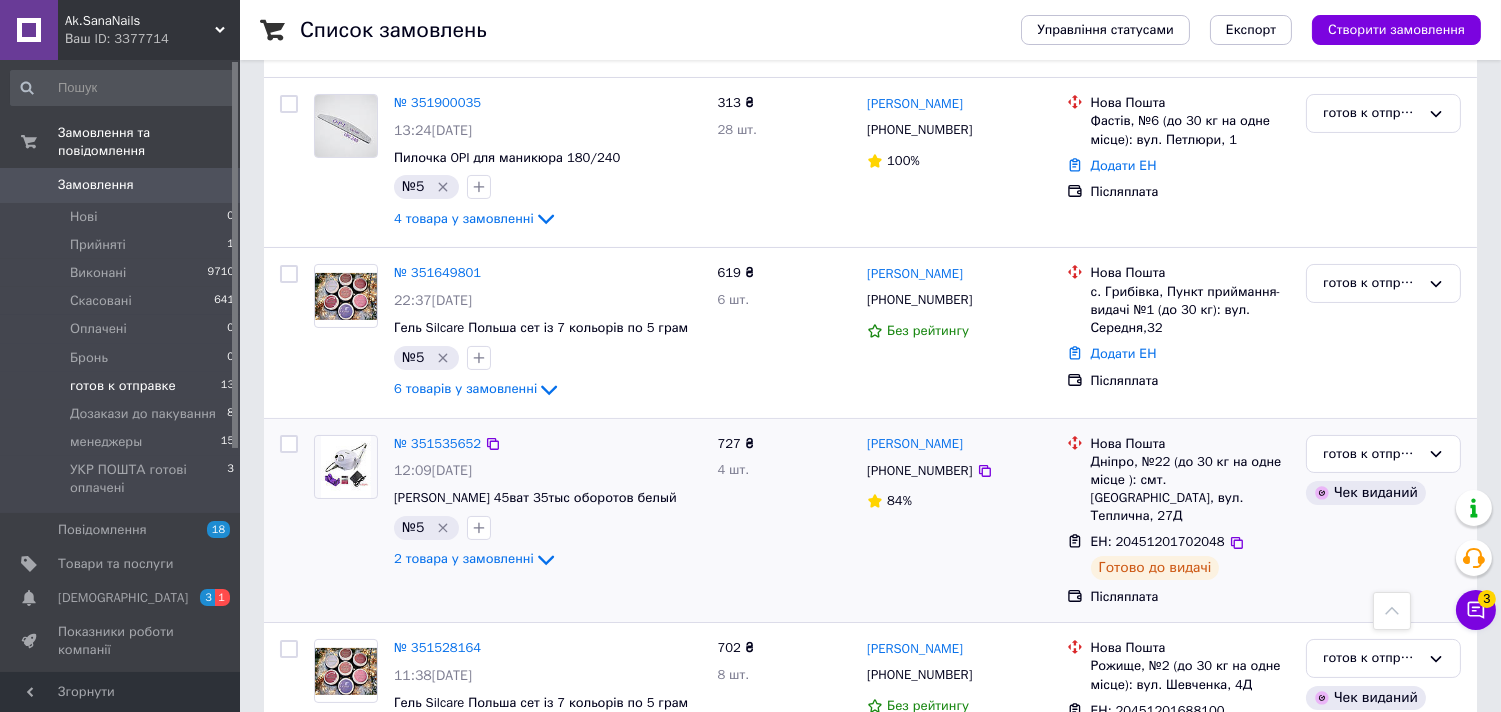 scroll, scrollTop: 466, scrollLeft: 0, axis: vertical 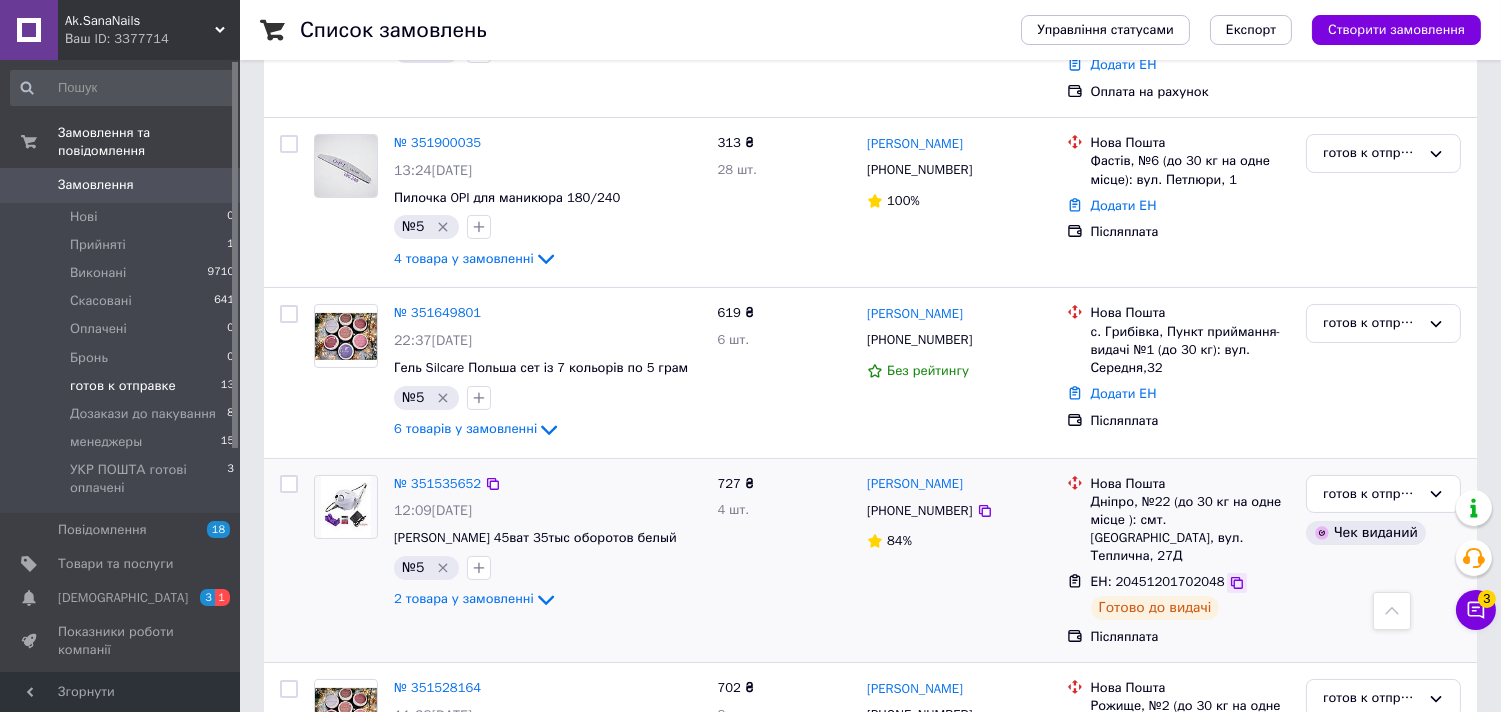 click 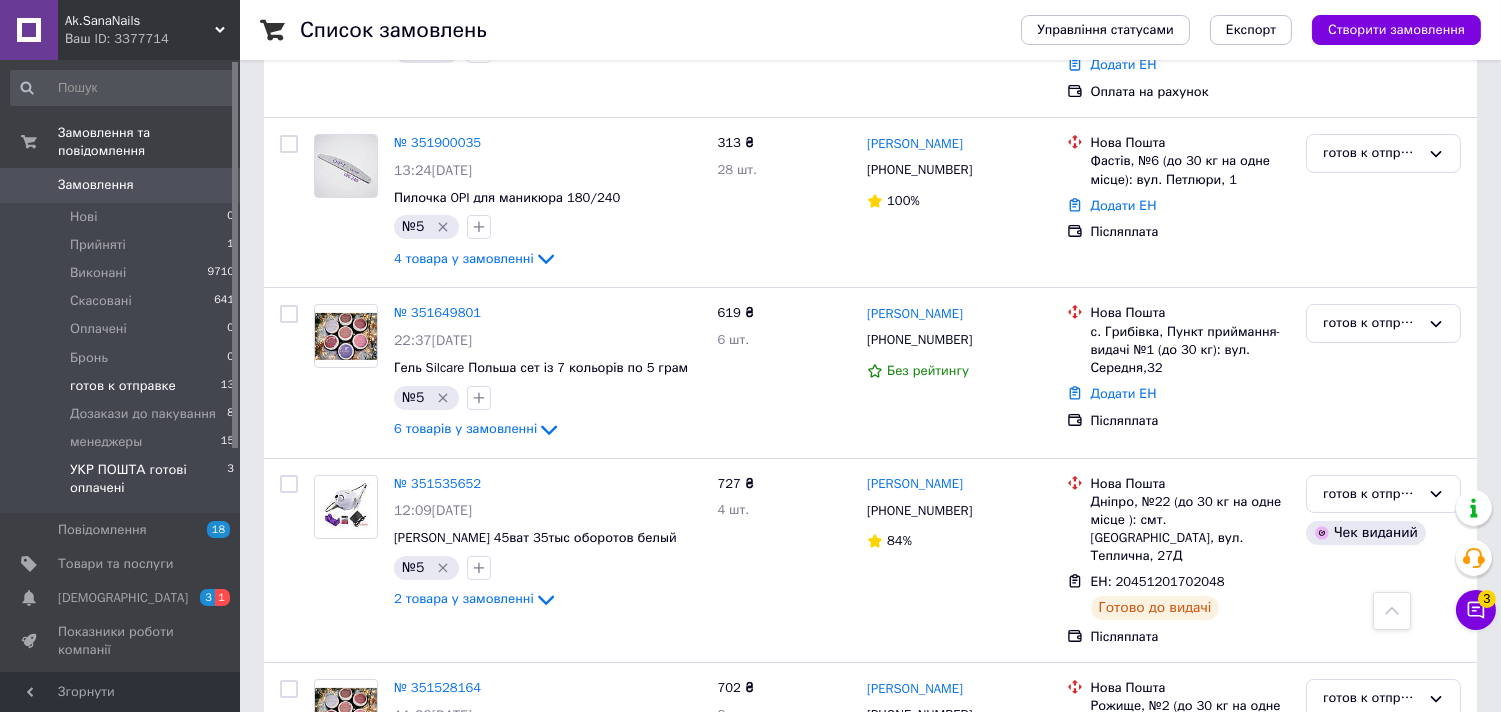 click on "УКР ПОШТА готові оплачені" at bounding box center [148, 479] 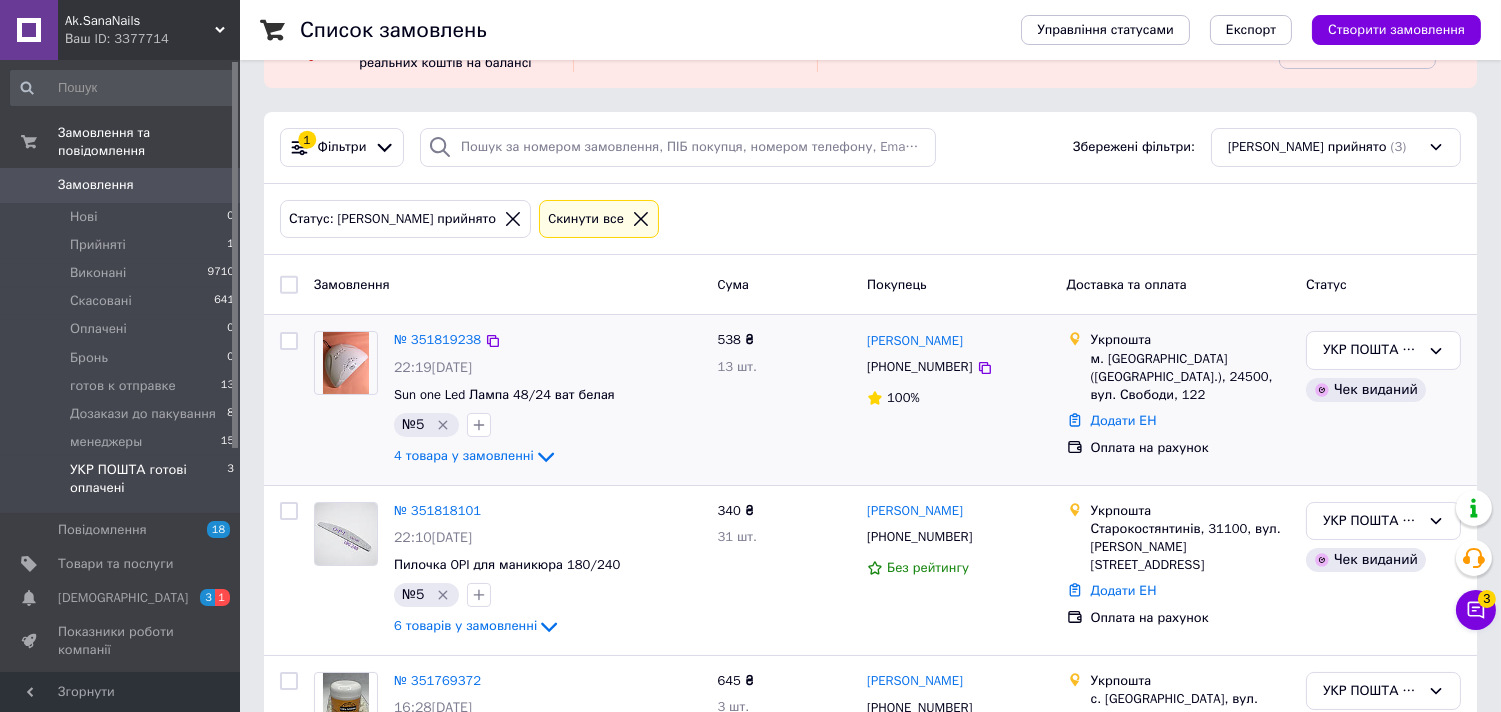 scroll, scrollTop: 211, scrollLeft: 0, axis: vertical 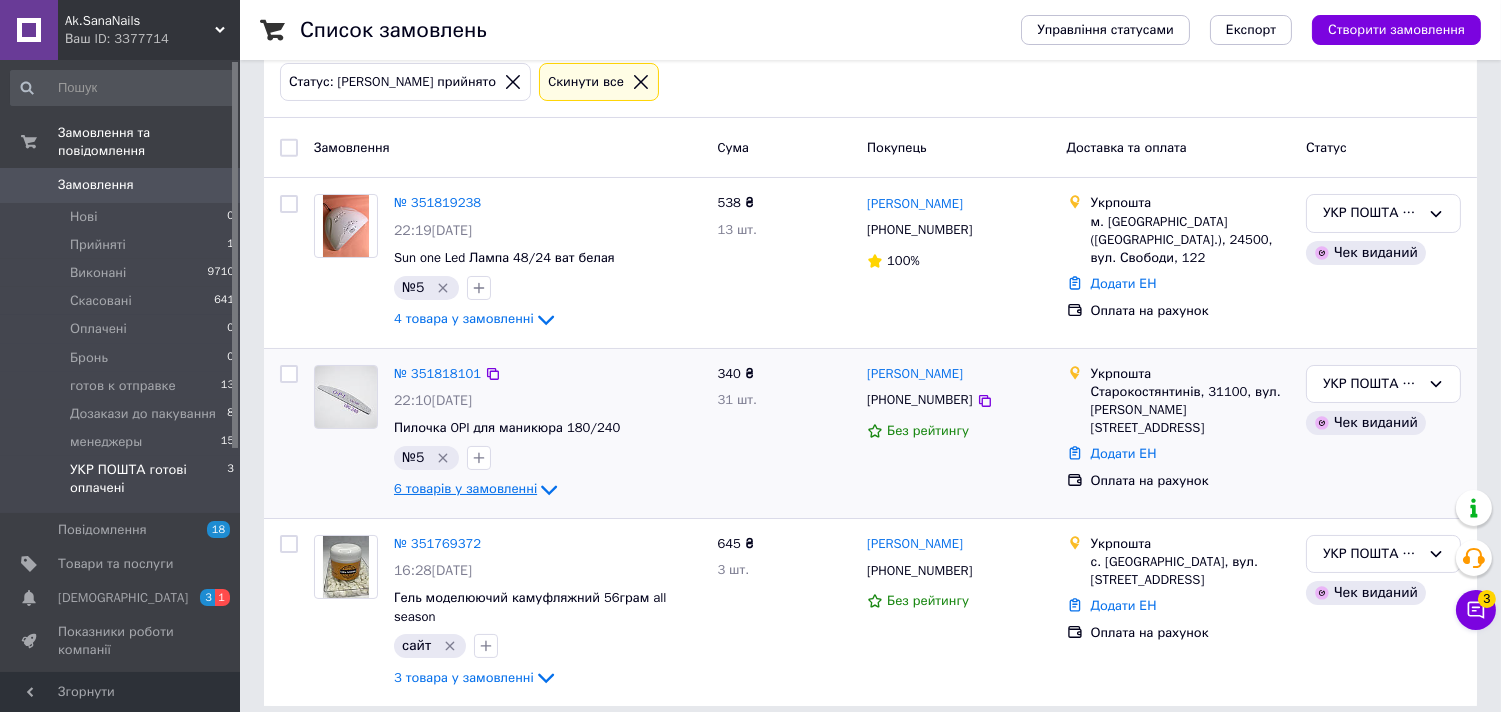 click on "6 товарів у замовленні" at bounding box center [465, 488] 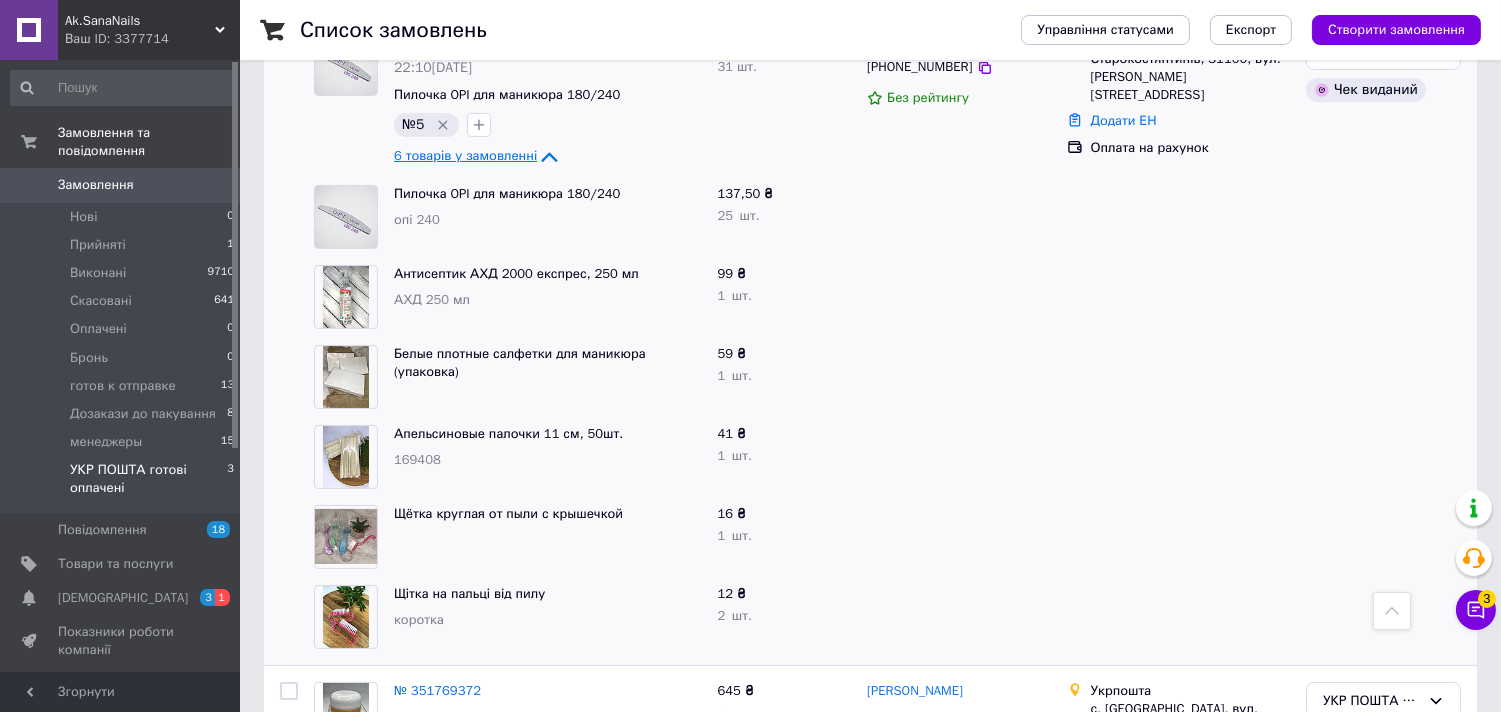 scroll, scrollTop: 322, scrollLeft: 0, axis: vertical 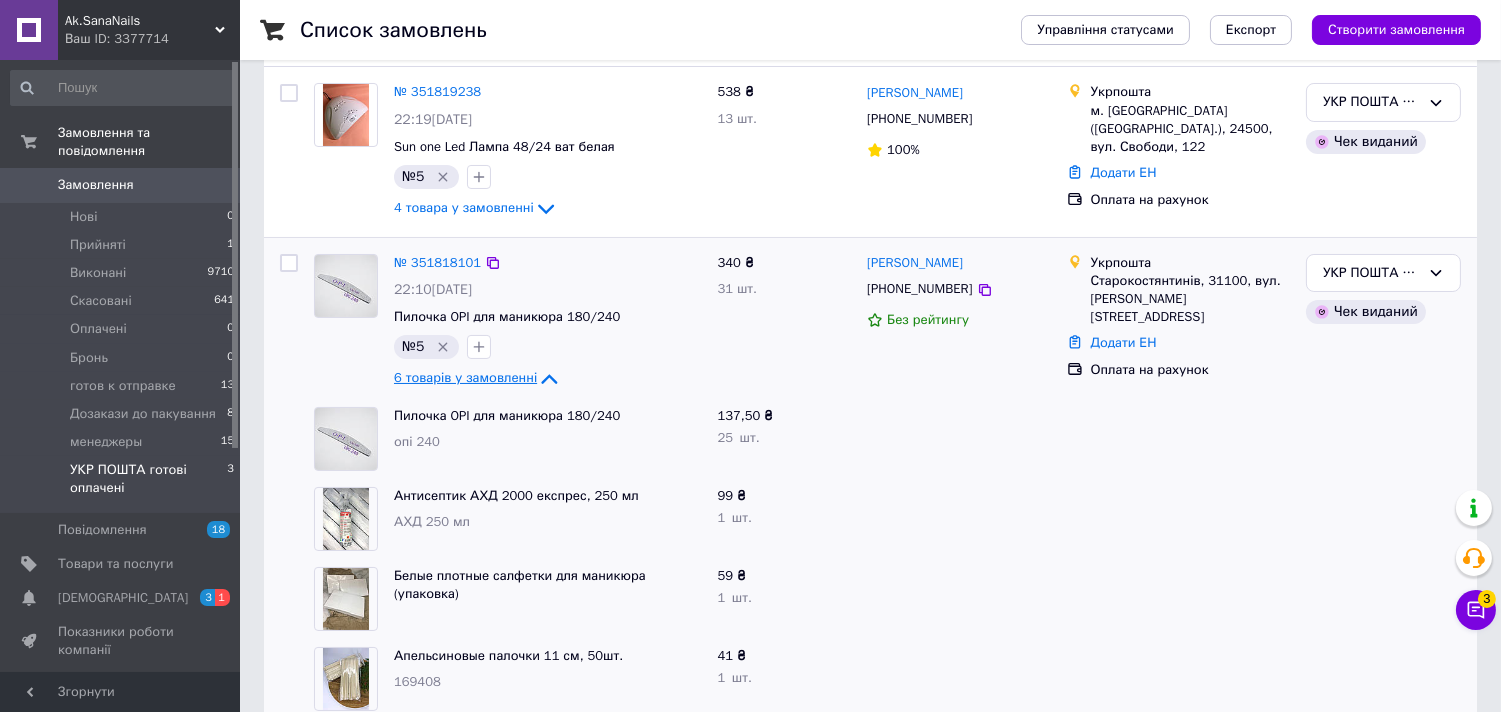 click on "6 товарів у замовленні" at bounding box center (465, 377) 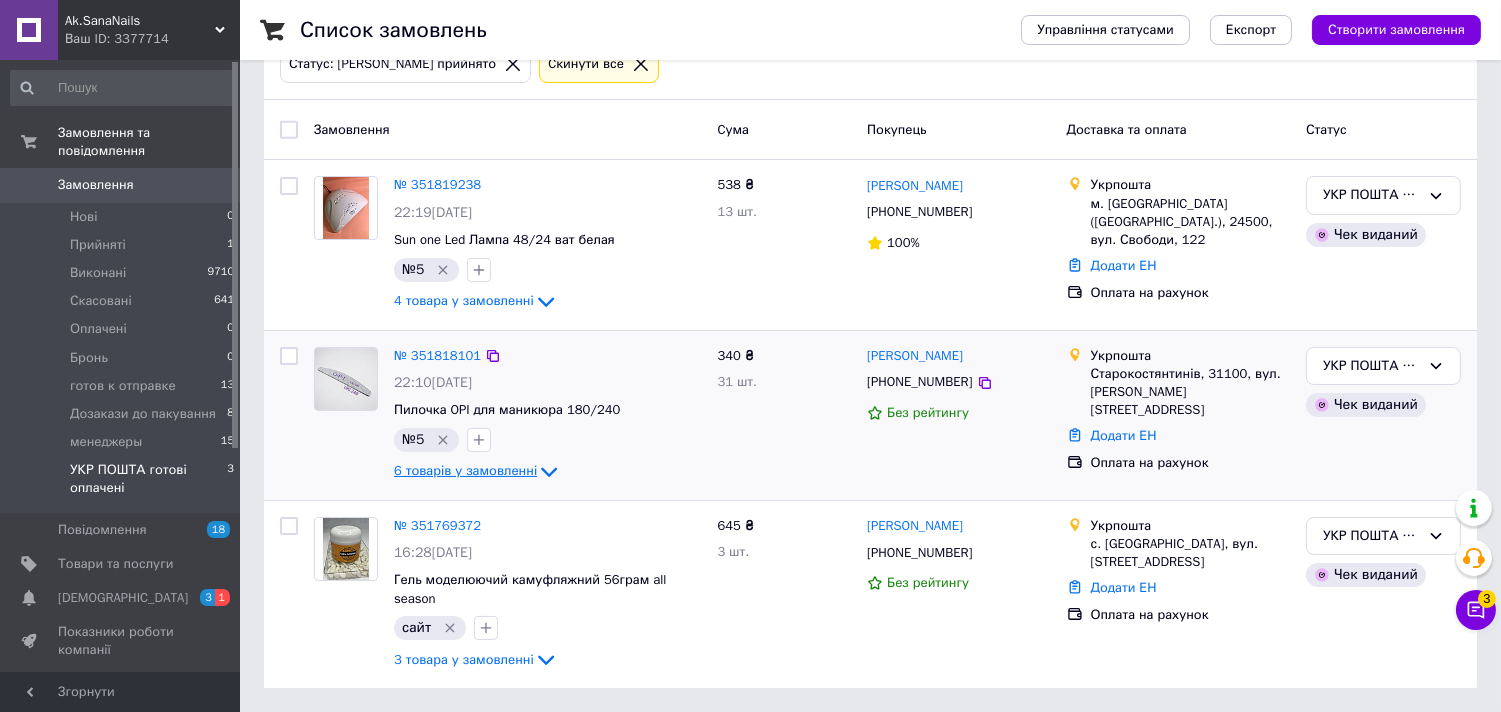 scroll, scrollTop: 211, scrollLeft: 0, axis: vertical 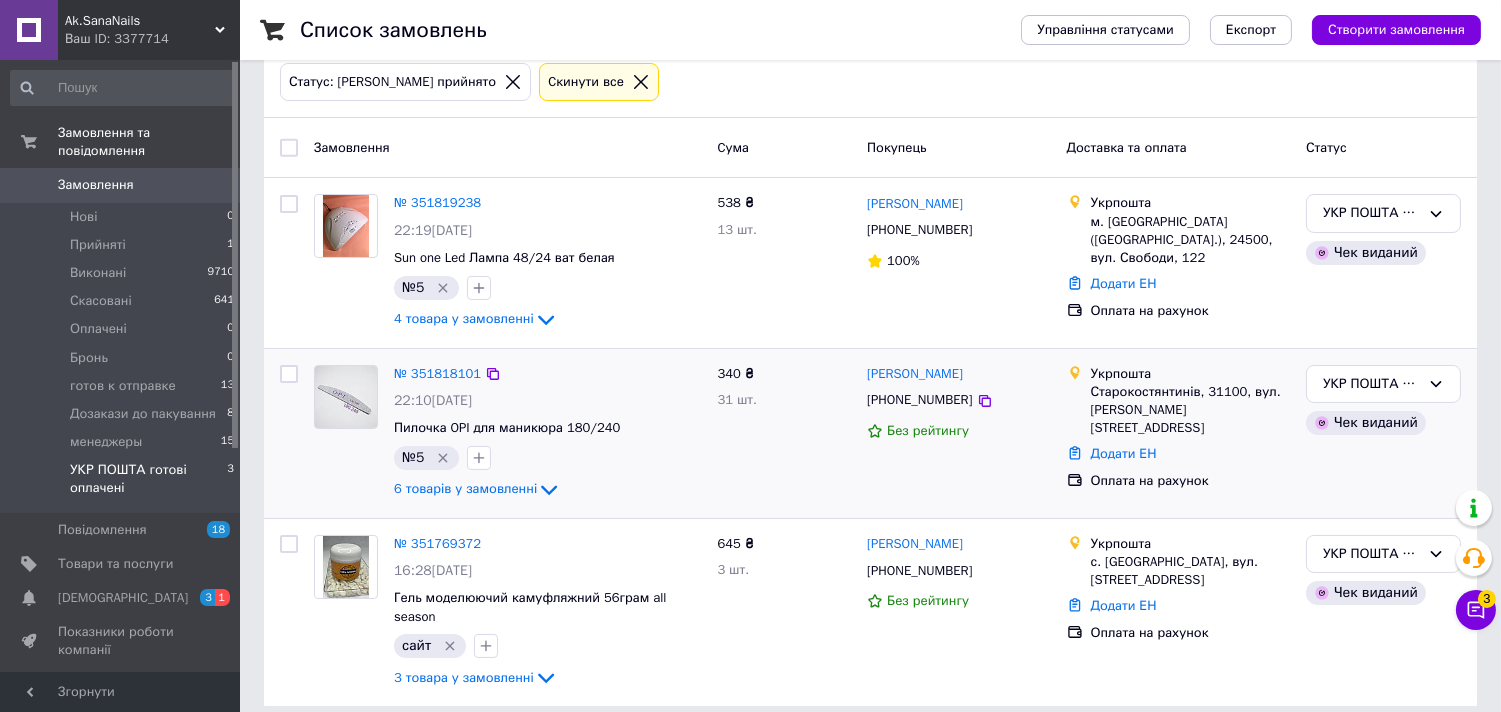 click at bounding box center [346, 397] 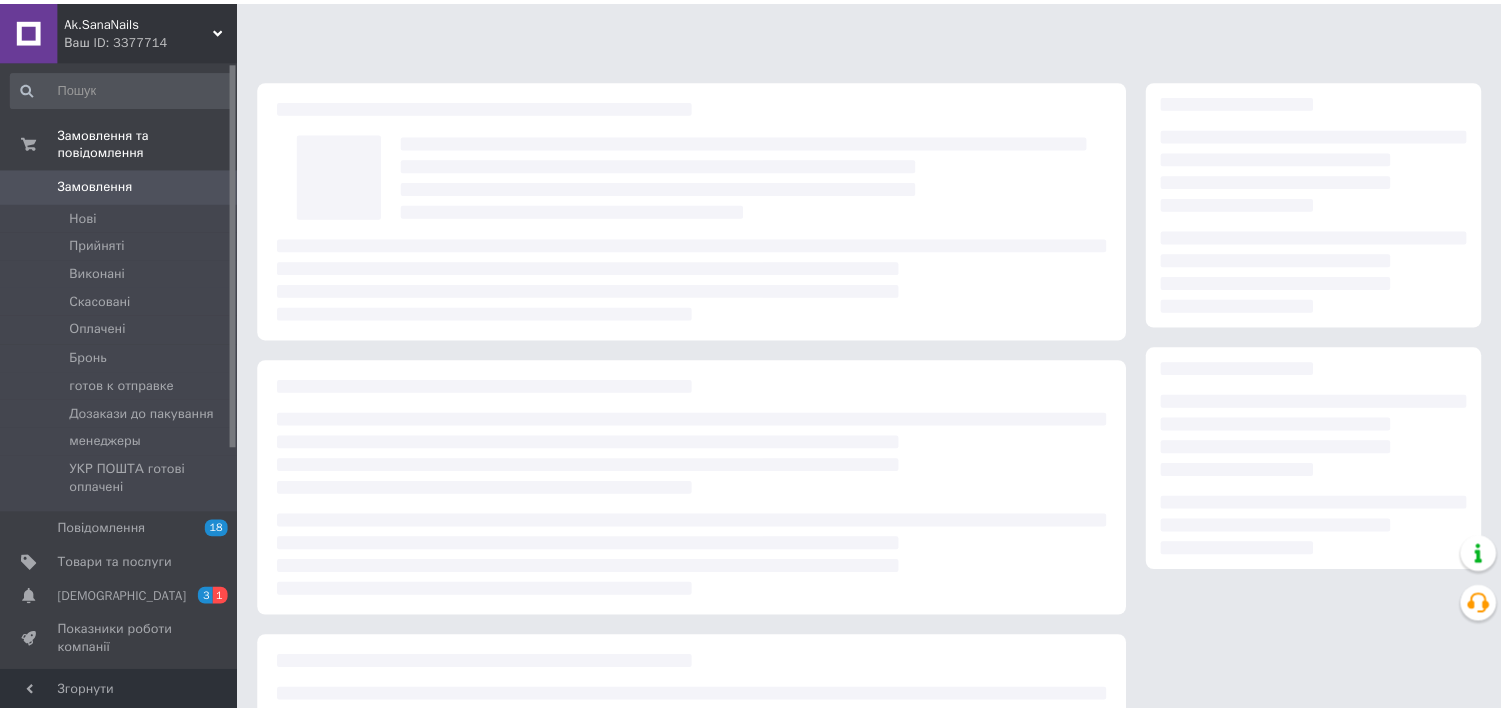 scroll, scrollTop: 0, scrollLeft: 0, axis: both 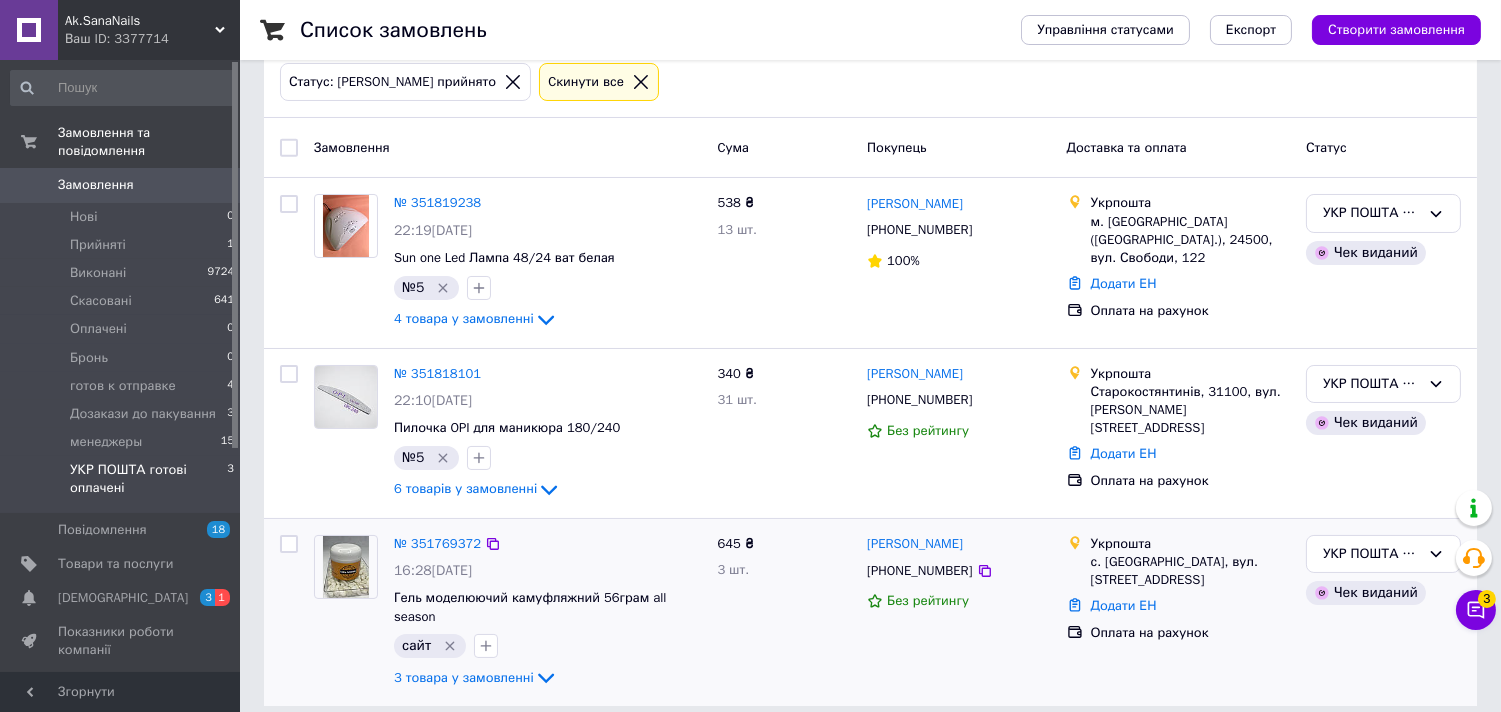 click at bounding box center (346, 567) 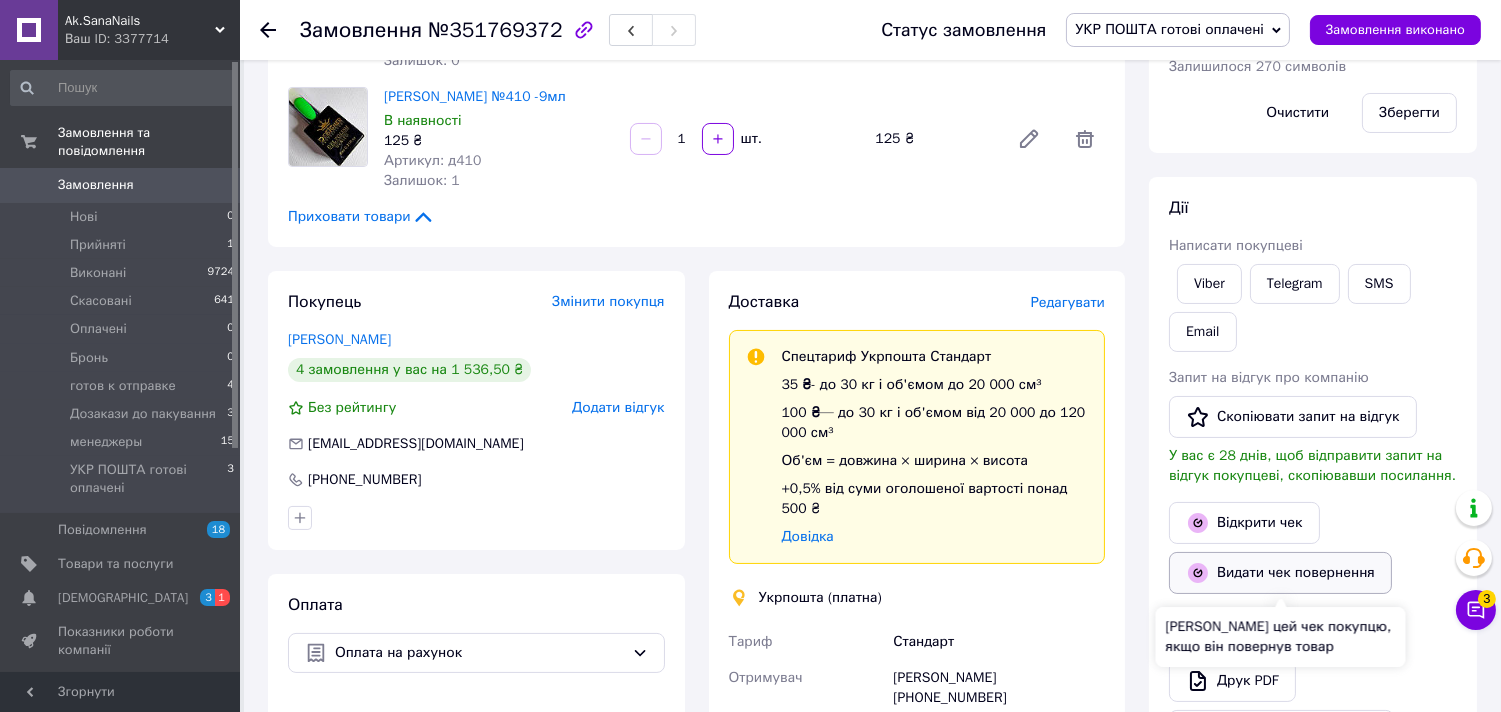 scroll, scrollTop: 555, scrollLeft: 0, axis: vertical 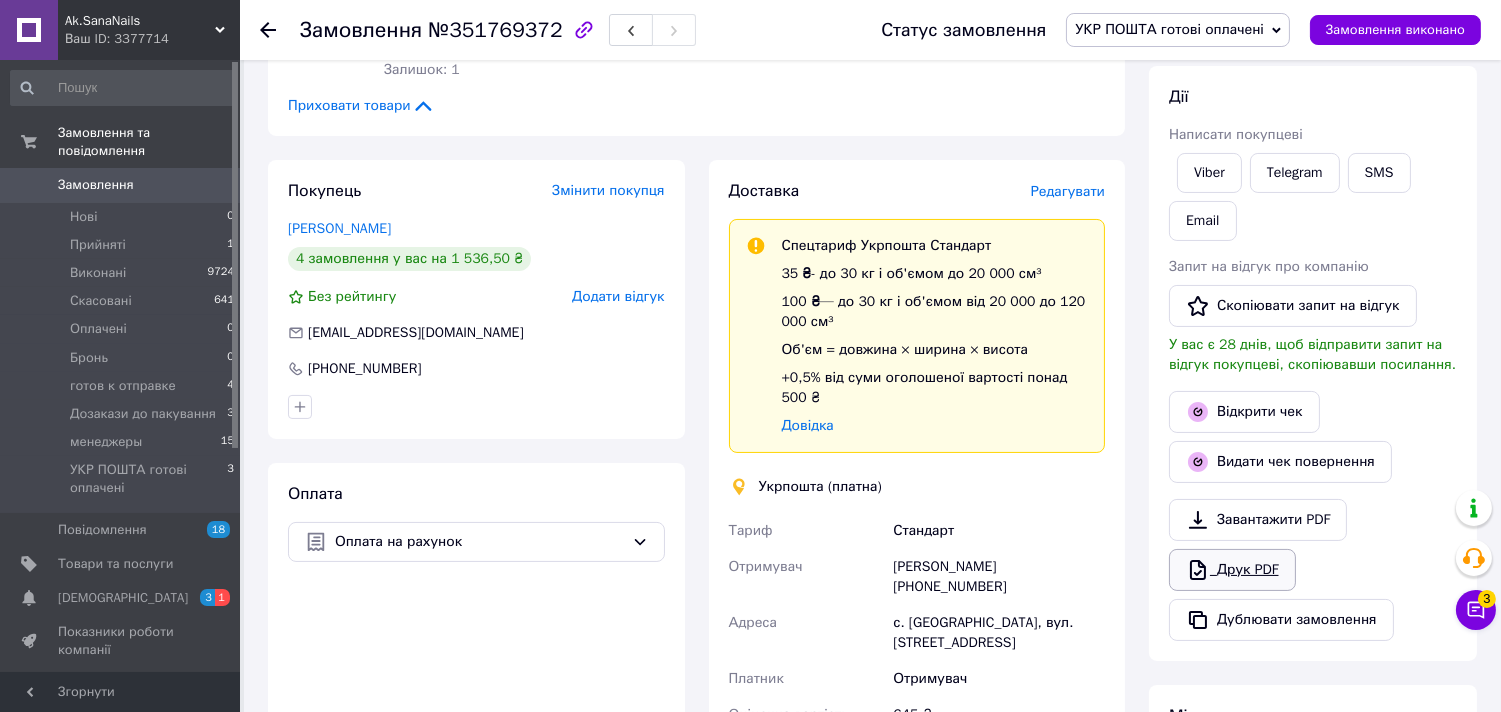 click on "Друк PDF" at bounding box center [1232, 570] 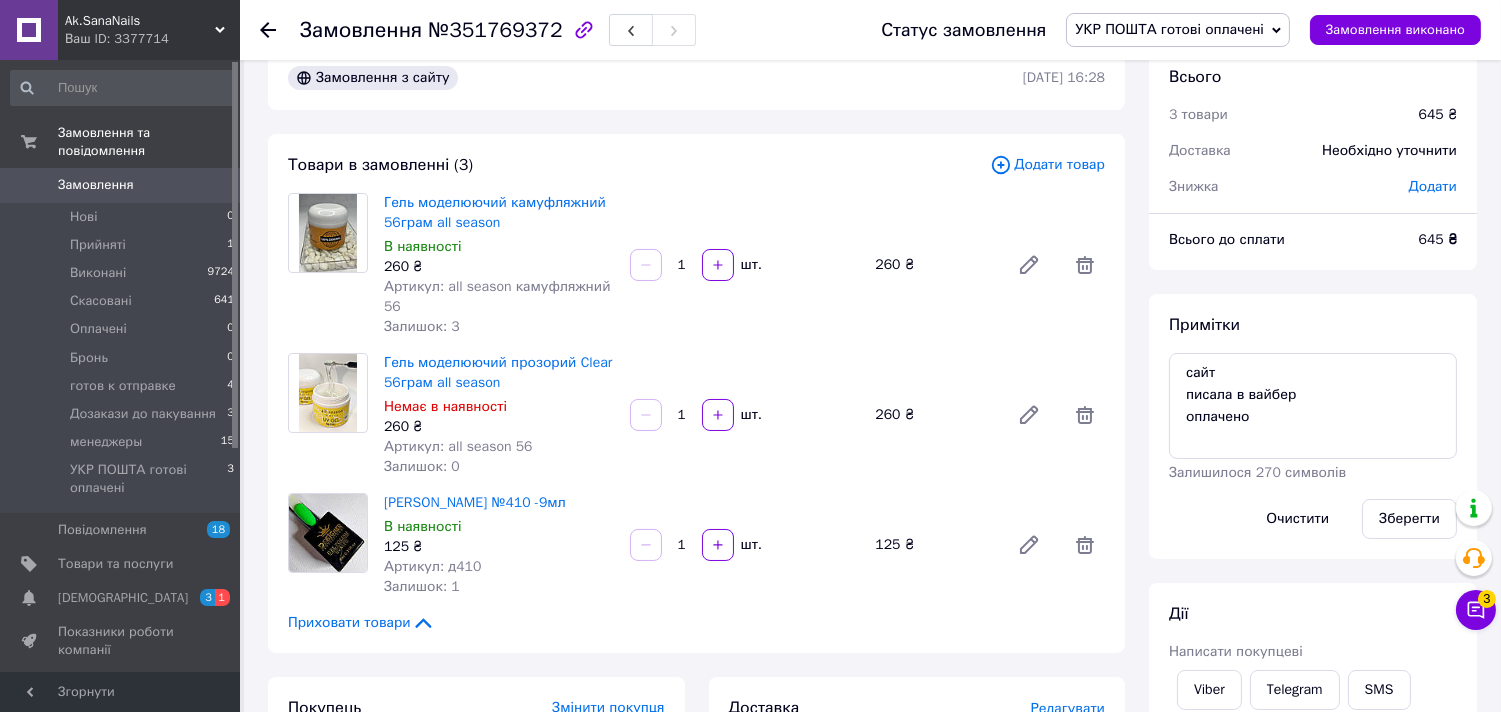 scroll, scrollTop: 0, scrollLeft: 0, axis: both 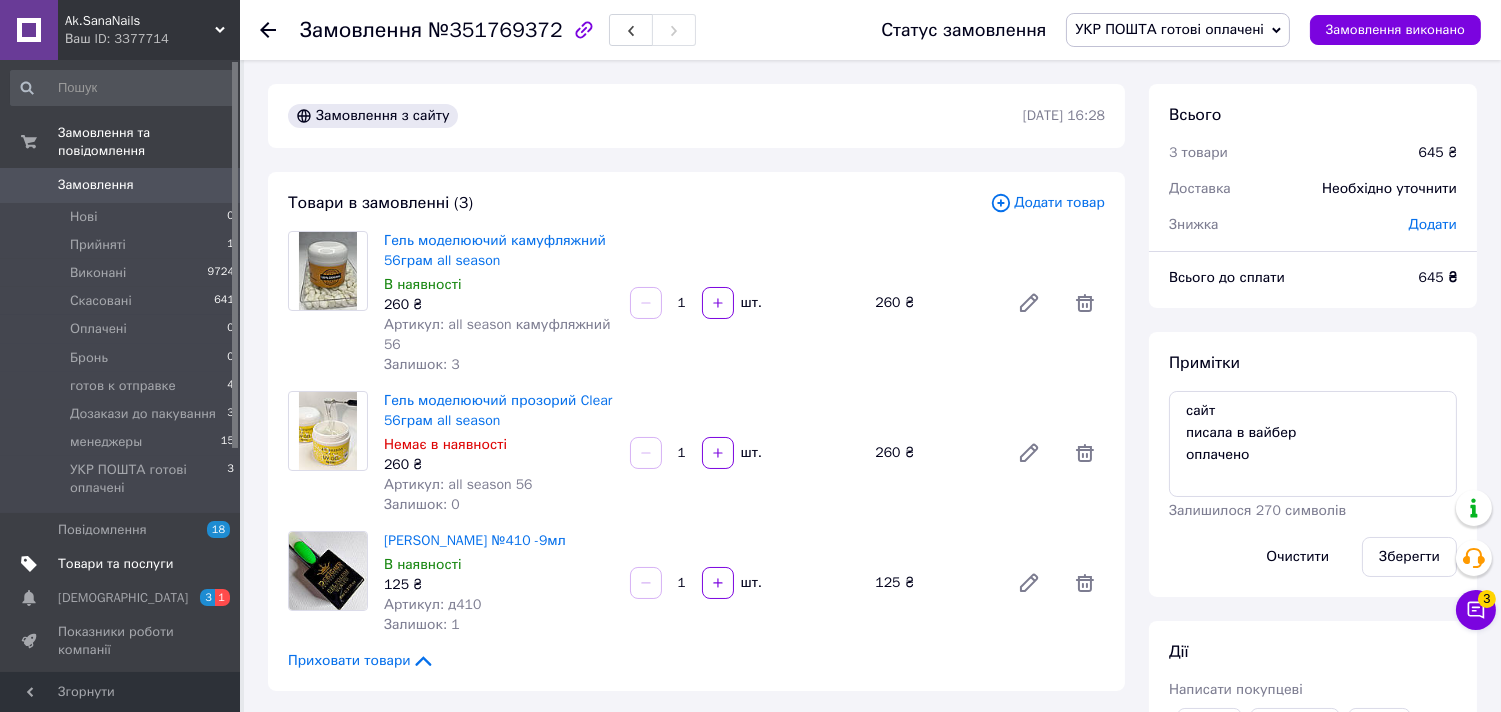 click on "Товари та послуги" at bounding box center (115, 564) 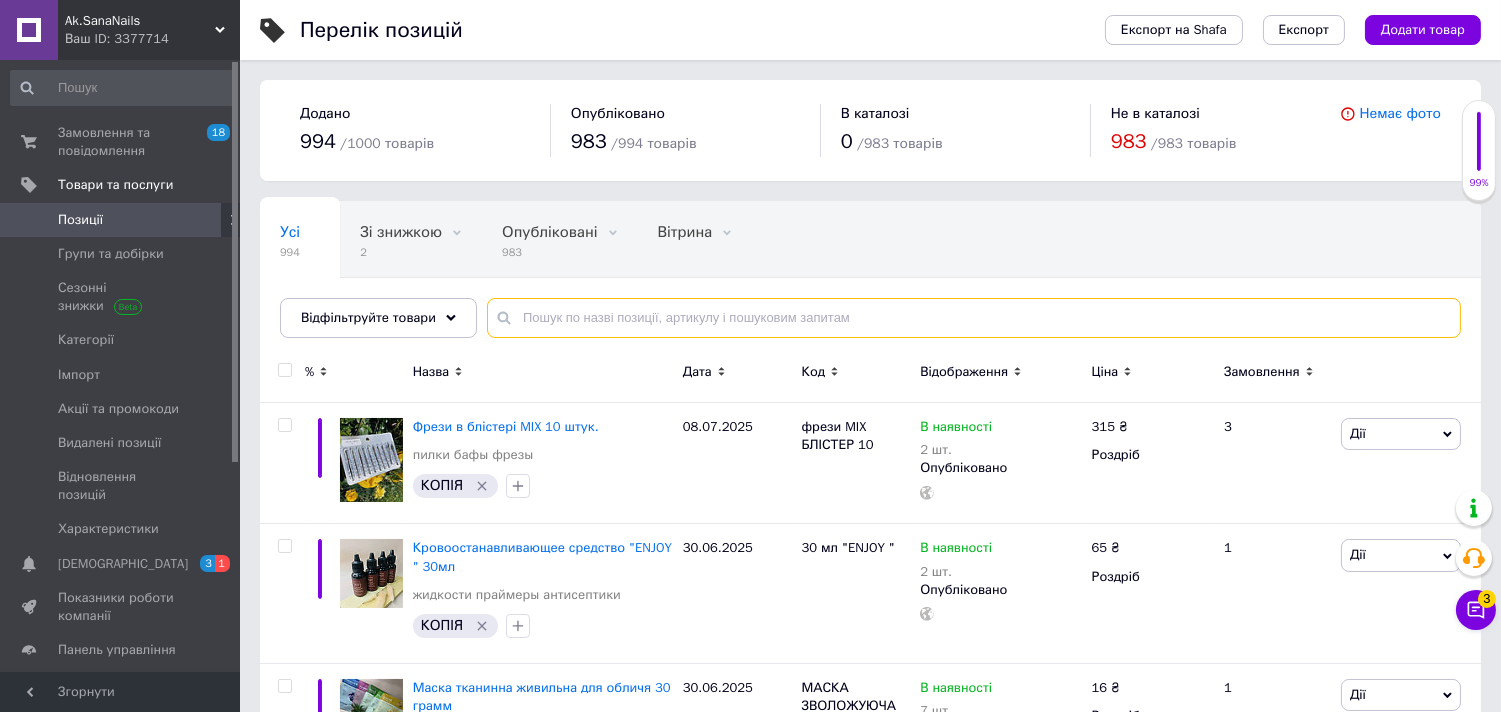 click at bounding box center [974, 318] 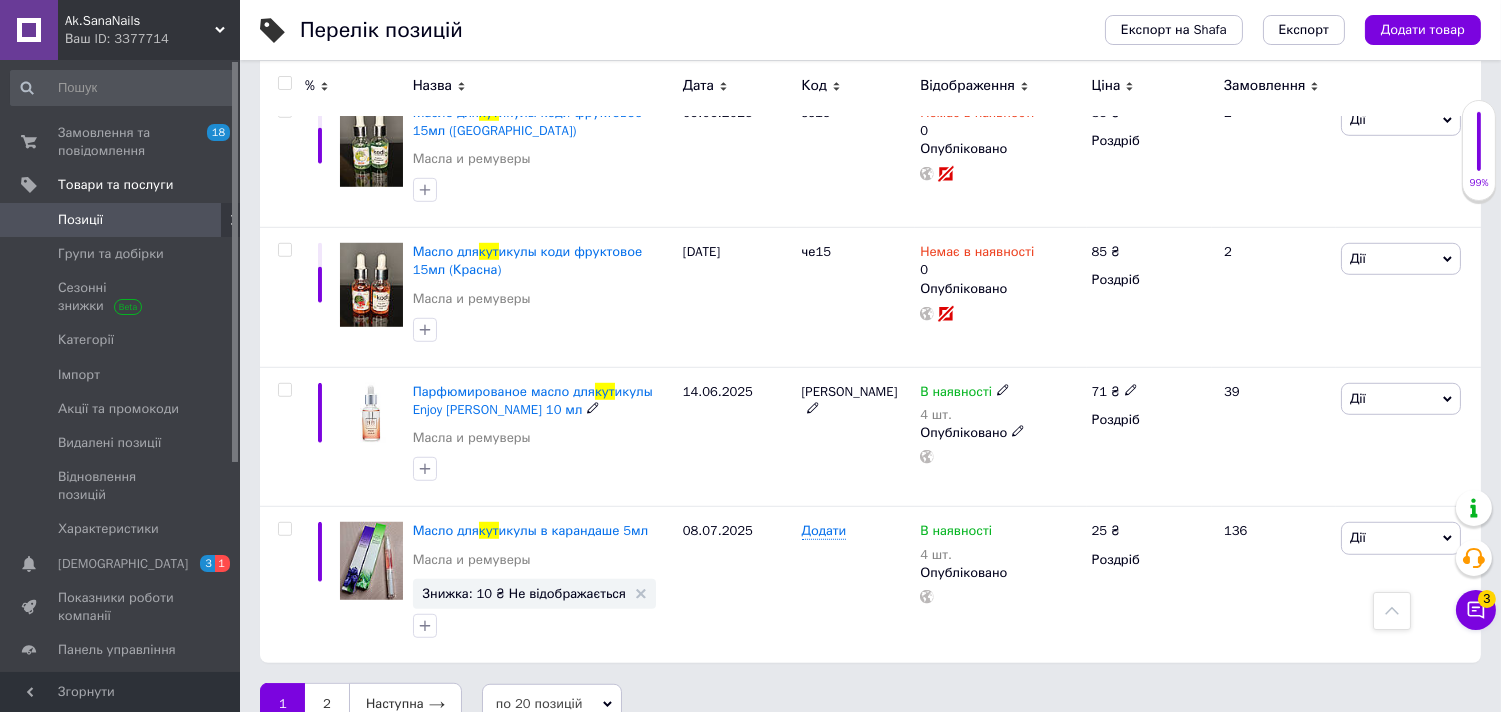 scroll, scrollTop: 2547, scrollLeft: 0, axis: vertical 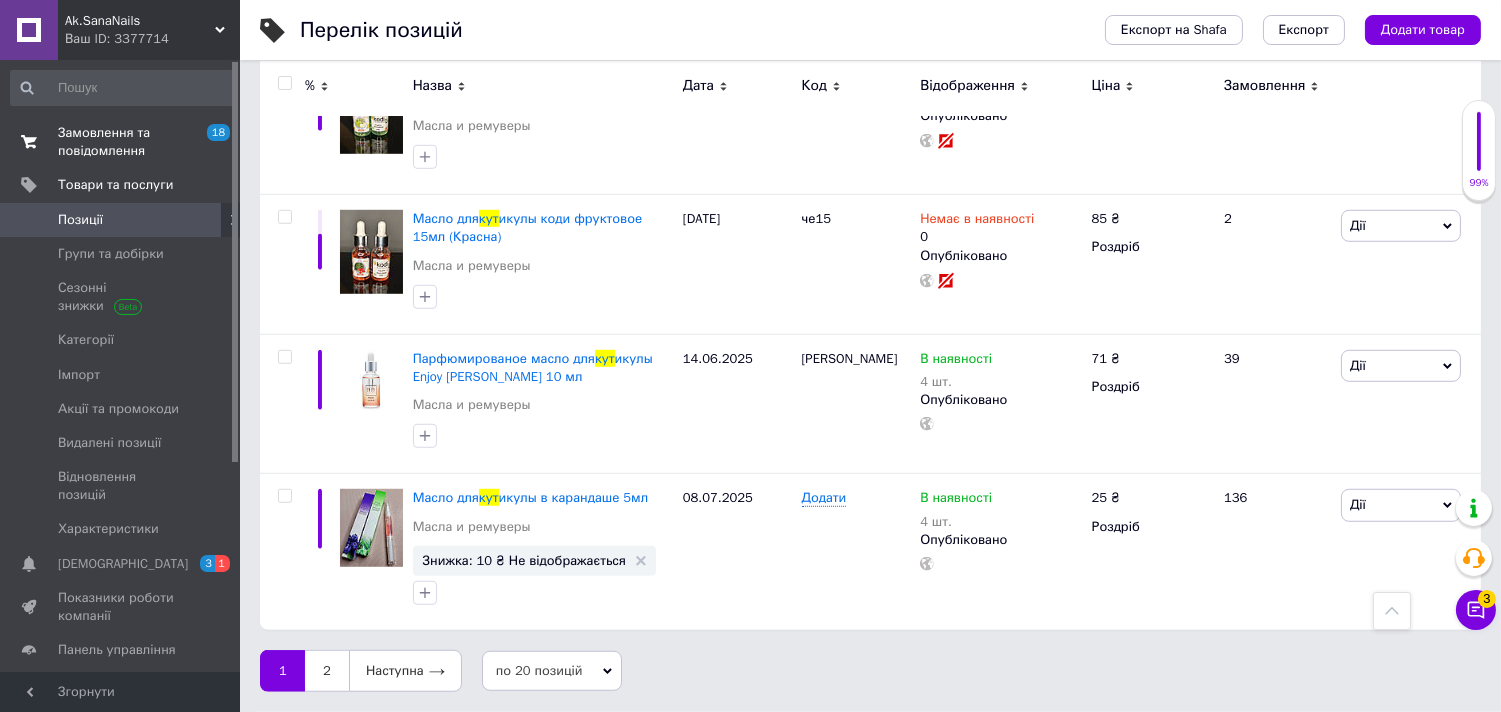 type on "ол кут" 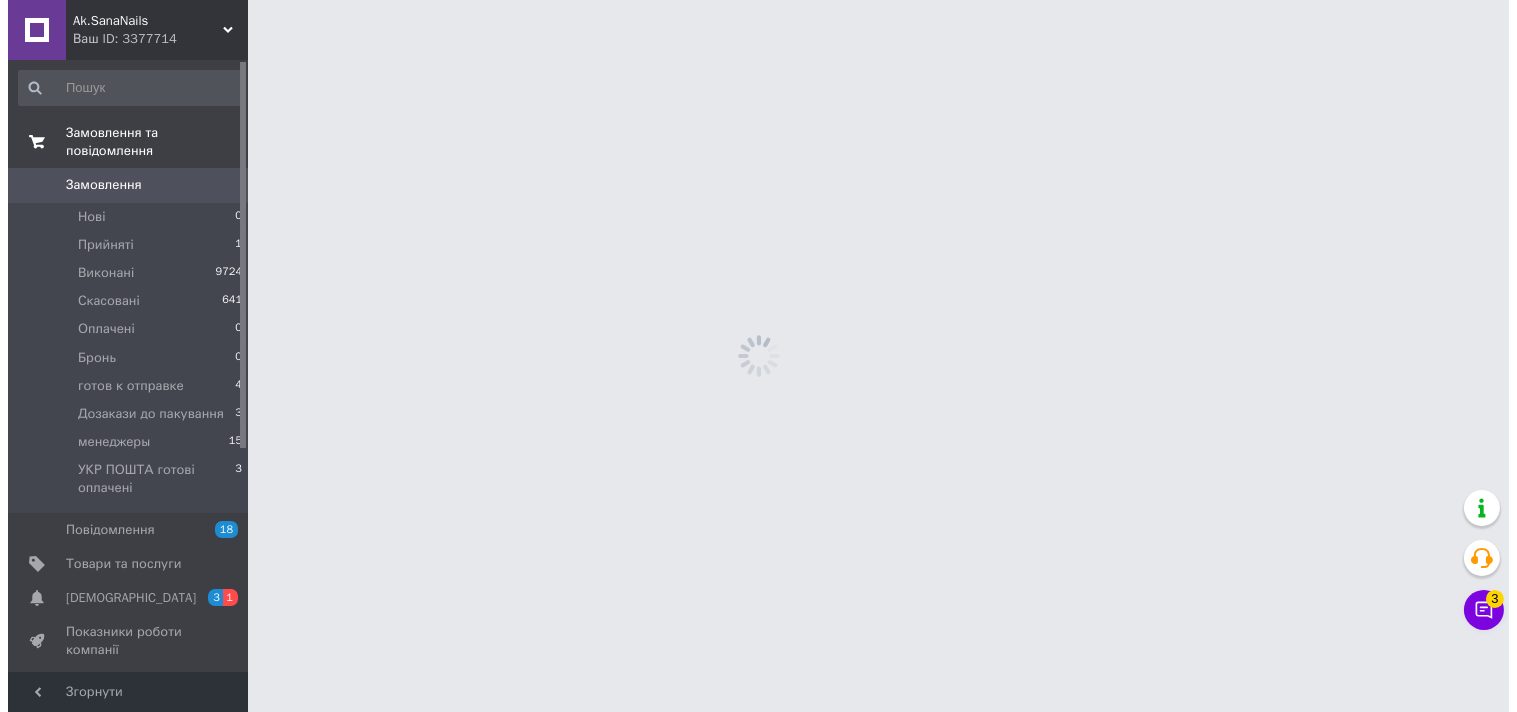 scroll, scrollTop: 0, scrollLeft: 0, axis: both 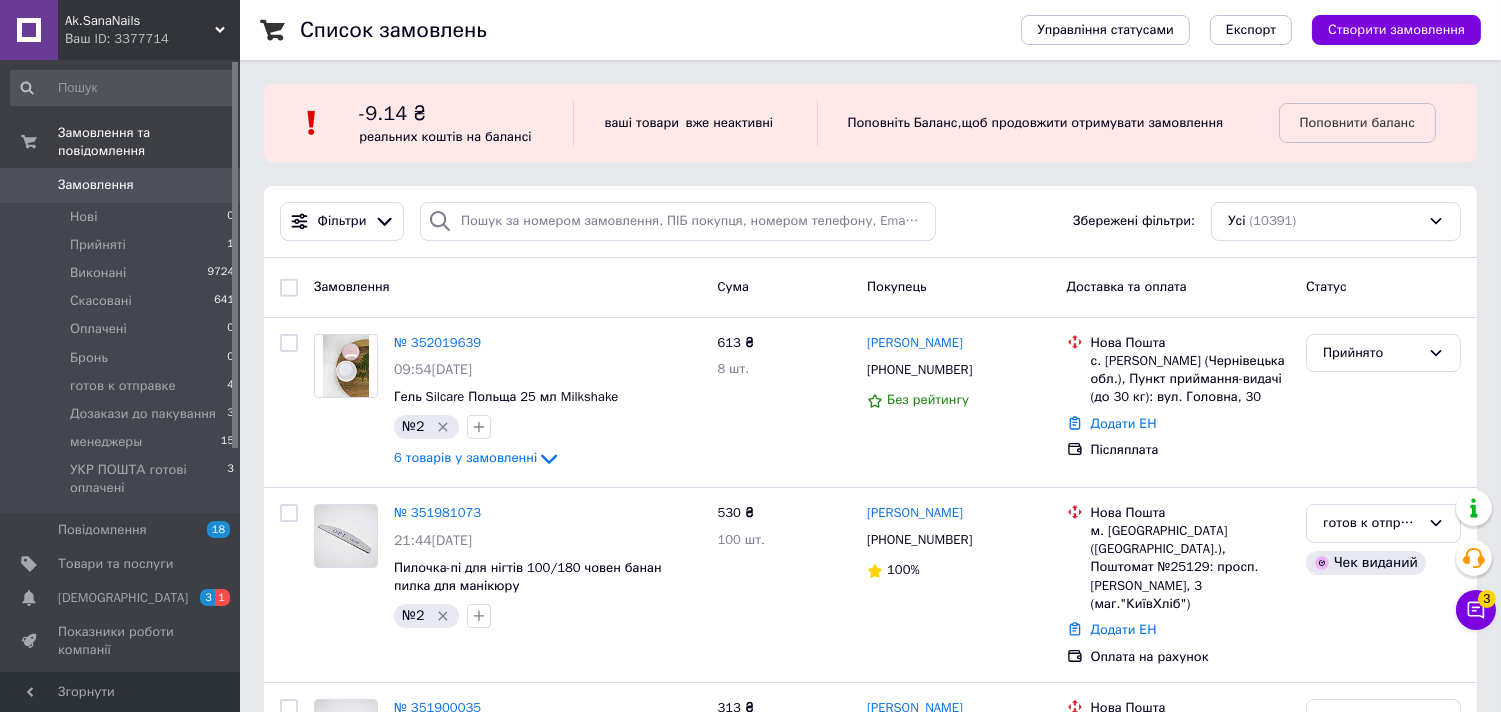 click on "Створити замовлення" at bounding box center (1396, 30) 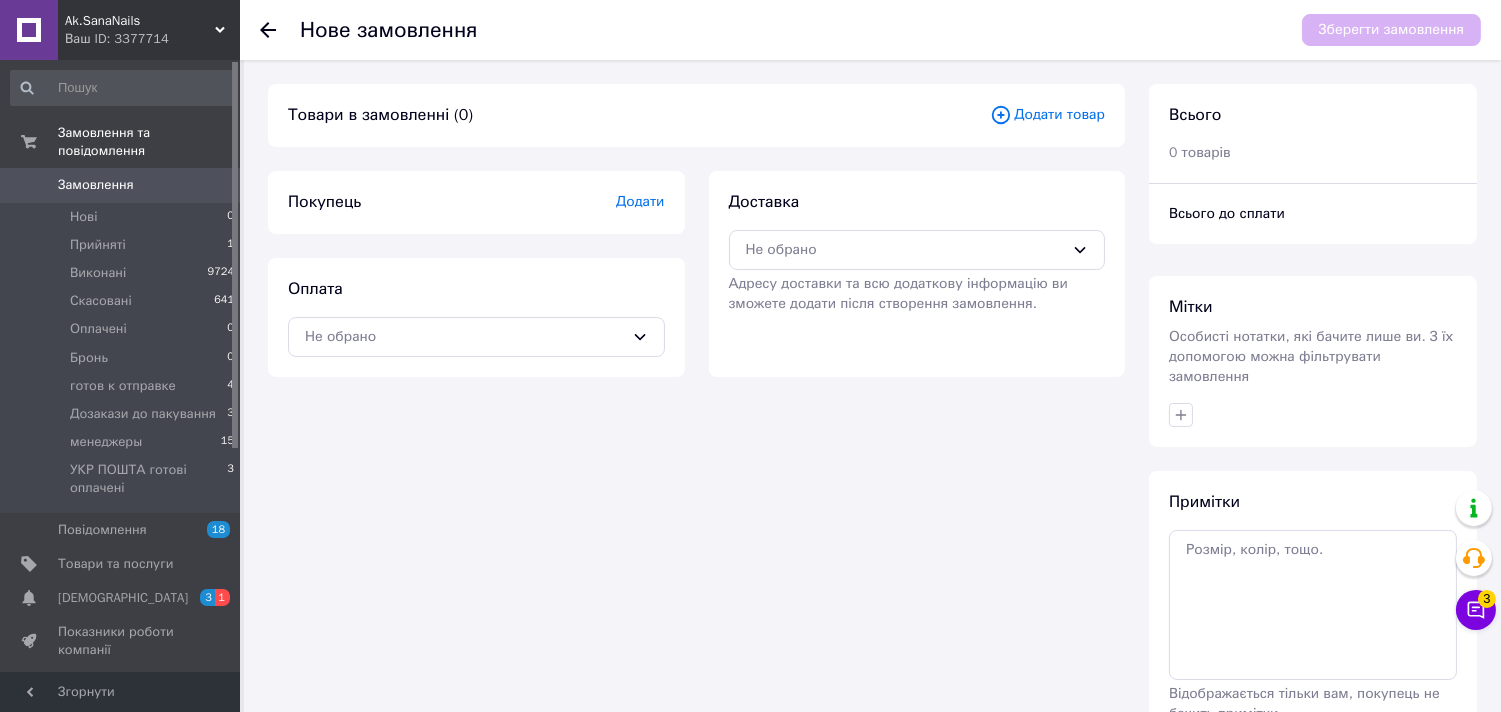 click on "Додати товар" at bounding box center [1047, 115] 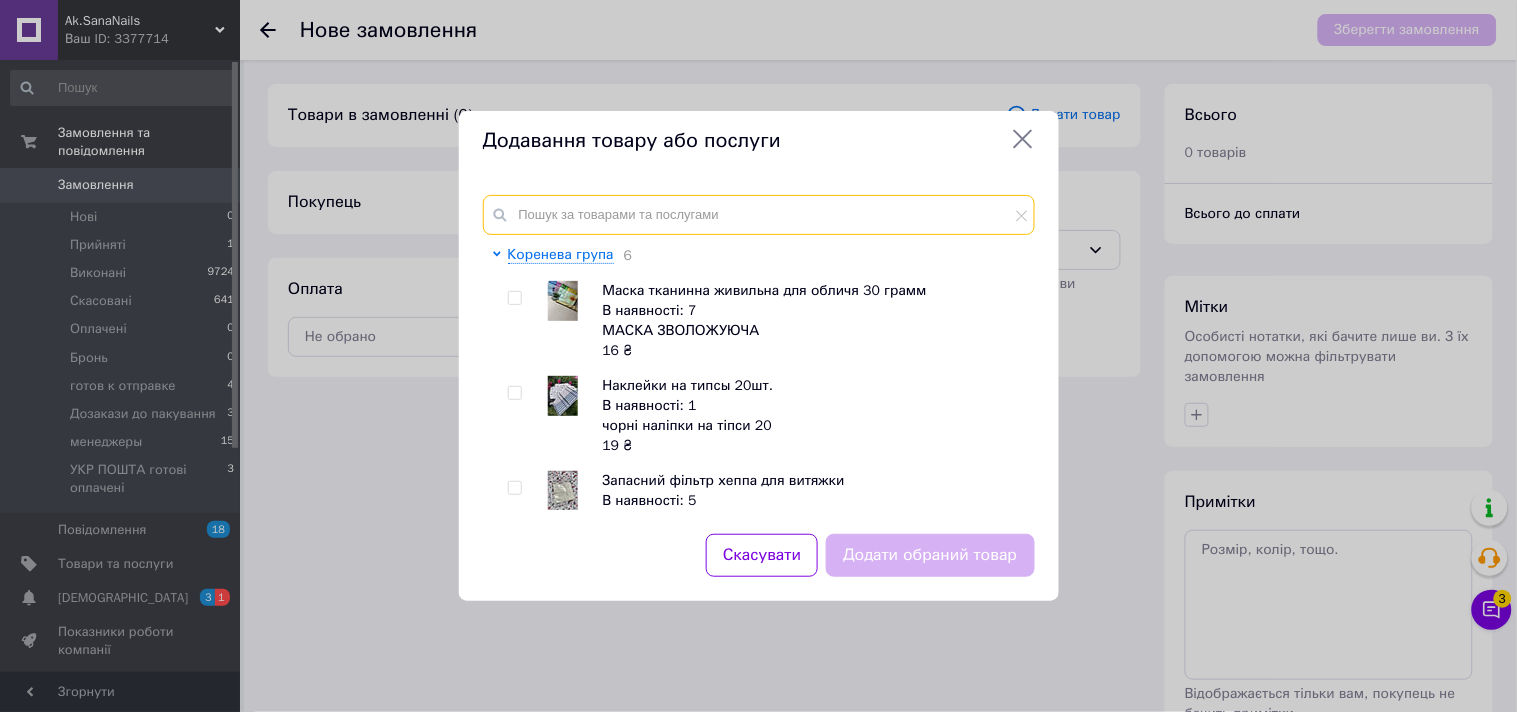 click at bounding box center (759, 215) 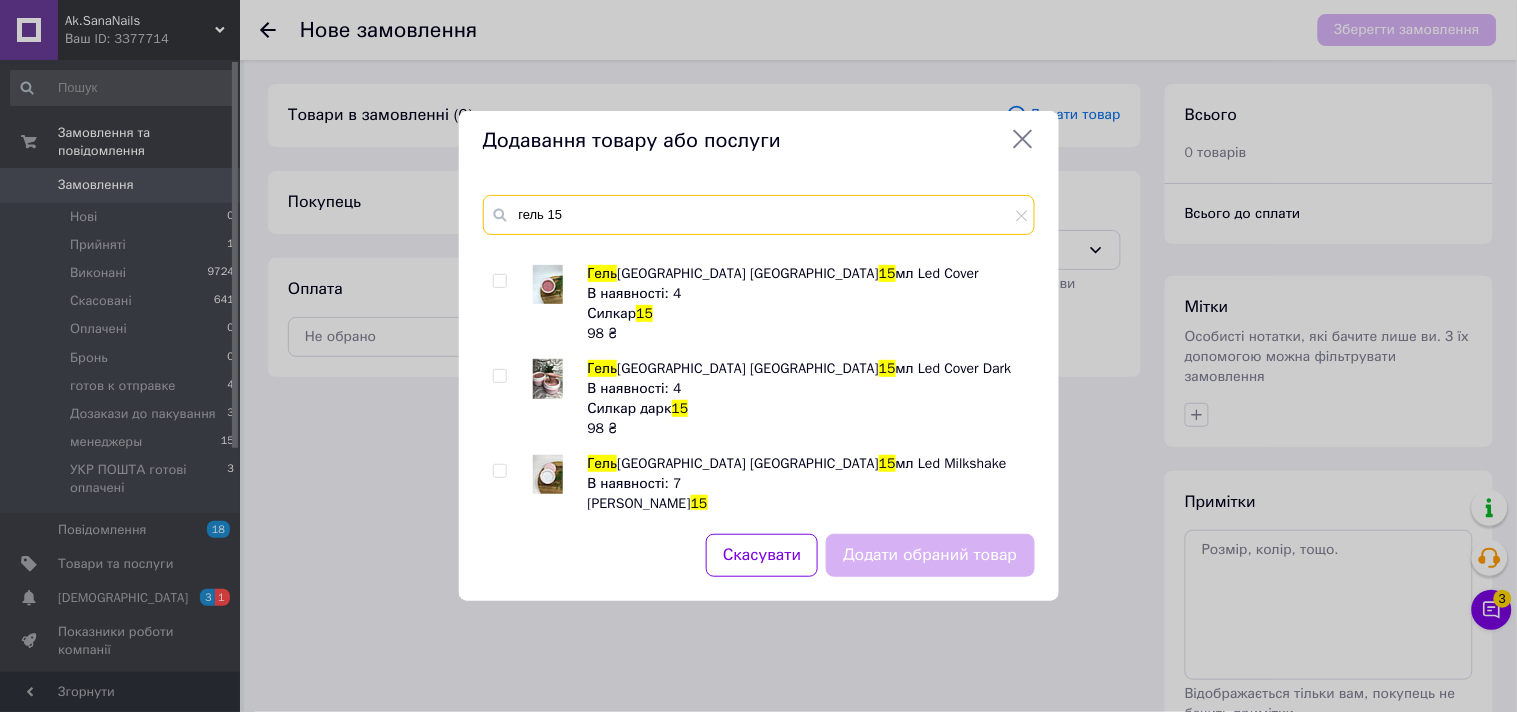 scroll, scrollTop: 222, scrollLeft: 0, axis: vertical 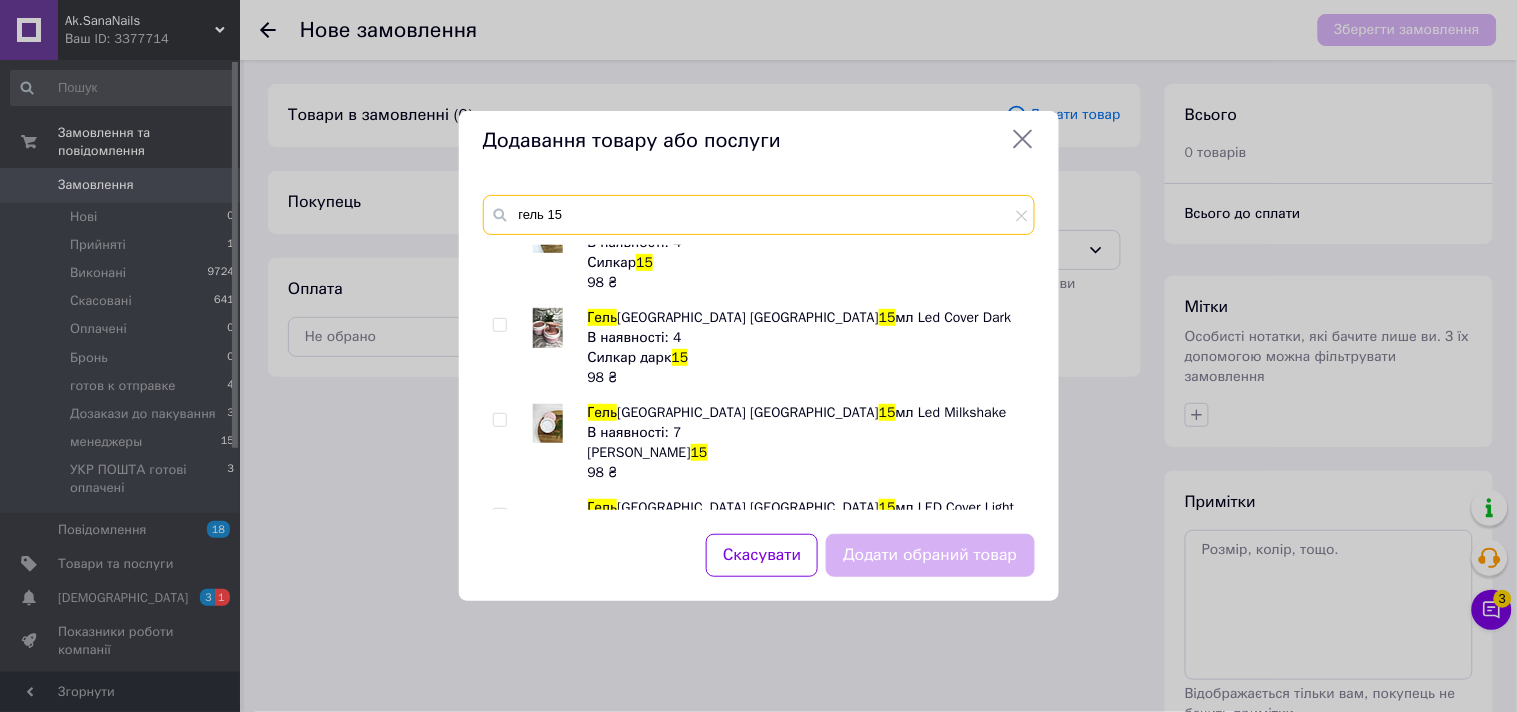 type on "гель 15" 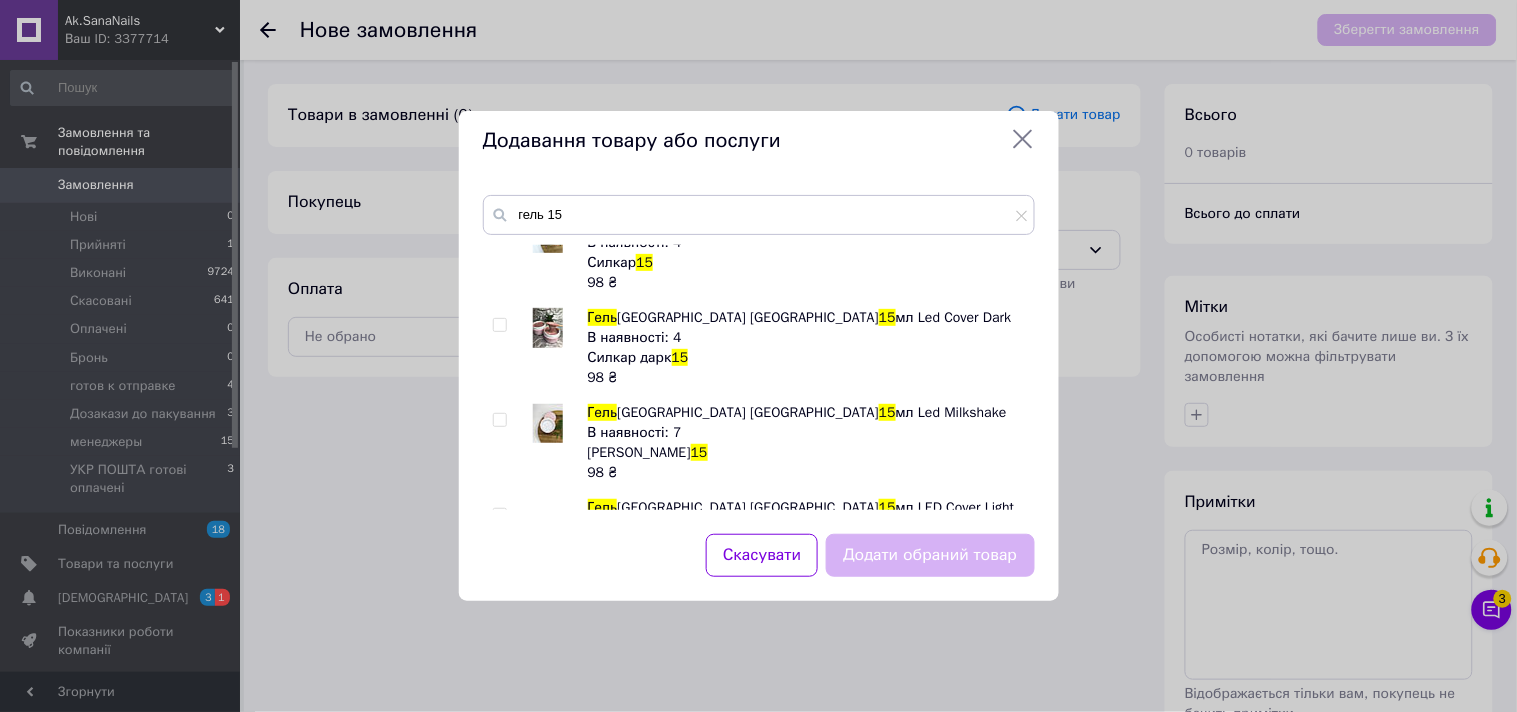 click at bounding box center [499, 325] 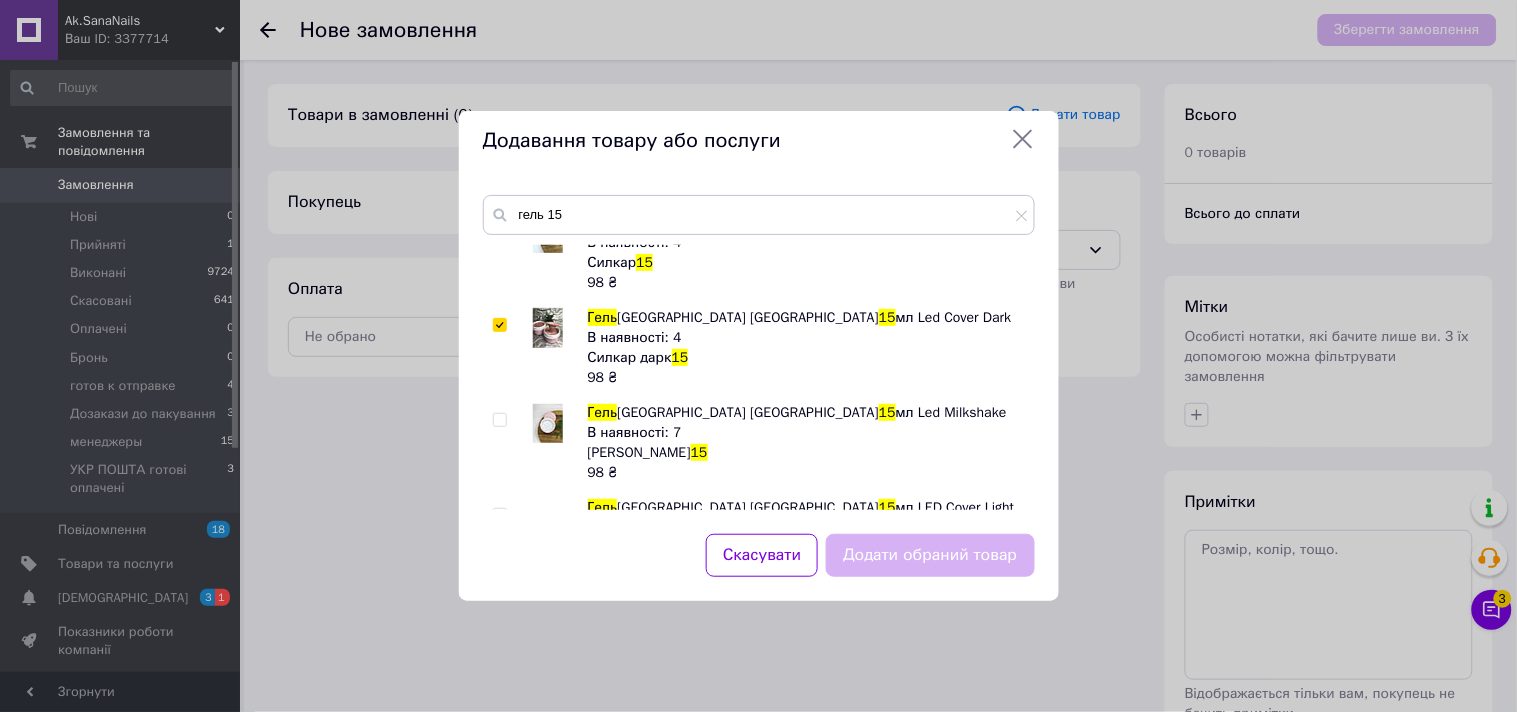 checkbox on "true" 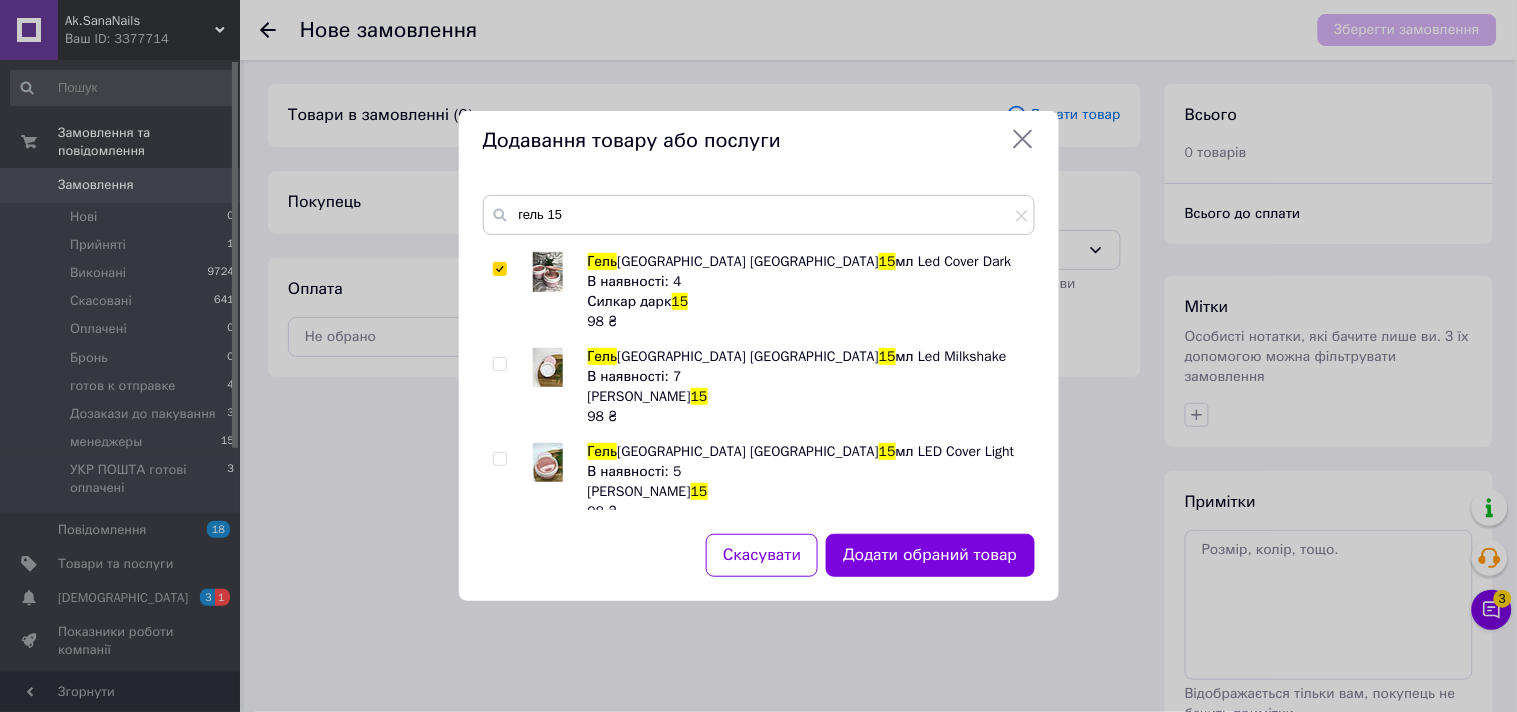 scroll, scrollTop: 333, scrollLeft: 0, axis: vertical 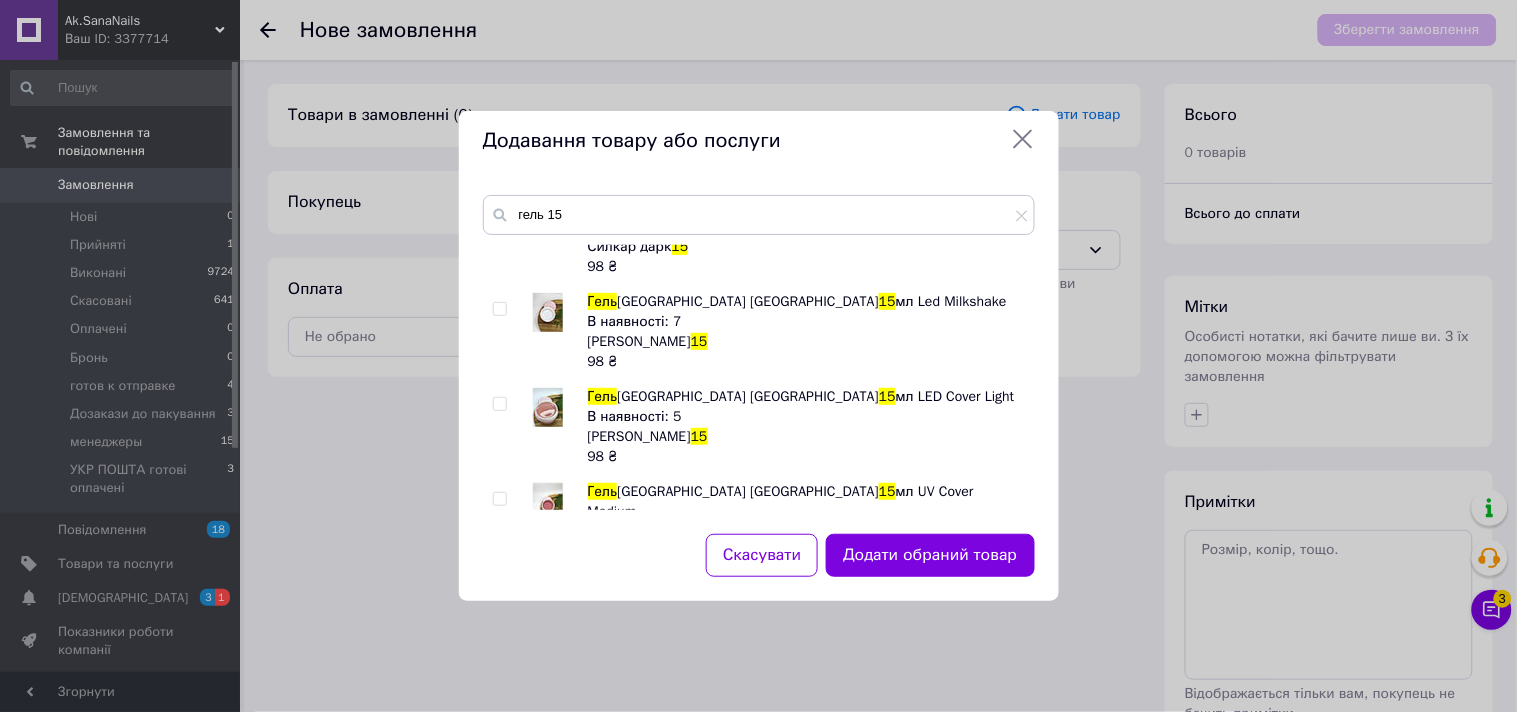 click at bounding box center (499, 404) 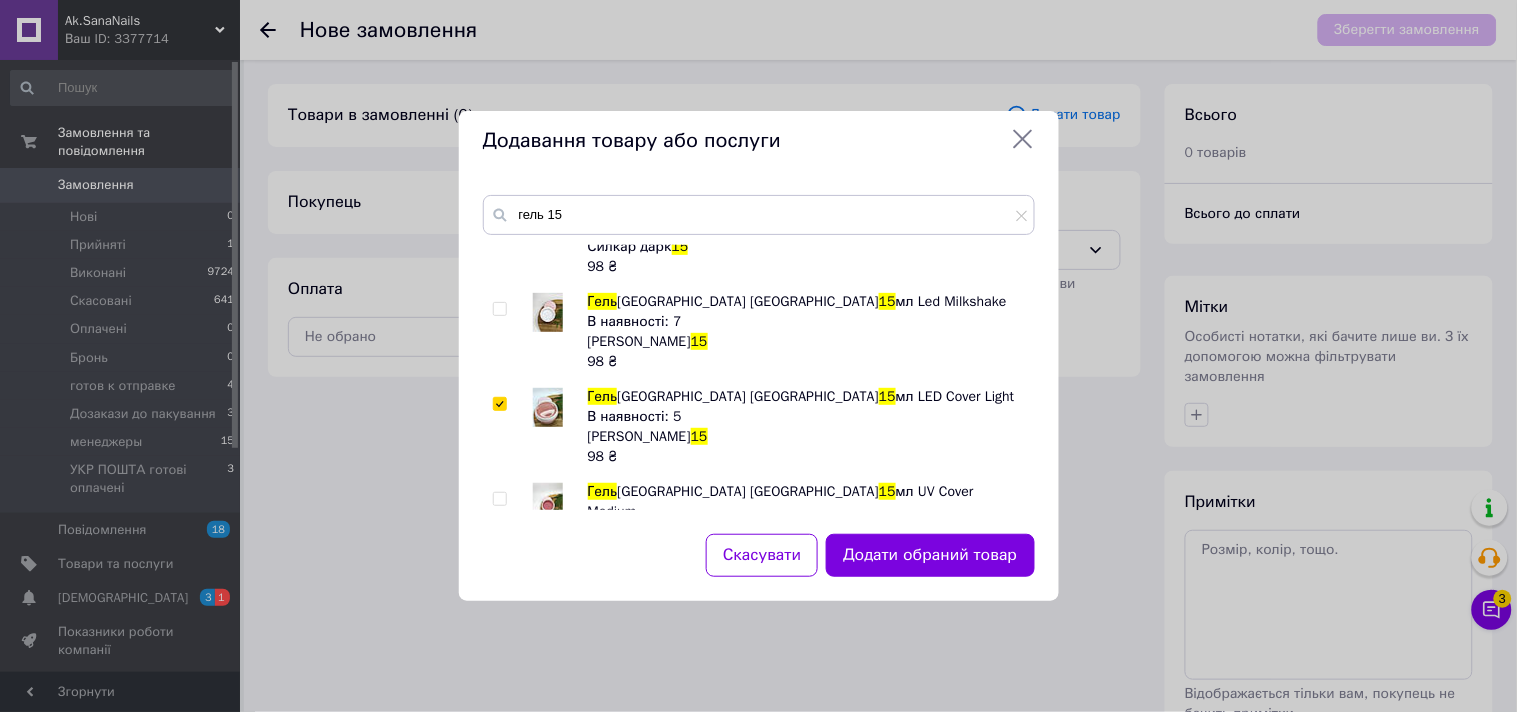 checkbox on "true" 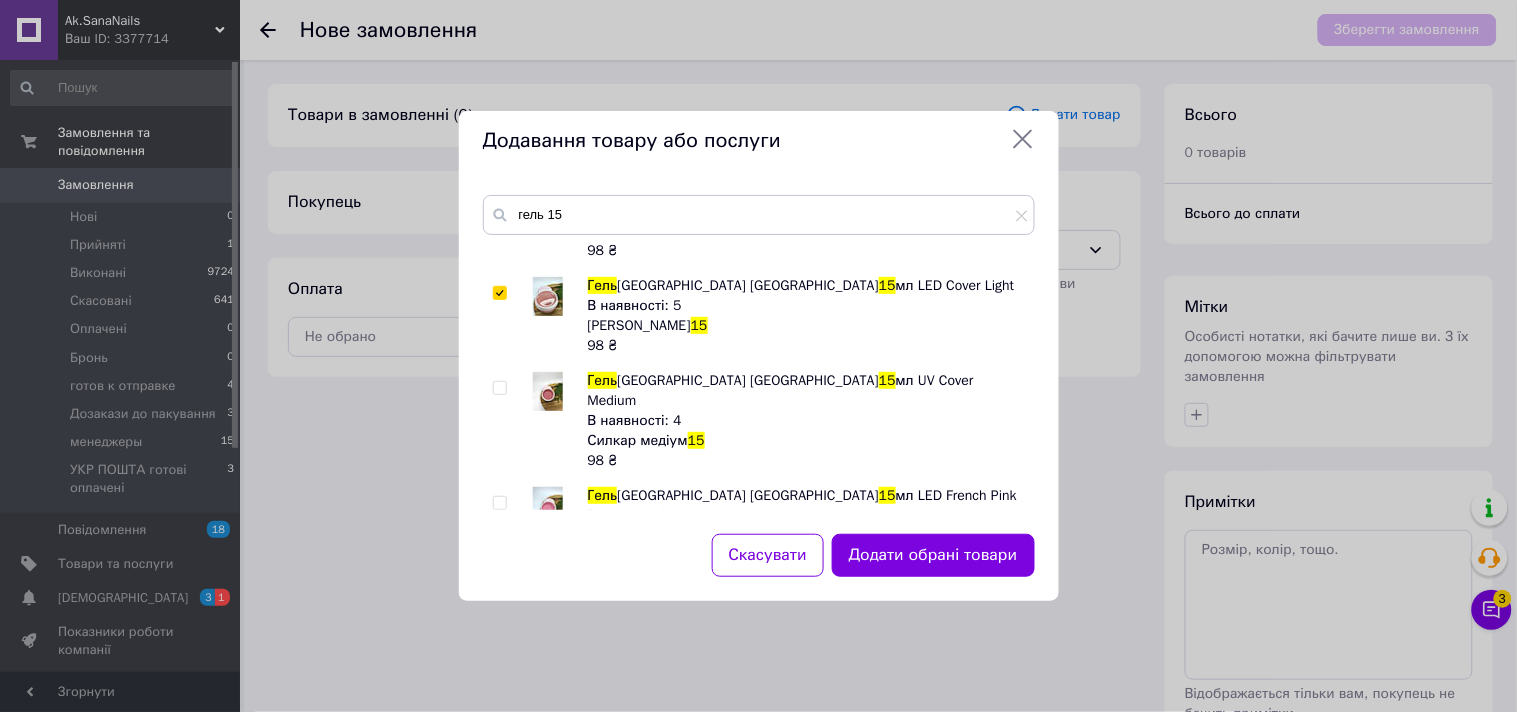 scroll, scrollTop: 555, scrollLeft: 0, axis: vertical 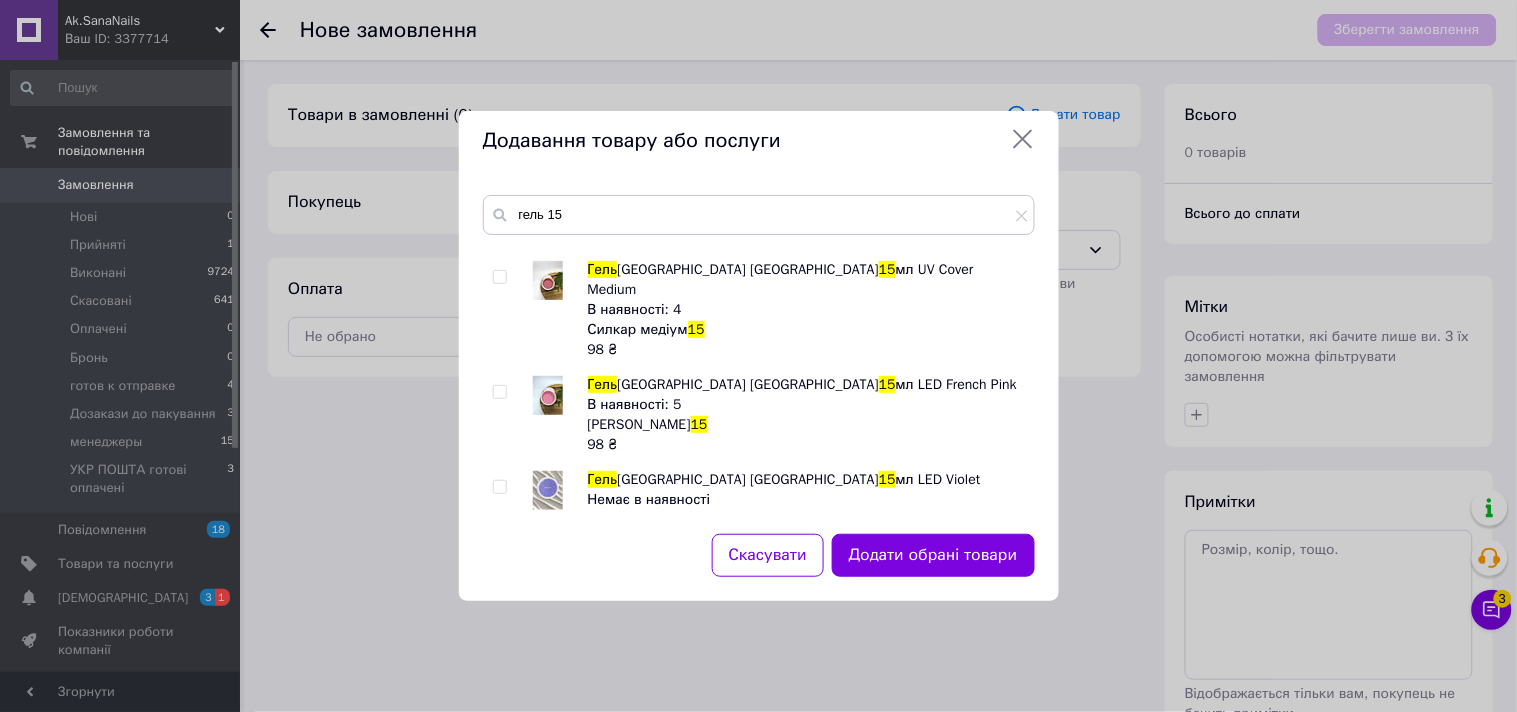 click at bounding box center [500, 392] 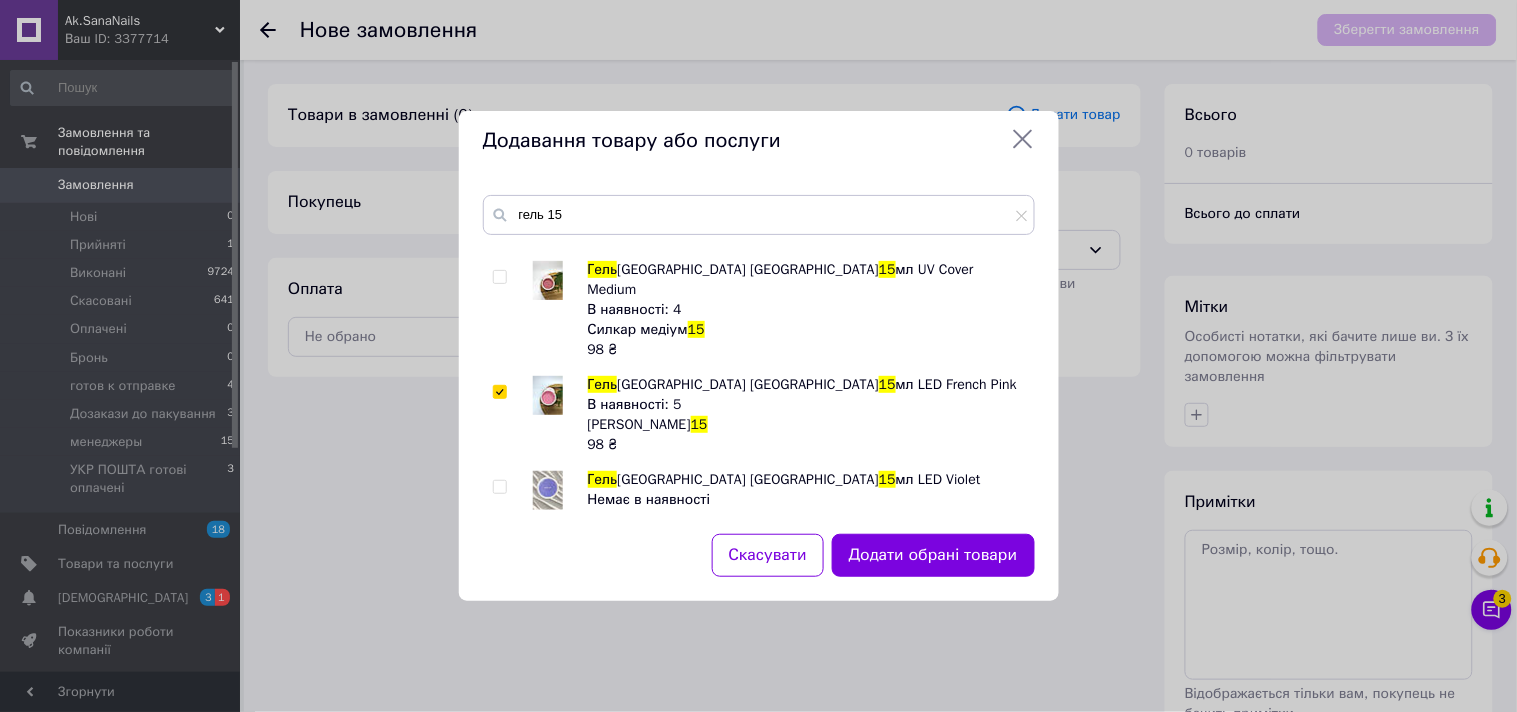 checkbox on "true" 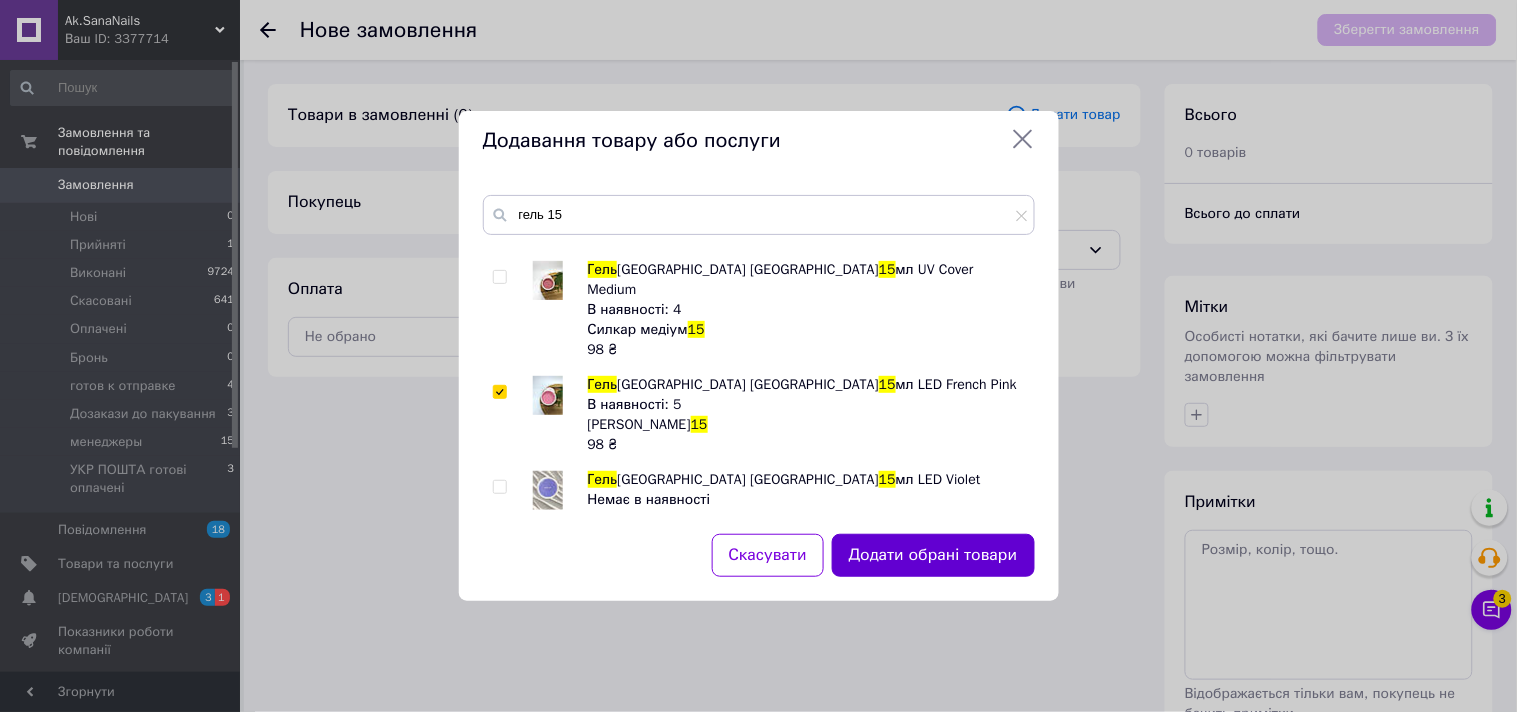 click on "Додати обрані товари" at bounding box center (933, 555) 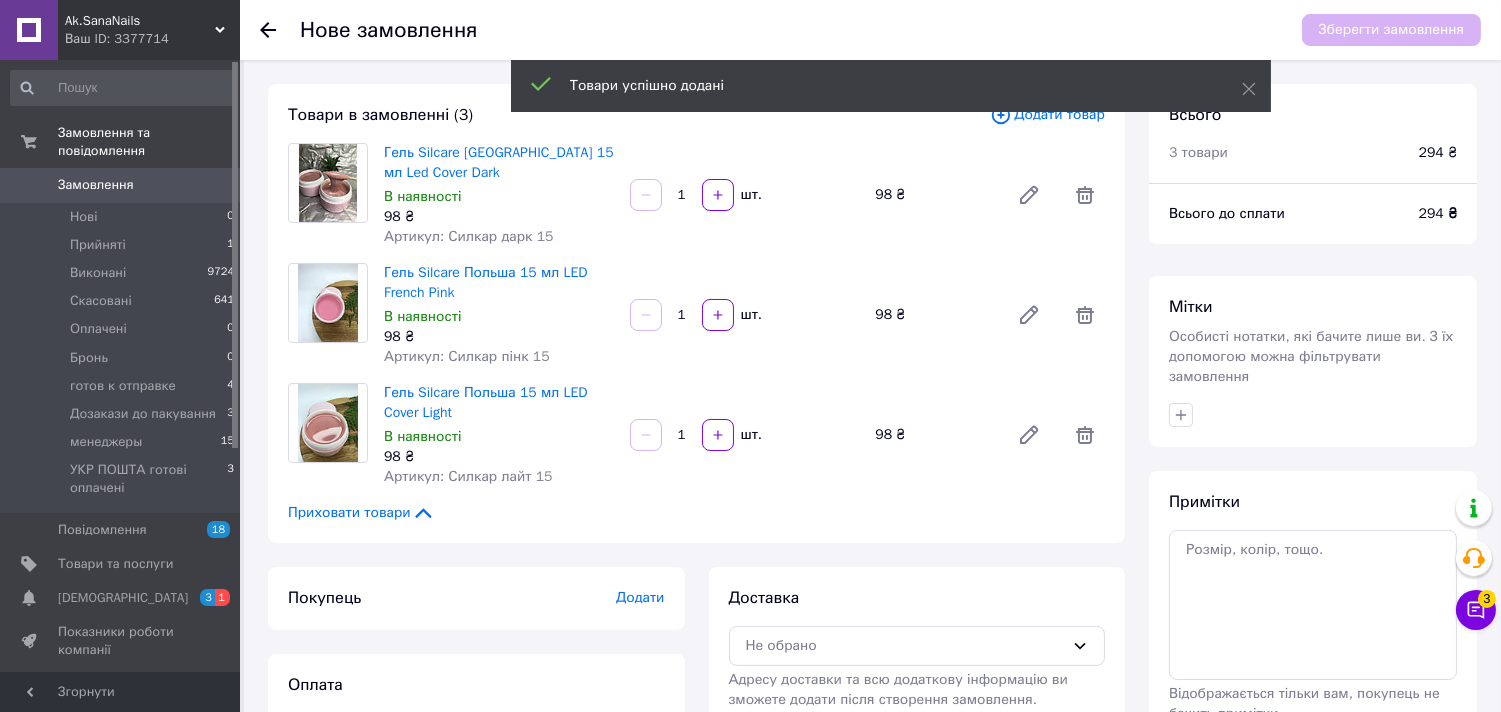 click on "Додати товар" at bounding box center (1047, 115) 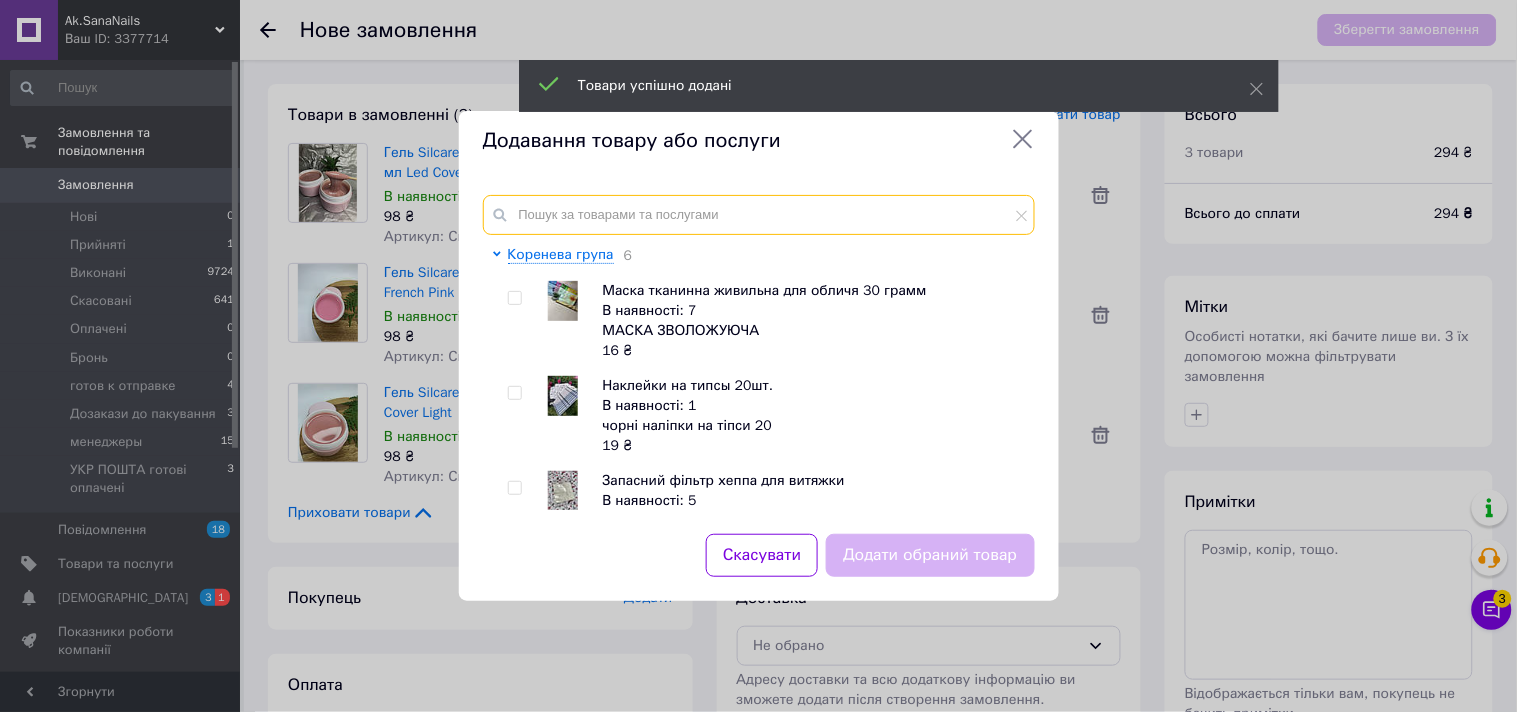 click at bounding box center (759, 215) 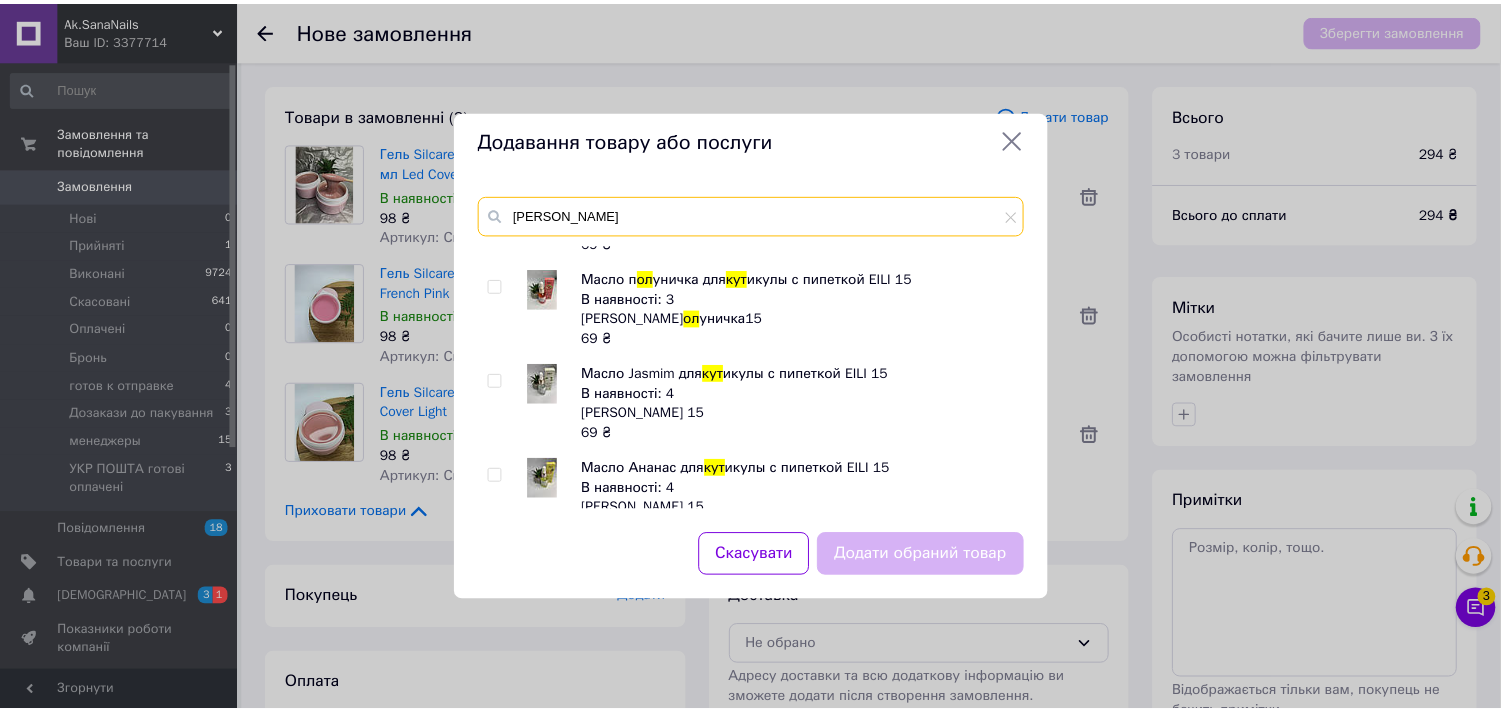 scroll, scrollTop: 1666, scrollLeft: 0, axis: vertical 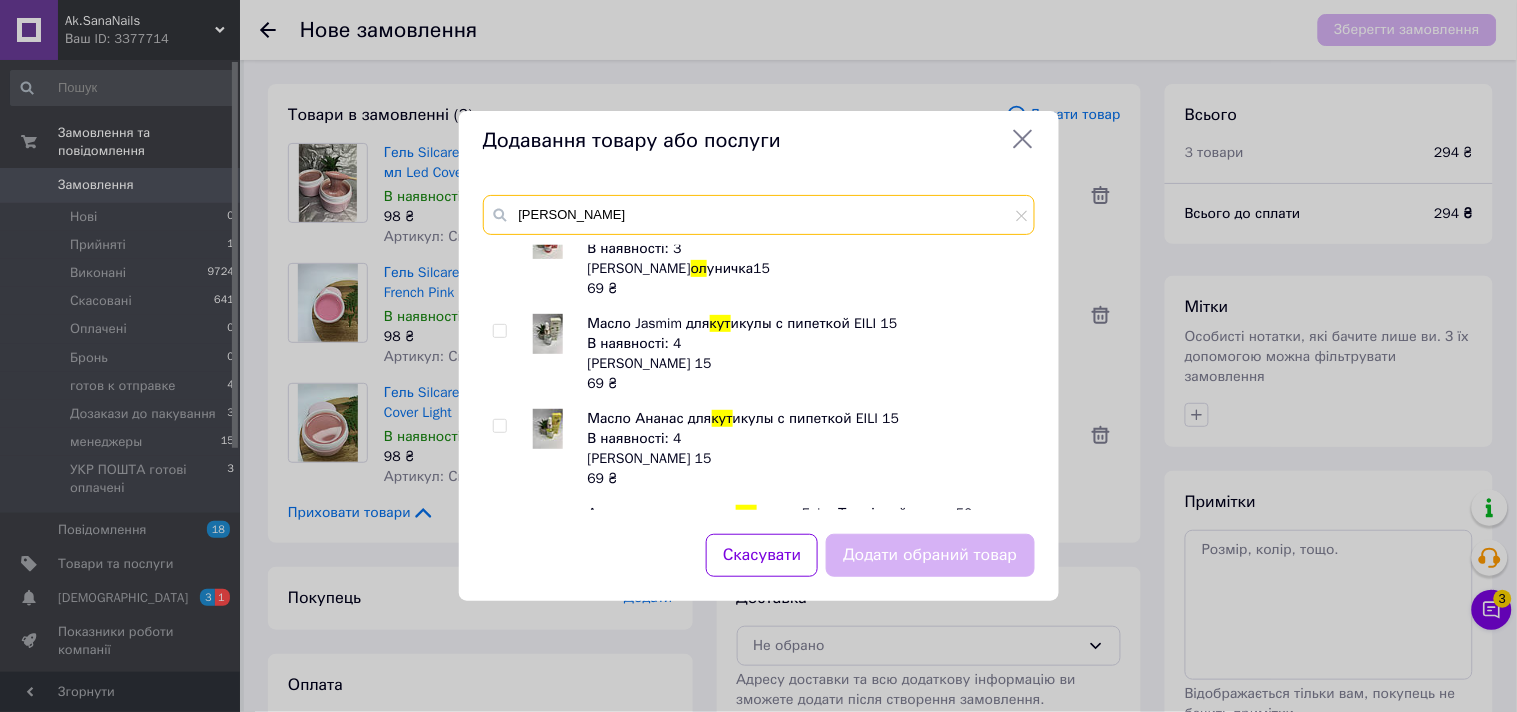 type on "ол кут" 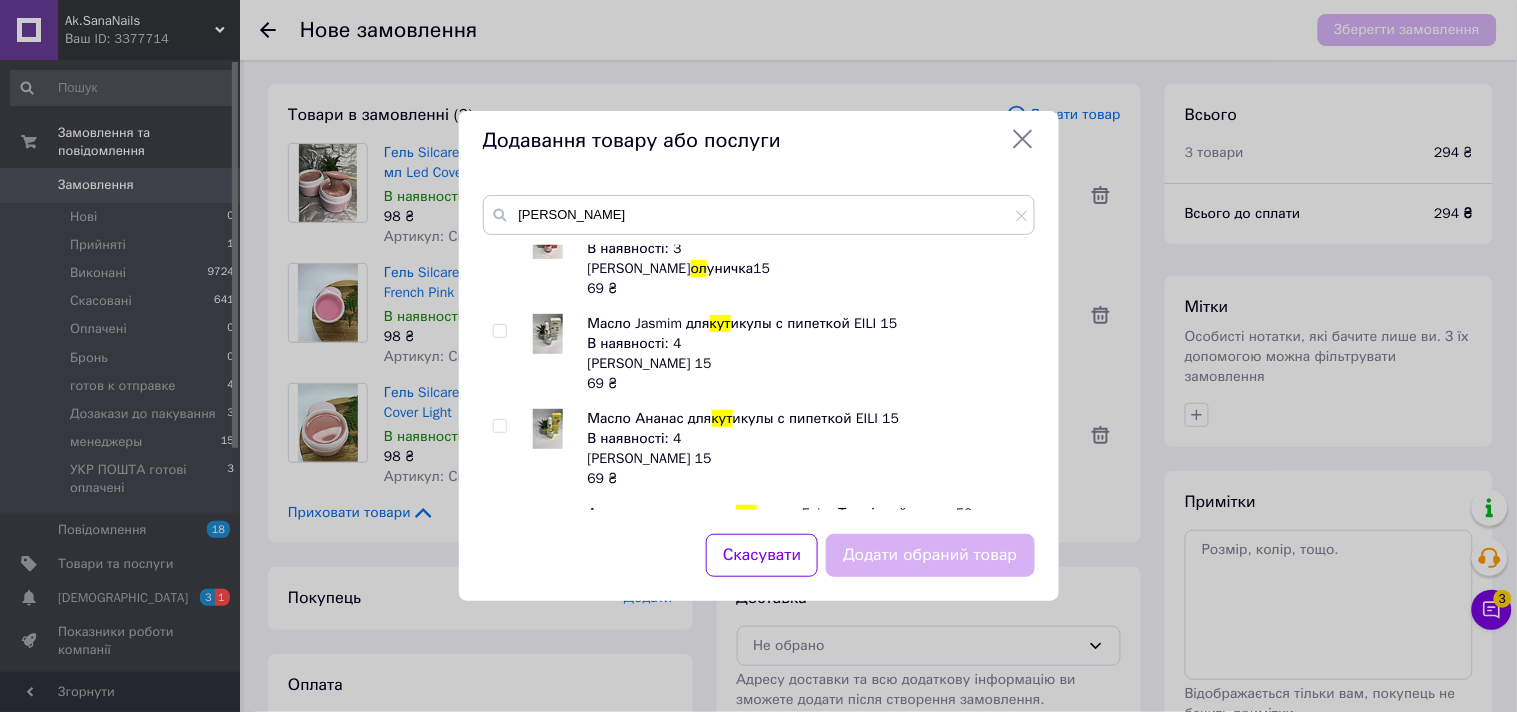 click at bounding box center [499, 426] 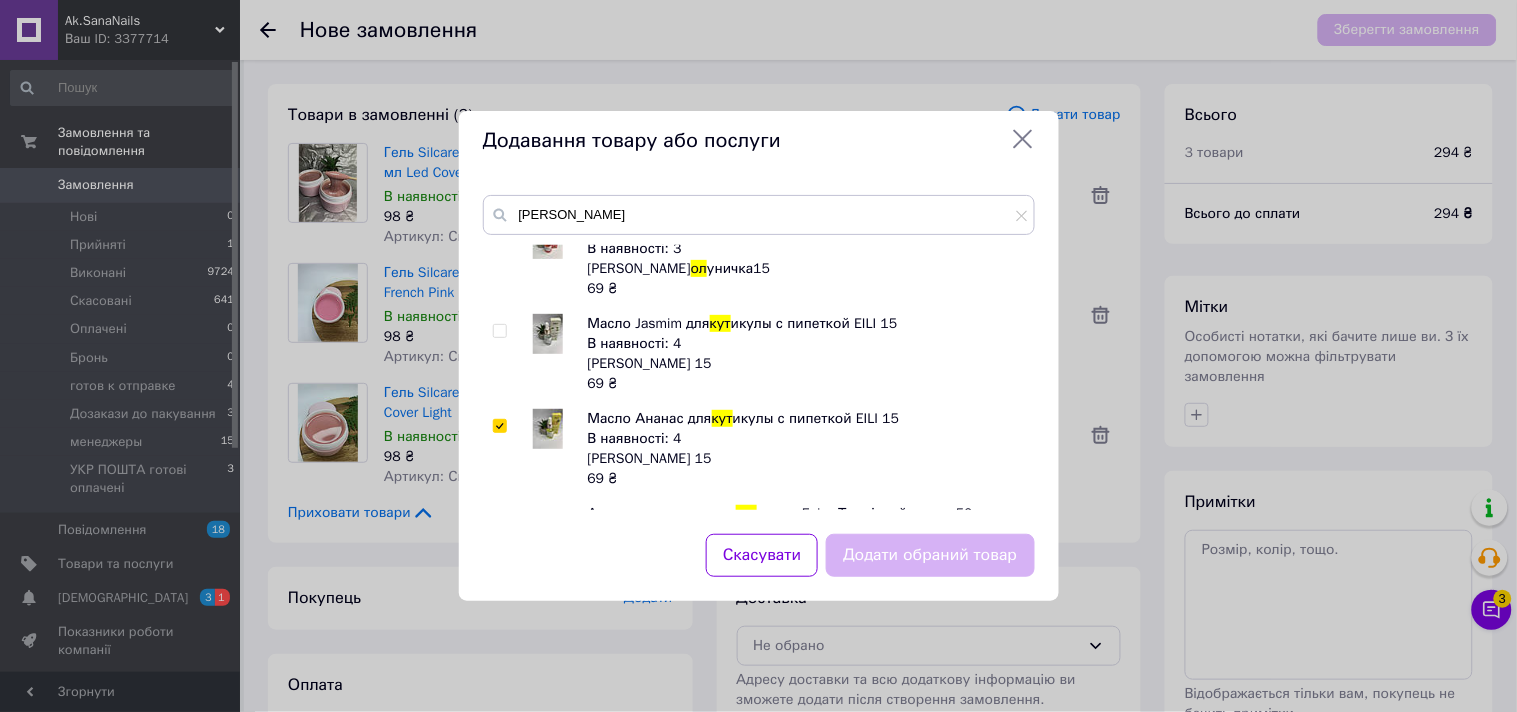 checkbox on "true" 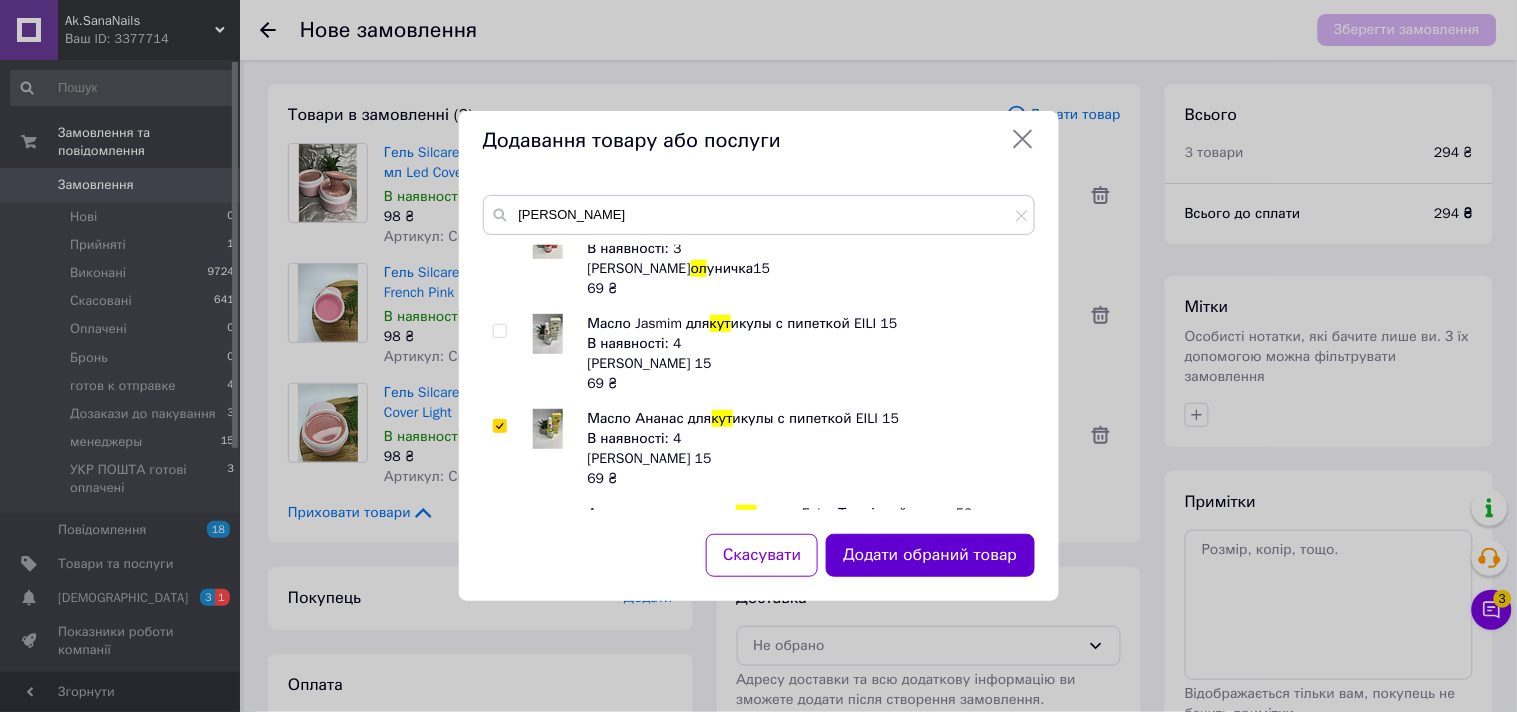 click on "Додати обраний товар" at bounding box center (930, 555) 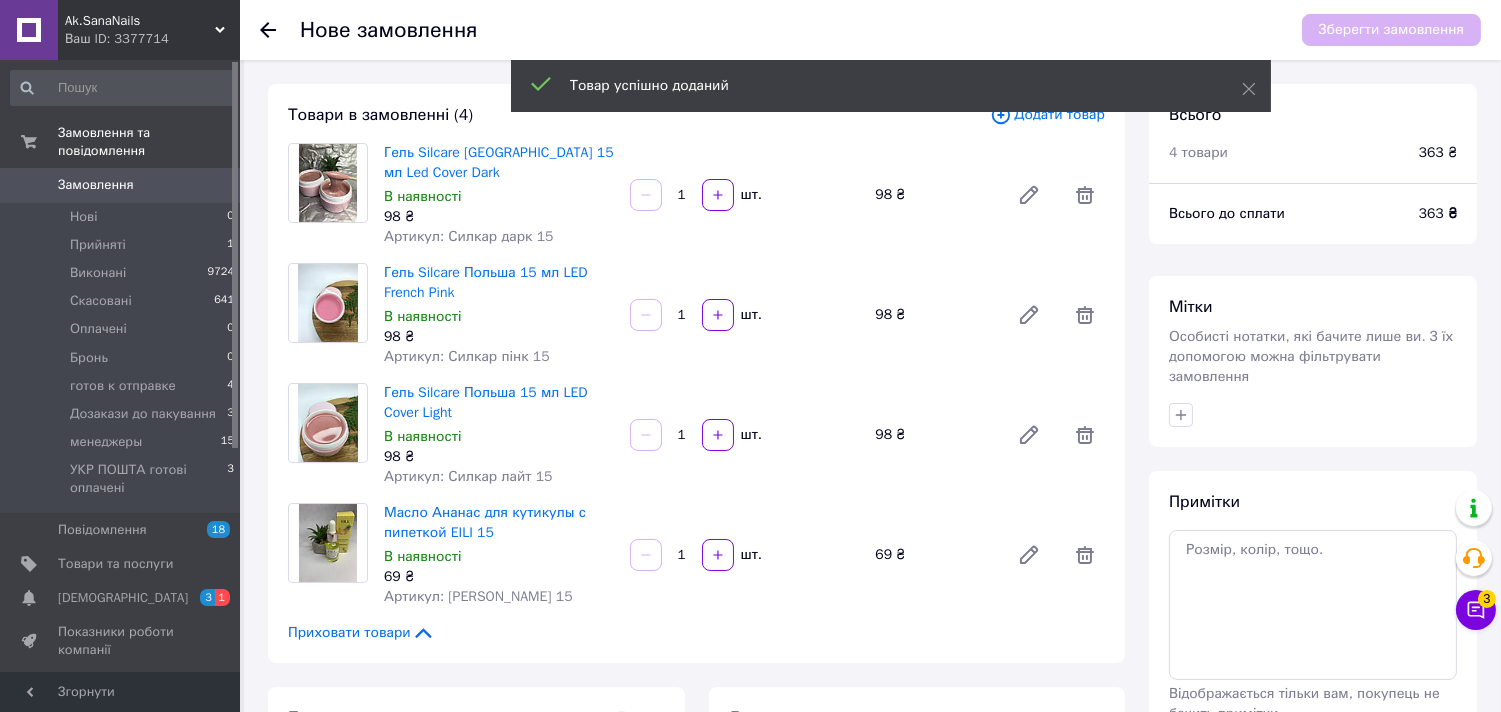scroll, scrollTop: 204, scrollLeft: 0, axis: vertical 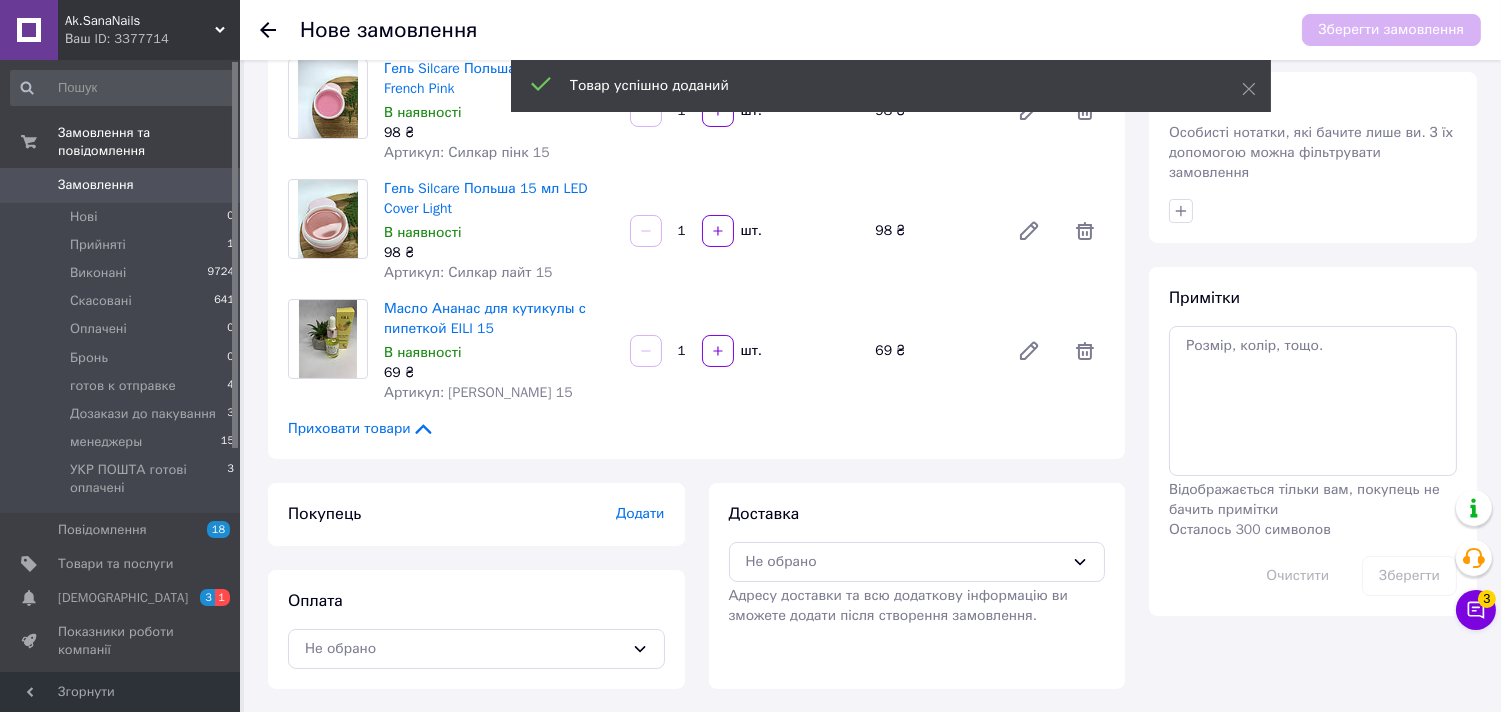 click on "Додати" at bounding box center [640, 513] 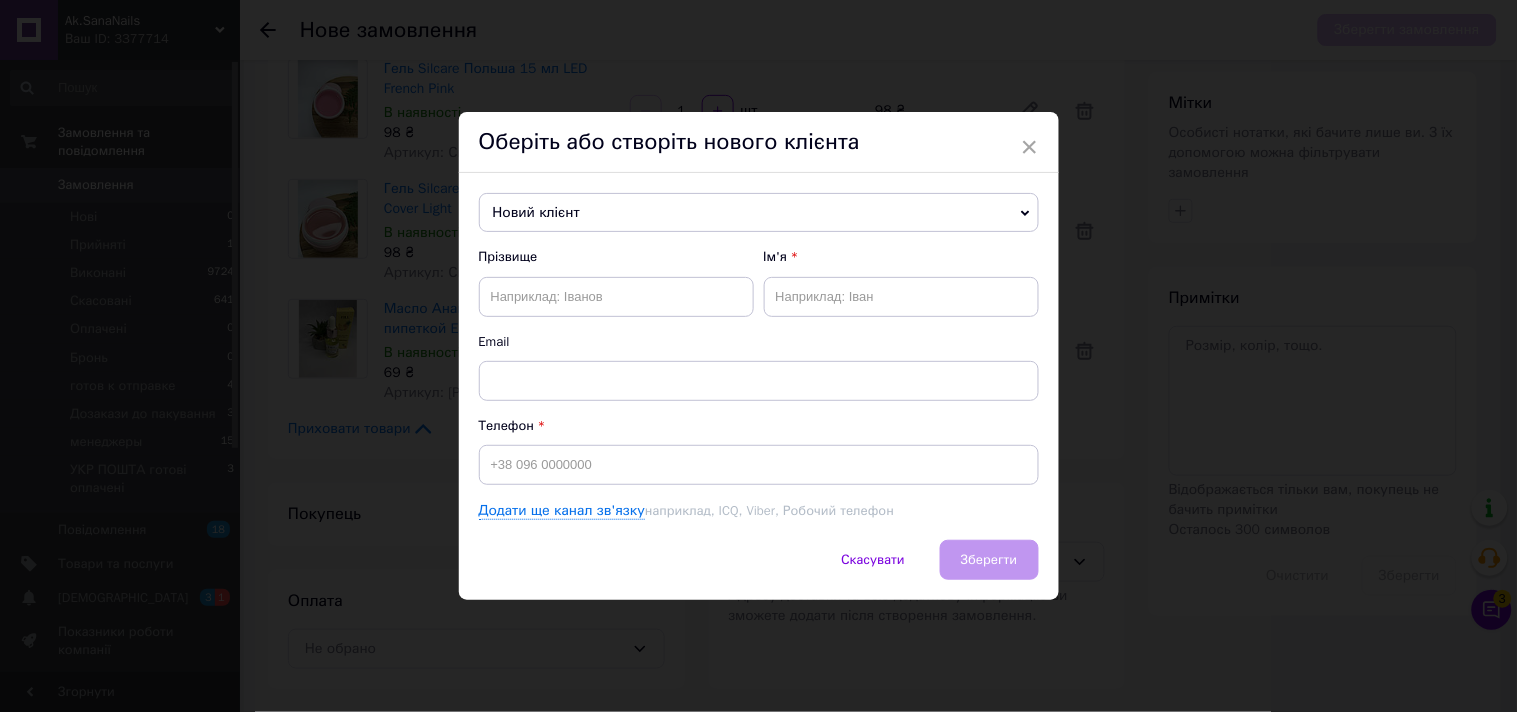 click on "Новий клієнт" at bounding box center (759, 213) 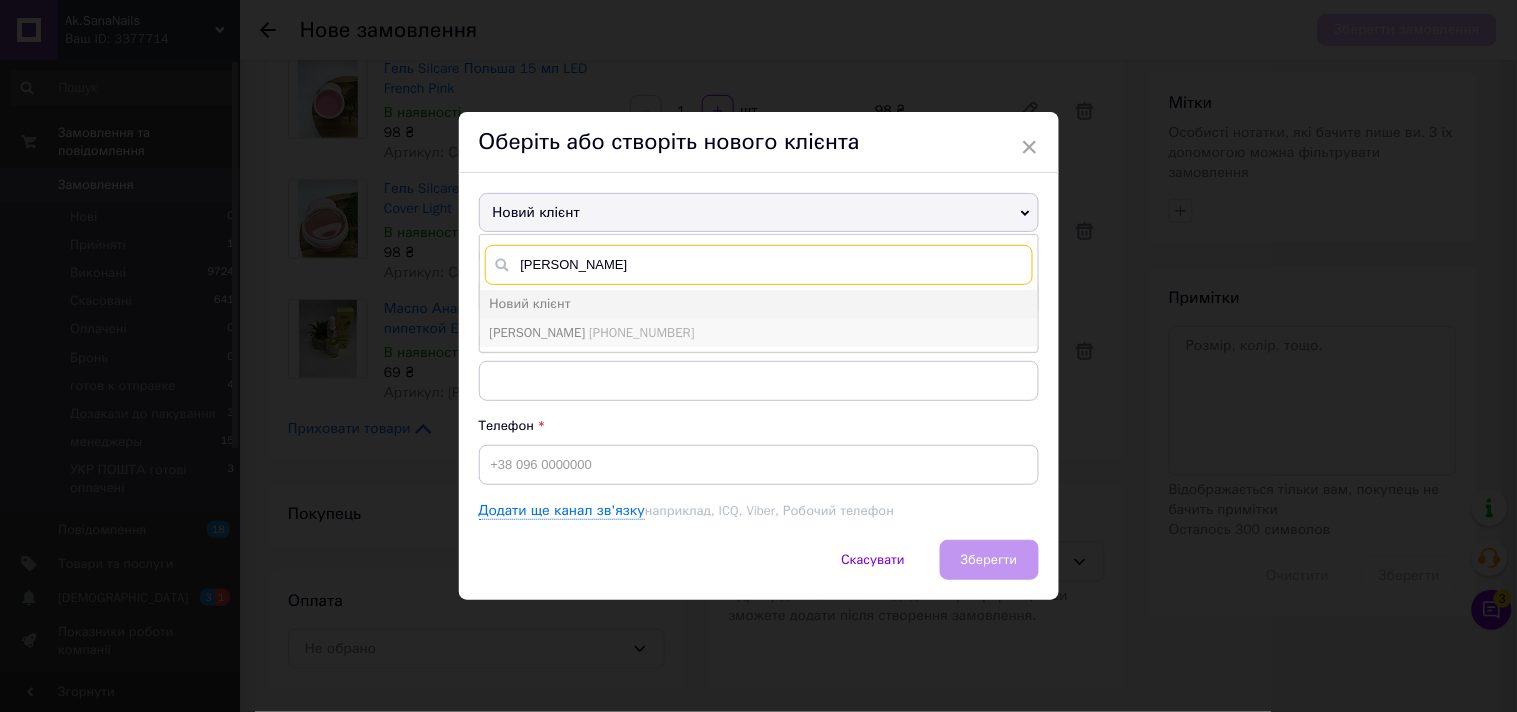 type on "рибалко" 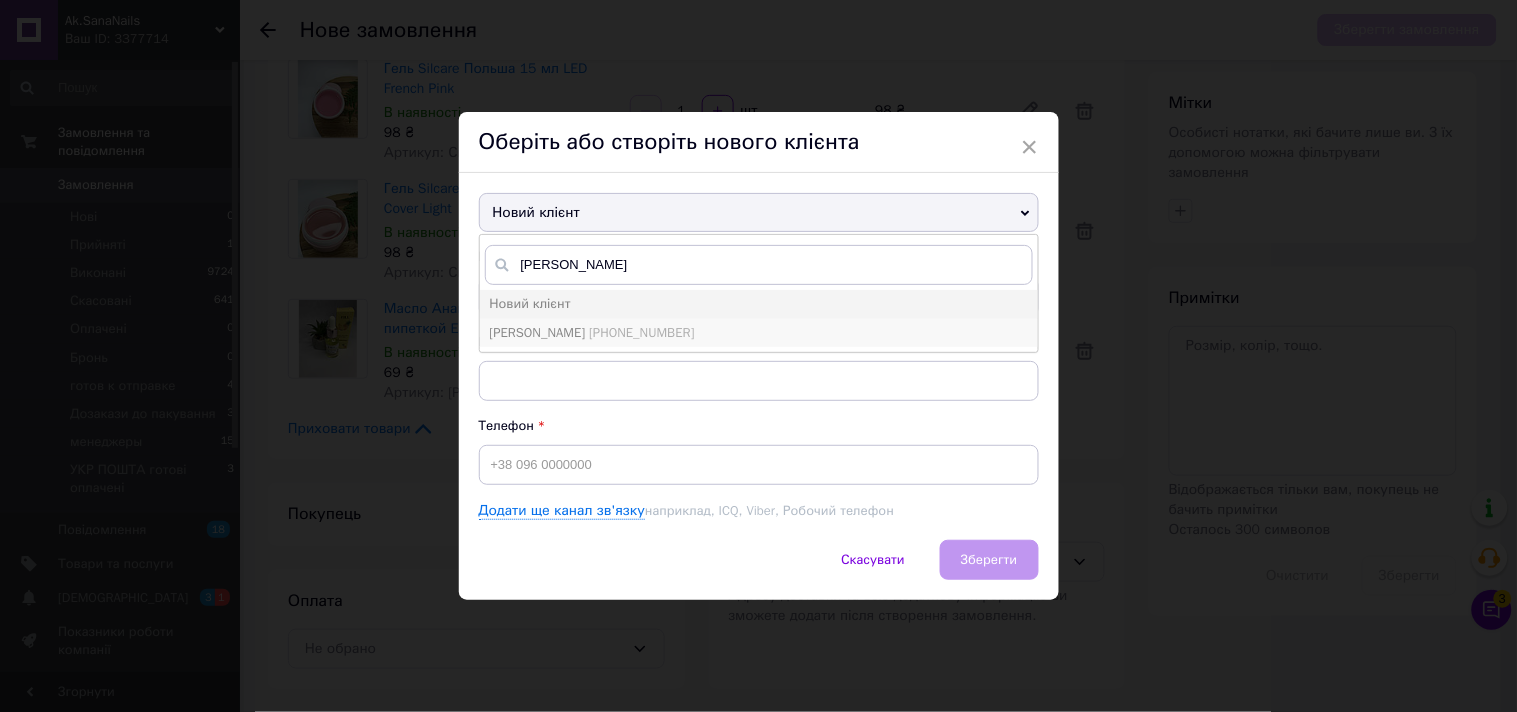 click on "Рибалко Тетяна   +380635693481" at bounding box center [759, 333] 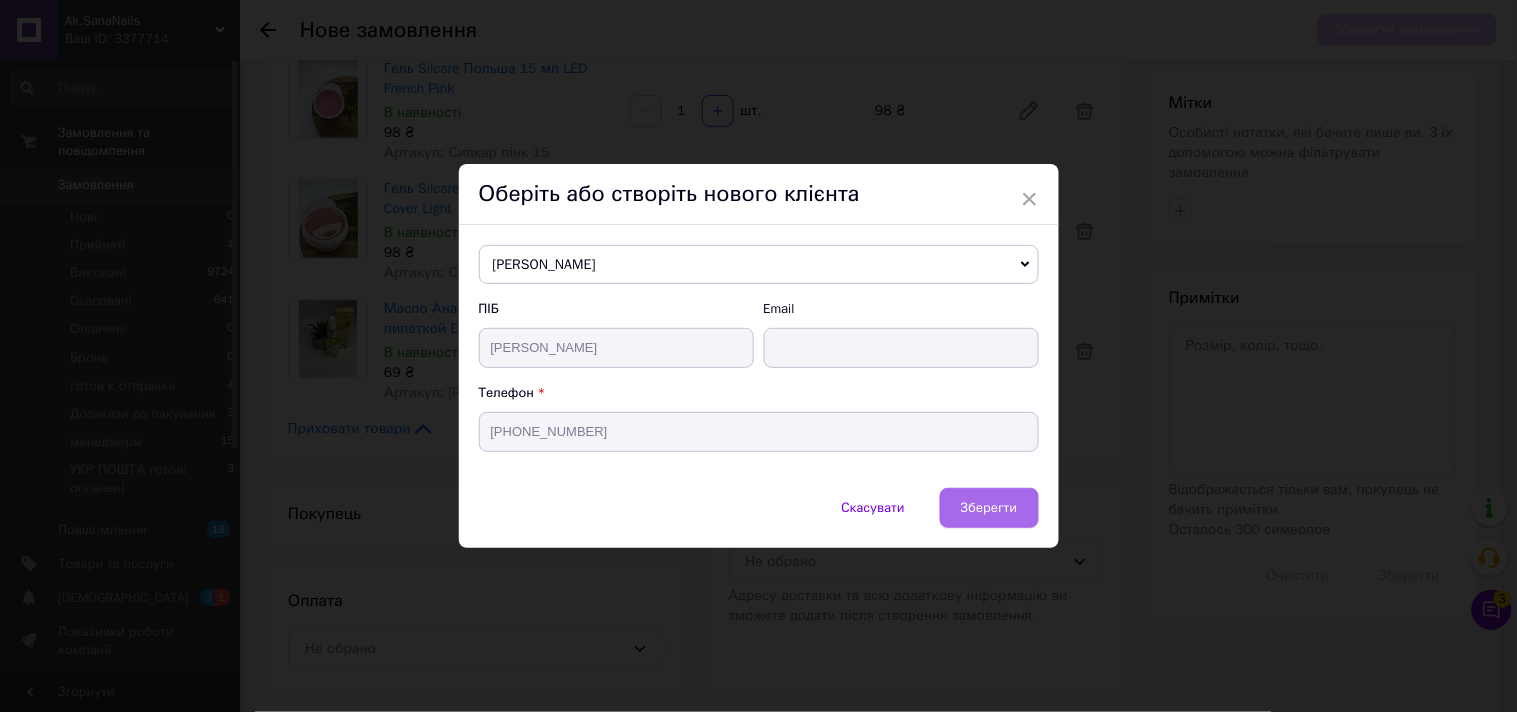 click on "Зберегти" at bounding box center [989, 507] 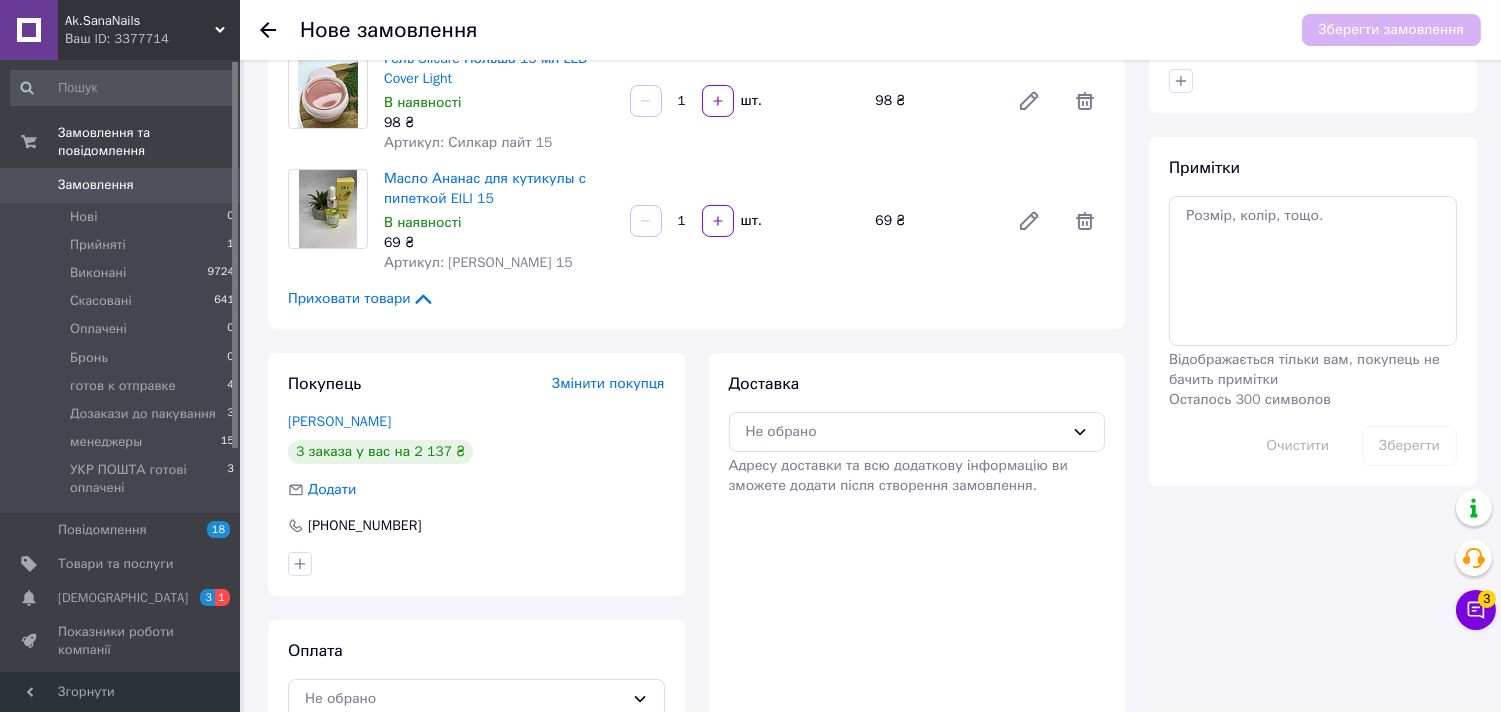 scroll, scrollTop: 384, scrollLeft: 0, axis: vertical 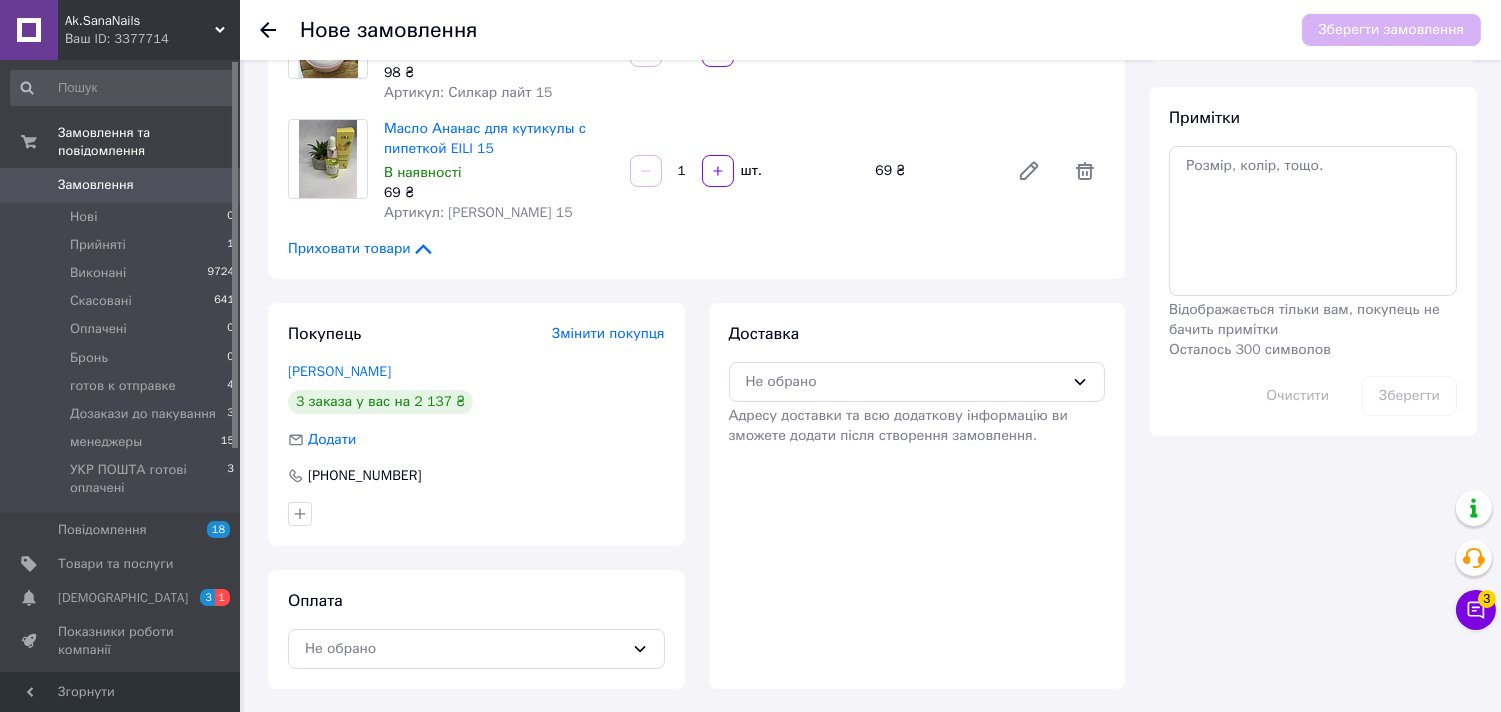 click on "Адресу доставки та всю додаткову інформацію
ви зможете додати після створення замовлення." at bounding box center (898, 425) 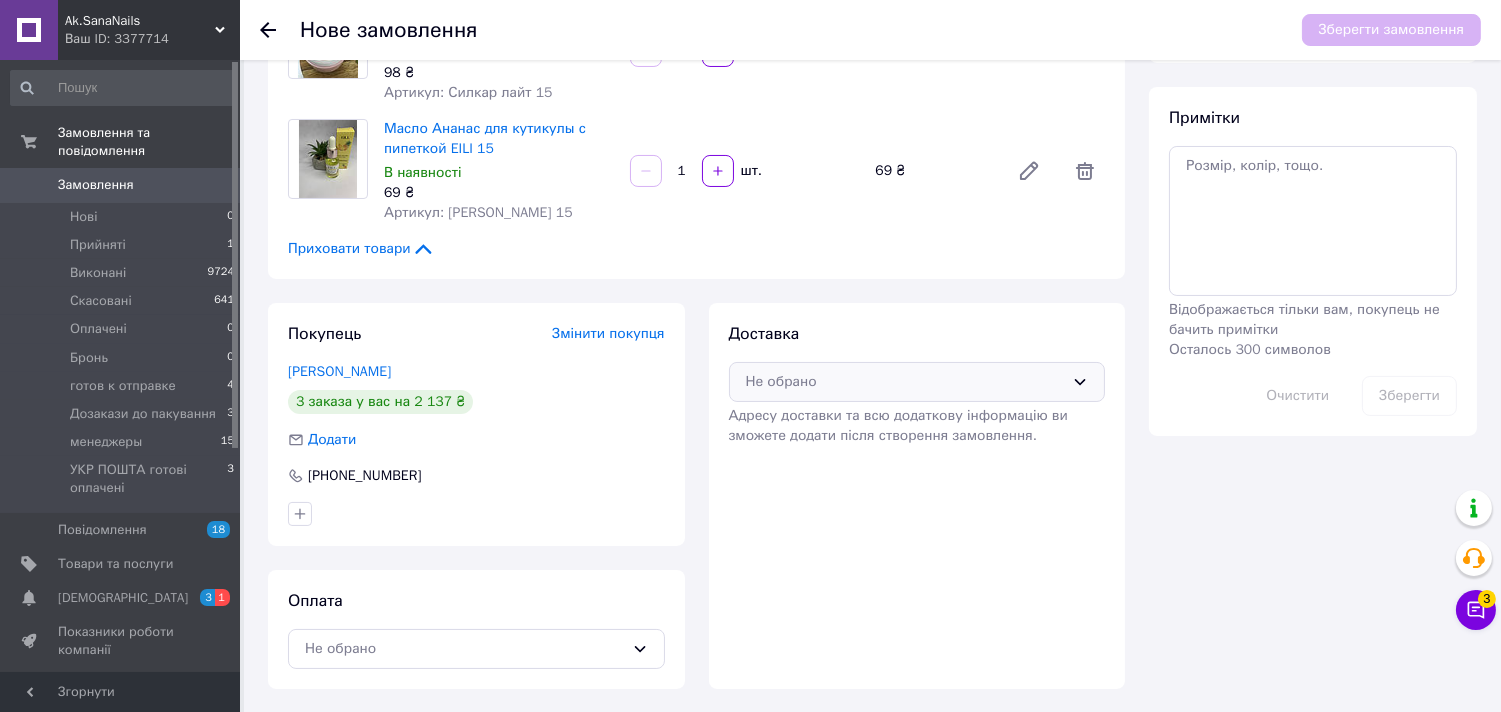 click on "Не обрано" at bounding box center [917, 382] 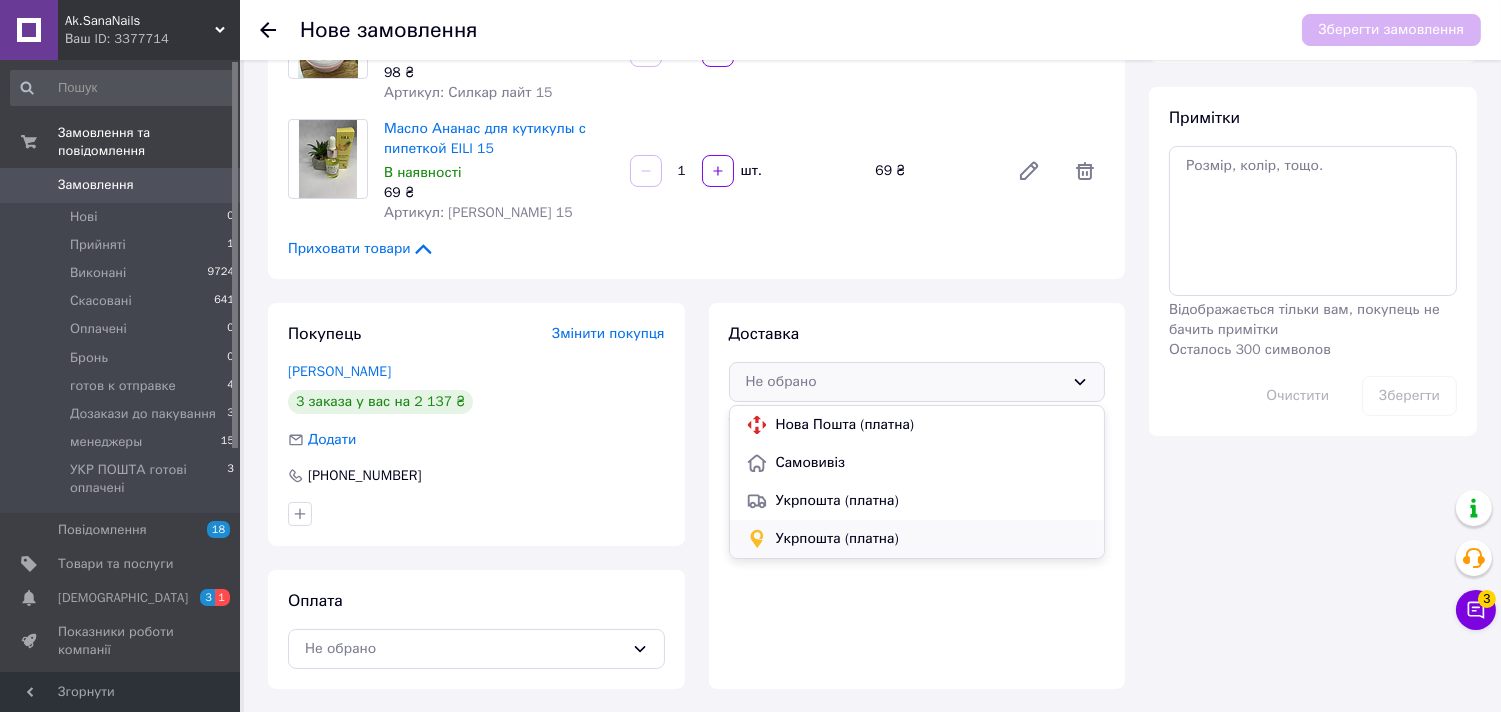drag, startPoint x: 877, startPoint y: 541, endPoint x: 661, endPoint y: 576, distance: 218.81728 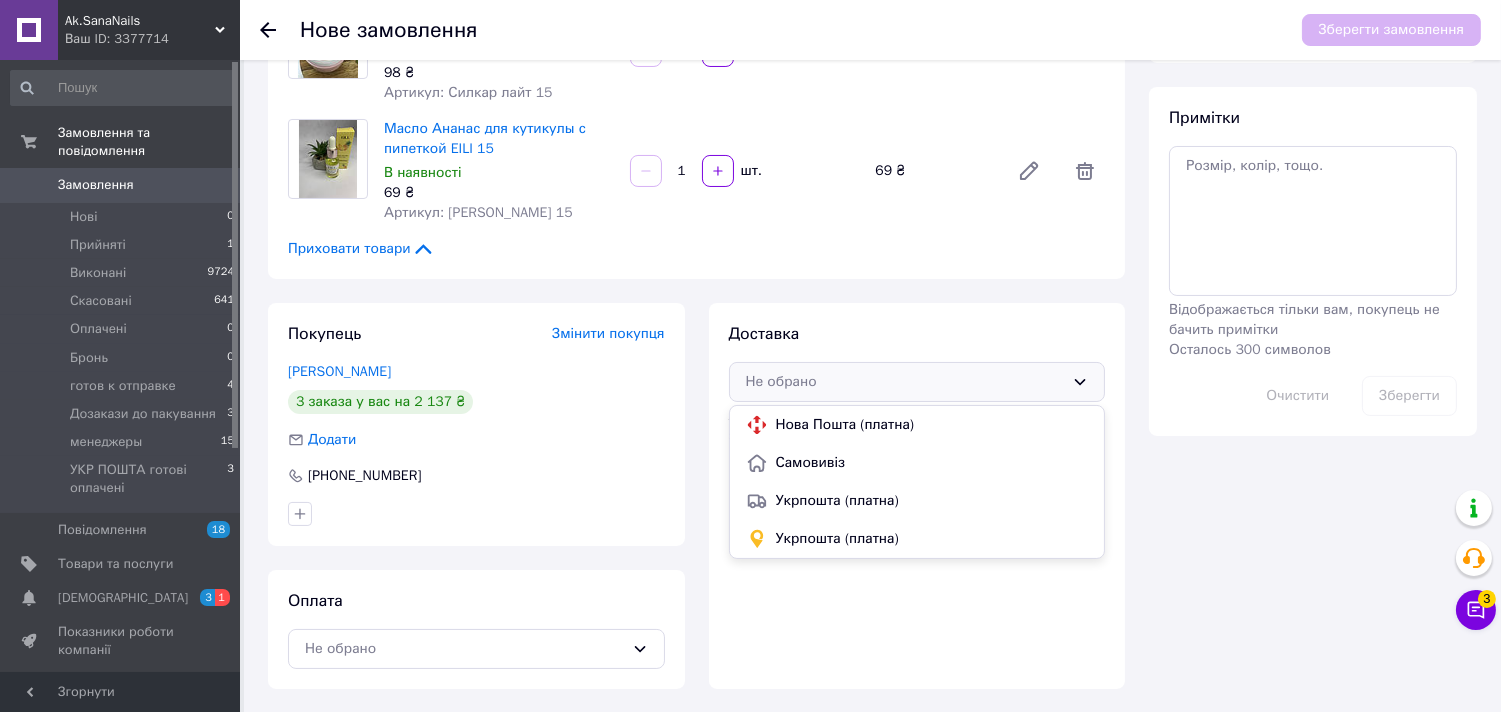 click on "Укрпошта (платна)" at bounding box center (932, 539) 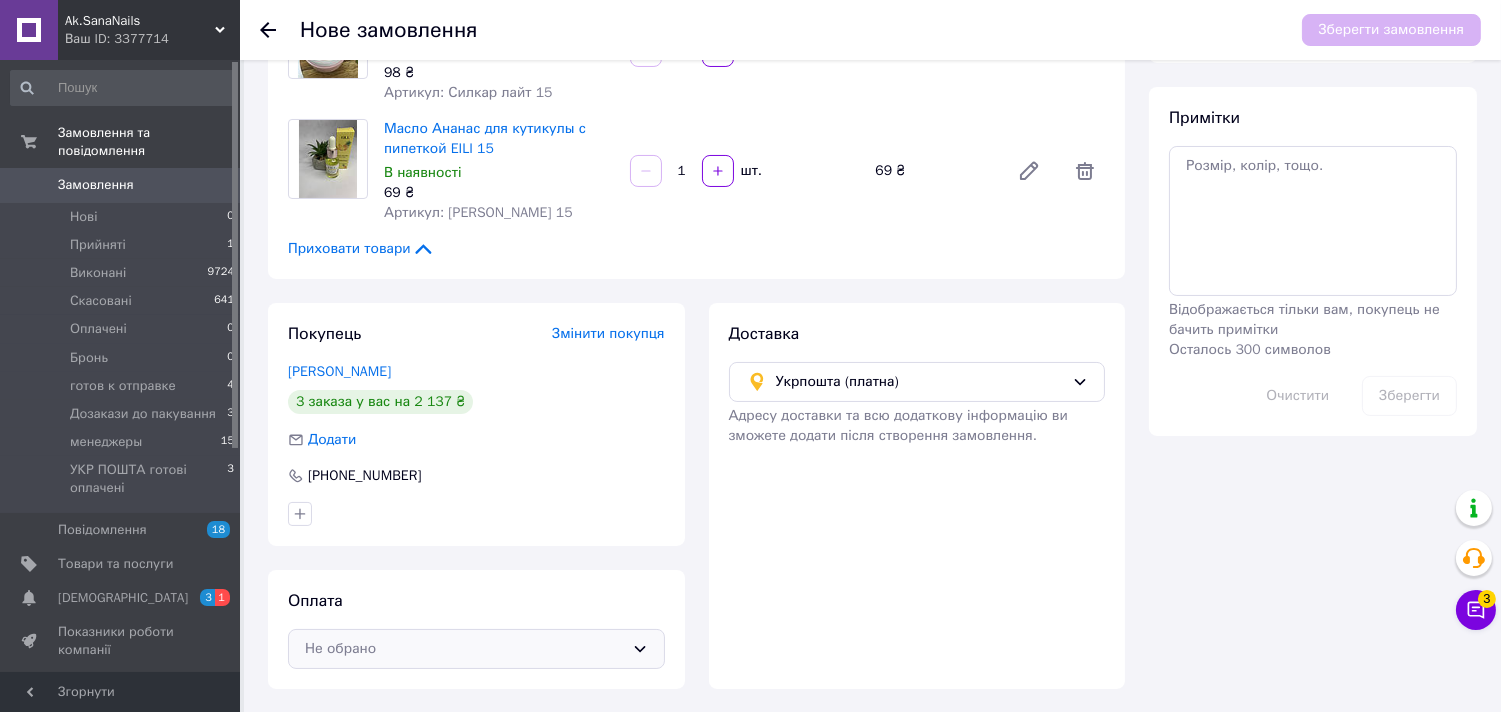 click on "Не обрано" at bounding box center [464, 649] 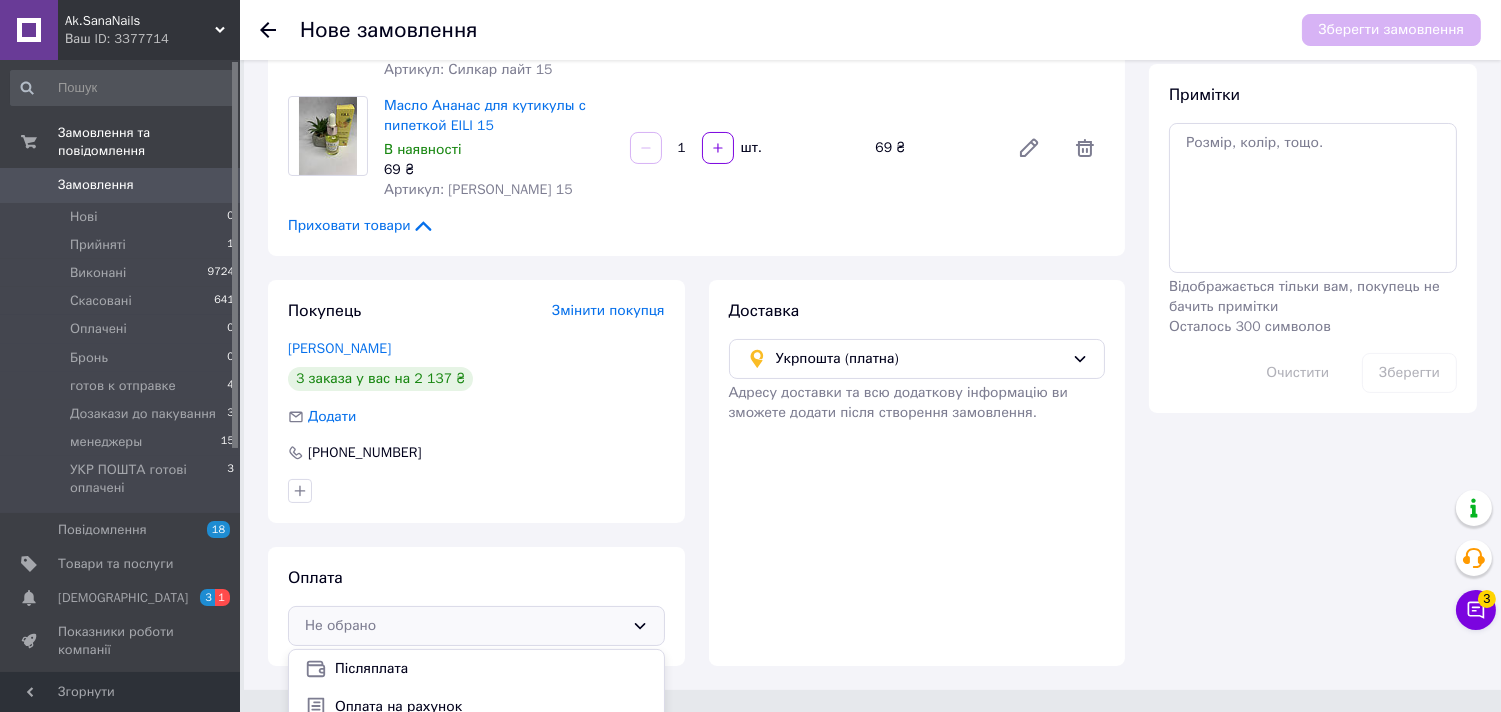 scroll, scrollTop: 421, scrollLeft: 0, axis: vertical 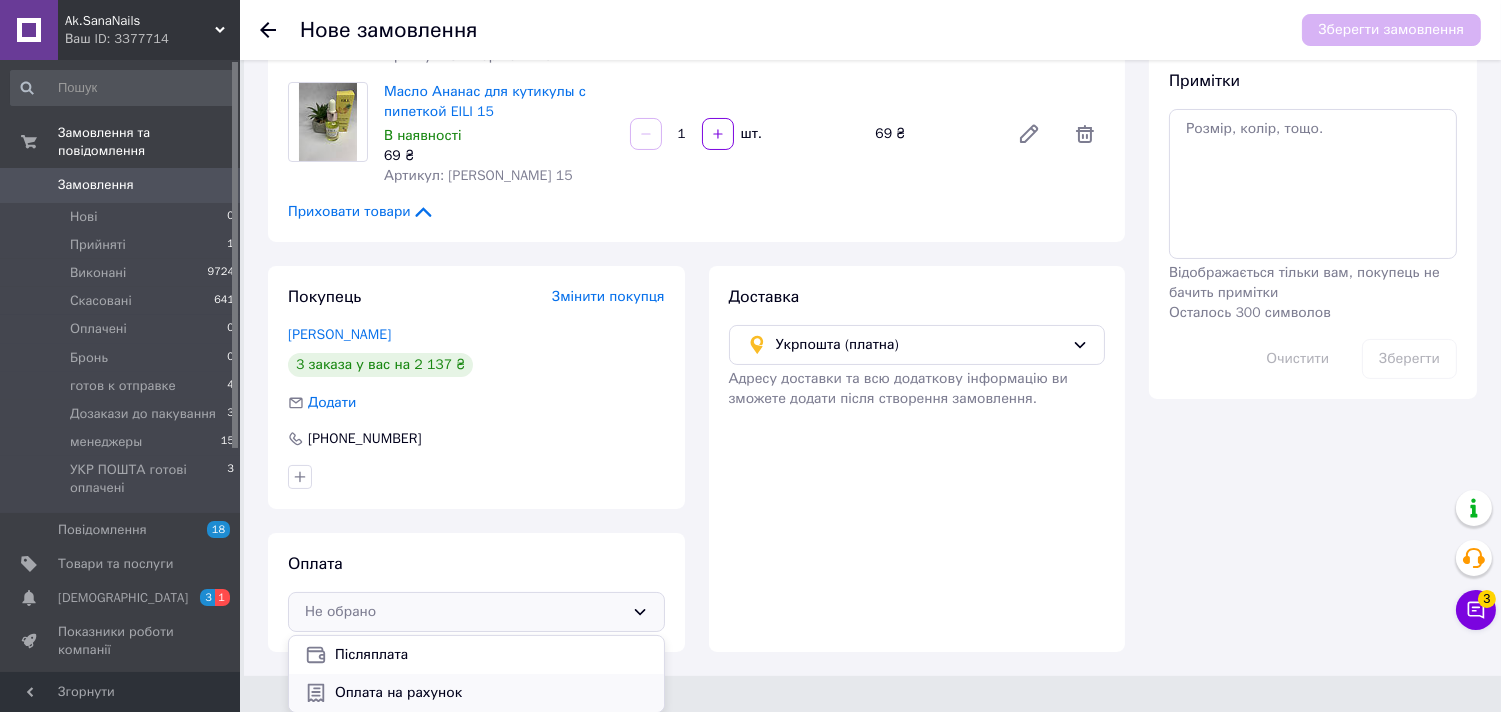 click on "Оплата на рахунок" at bounding box center (476, 693) 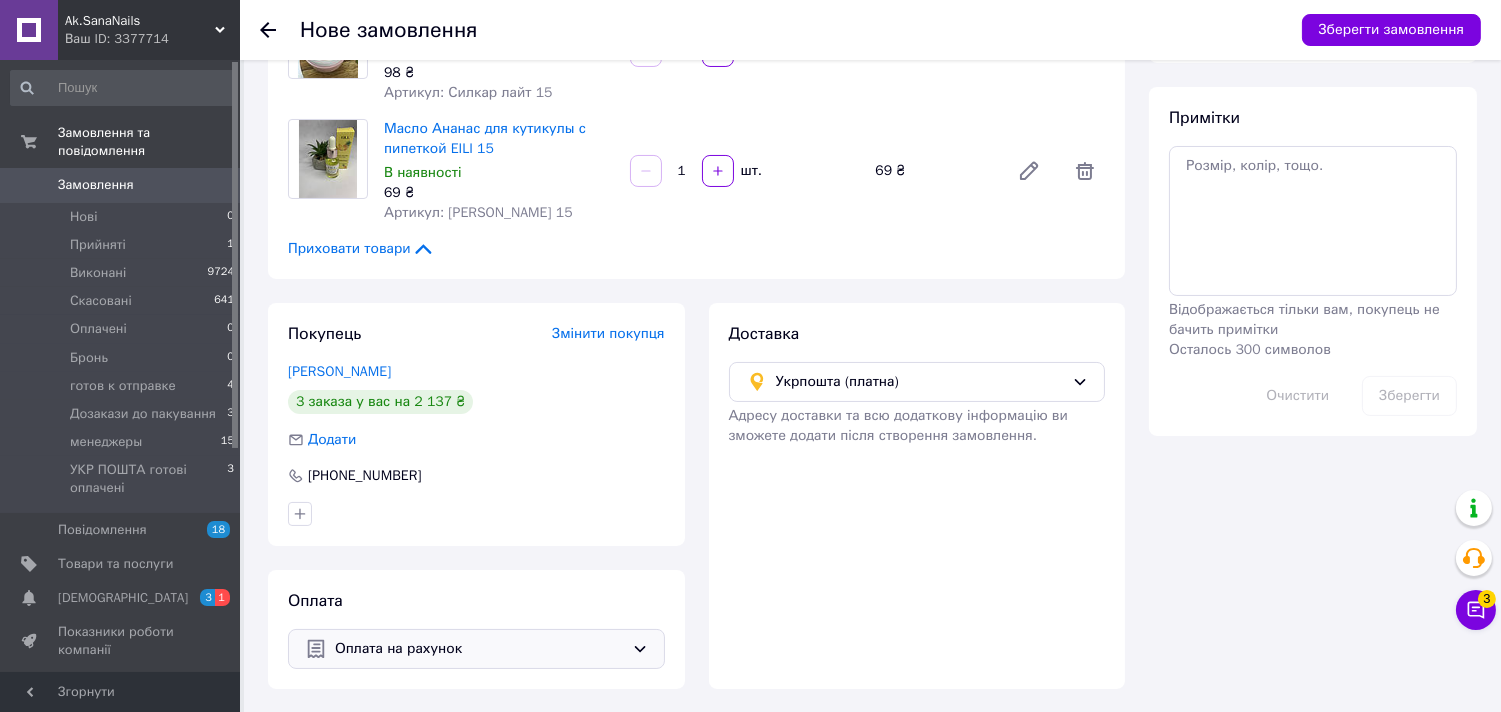 scroll, scrollTop: 0, scrollLeft: 0, axis: both 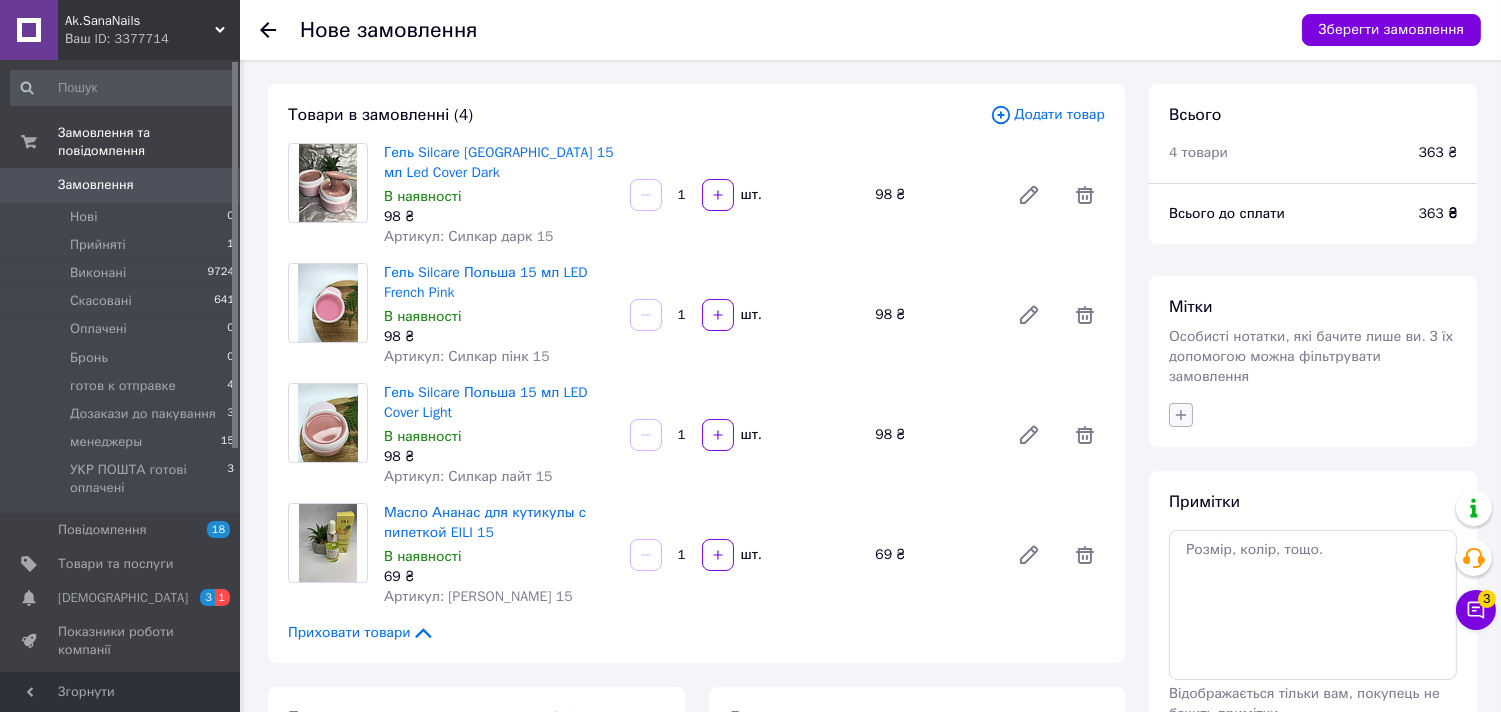 click 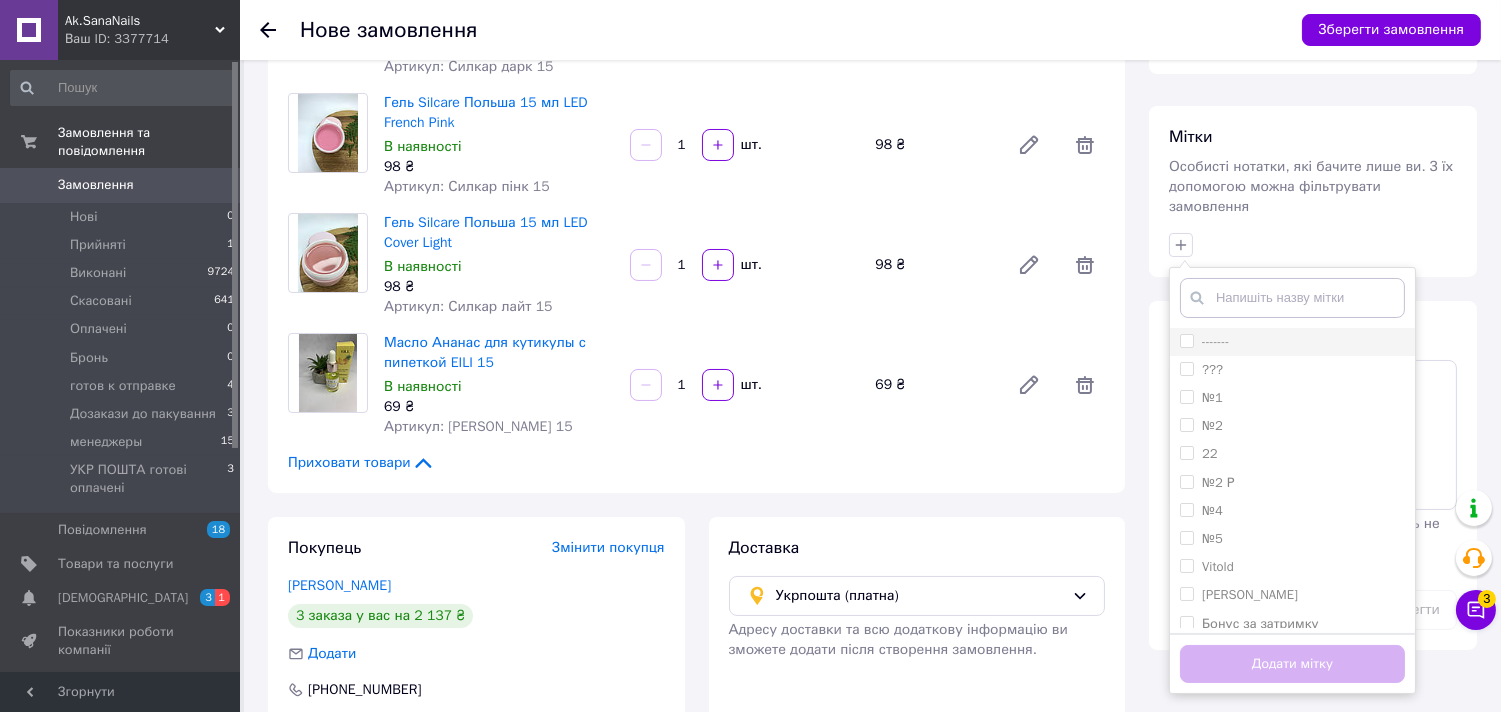 scroll, scrollTop: 333, scrollLeft: 0, axis: vertical 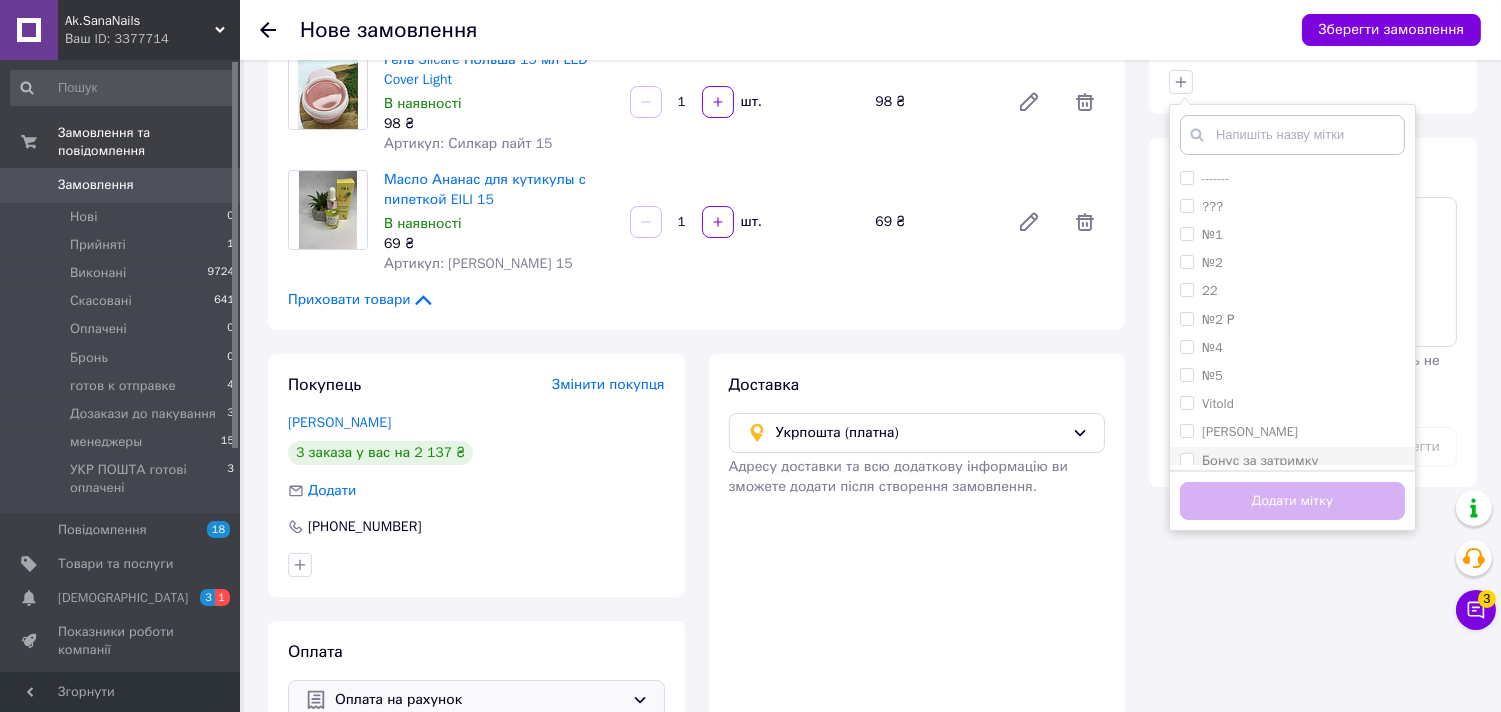 drag, startPoint x: 1247, startPoint y: 248, endPoint x: 1237, endPoint y: 438, distance: 190.26297 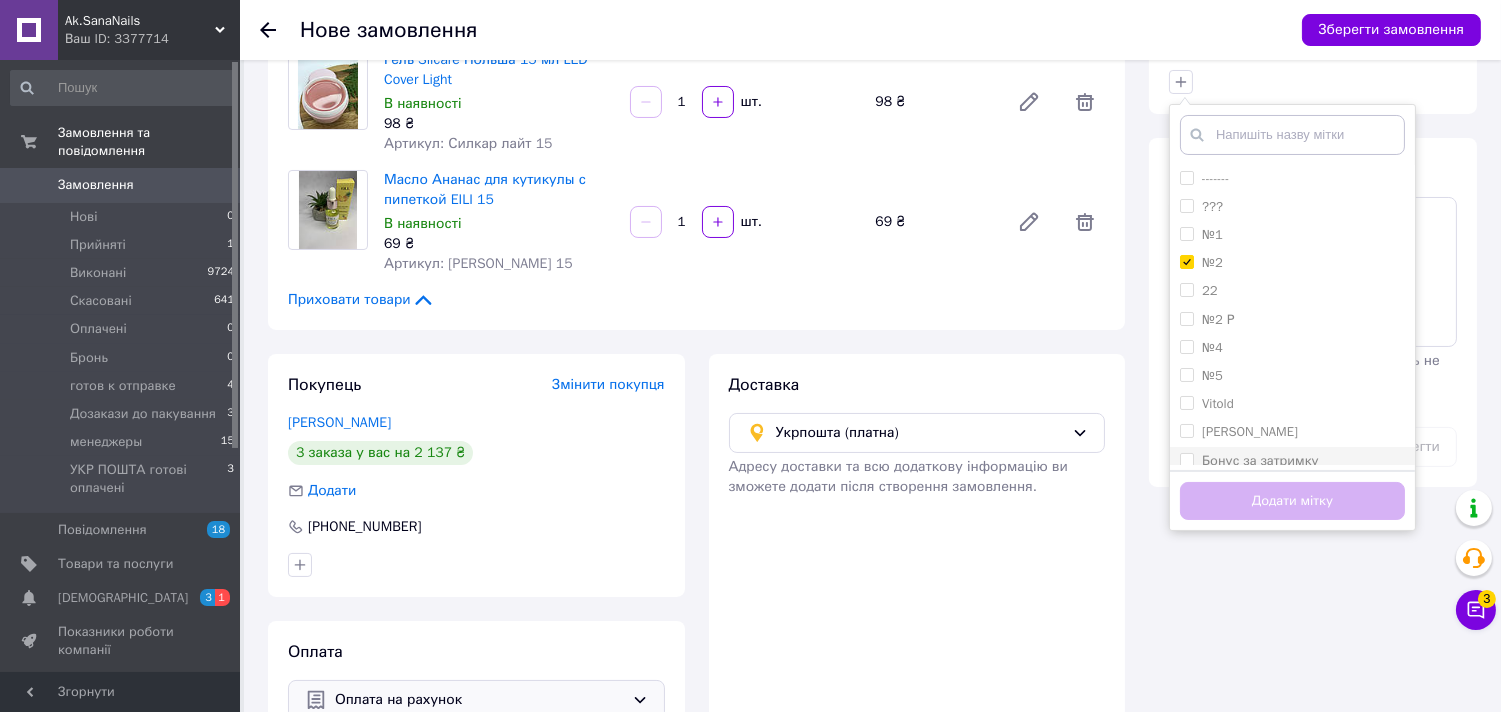 checkbox on "true" 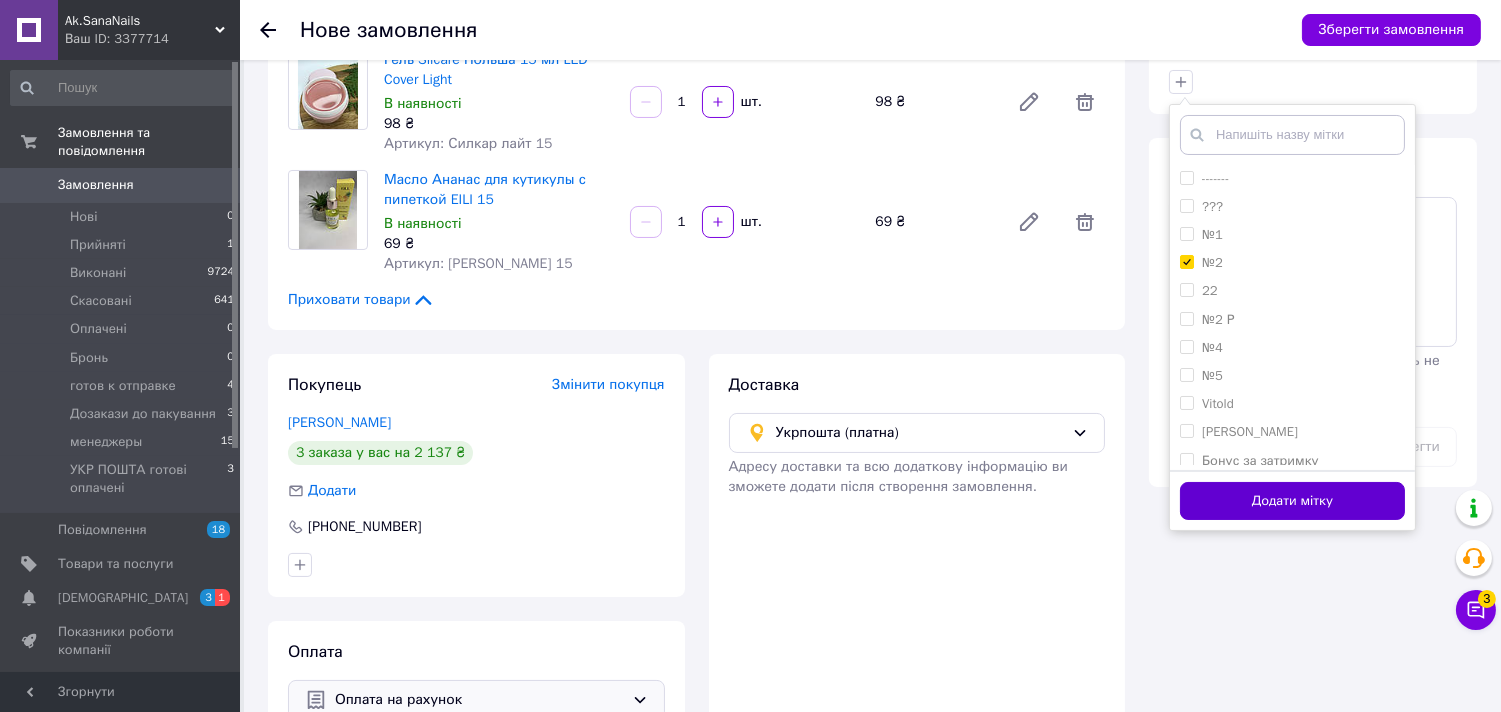 click on "Додати мітку" at bounding box center (1292, 501) 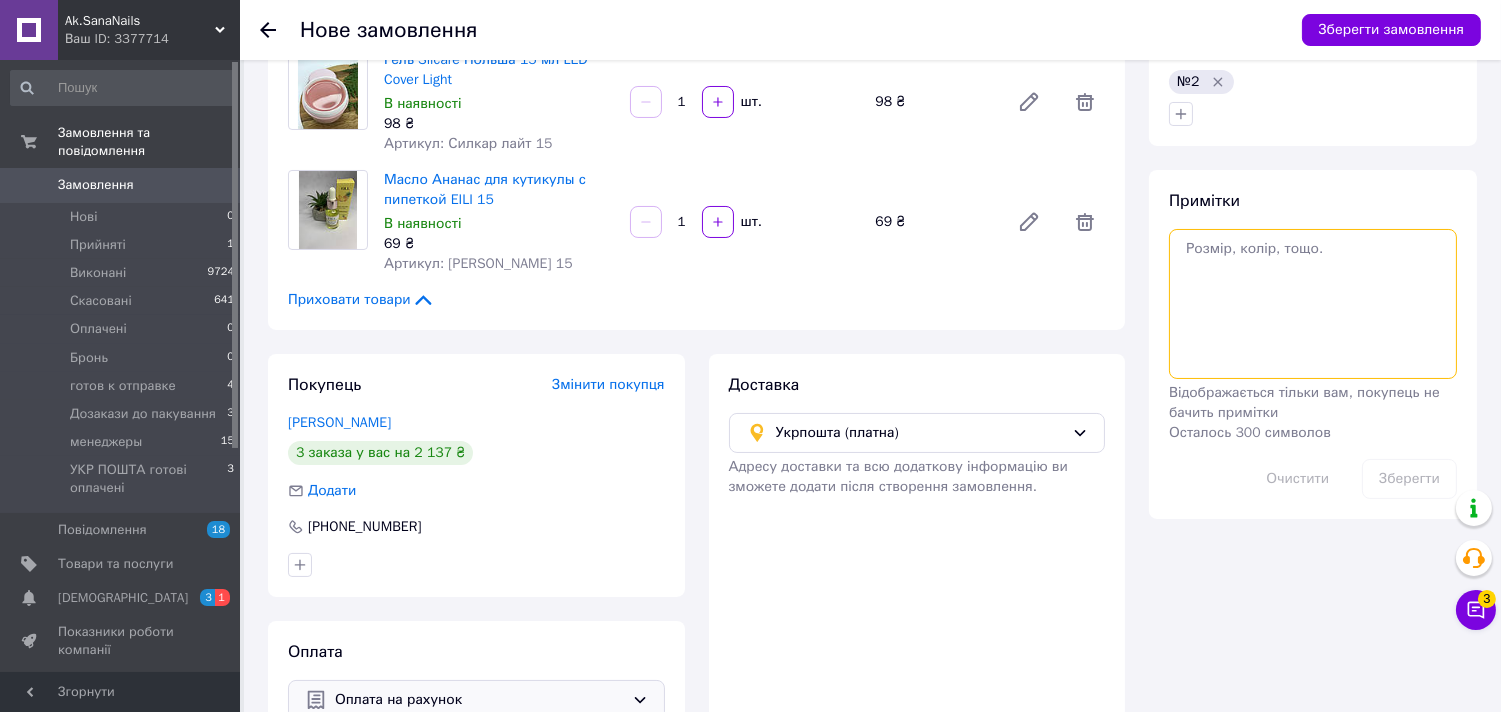 drag, startPoint x: 1286, startPoint y: 263, endPoint x: 1260, endPoint y: 260, distance: 26.172504 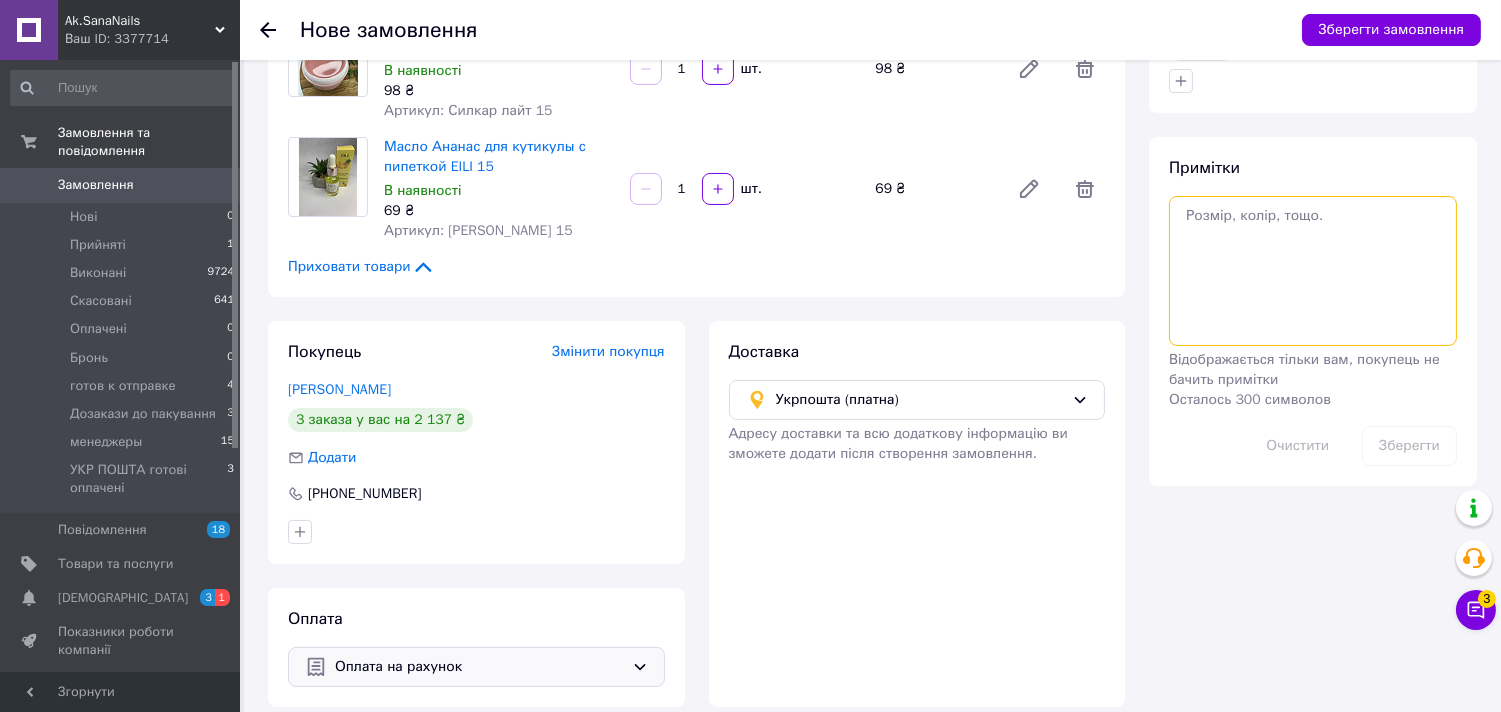 scroll, scrollTop: 384, scrollLeft: 0, axis: vertical 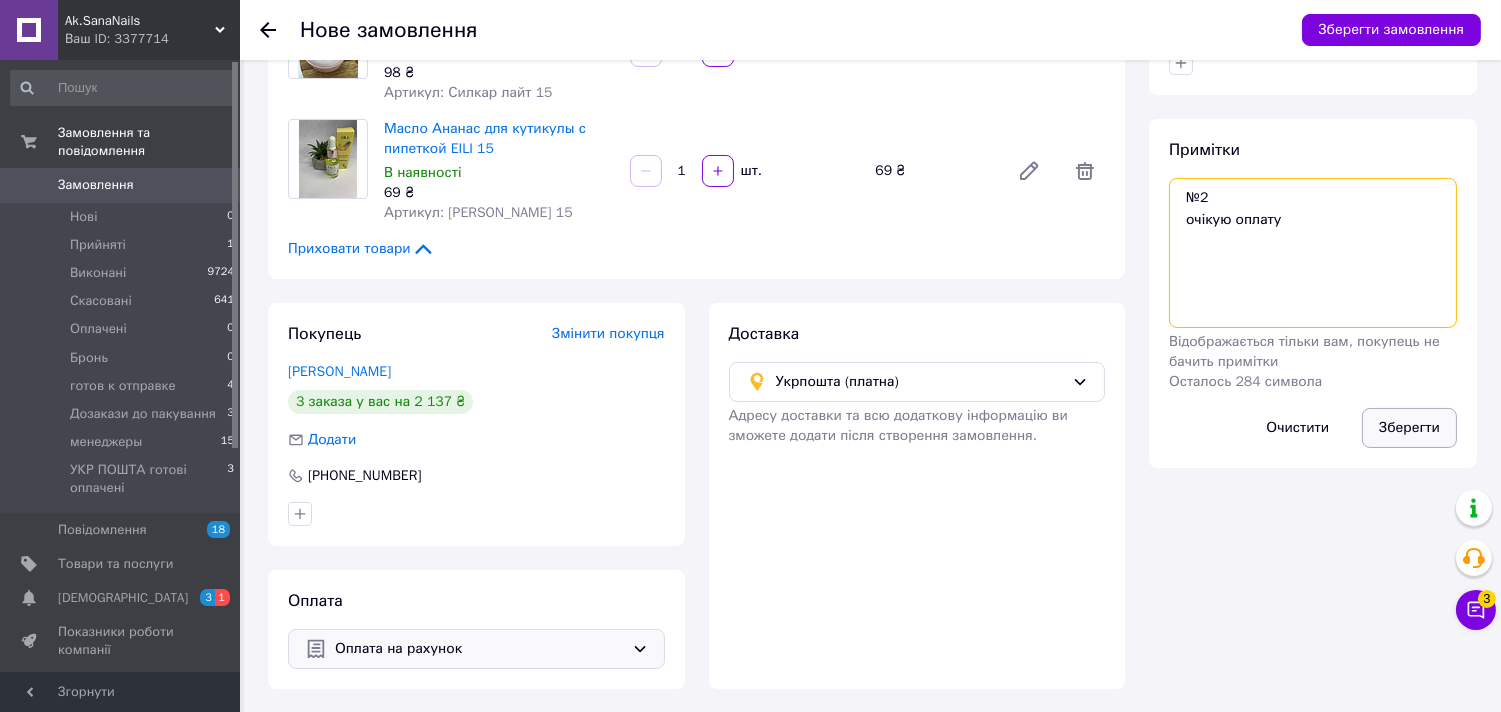 type on "№2
очікую оплату" 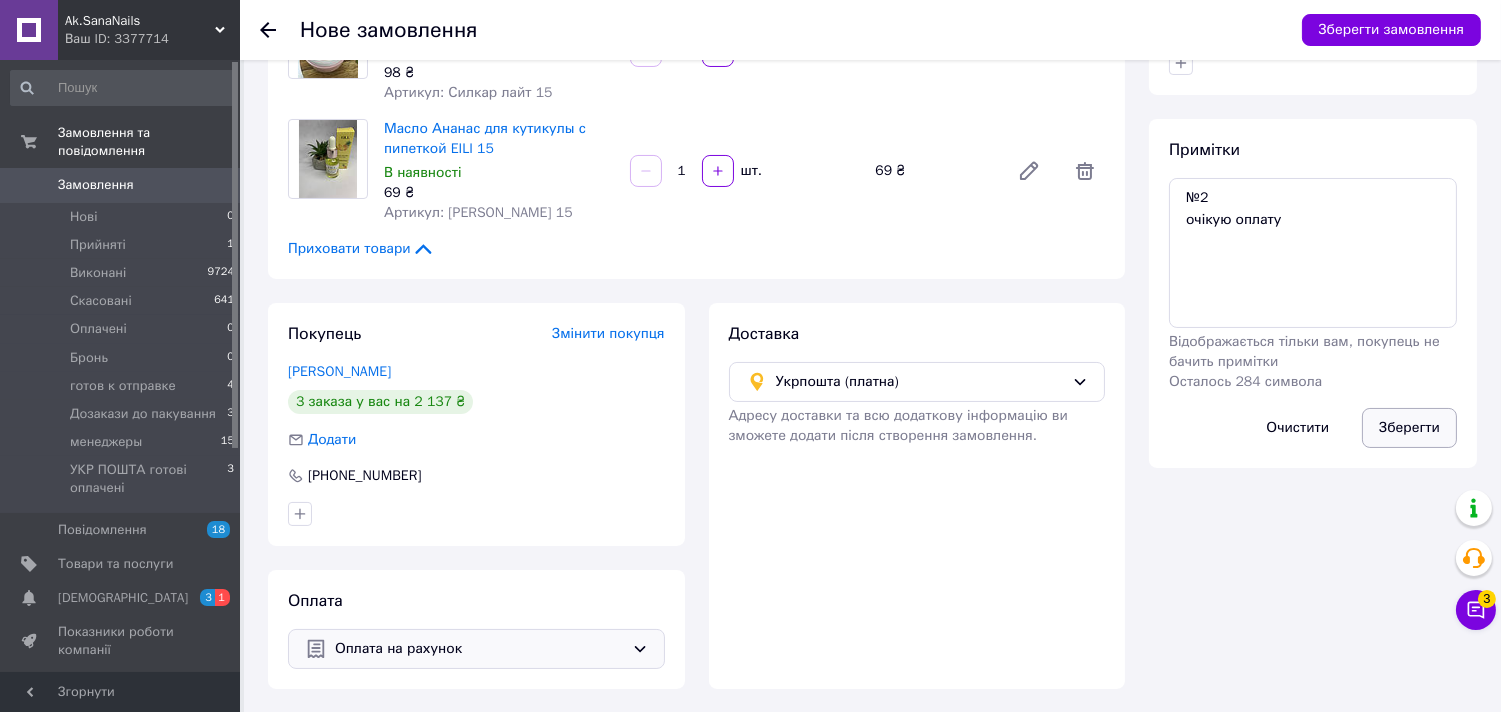 click on "Зберегти" at bounding box center (1409, 428) 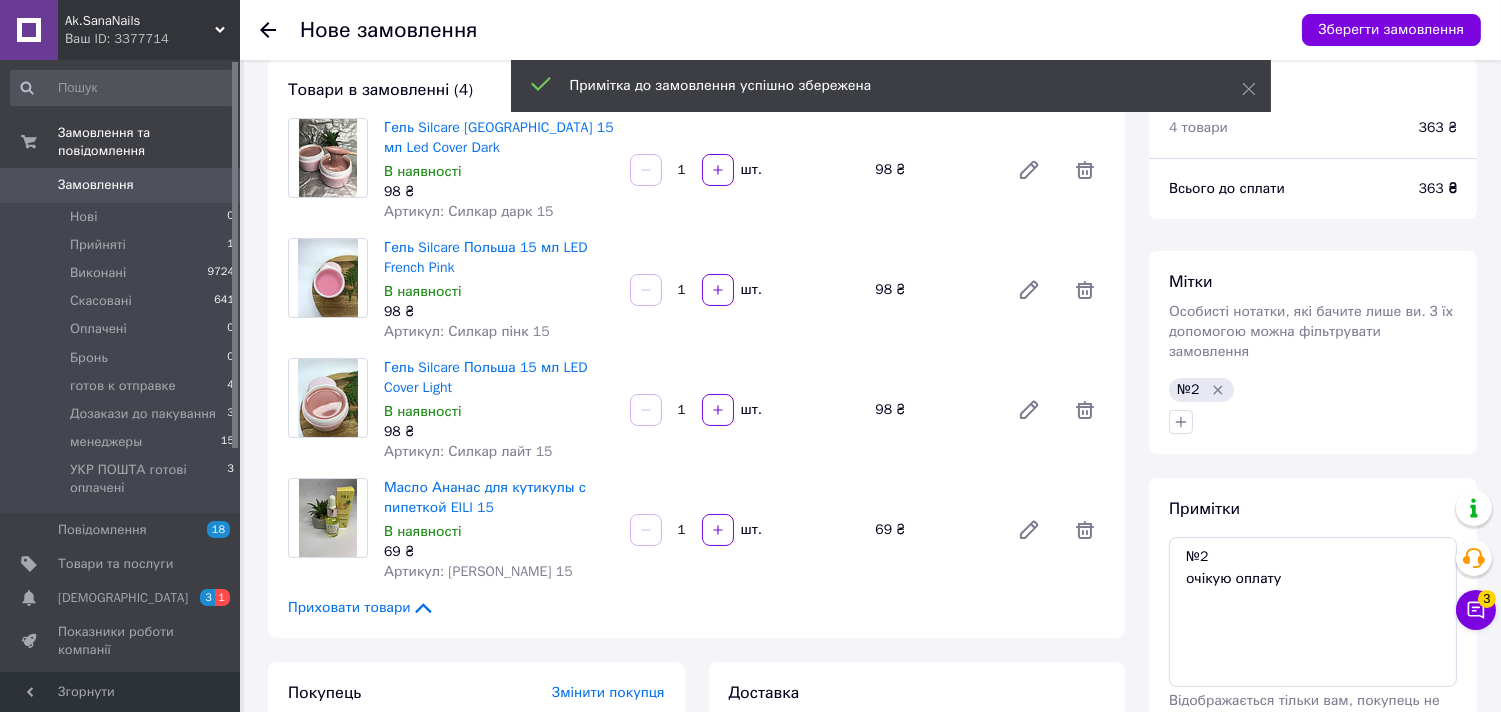 scroll, scrollTop: 0, scrollLeft: 0, axis: both 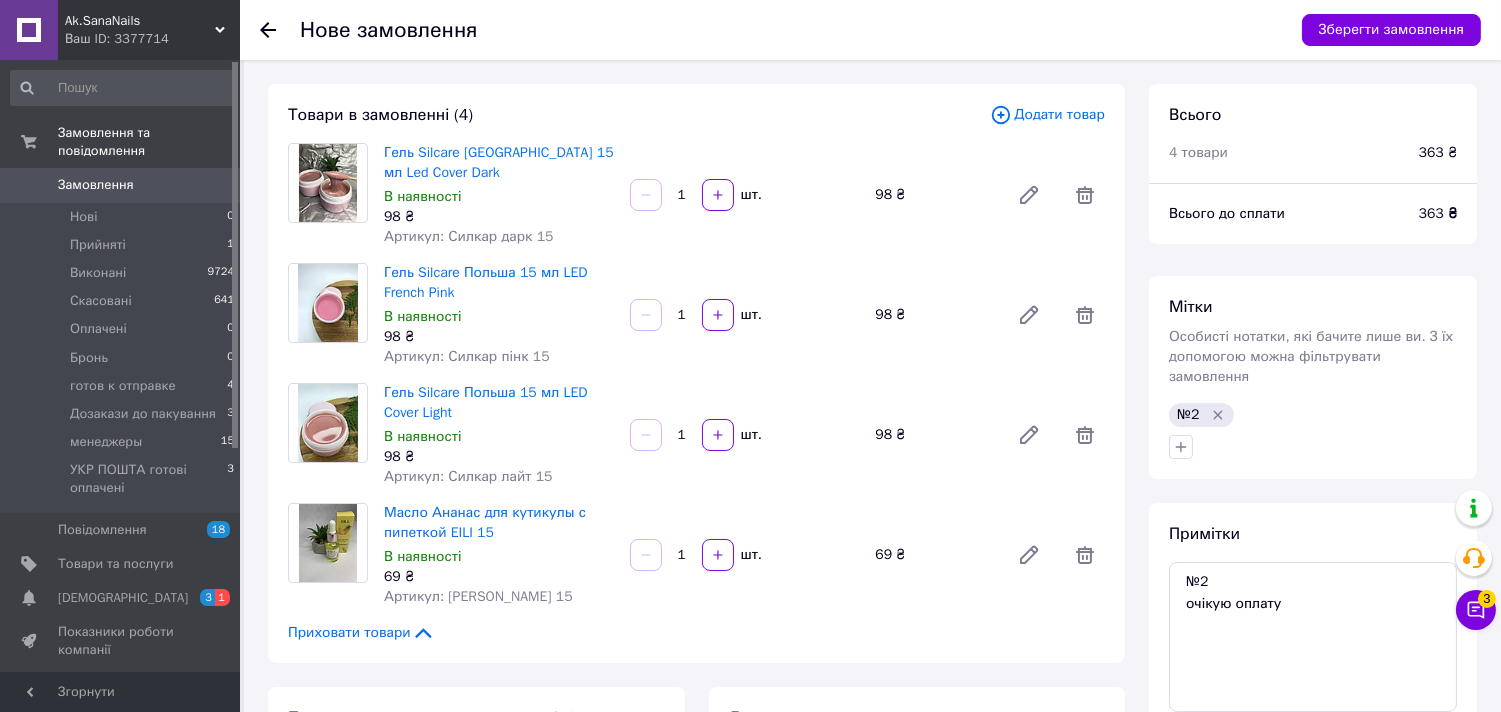 click on "Додати товар" at bounding box center (1047, 115) 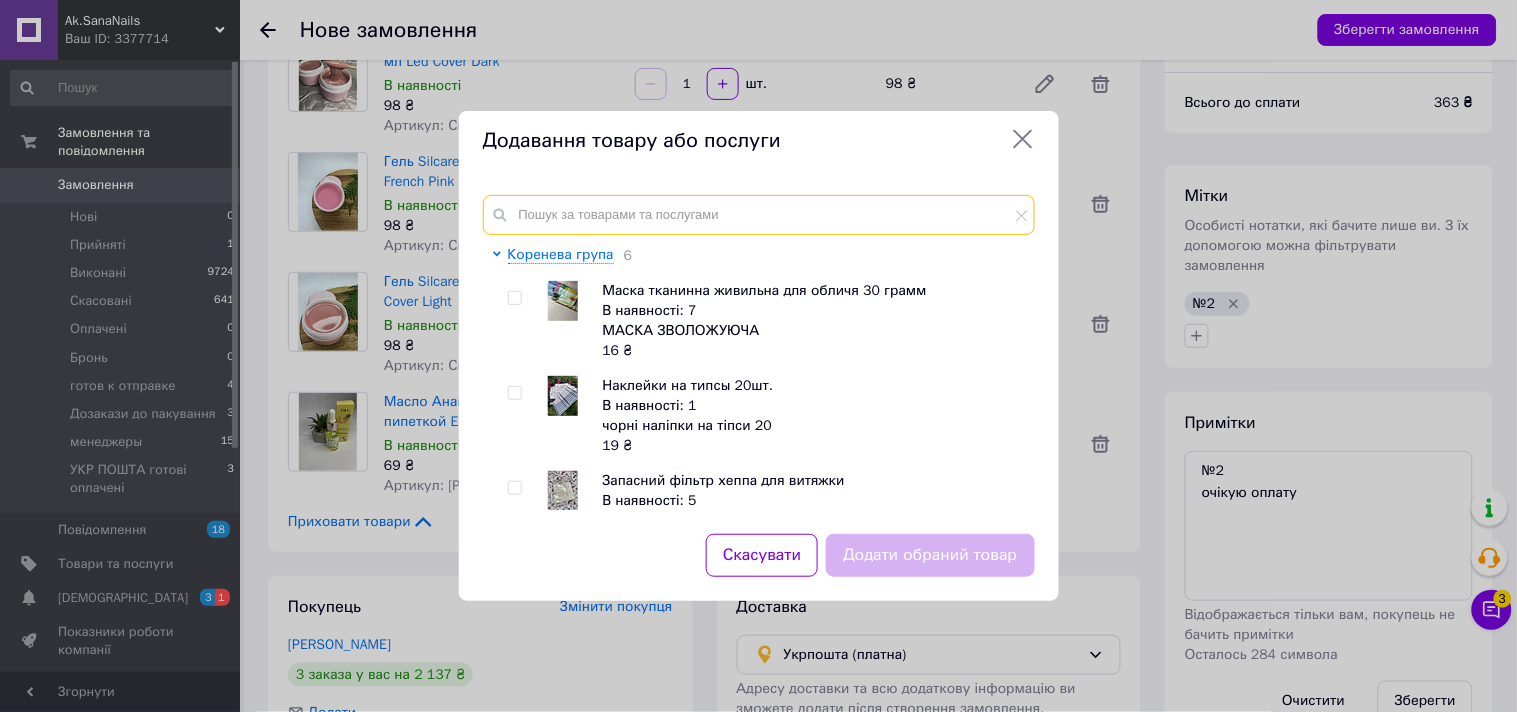 click at bounding box center (759, 215) 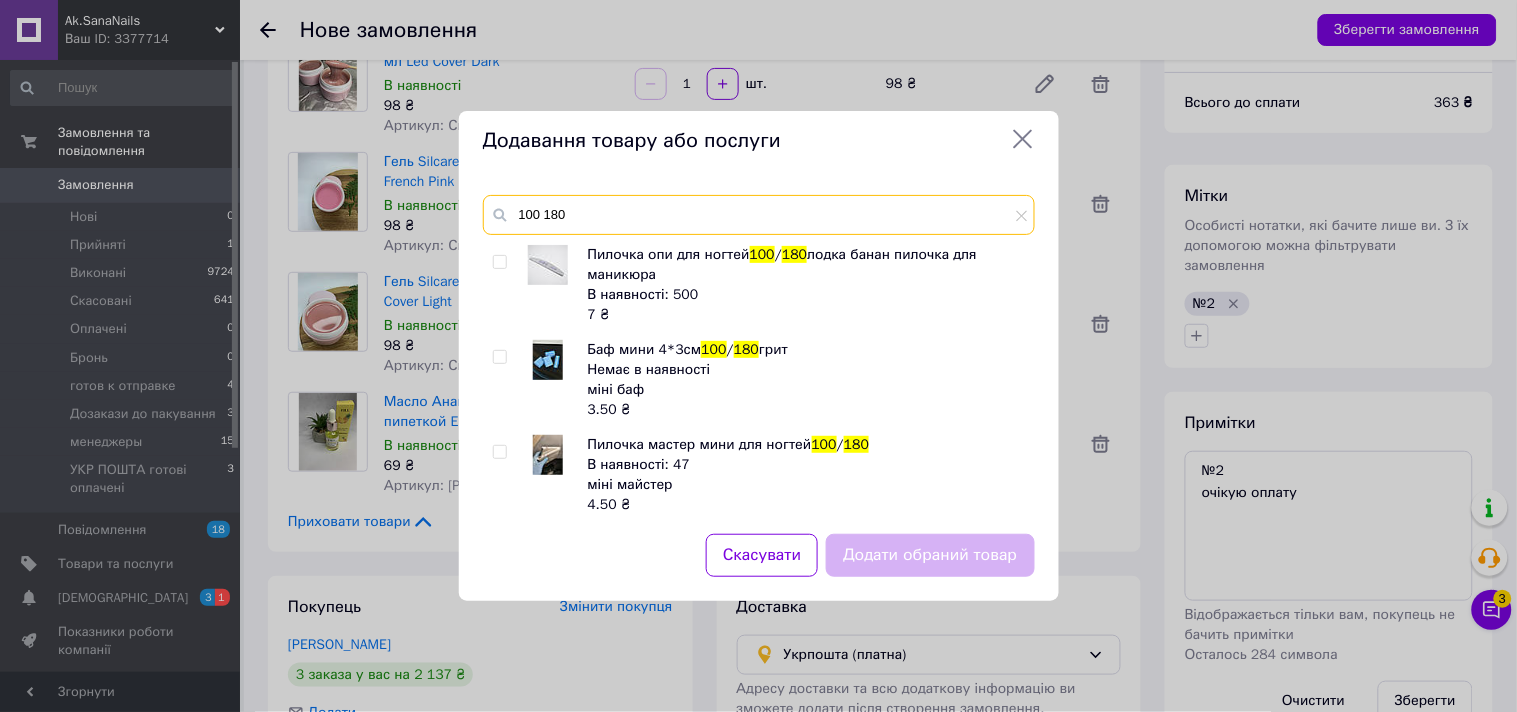 type on "100 180" 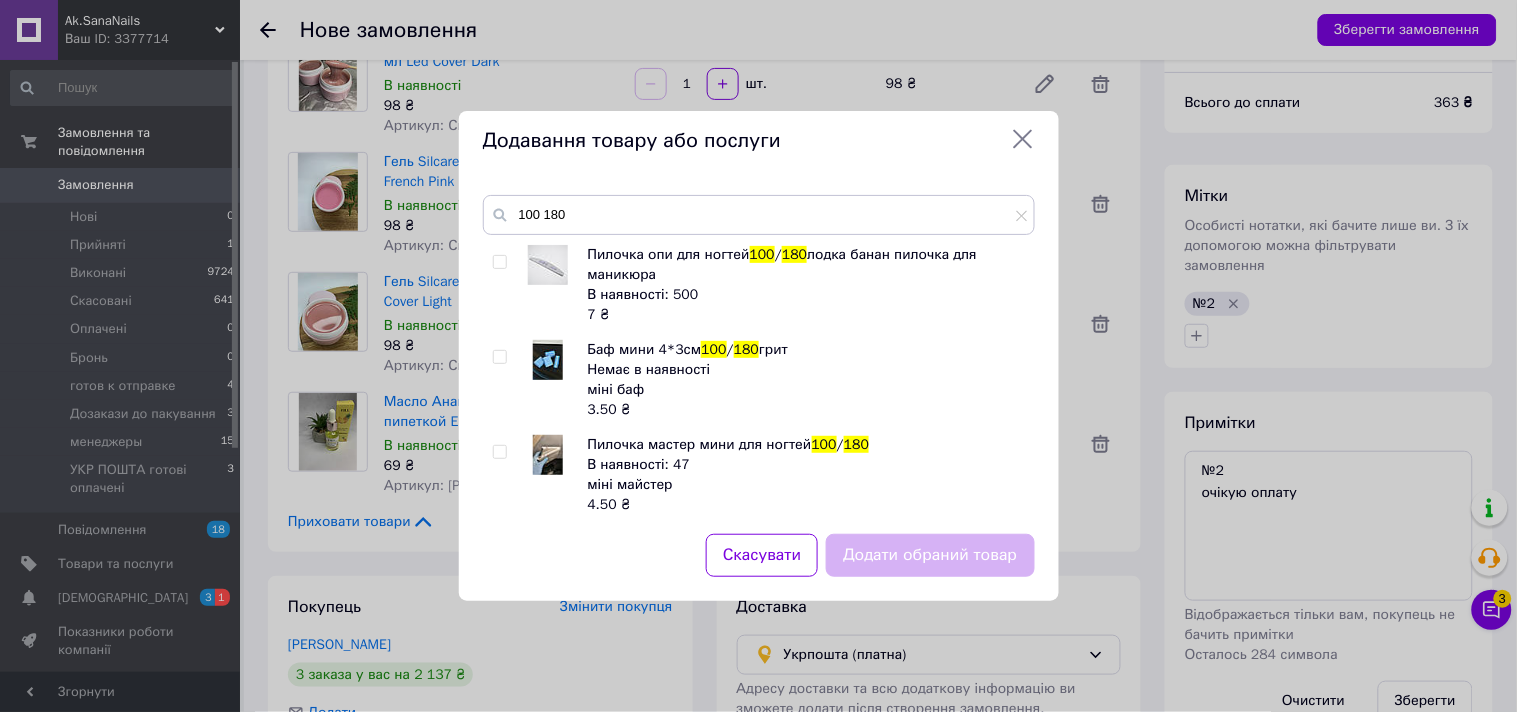 click at bounding box center (499, 262) 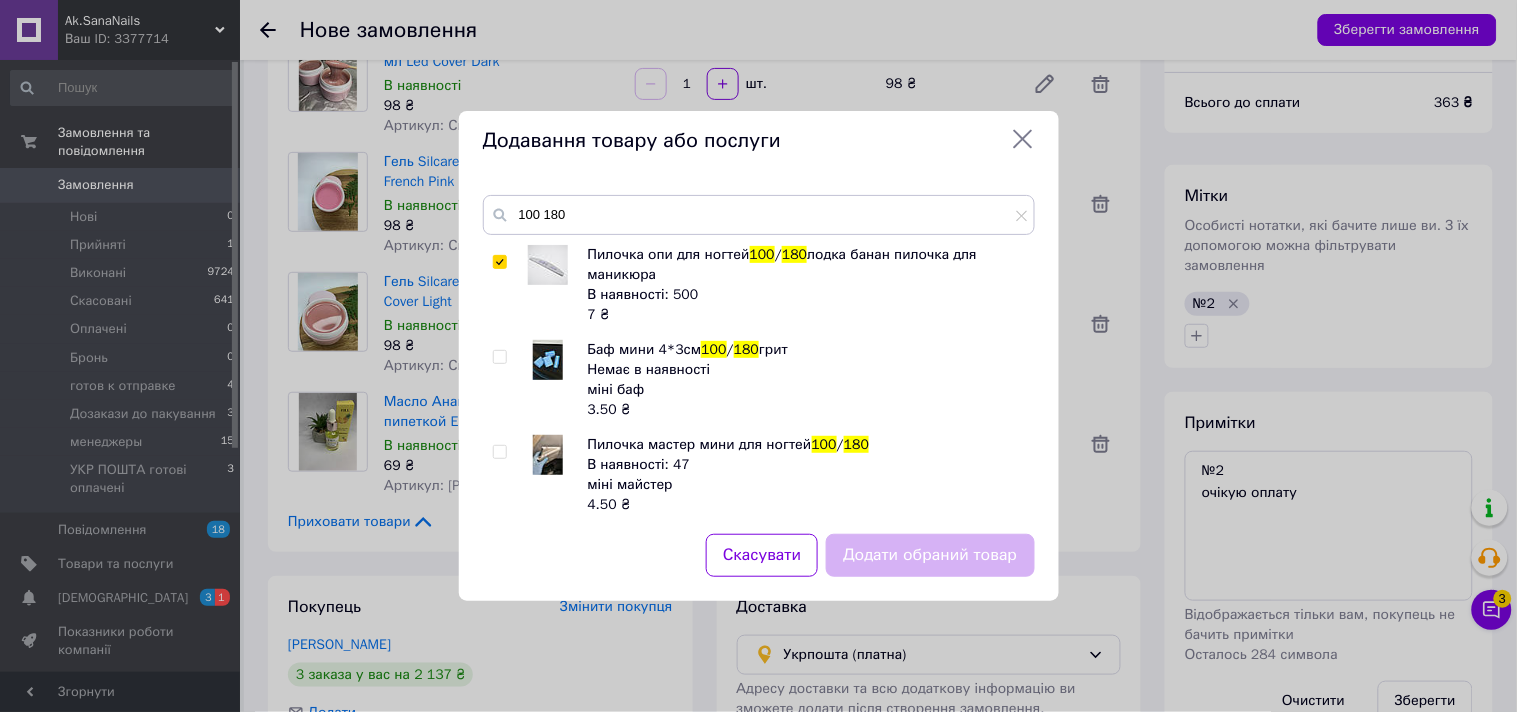 checkbox on "true" 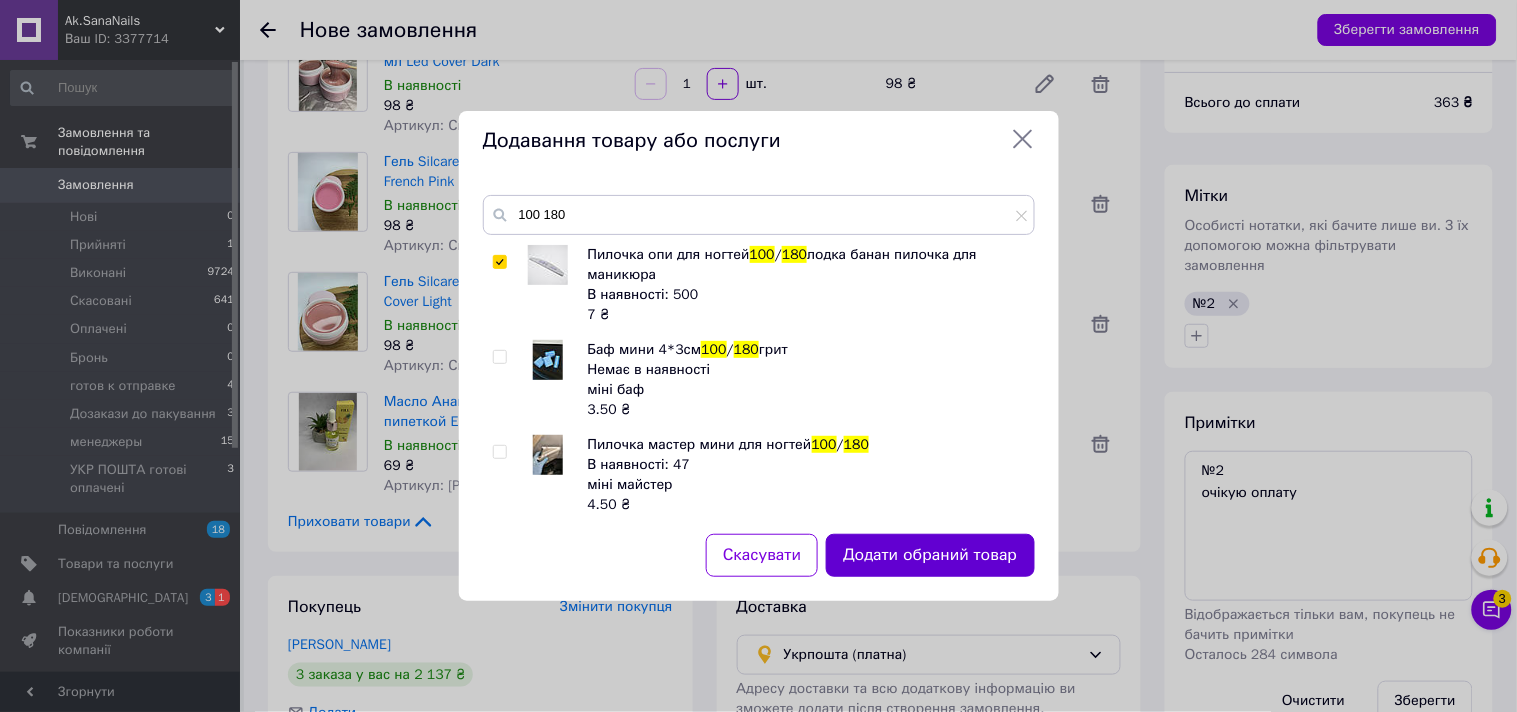 click on "Додати обраний товар" at bounding box center (930, 555) 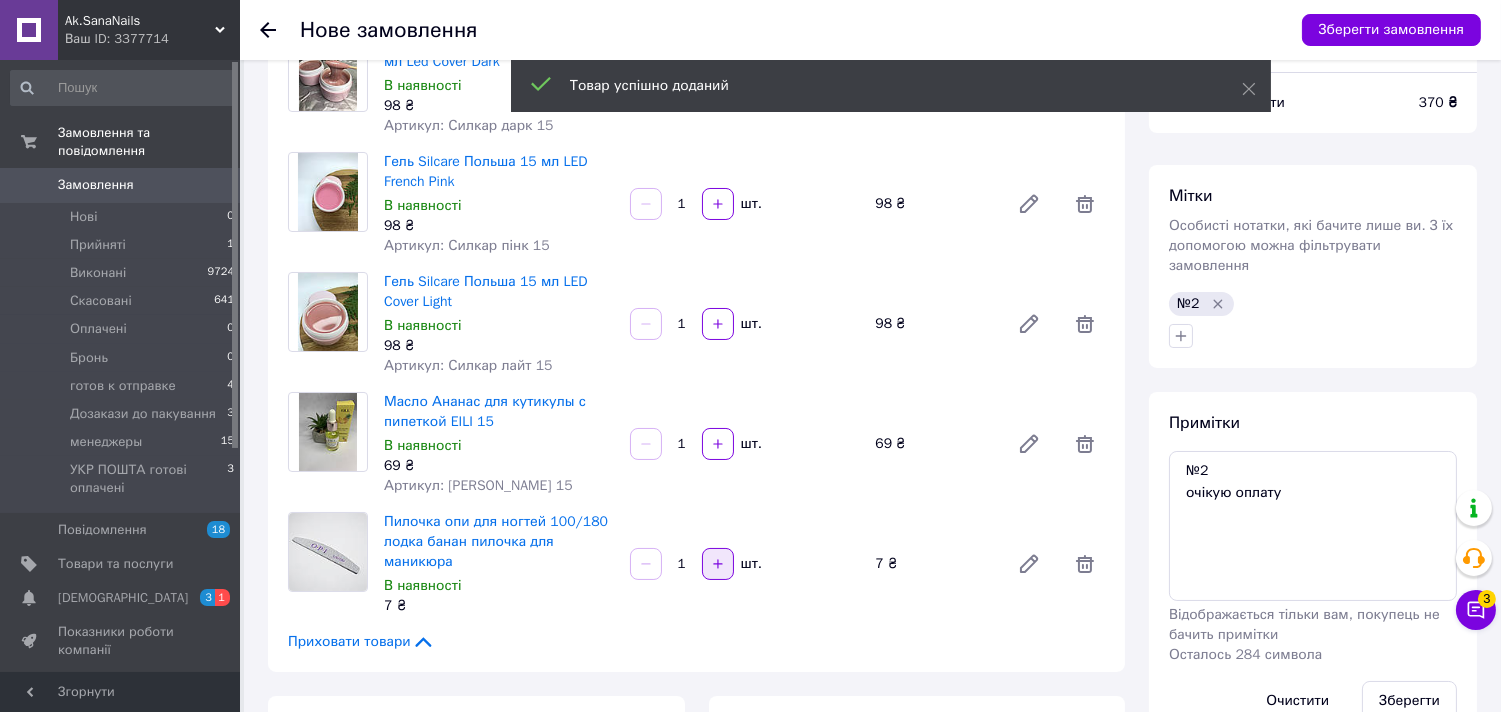 click 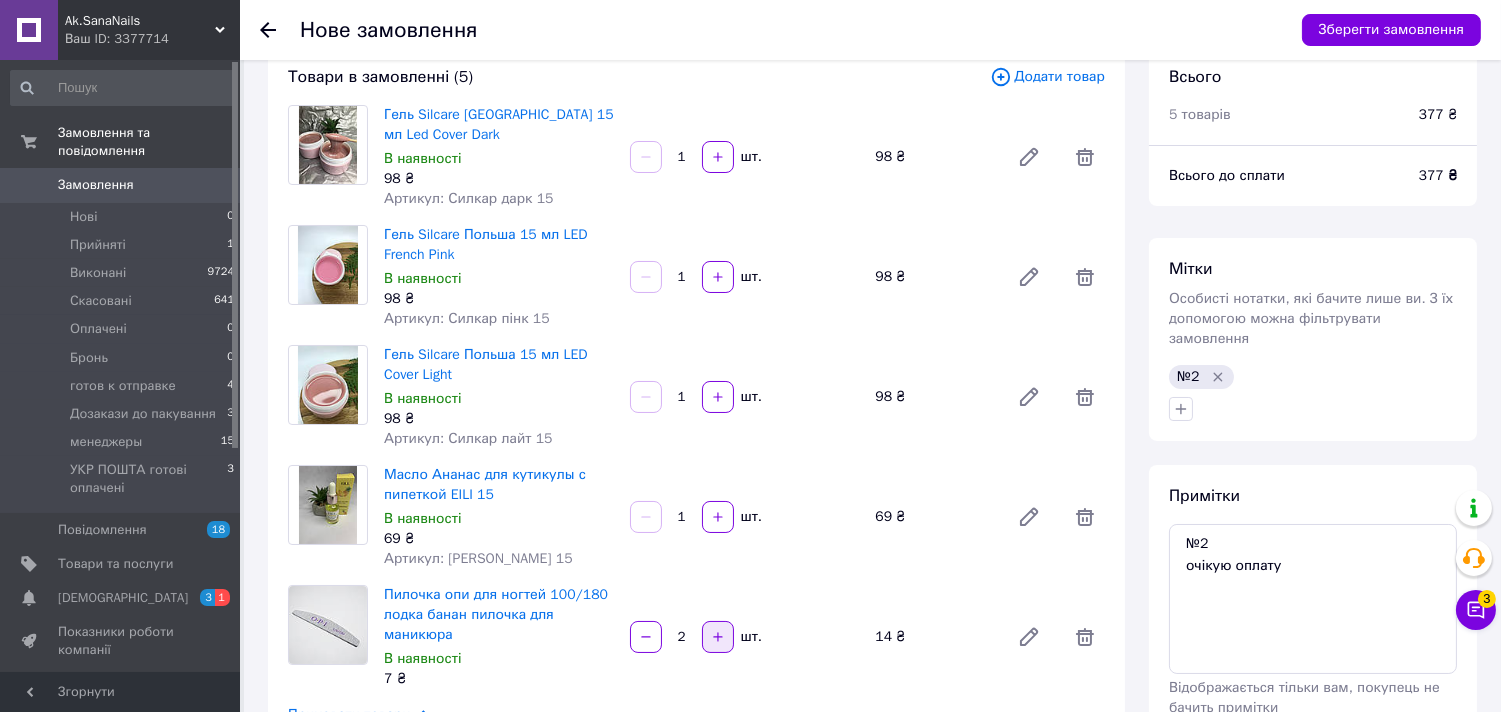 scroll, scrollTop: 0, scrollLeft: 0, axis: both 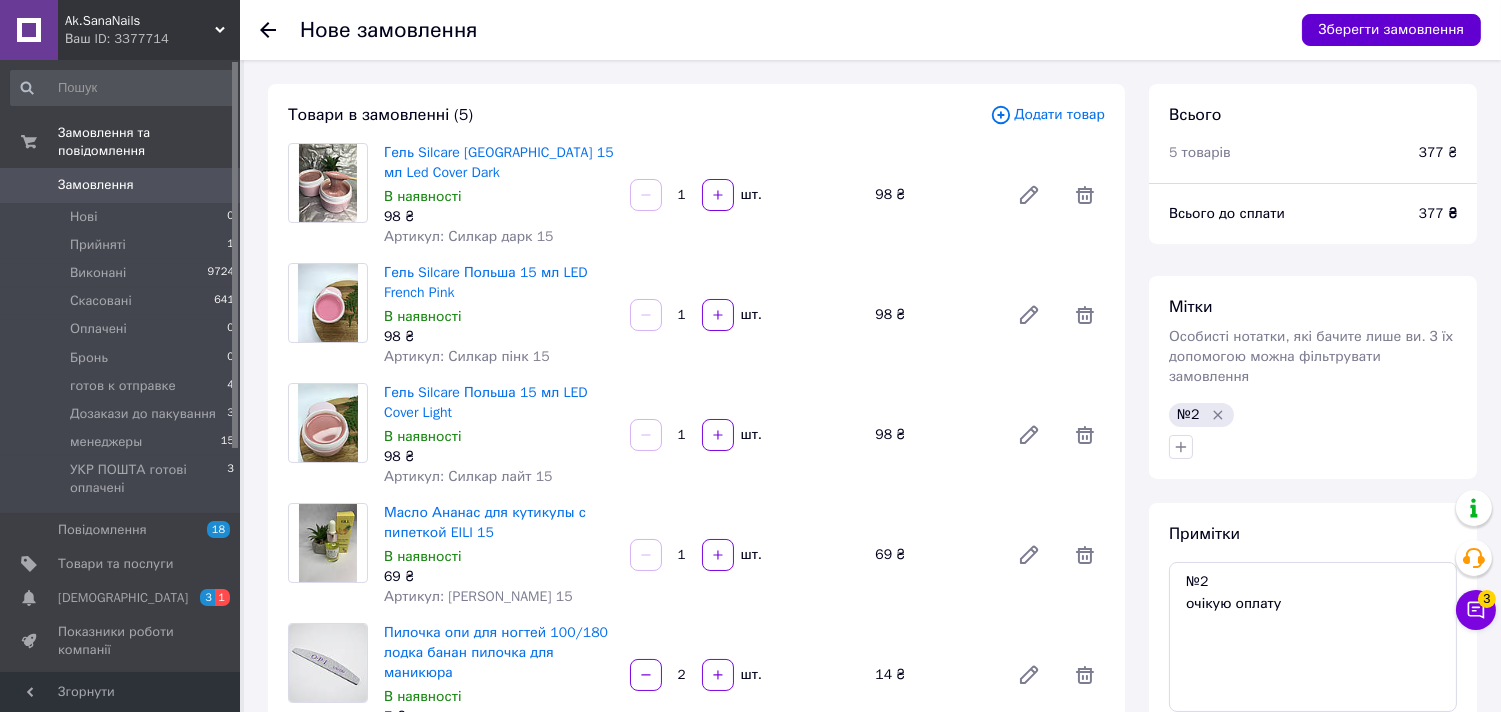 click on "Зберегти замовлення" at bounding box center [1391, 30] 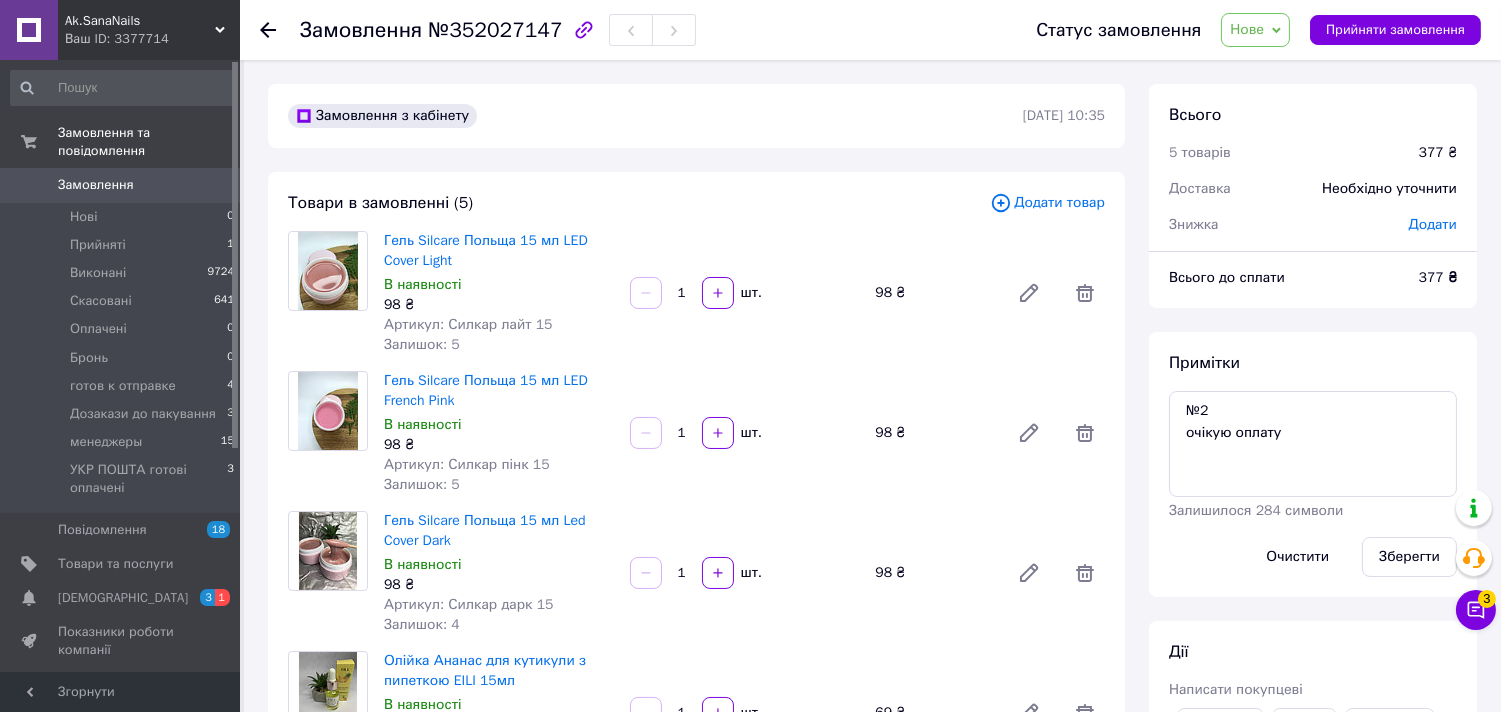 click on "Додати" at bounding box center (1433, 224) 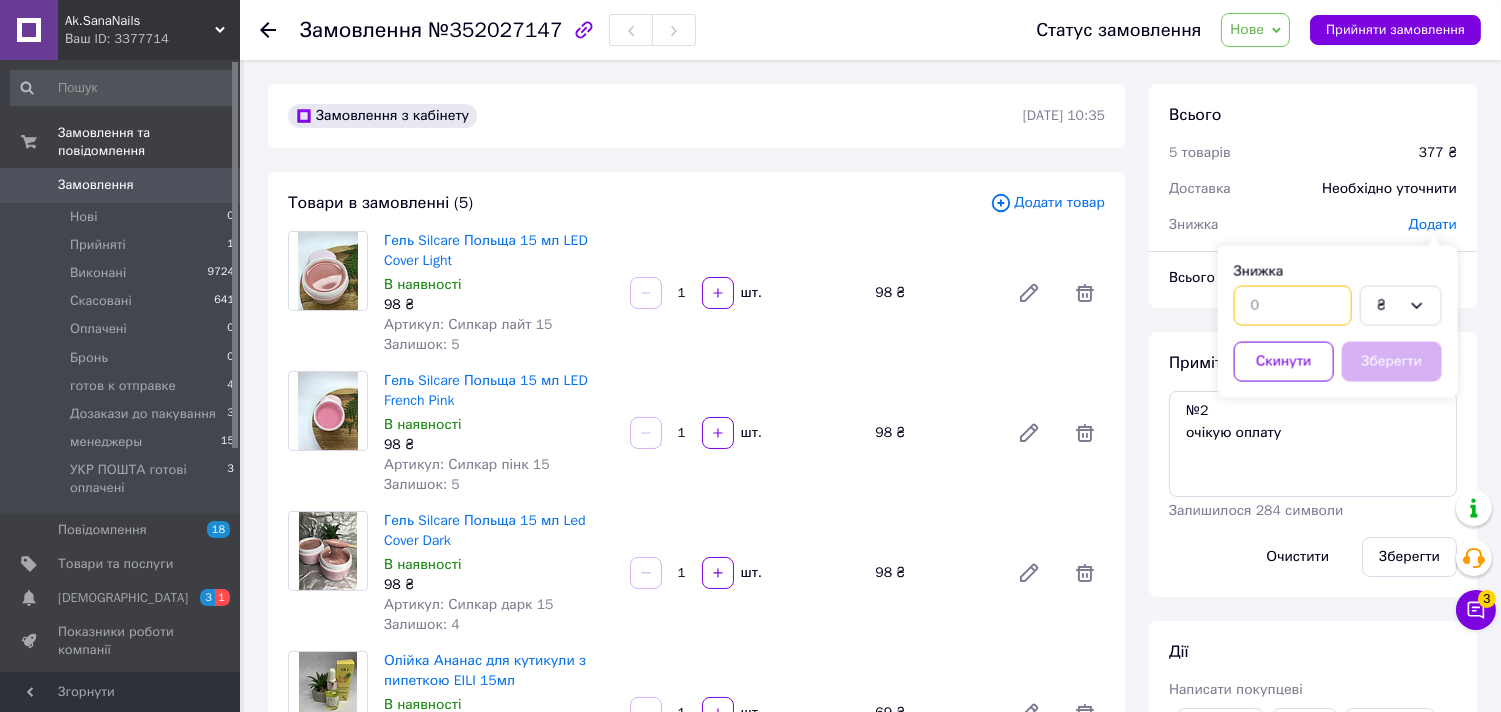 click at bounding box center [1293, 306] 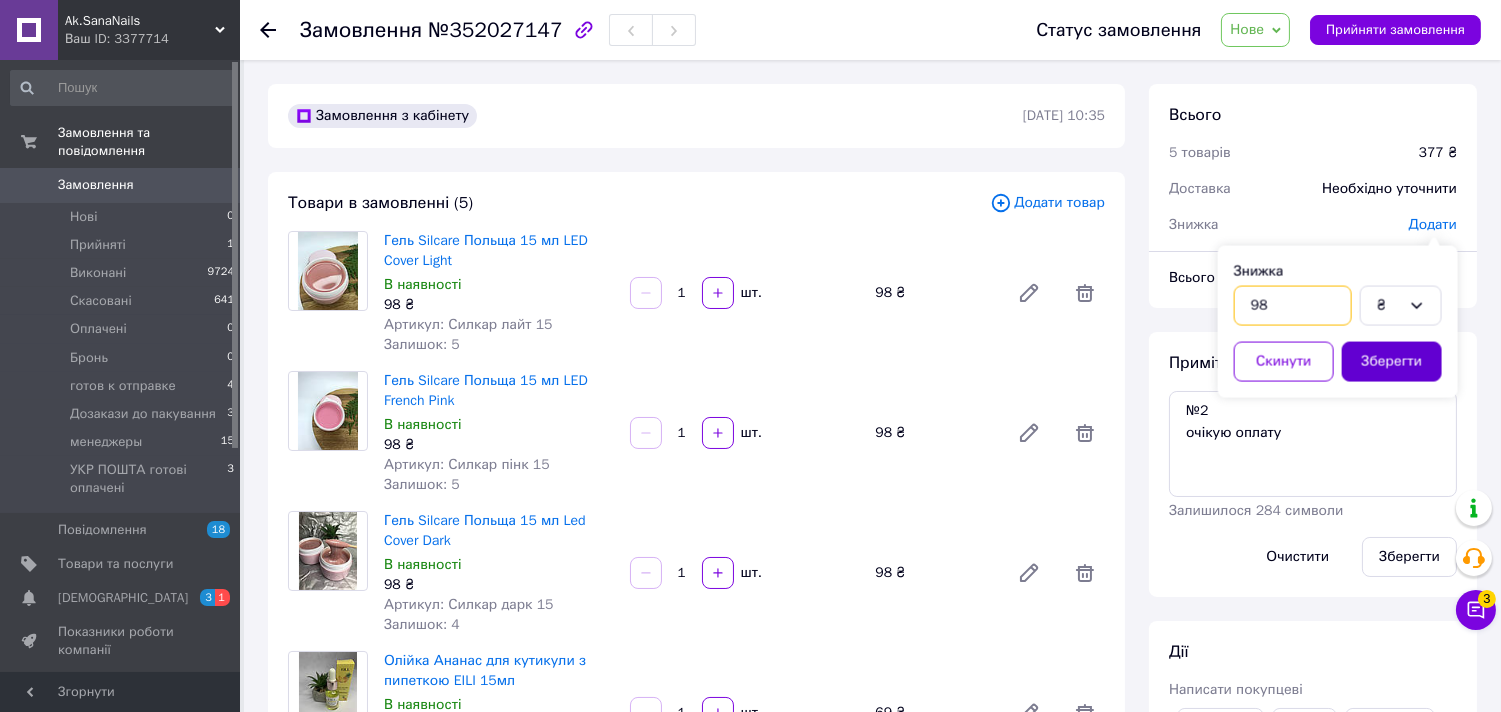 type on "98" 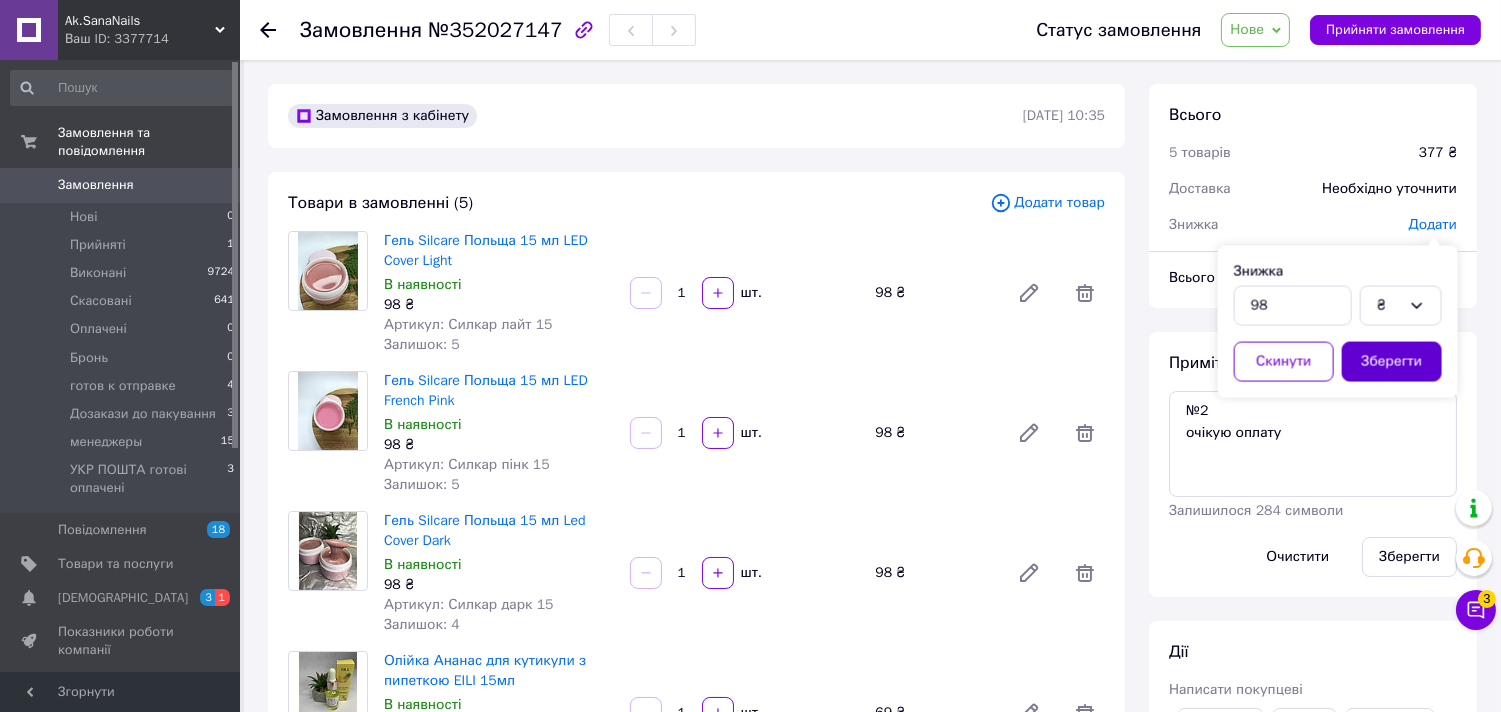 click on "Зберегти" at bounding box center (1392, 362) 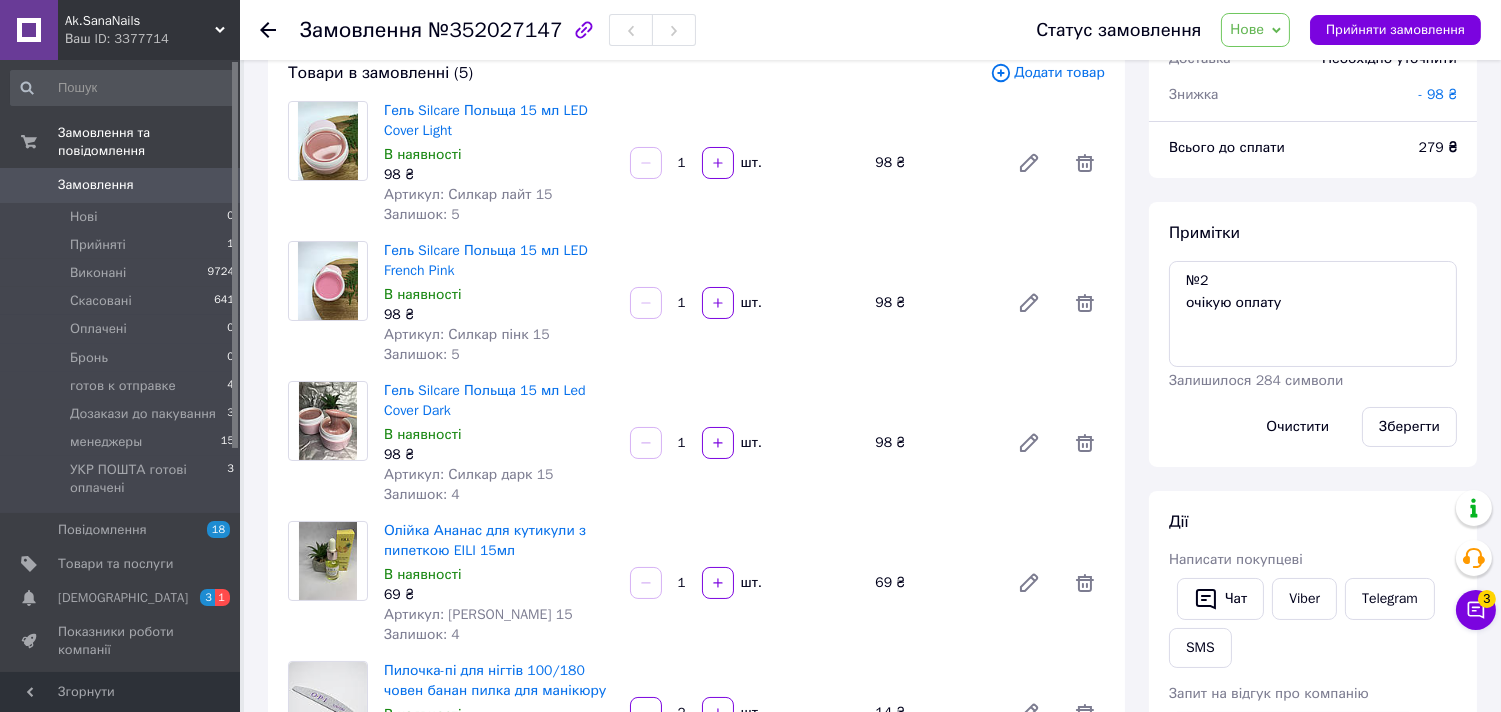 scroll, scrollTop: 111, scrollLeft: 0, axis: vertical 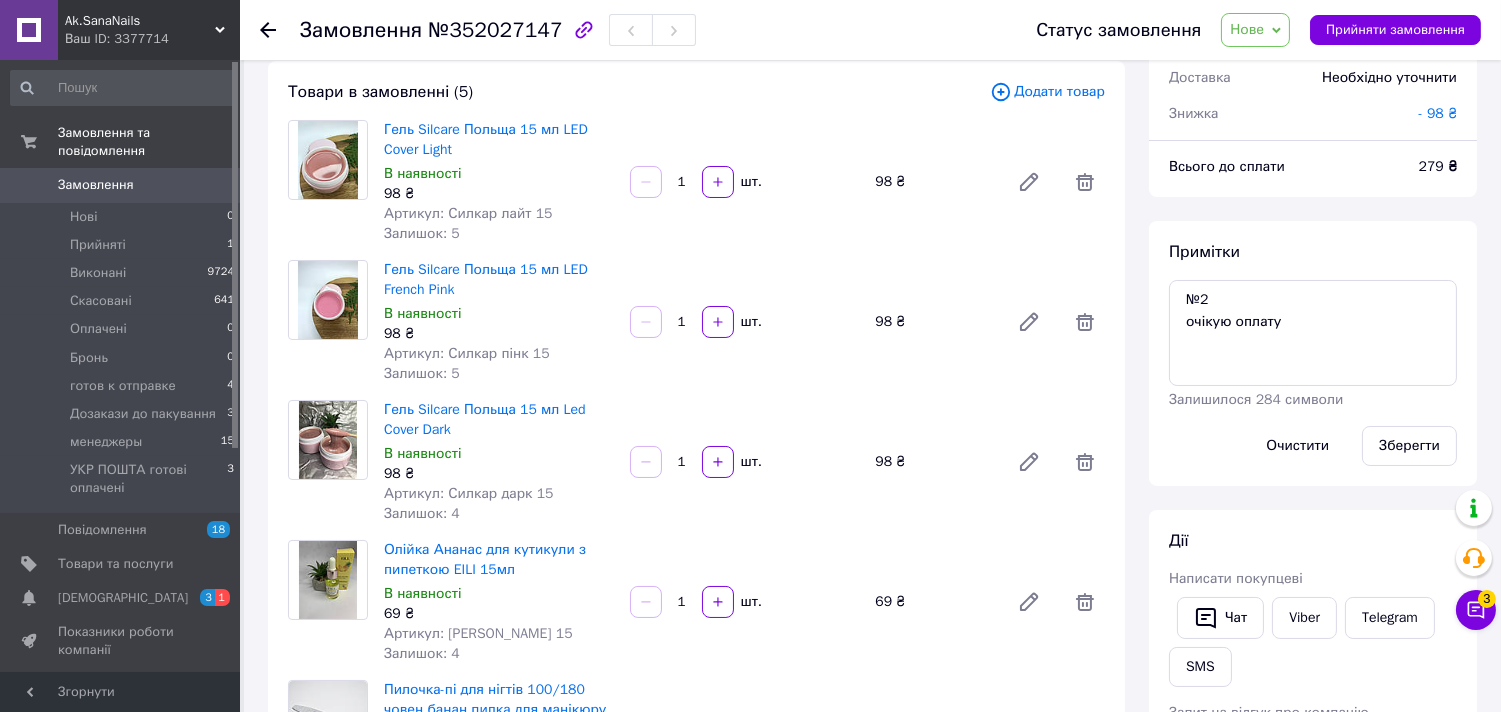 click on "Нове" at bounding box center (1255, 30) 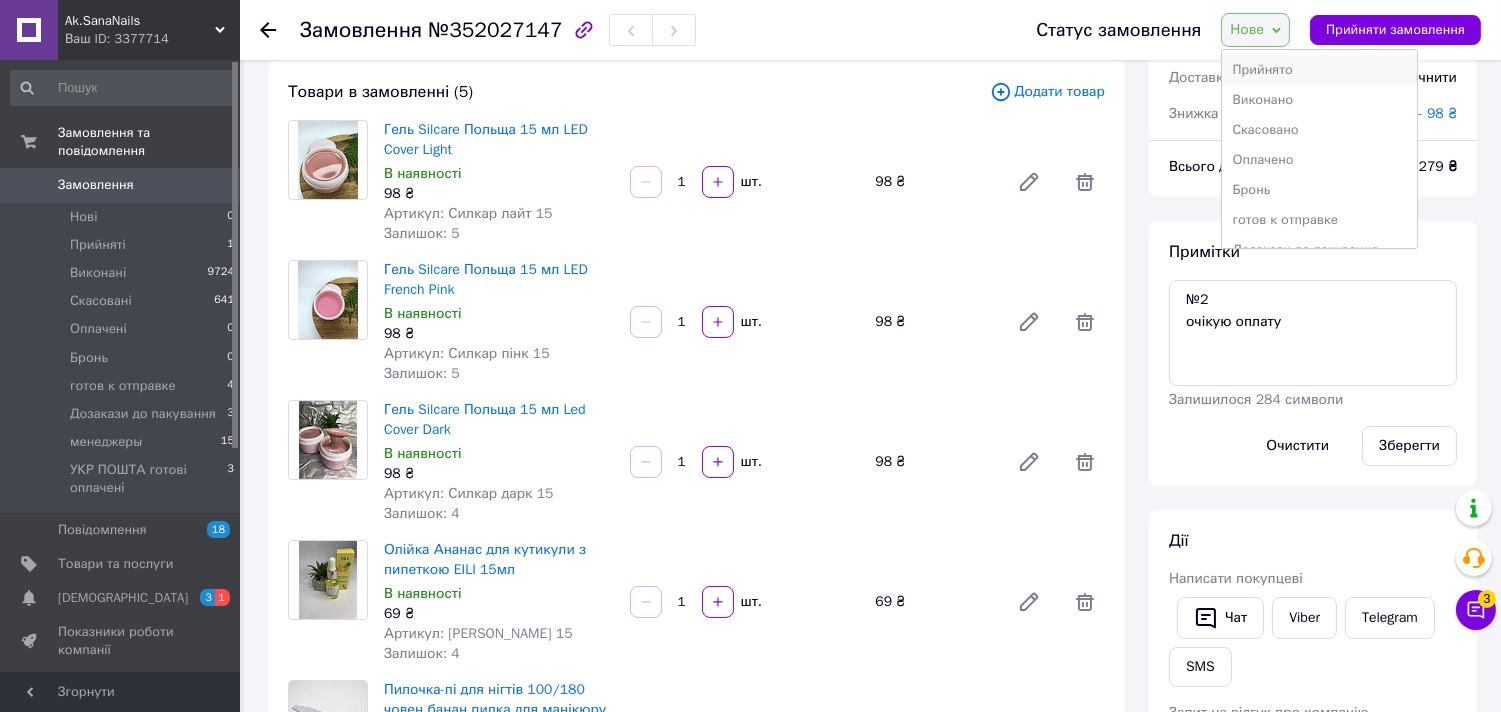 click on "Прийнято" at bounding box center [1319, 70] 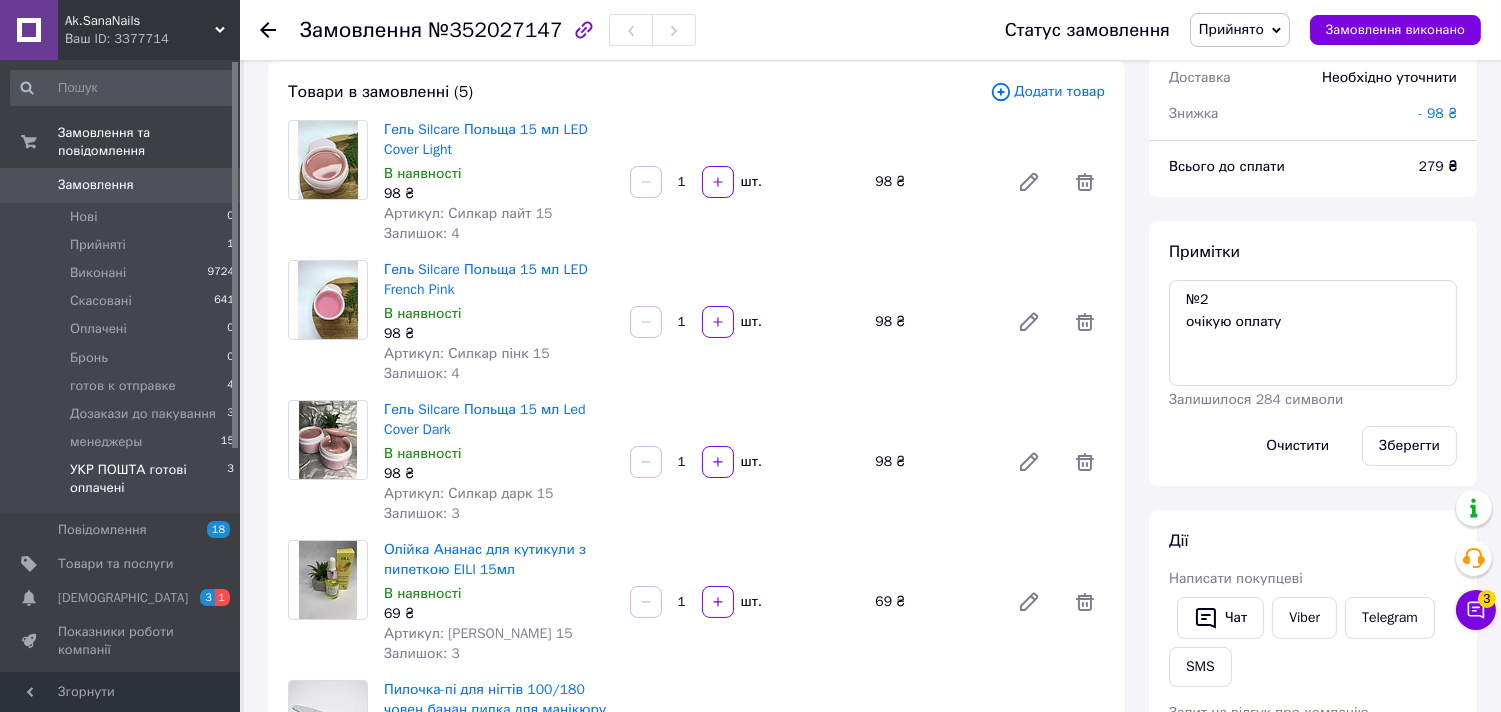 click on "УКР ПОШТА готові оплачені" at bounding box center (148, 479) 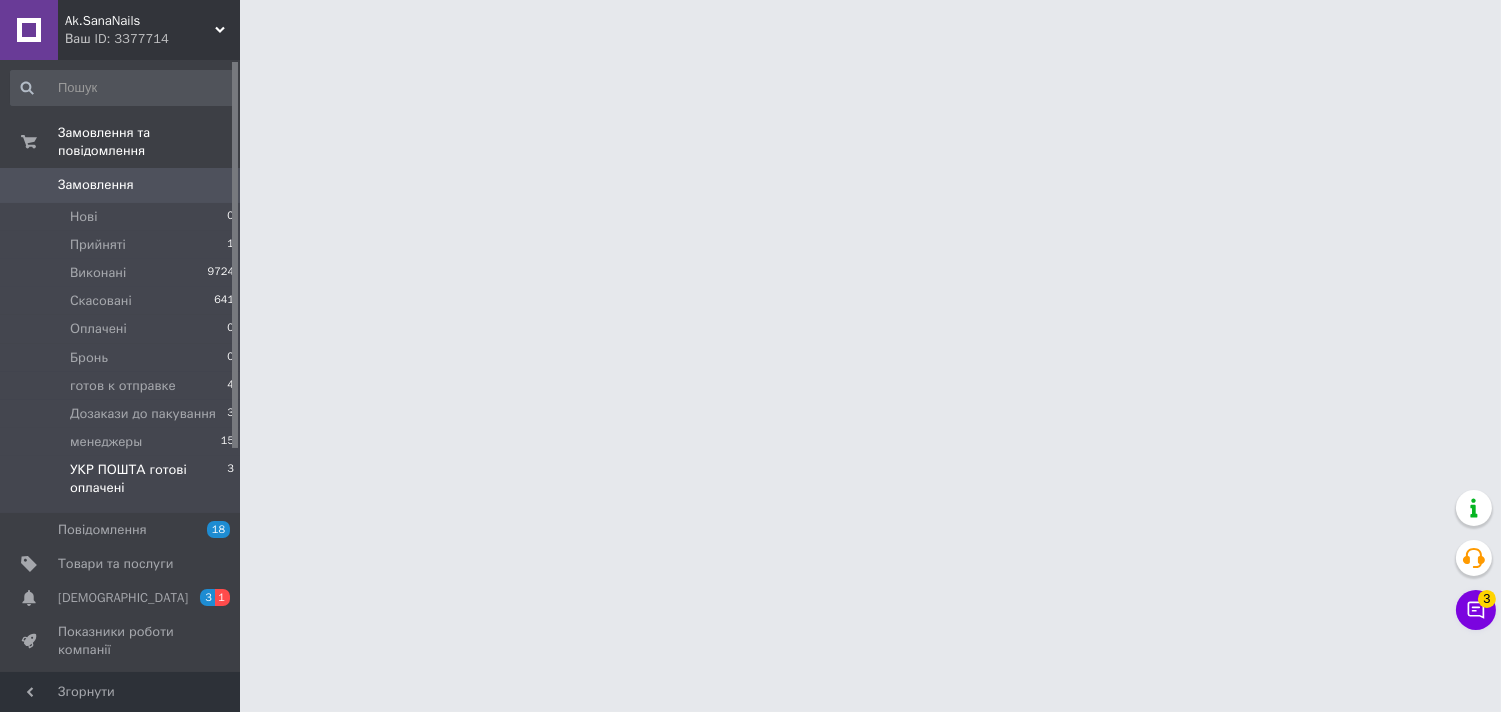 scroll, scrollTop: 0, scrollLeft: 0, axis: both 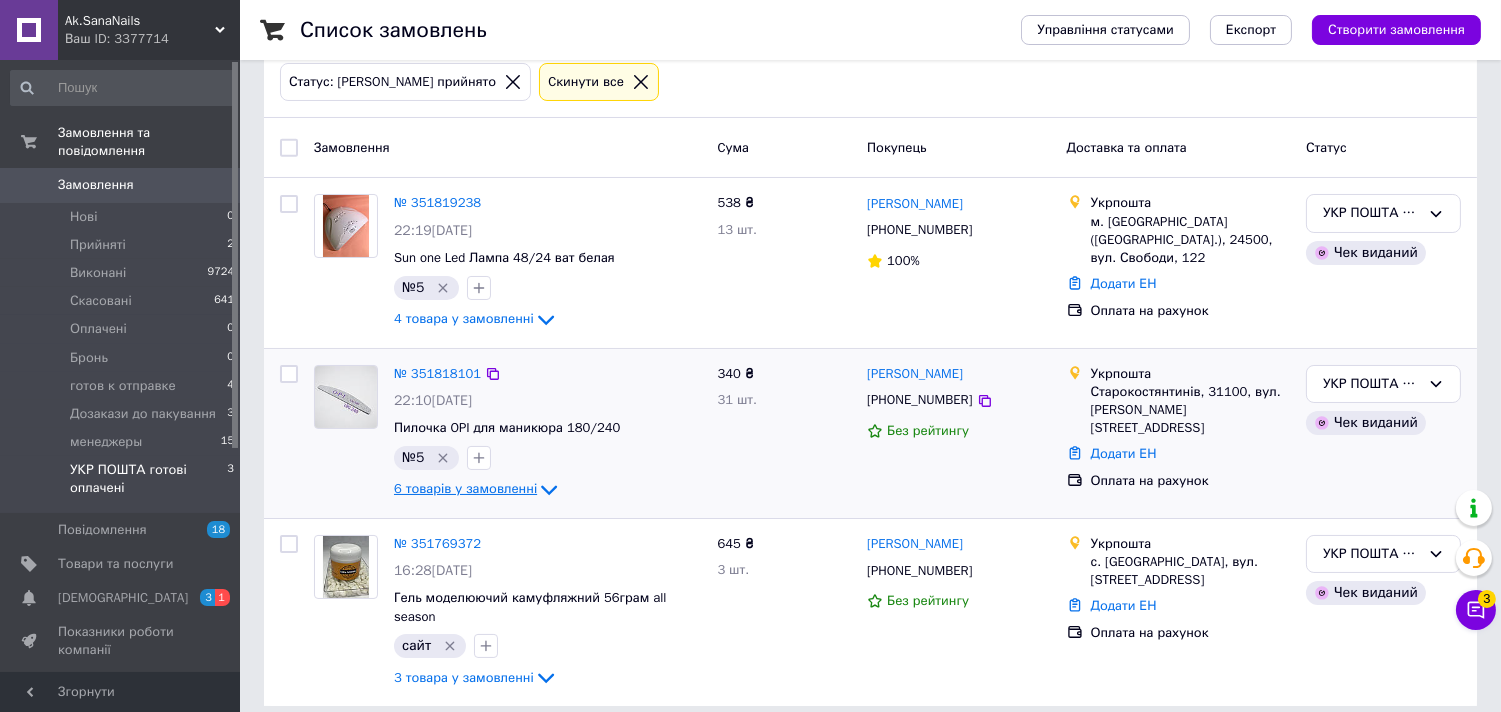 click 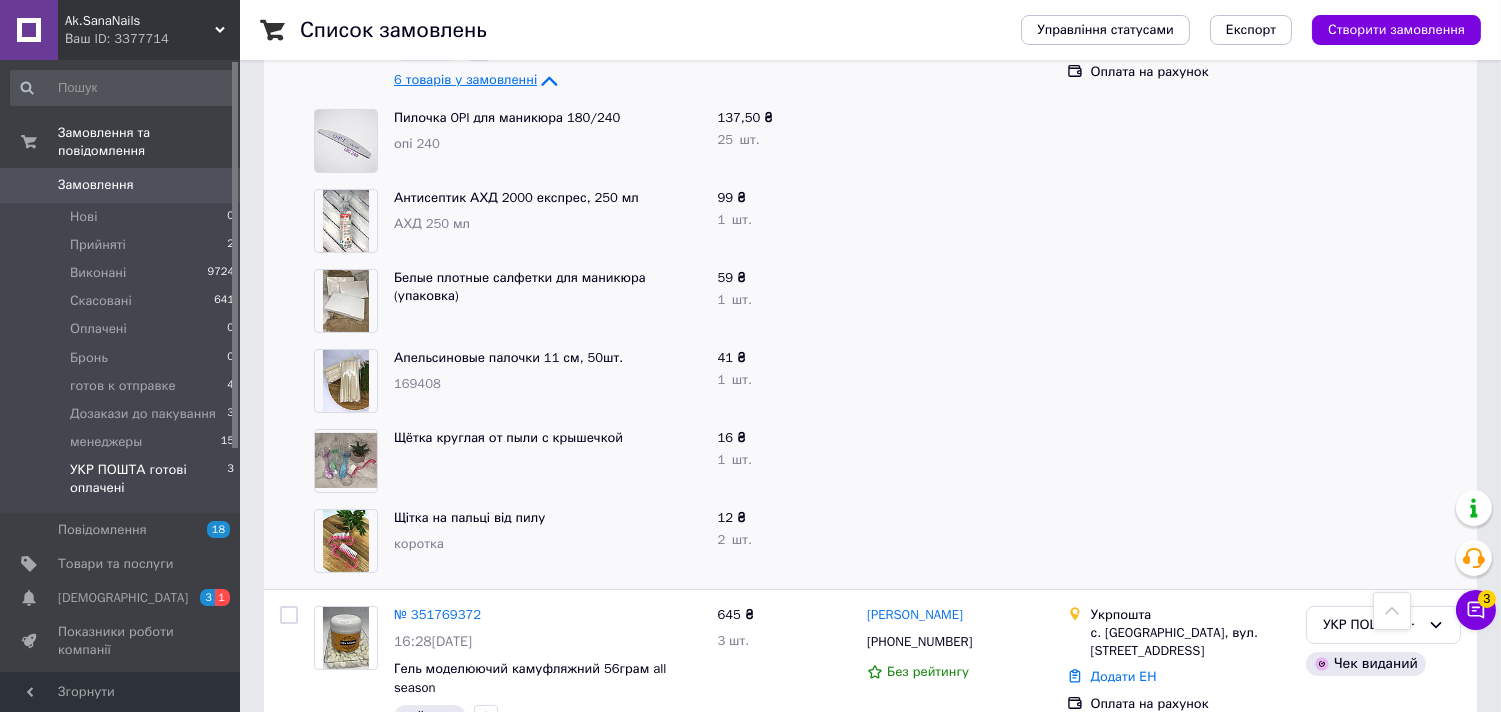 scroll, scrollTop: 580, scrollLeft: 0, axis: vertical 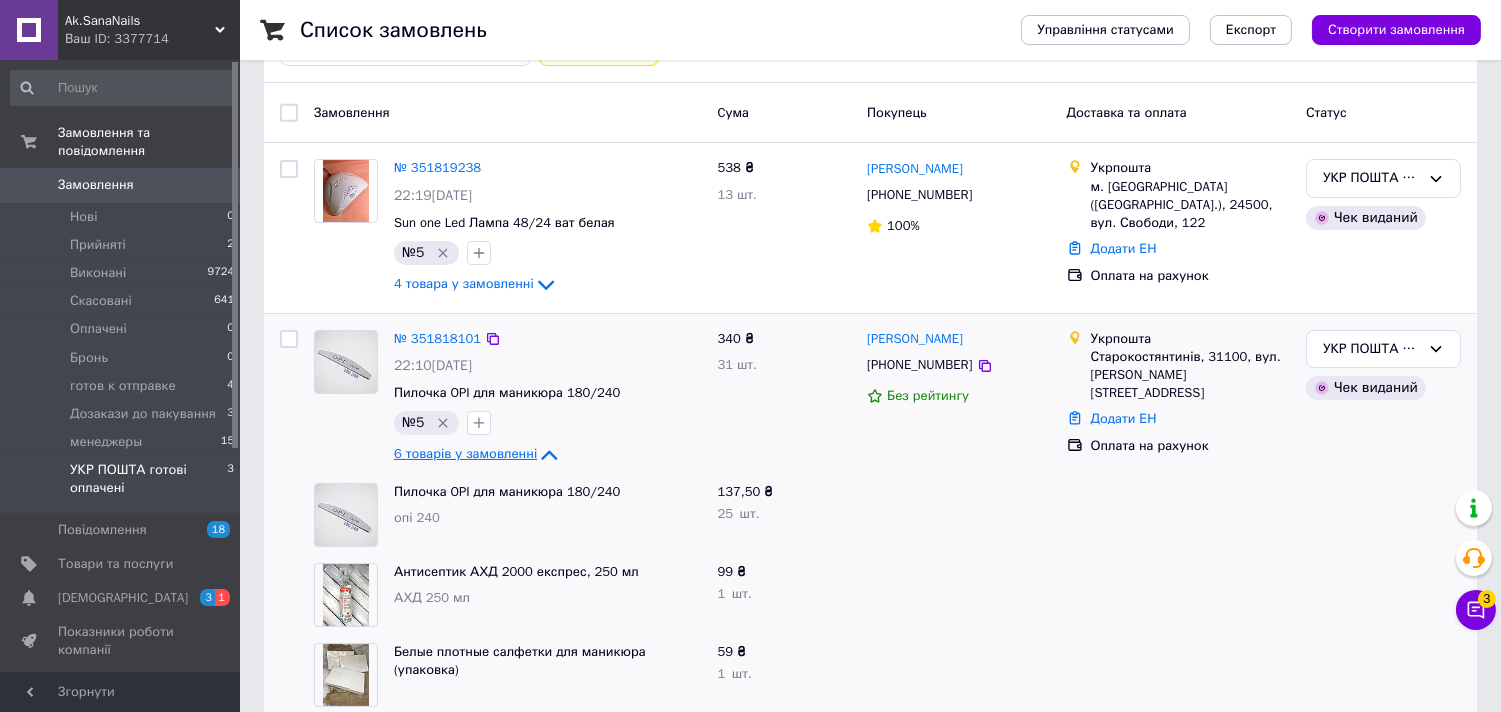 click on "6 товарів у замовленні" at bounding box center [465, 453] 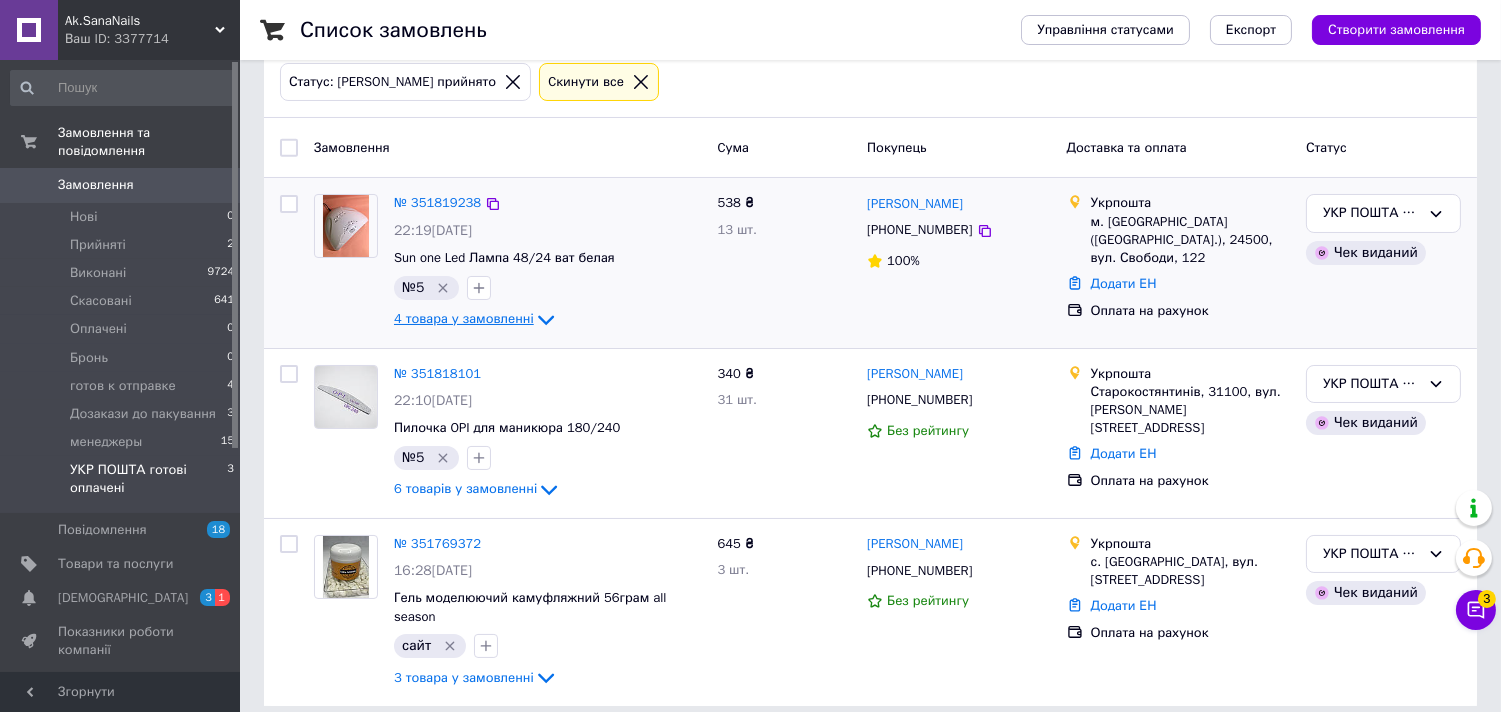 click on "4 товара у замовленні" at bounding box center (464, 318) 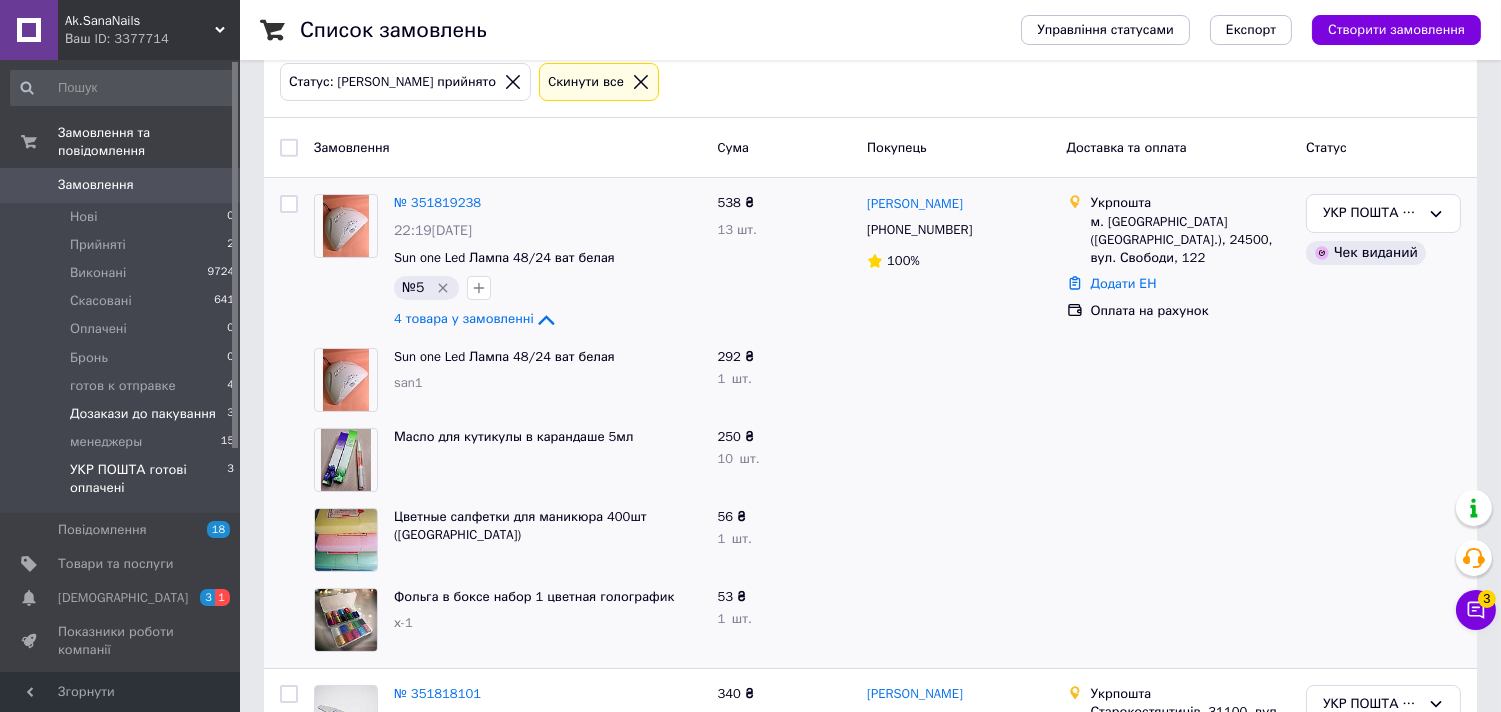 click on "Дозакази до пакування" at bounding box center [143, 414] 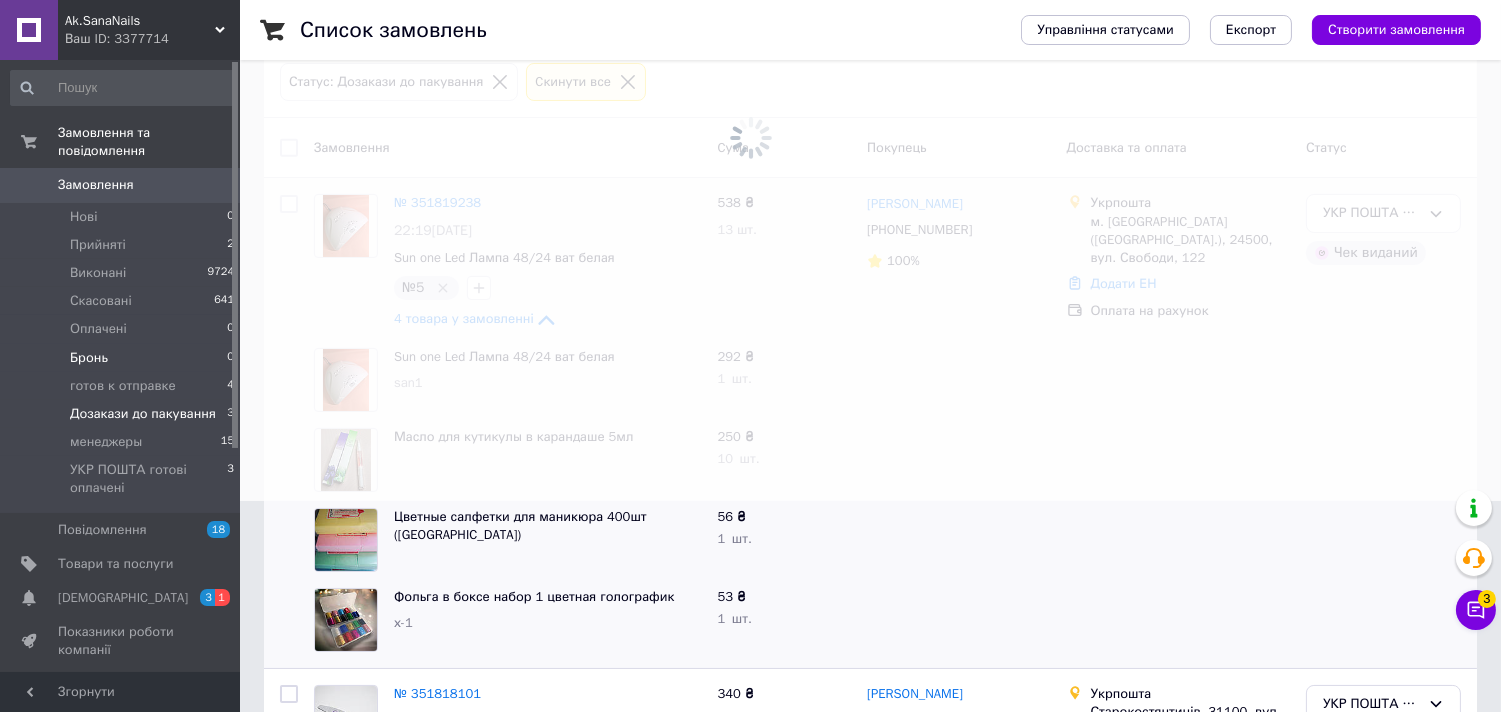 click on "Бронь 0" at bounding box center [123, 358] 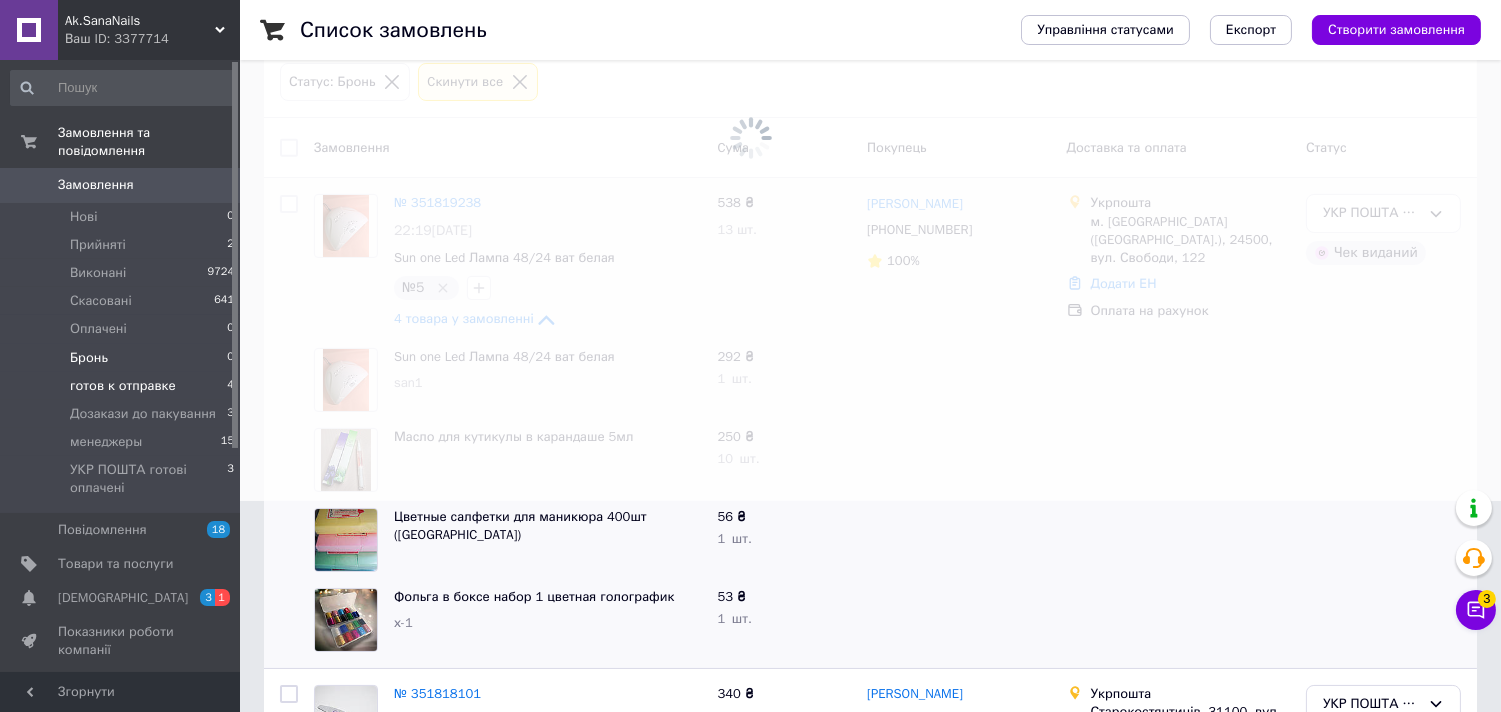 click on "готов к отправке 4" at bounding box center (123, 386) 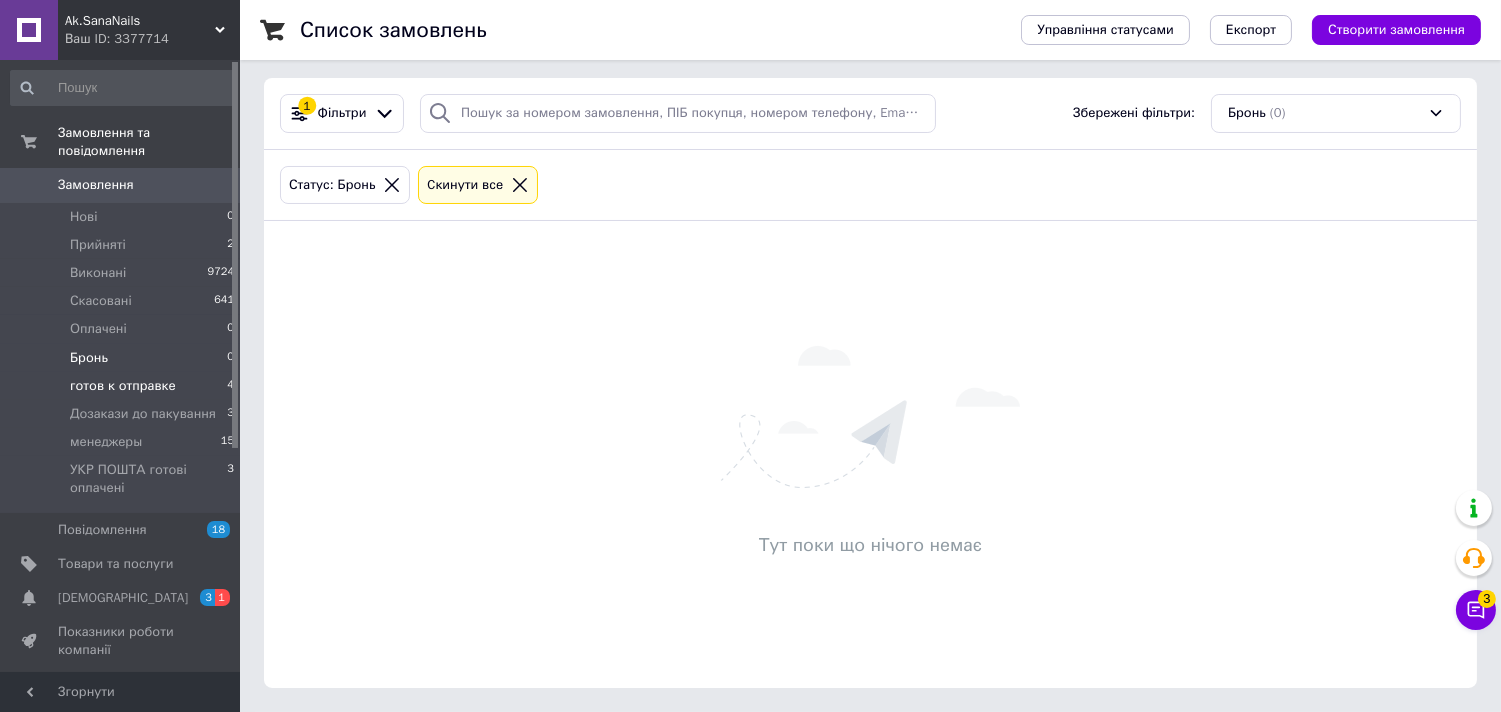 scroll, scrollTop: 0, scrollLeft: 0, axis: both 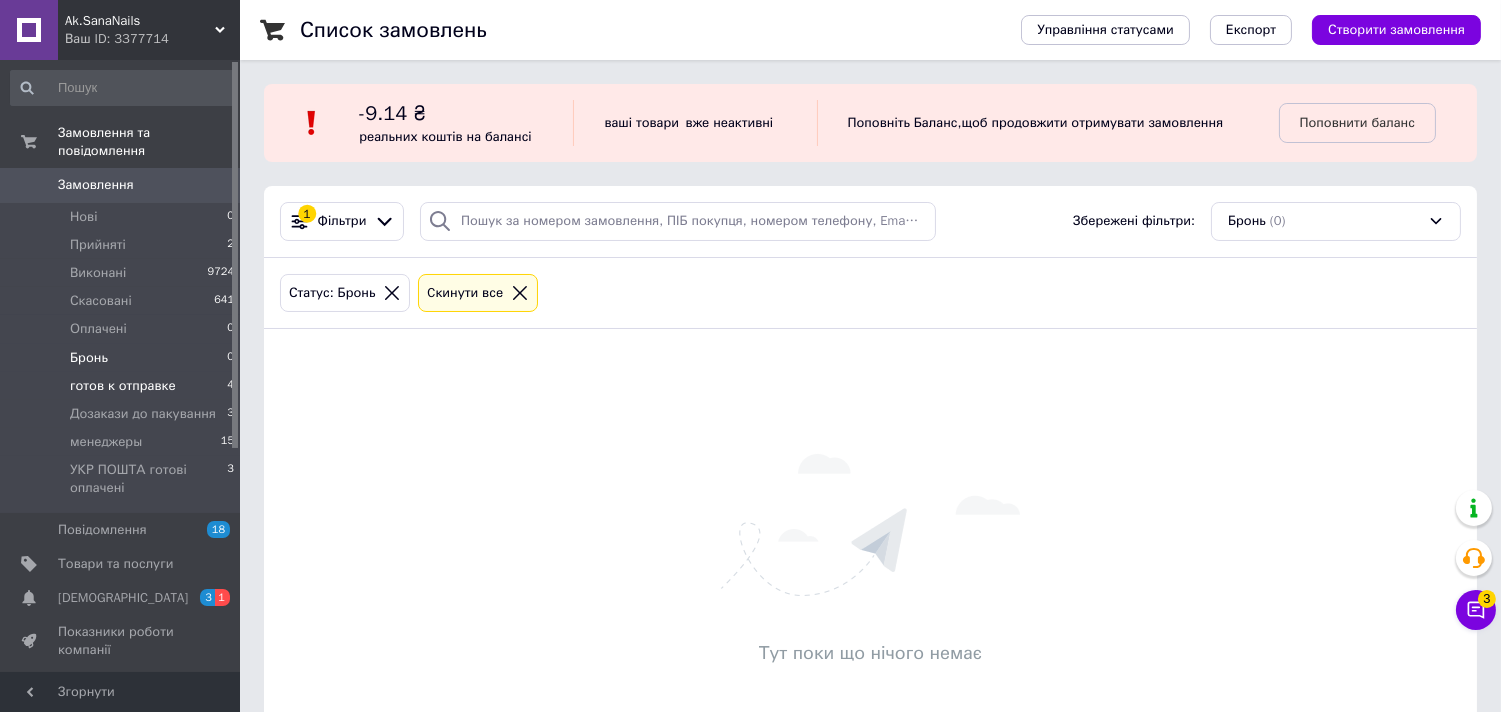 click on "готов к отправке 4" at bounding box center [123, 386] 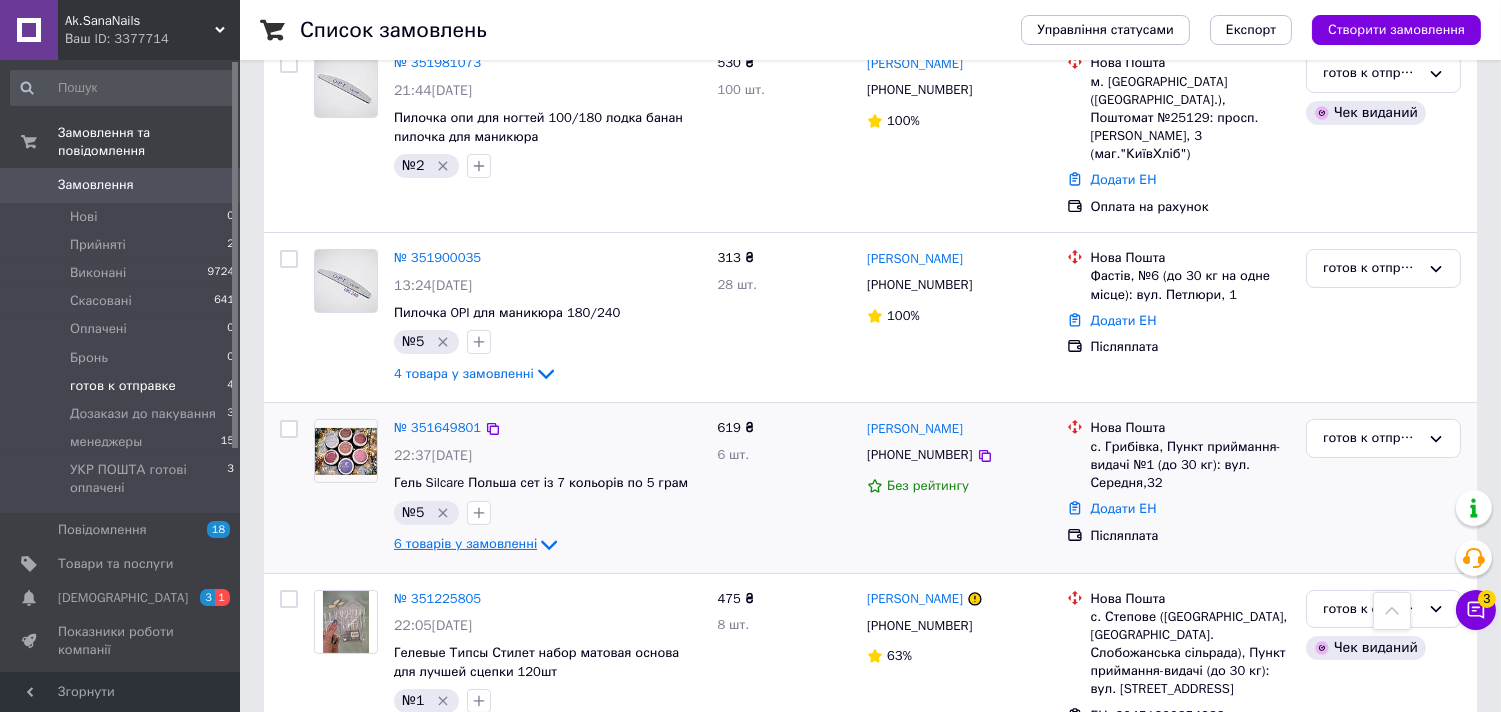 scroll, scrollTop: 311, scrollLeft: 0, axis: vertical 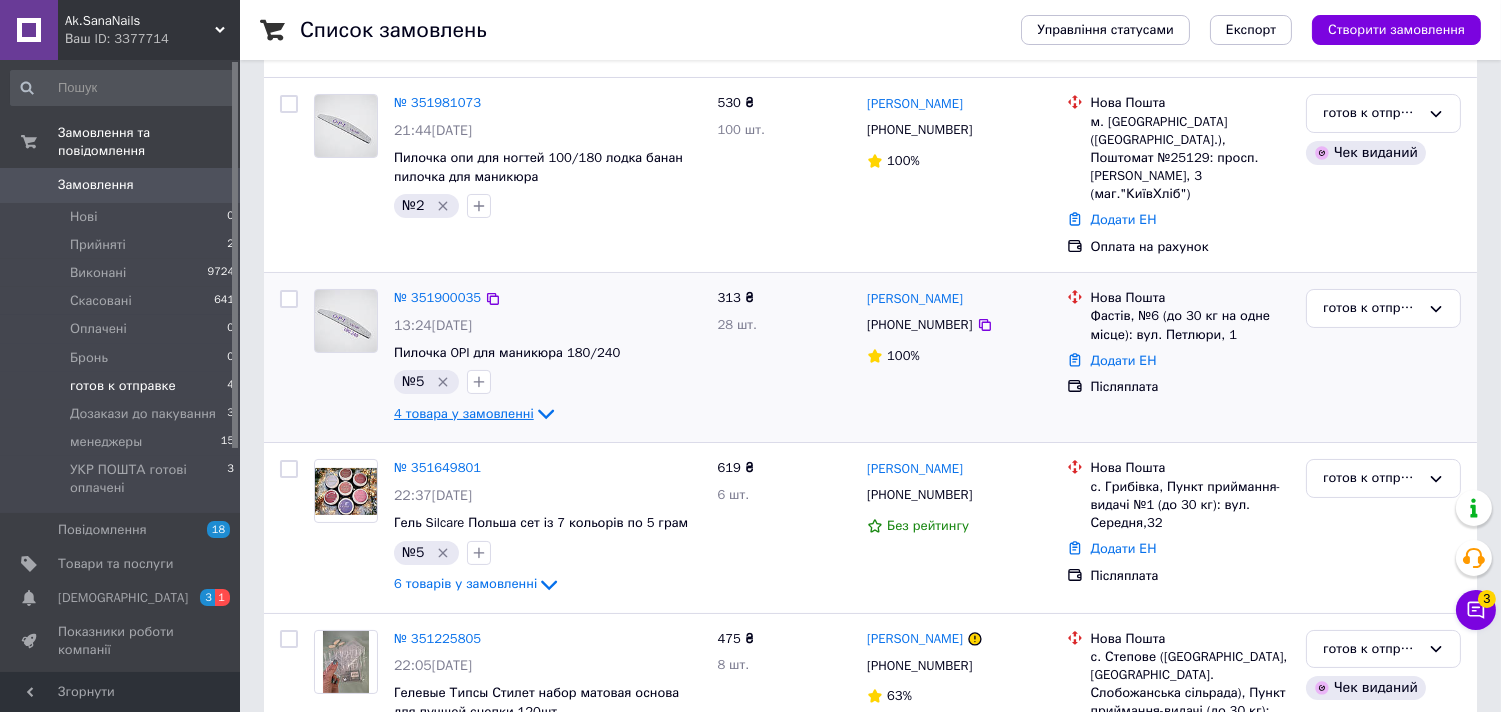 click on "4 товара у замовленні" at bounding box center [464, 413] 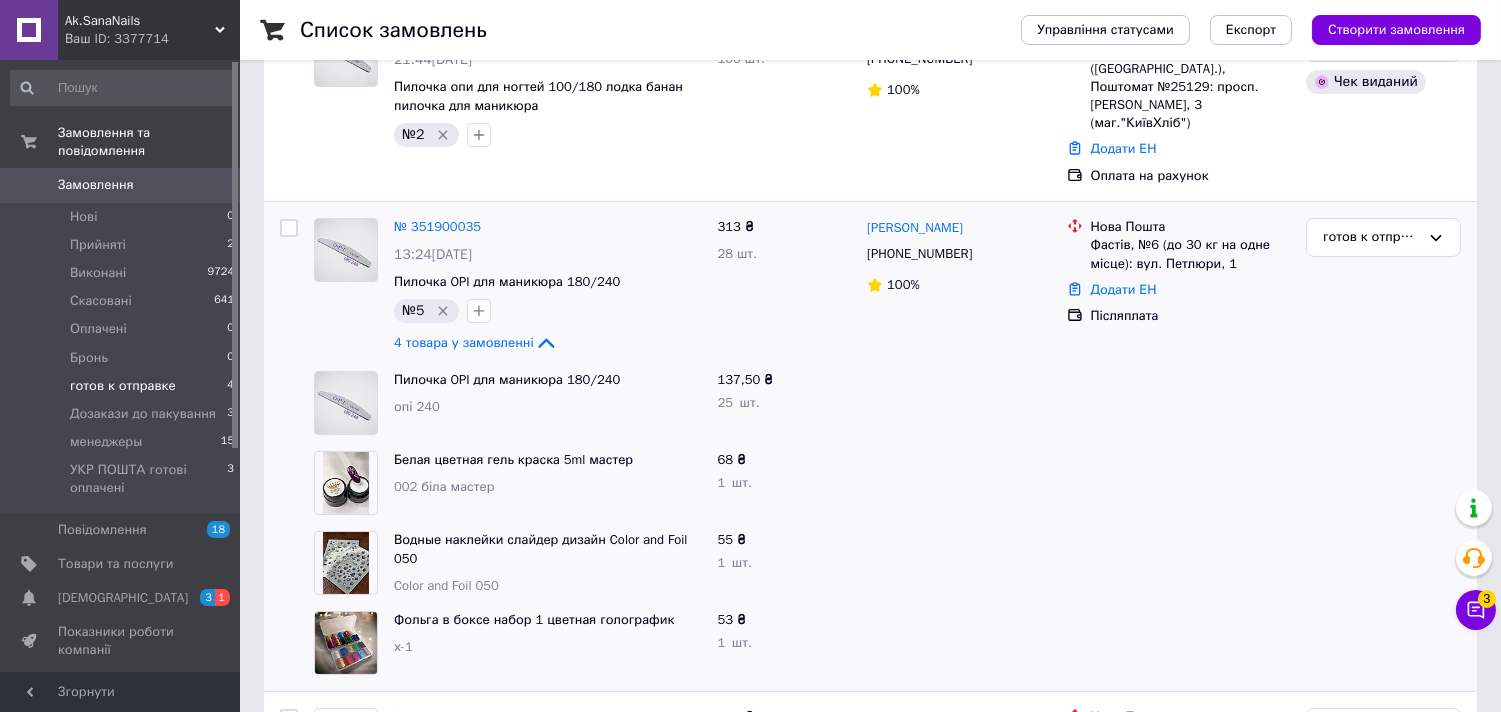 scroll, scrollTop: 422, scrollLeft: 0, axis: vertical 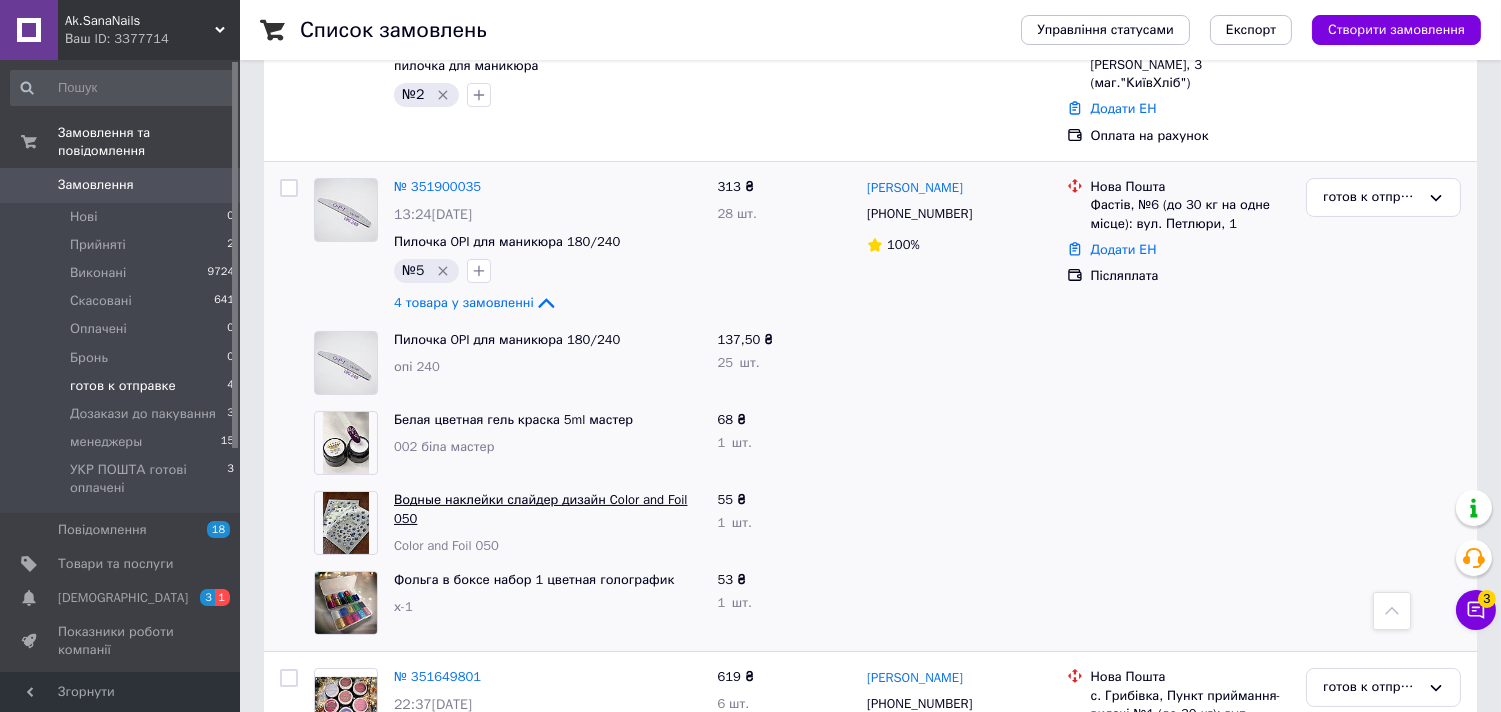 click on "Водные наклейки слайдер дизайн Color and Foil 050" at bounding box center (540, 509) 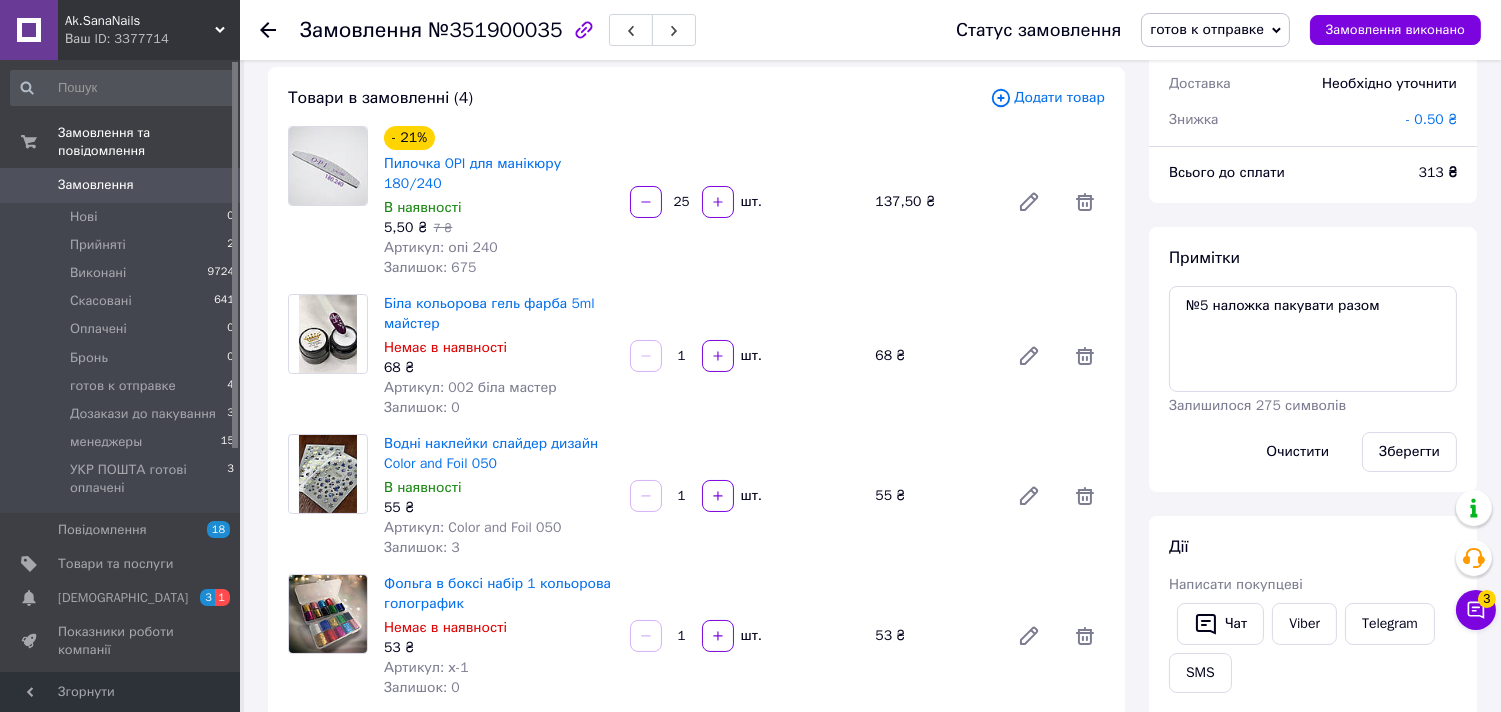 scroll, scrollTop: 111, scrollLeft: 0, axis: vertical 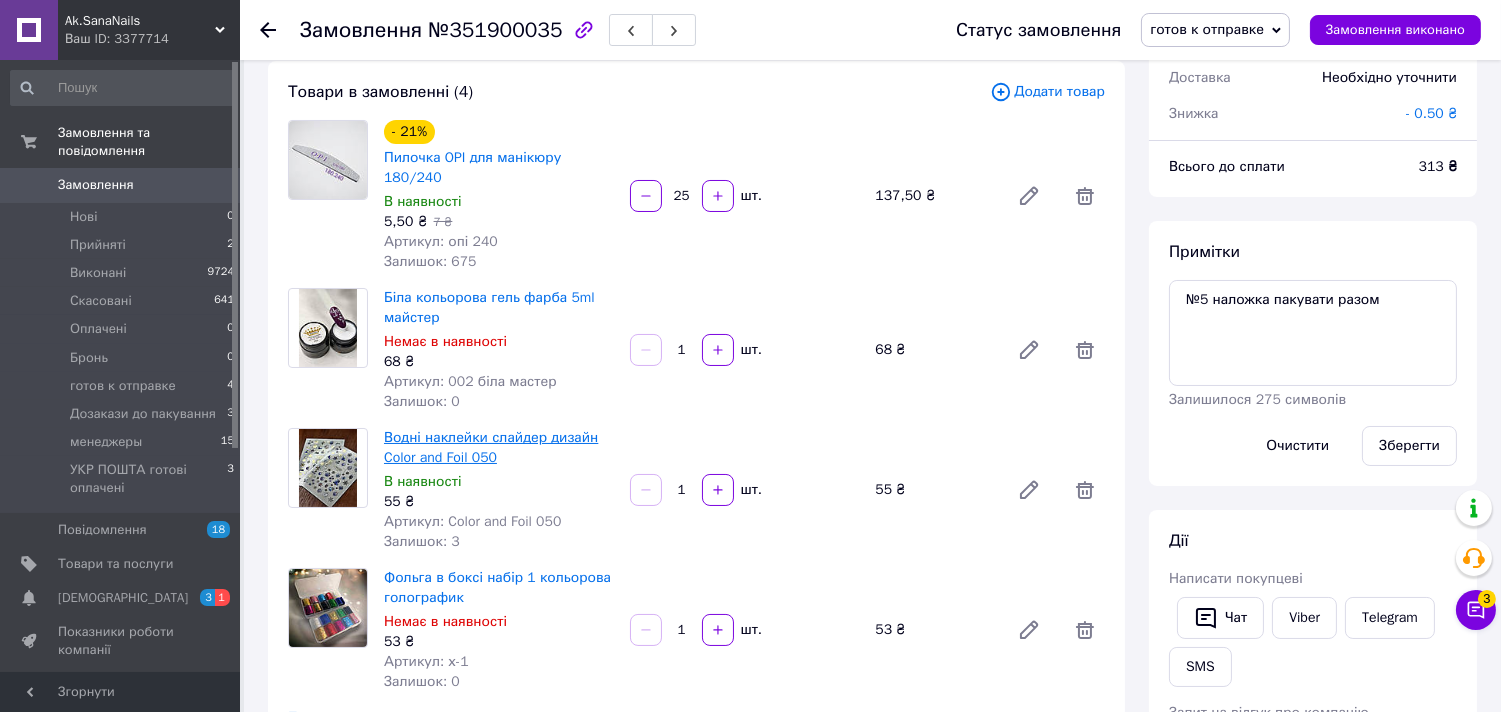 click on "Водні наклейки слайдер дизайн  Color and Foil 050" at bounding box center [491, 447] 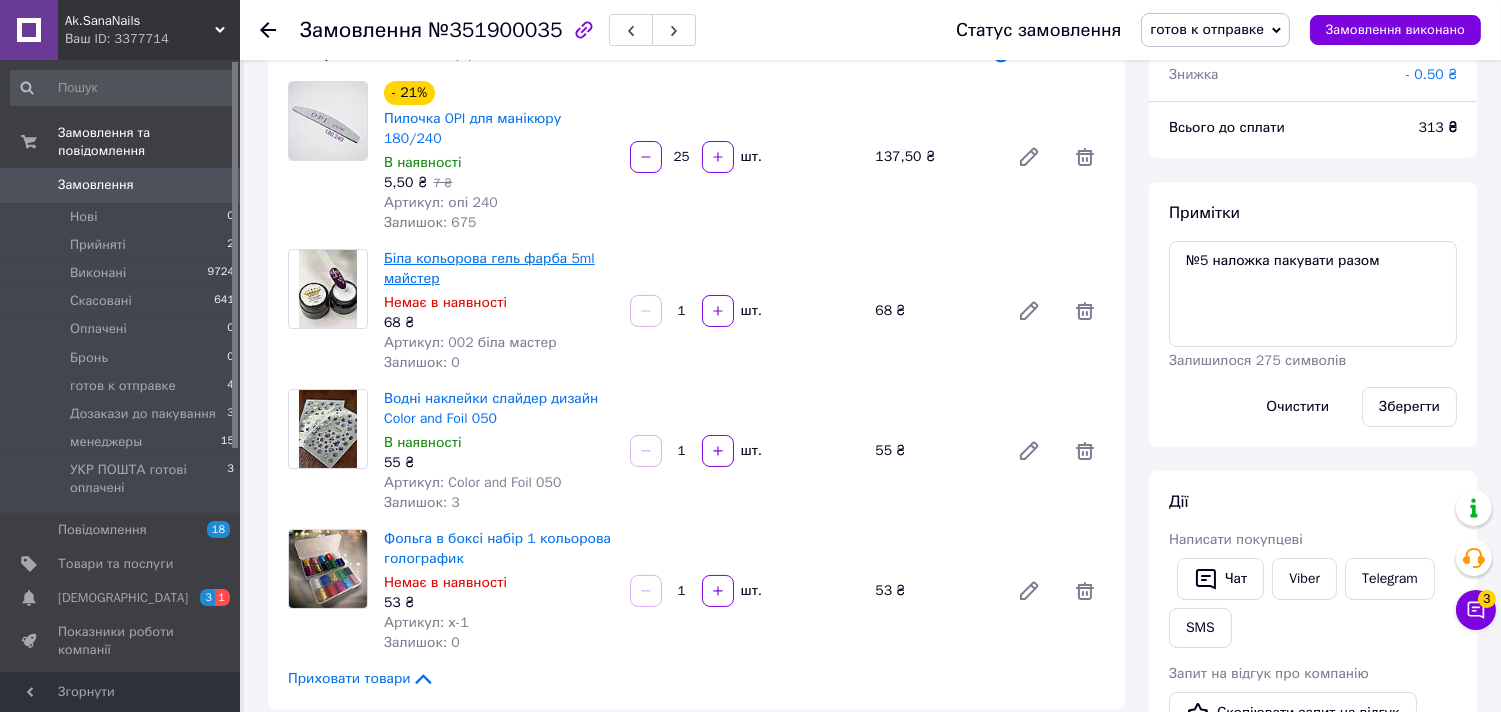 scroll, scrollTop: 111, scrollLeft: 0, axis: vertical 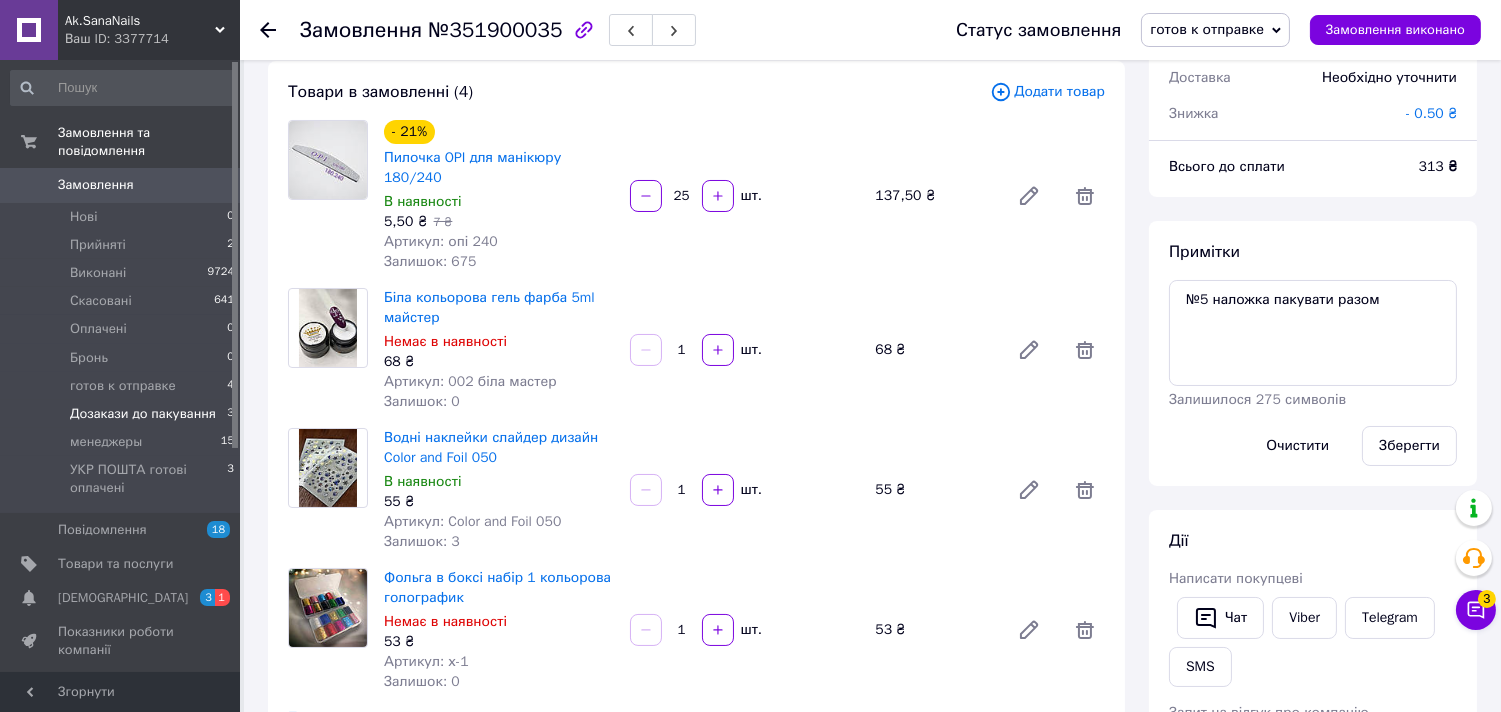 click on "Дозакази до пакування" at bounding box center (143, 414) 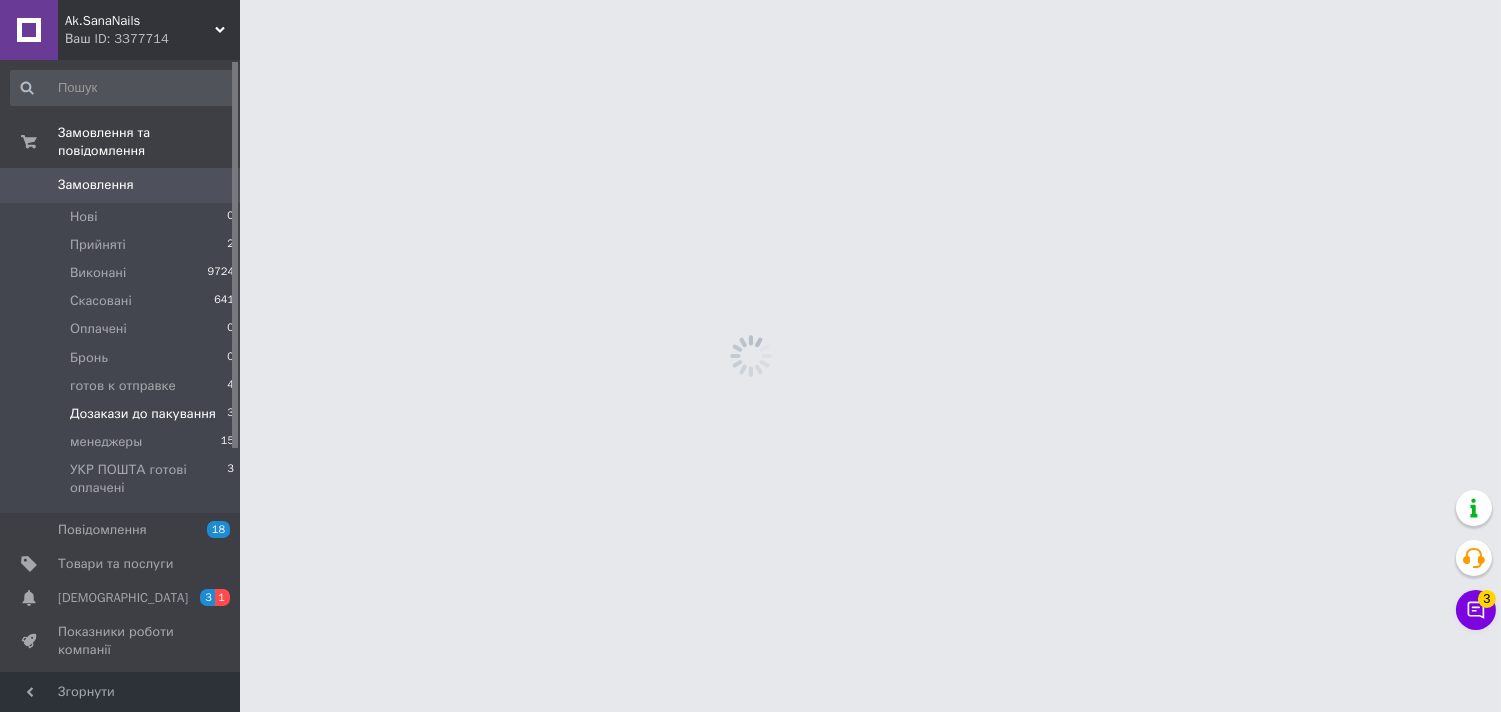 scroll, scrollTop: 0, scrollLeft: 0, axis: both 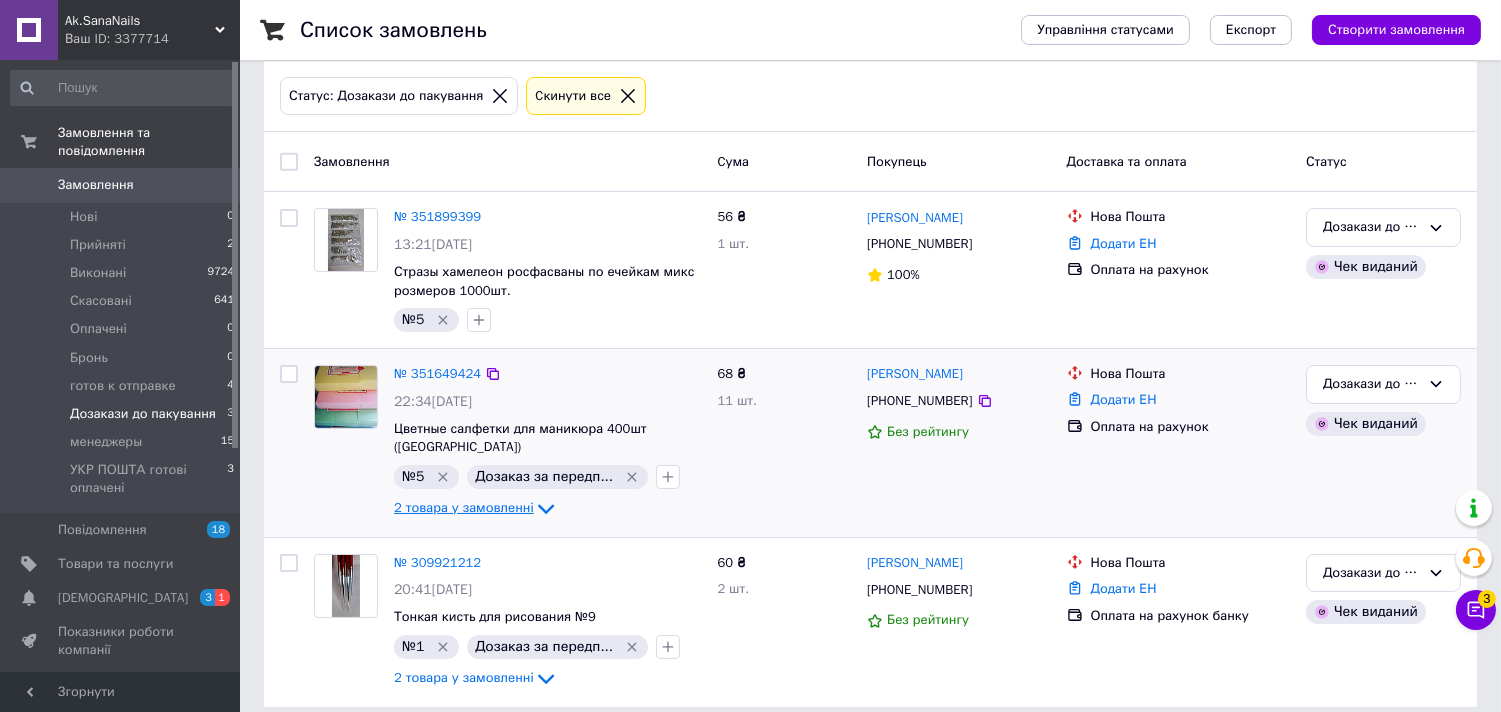 click on "2 товара у замовленні" at bounding box center [464, 507] 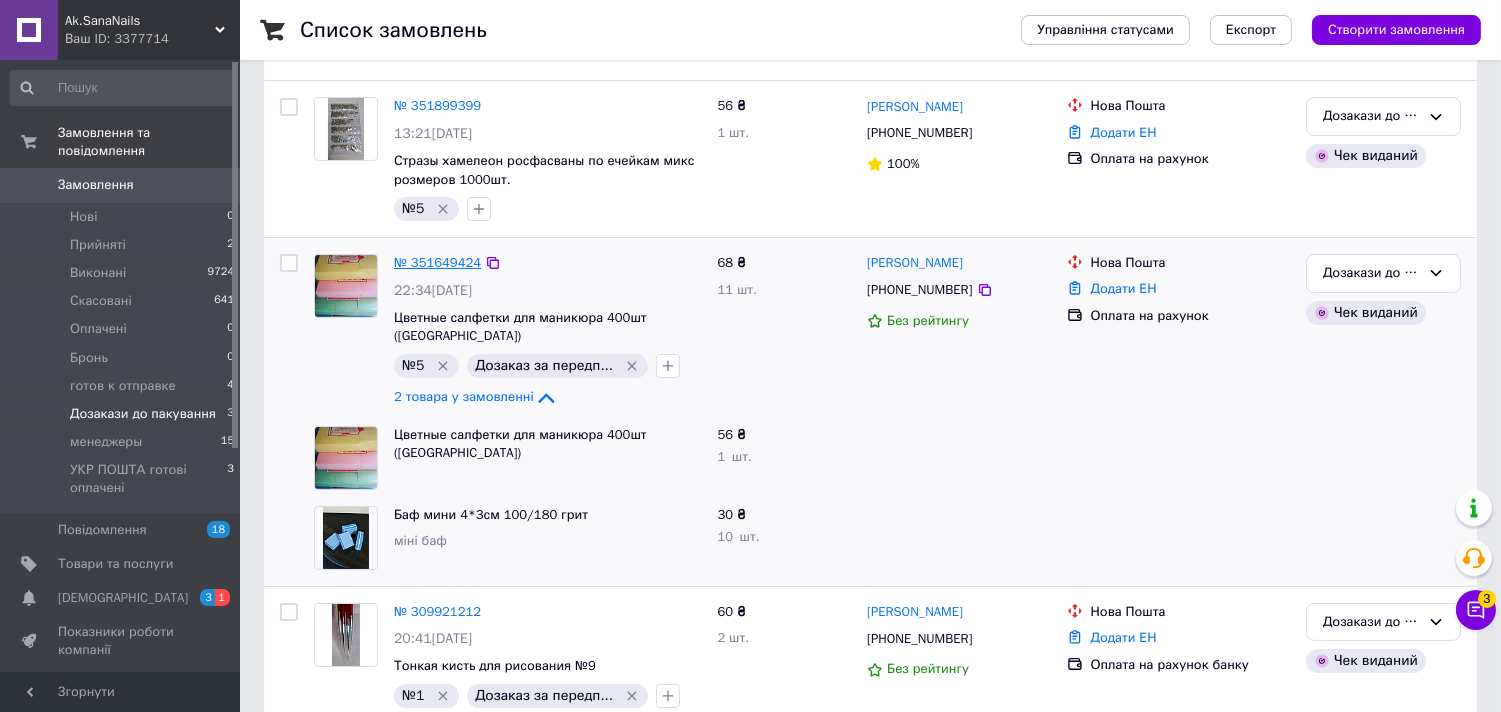 scroll, scrollTop: 197, scrollLeft: 0, axis: vertical 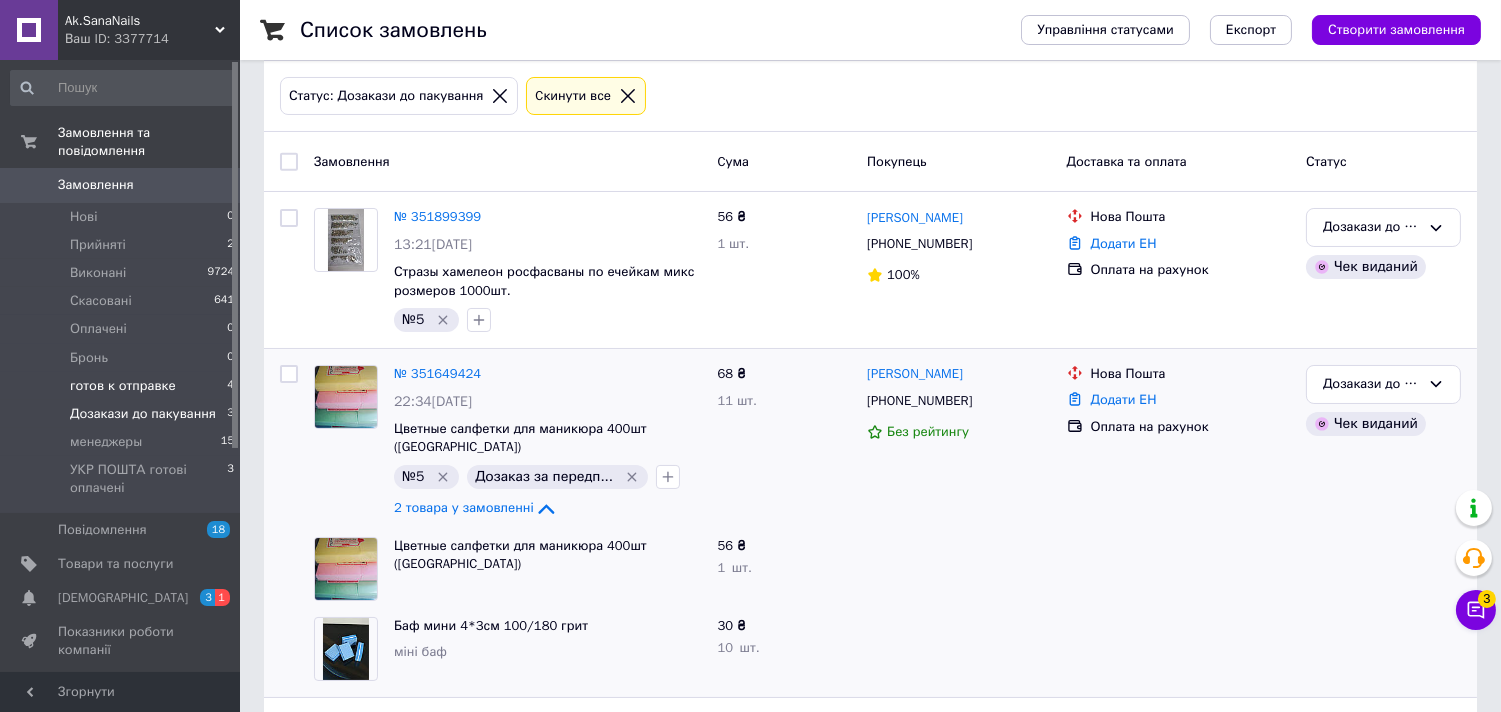 click on "готов к отправке" at bounding box center (123, 386) 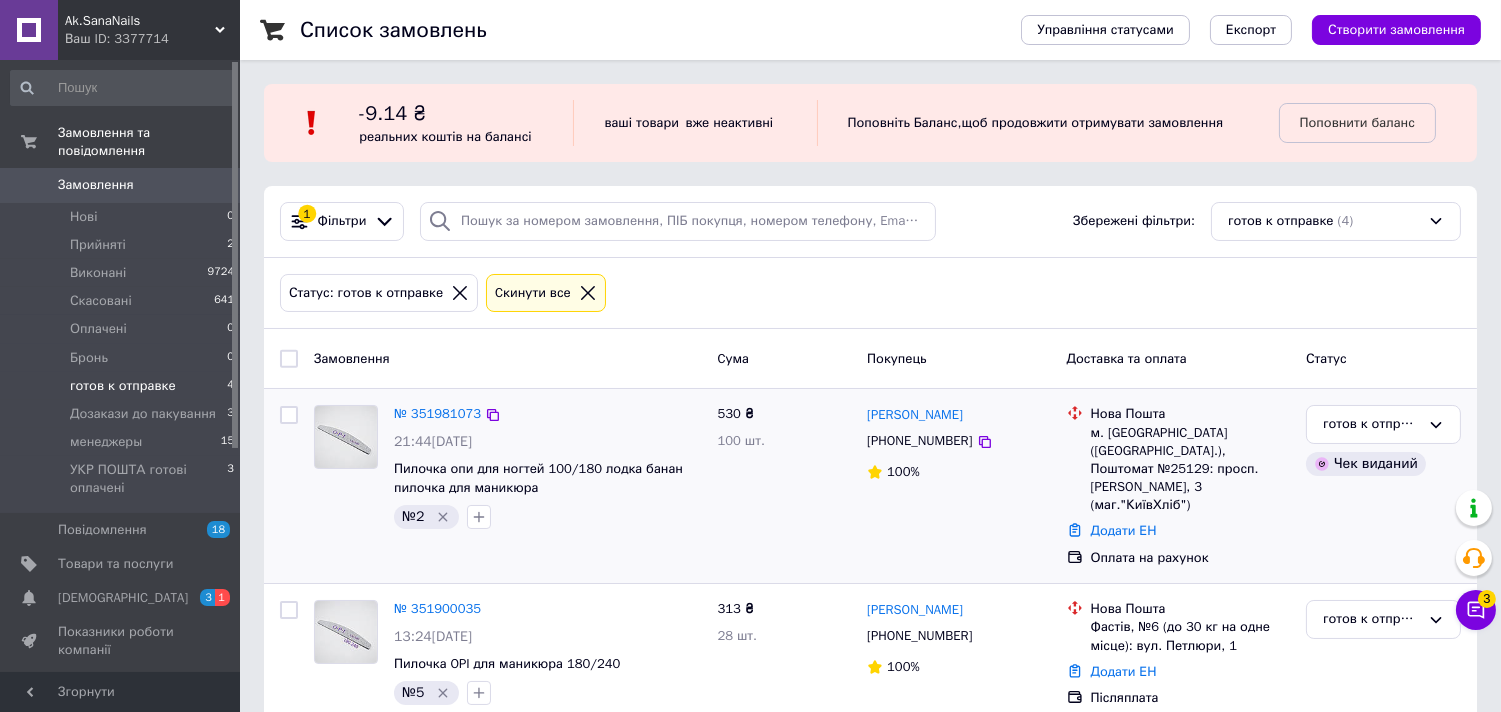 scroll, scrollTop: 222, scrollLeft: 0, axis: vertical 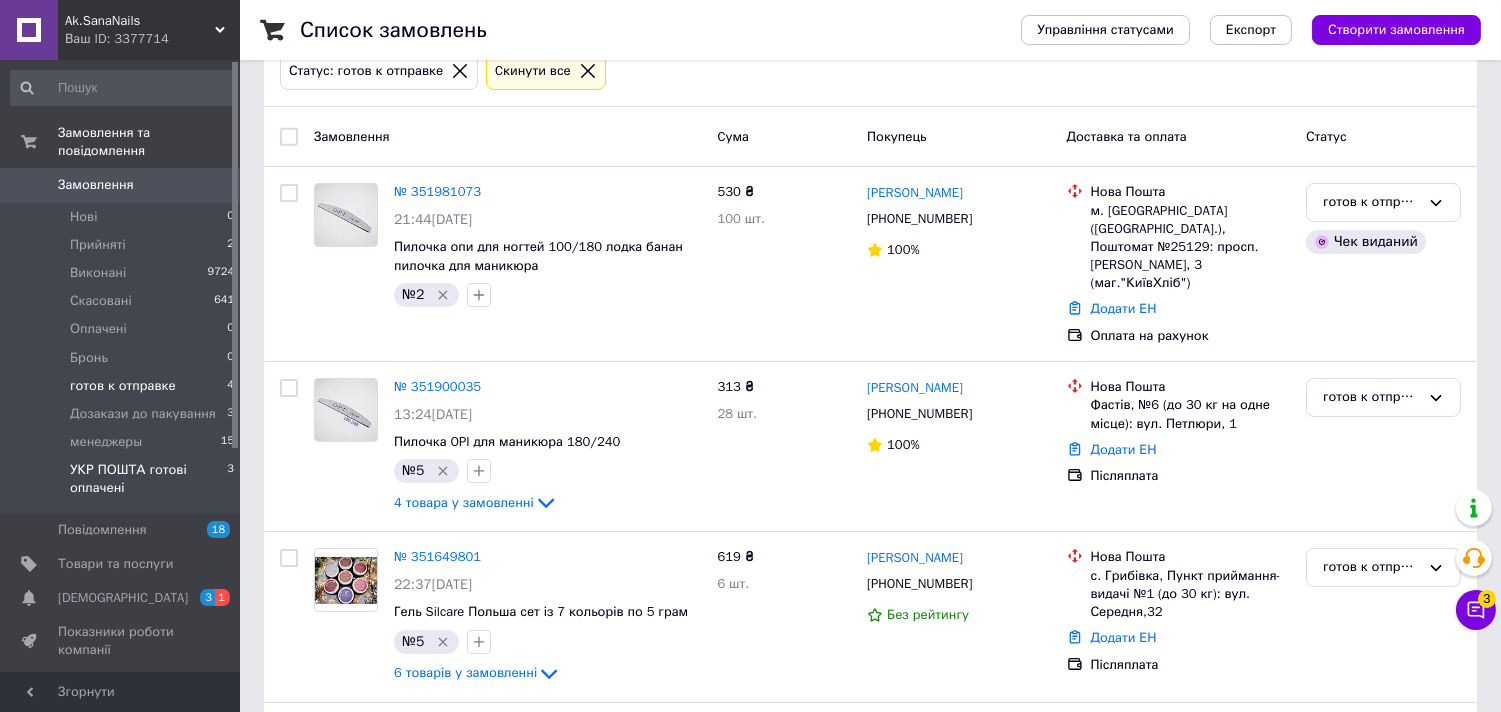 click on "УКР ПОШТА готові оплачені" at bounding box center (148, 479) 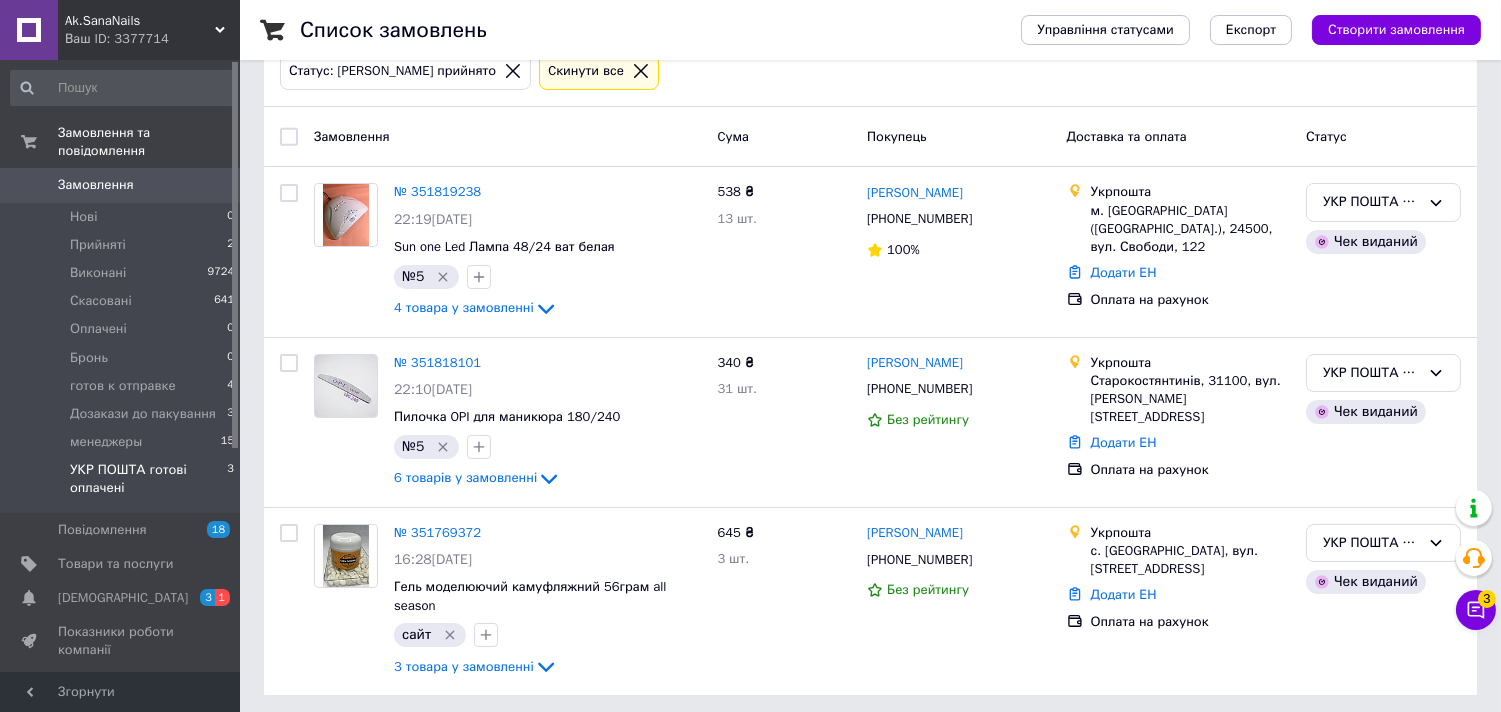 scroll, scrollTop: 0, scrollLeft: 0, axis: both 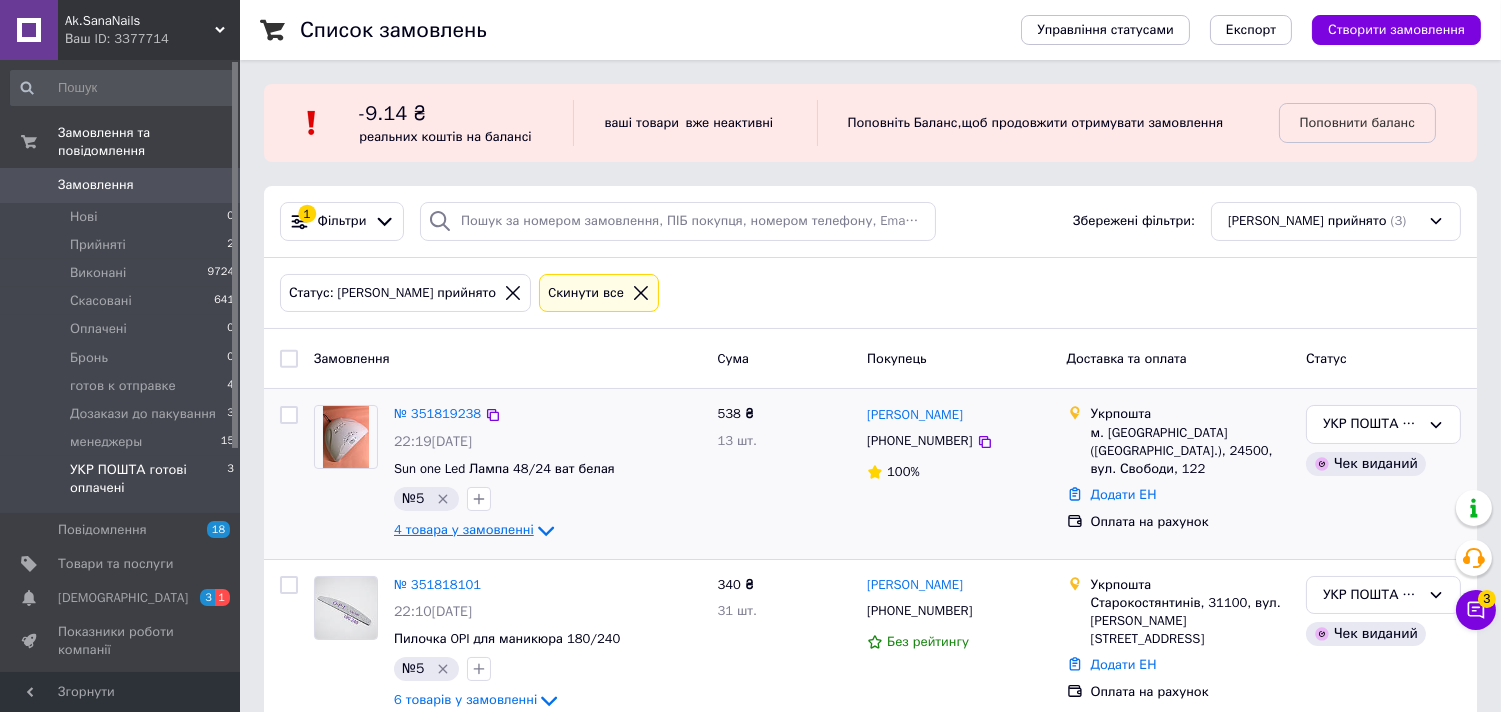 click on "4 товара у замовленні" at bounding box center [464, 529] 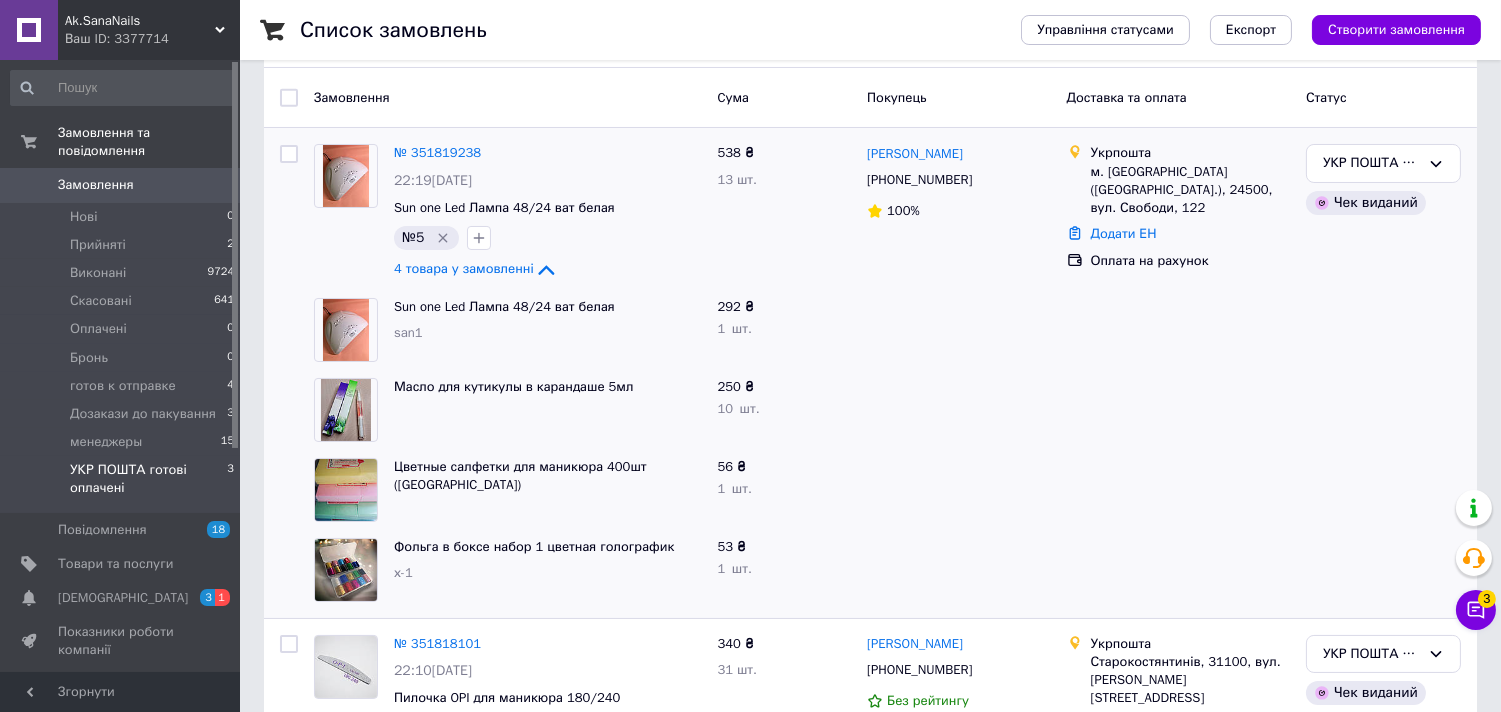 scroll, scrollTop: 222, scrollLeft: 0, axis: vertical 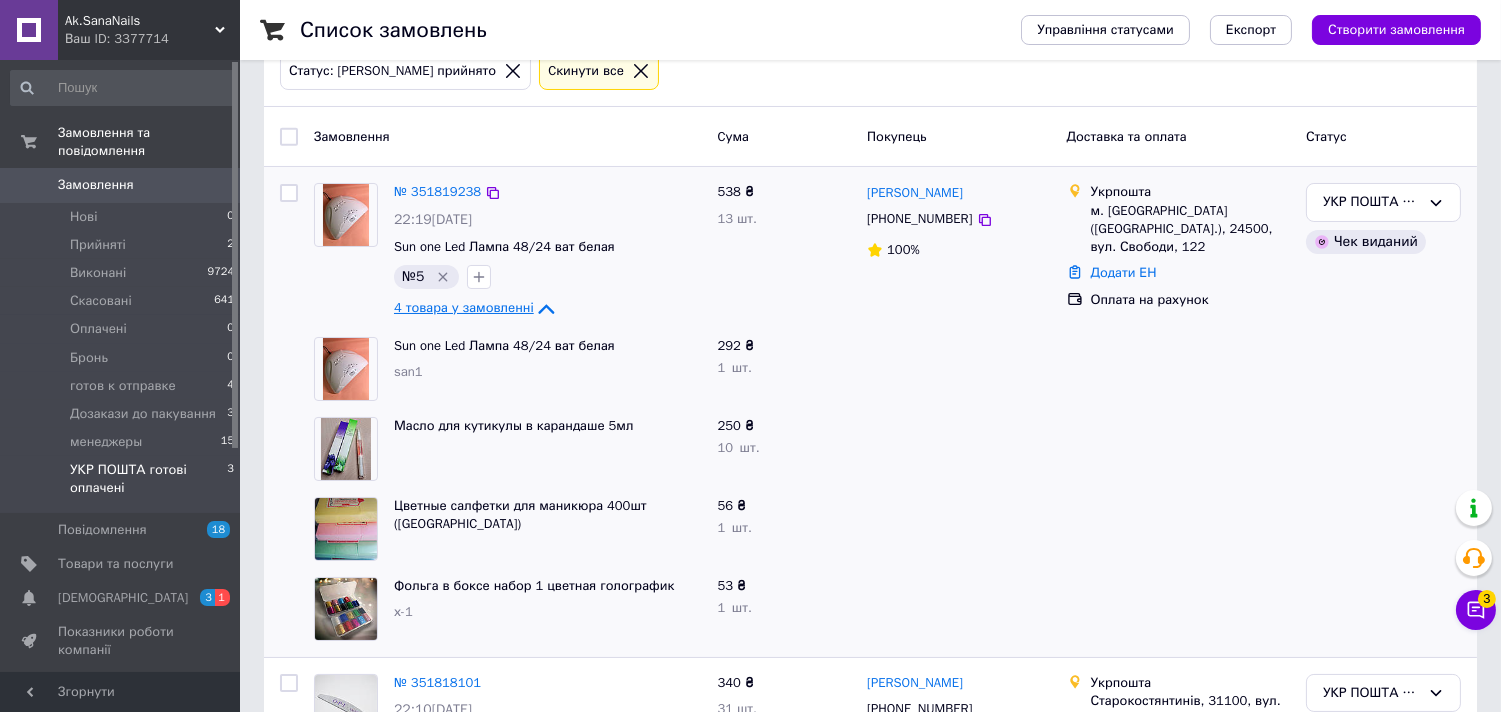 click on "4 товара у замовленні" at bounding box center [464, 307] 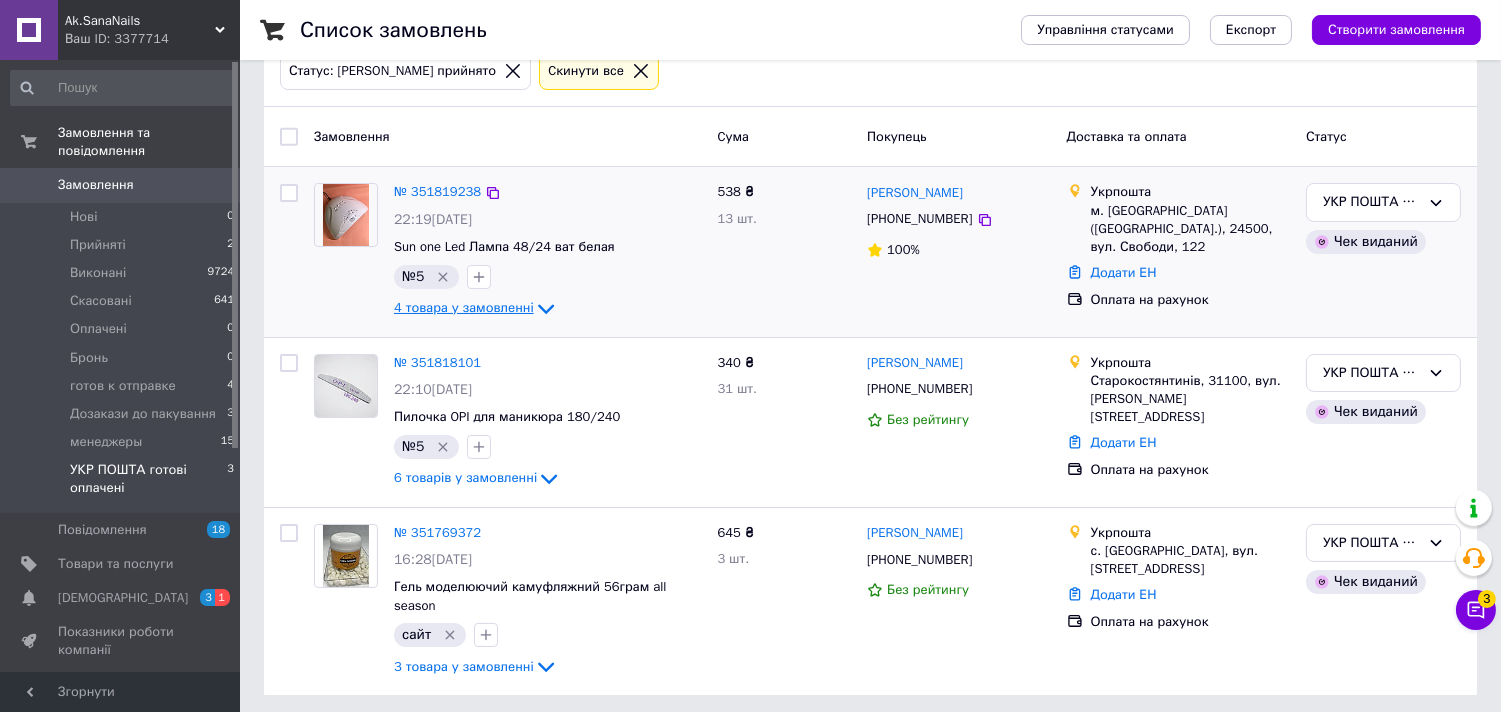 scroll, scrollTop: 211, scrollLeft: 0, axis: vertical 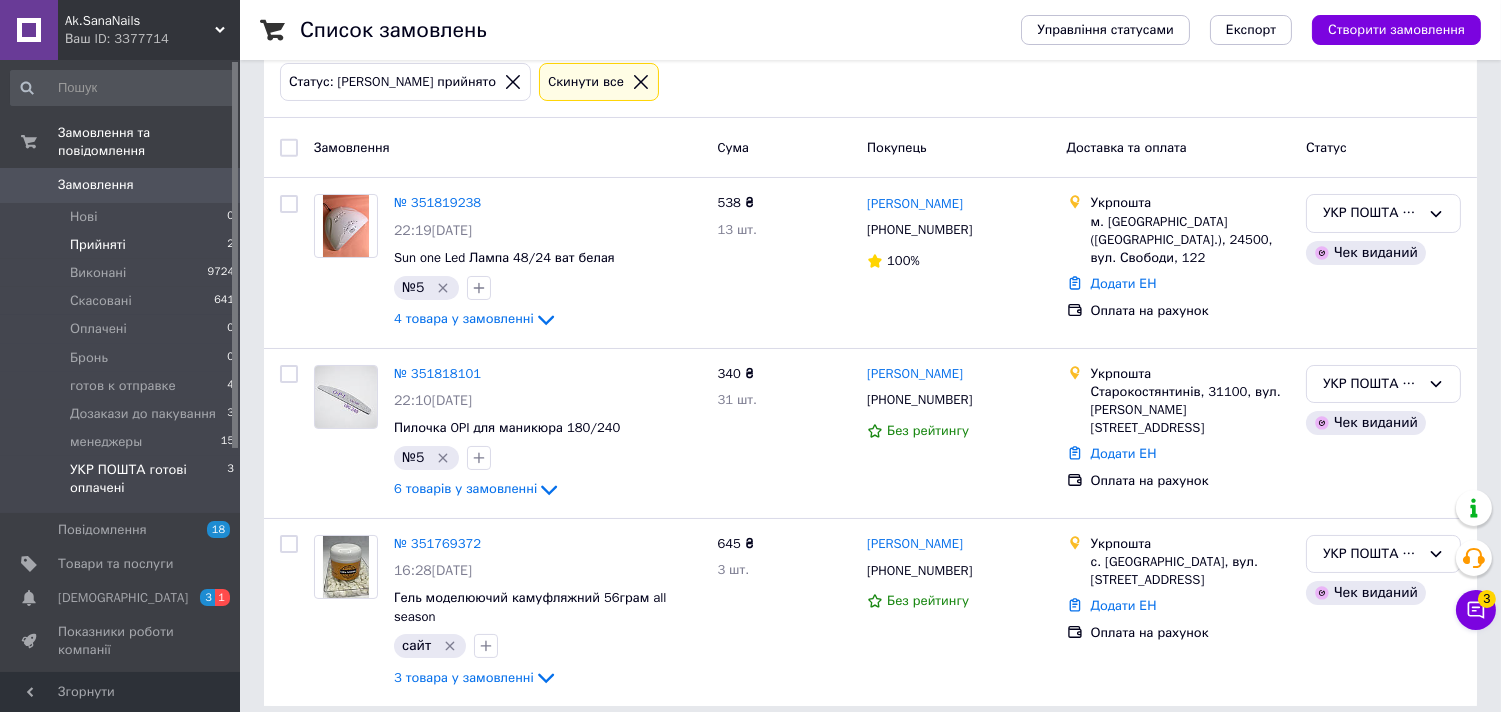 click on "Прийняті" at bounding box center [98, 245] 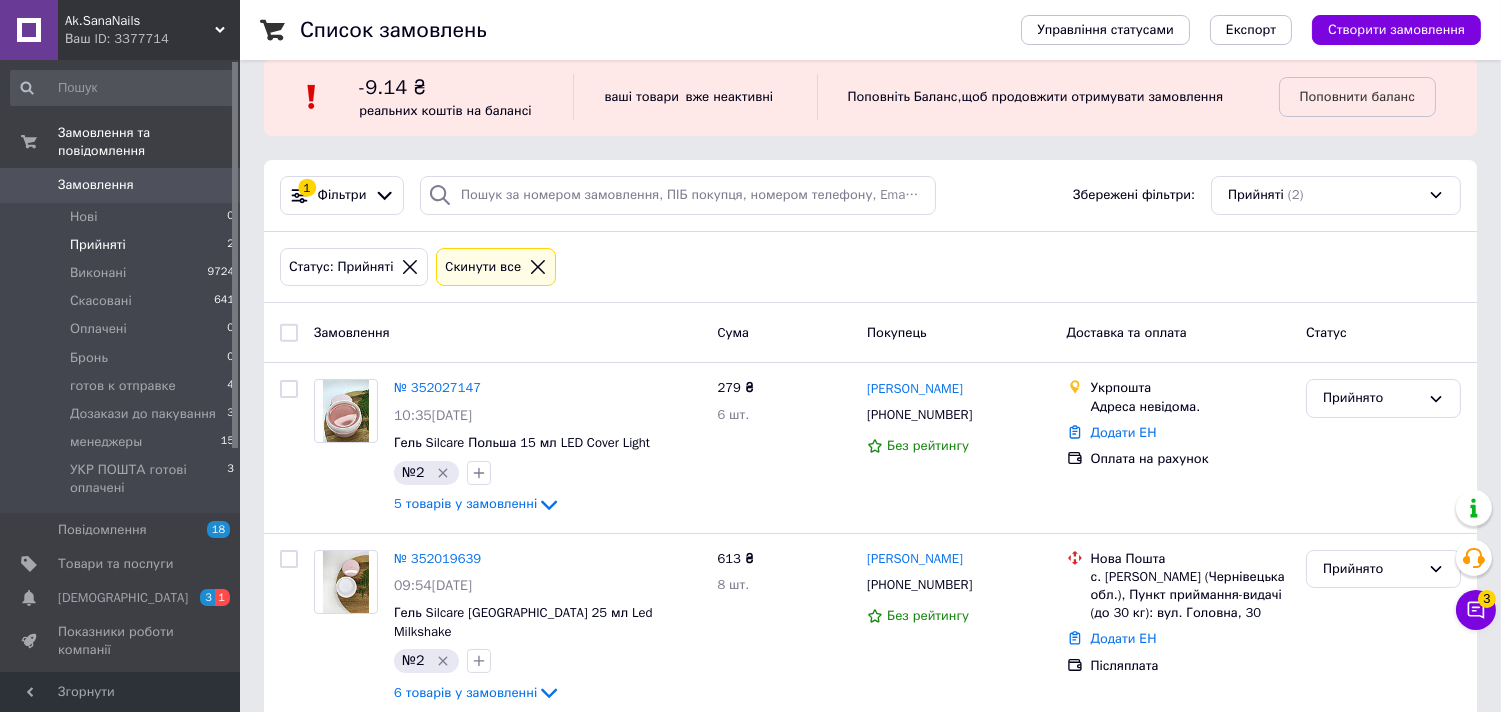 scroll, scrollTop: 41, scrollLeft: 0, axis: vertical 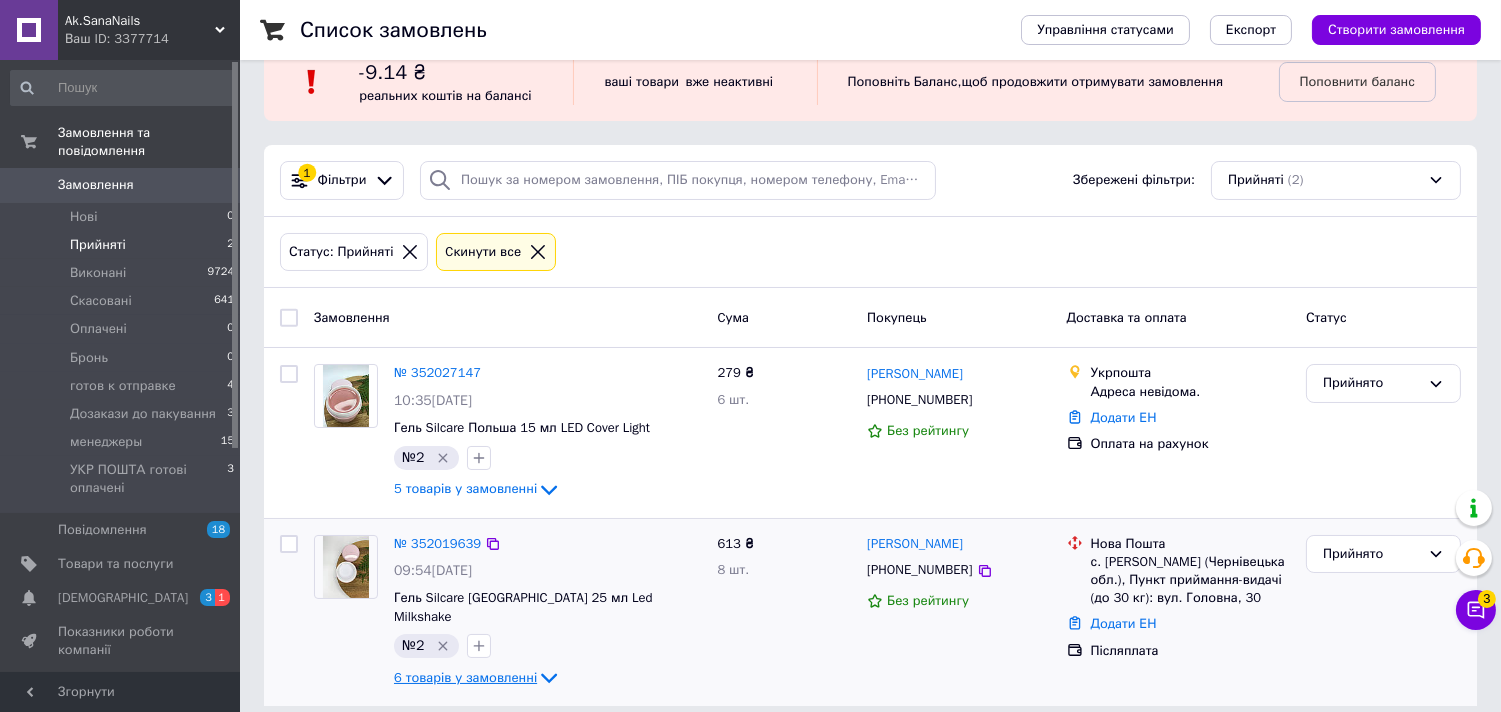 click on "6 товарів у замовленні" at bounding box center [465, 677] 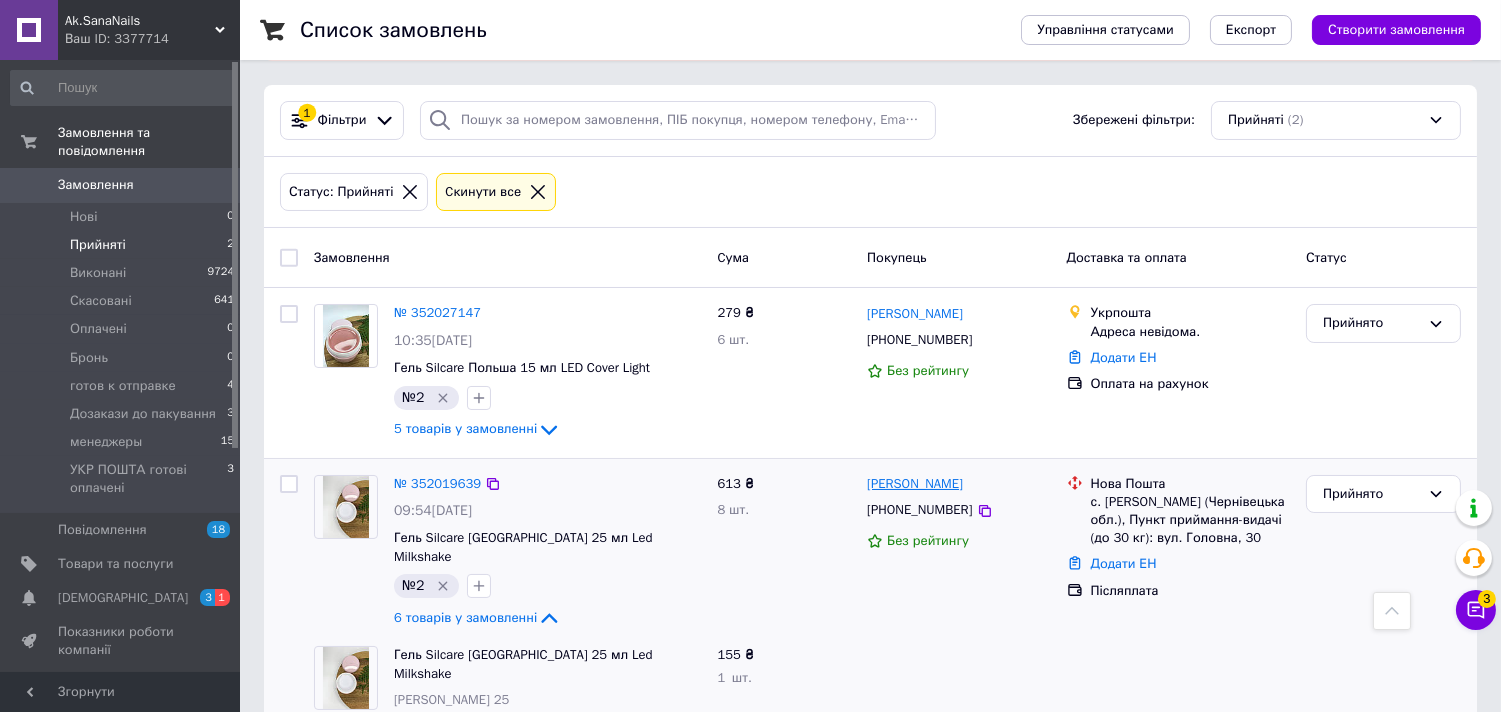 scroll, scrollTop: 77, scrollLeft: 0, axis: vertical 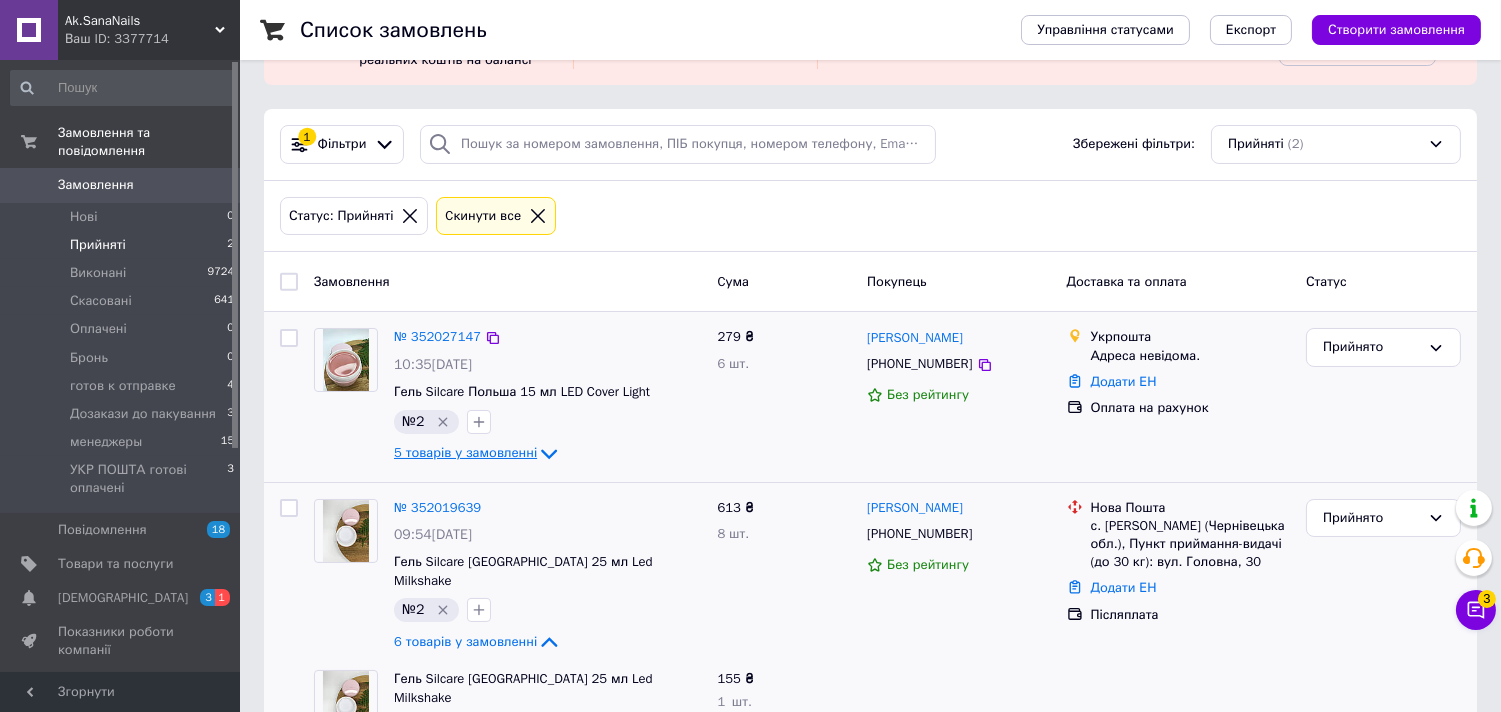 click 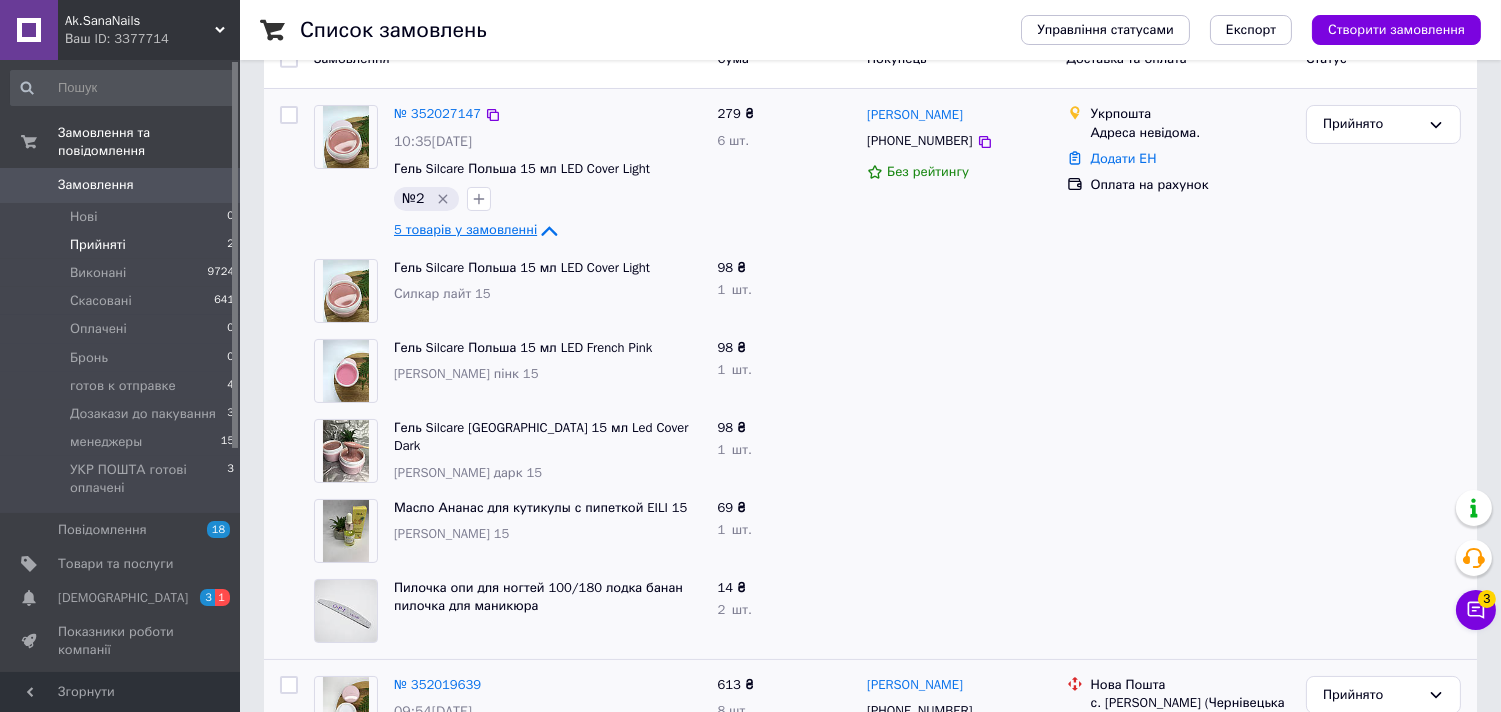 scroll, scrollTop: 411, scrollLeft: 0, axis: vertical 